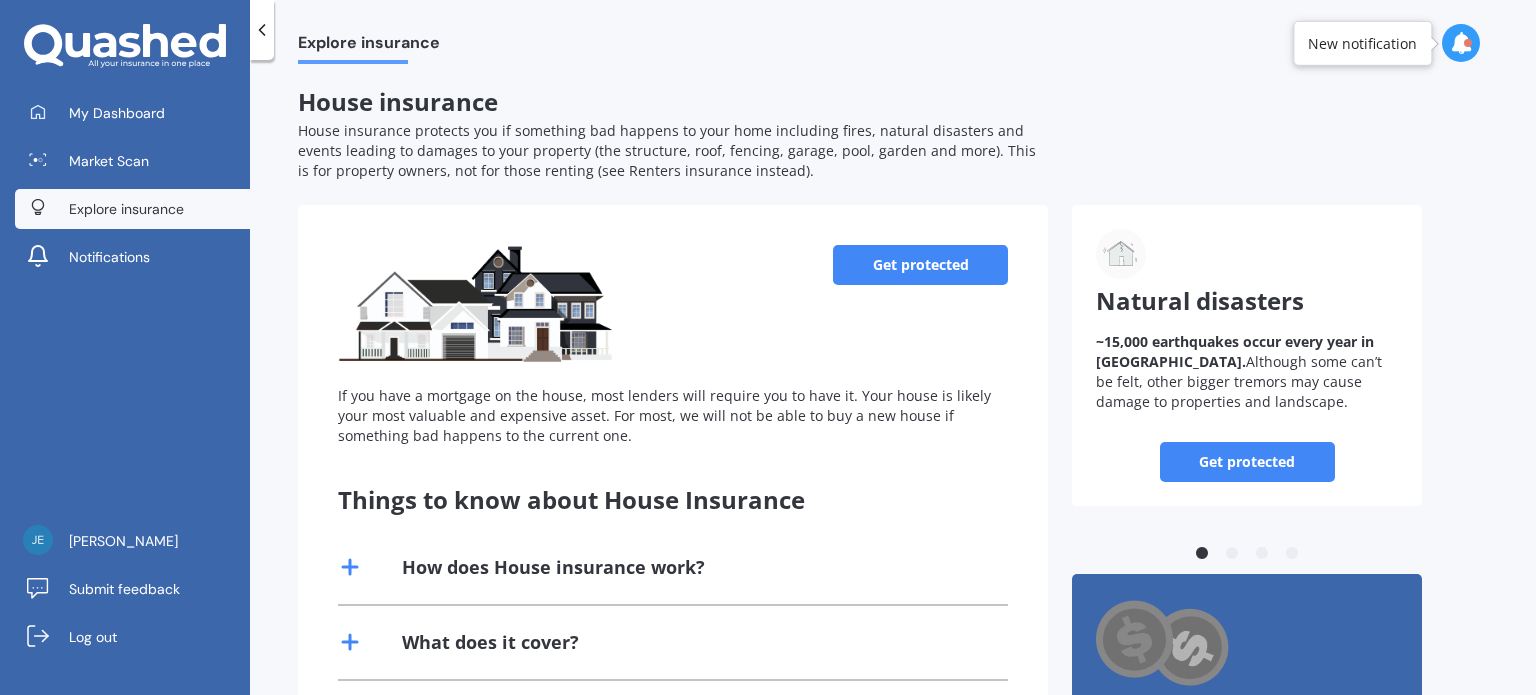 scroll, scrollTop: 0, scrollLeft: 0, axis: both 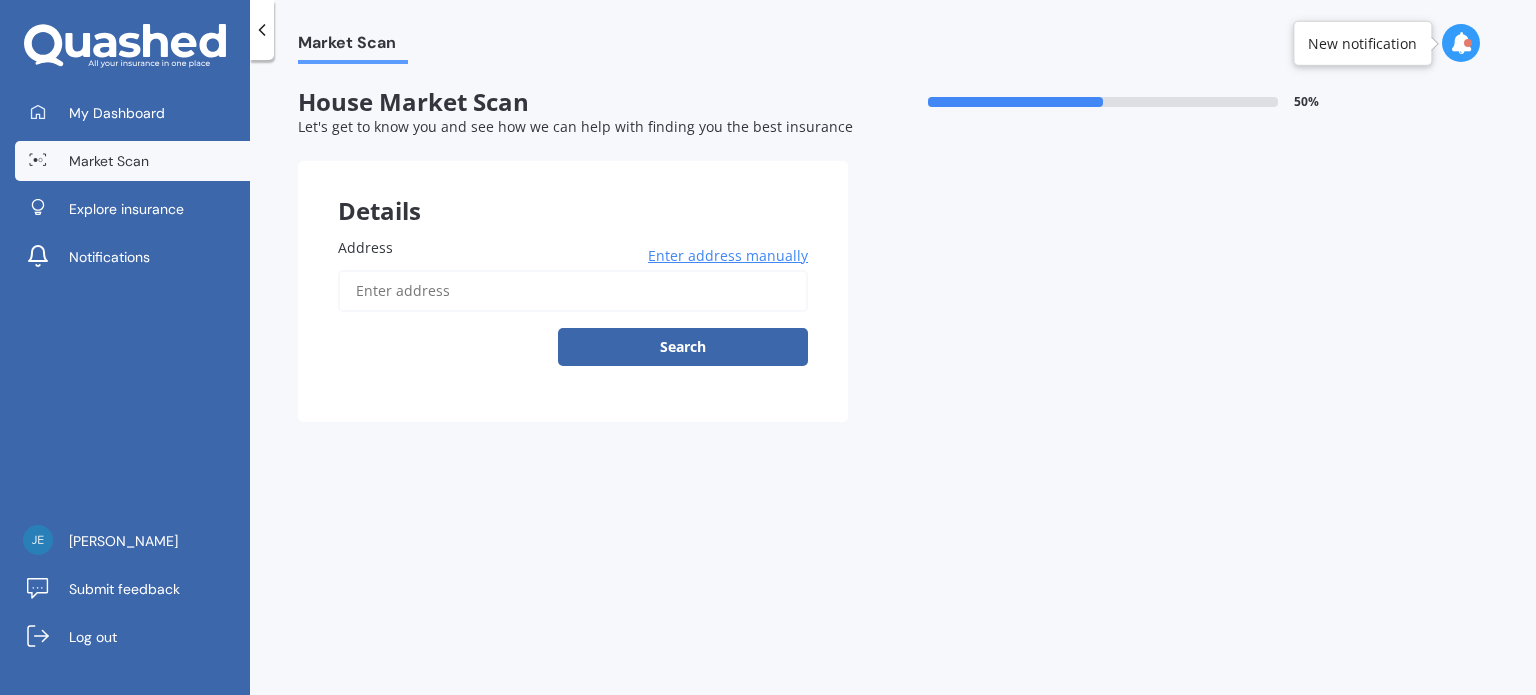 click on "Address" at bounding box center (573, 291) 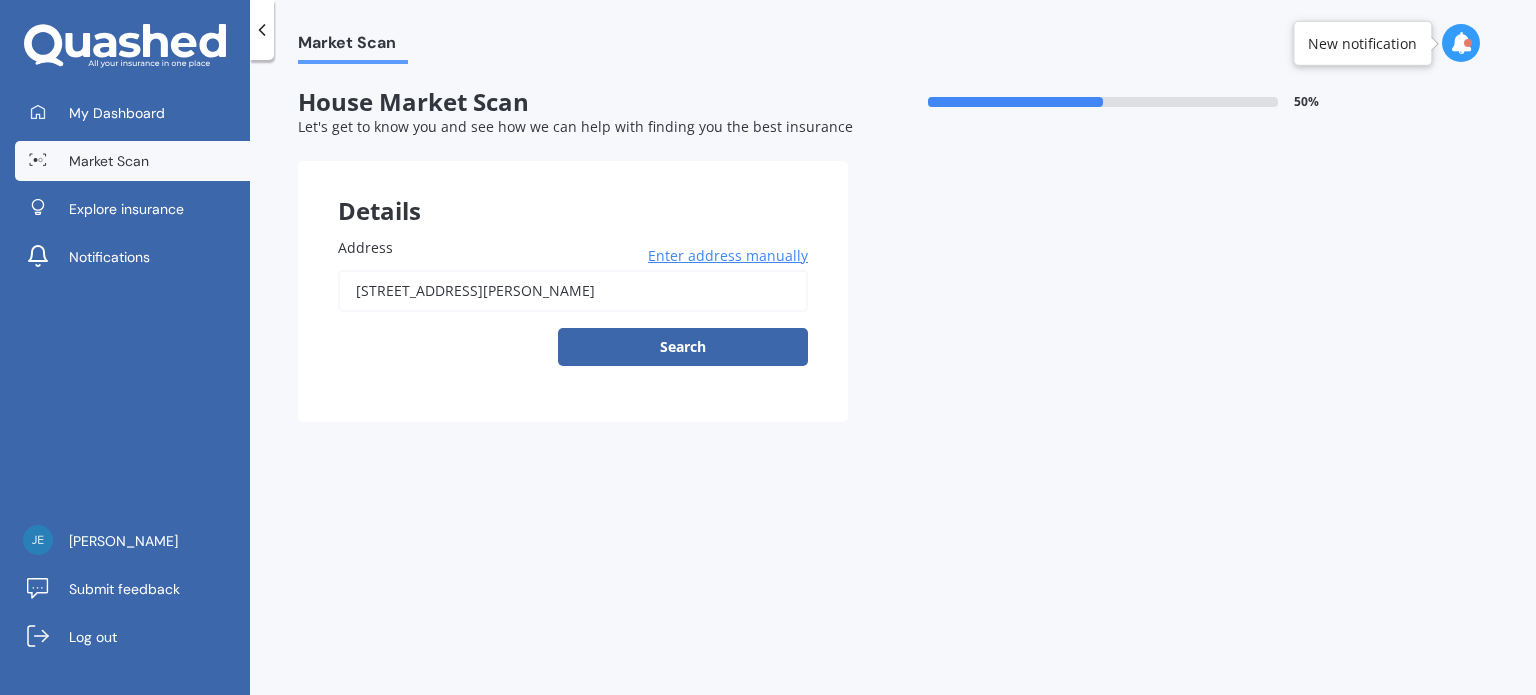 type on "[STREET_ADDRESS][PERSON_NAME]" 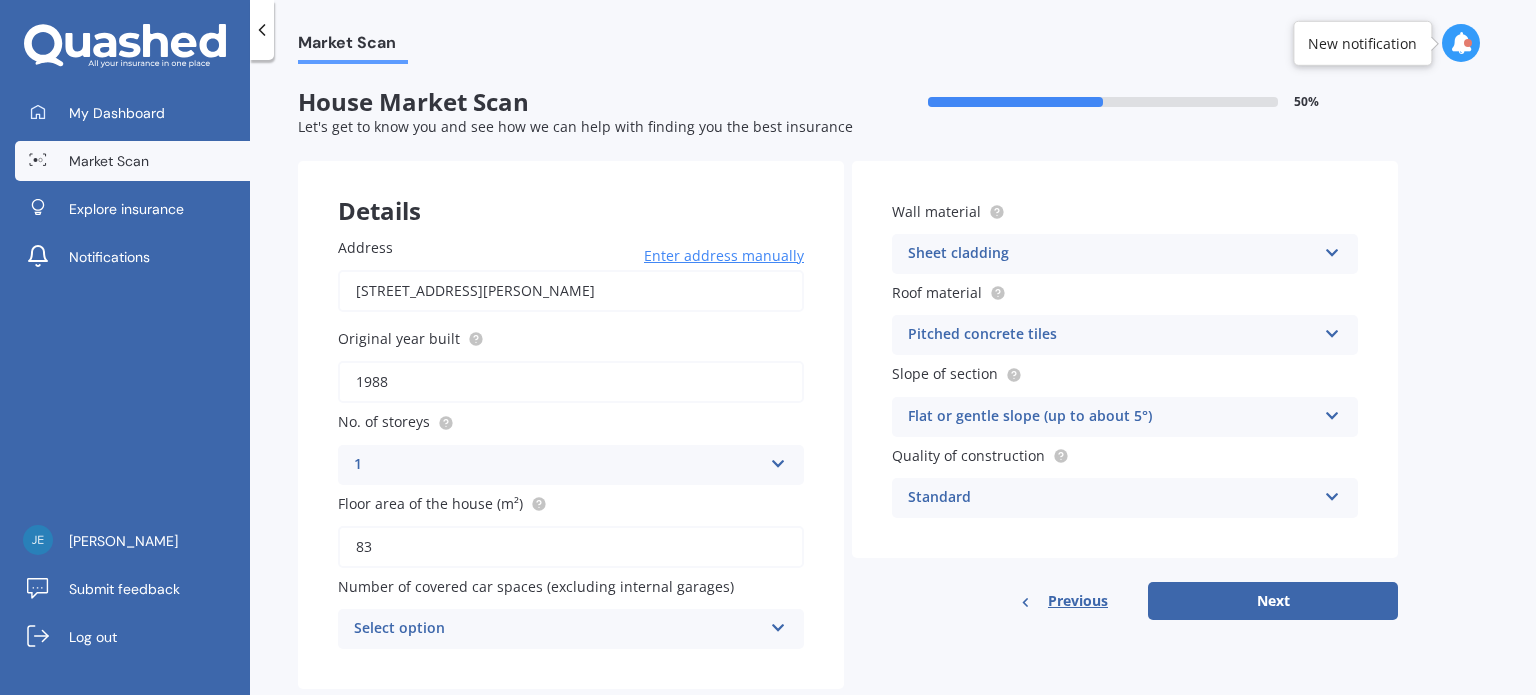 scroll, scrollTop: 44, scrollLeft: 0, axis: vertical 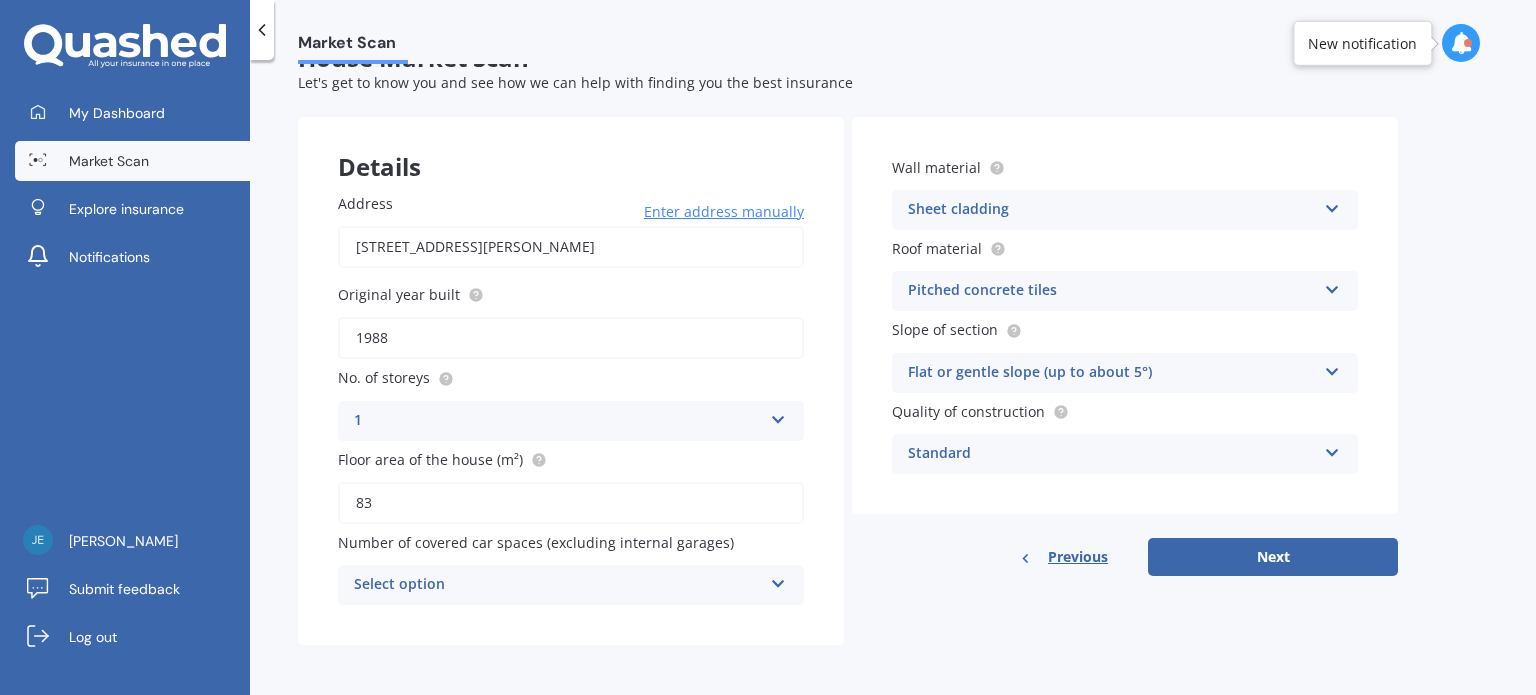 click at bounding box center (778, 580) 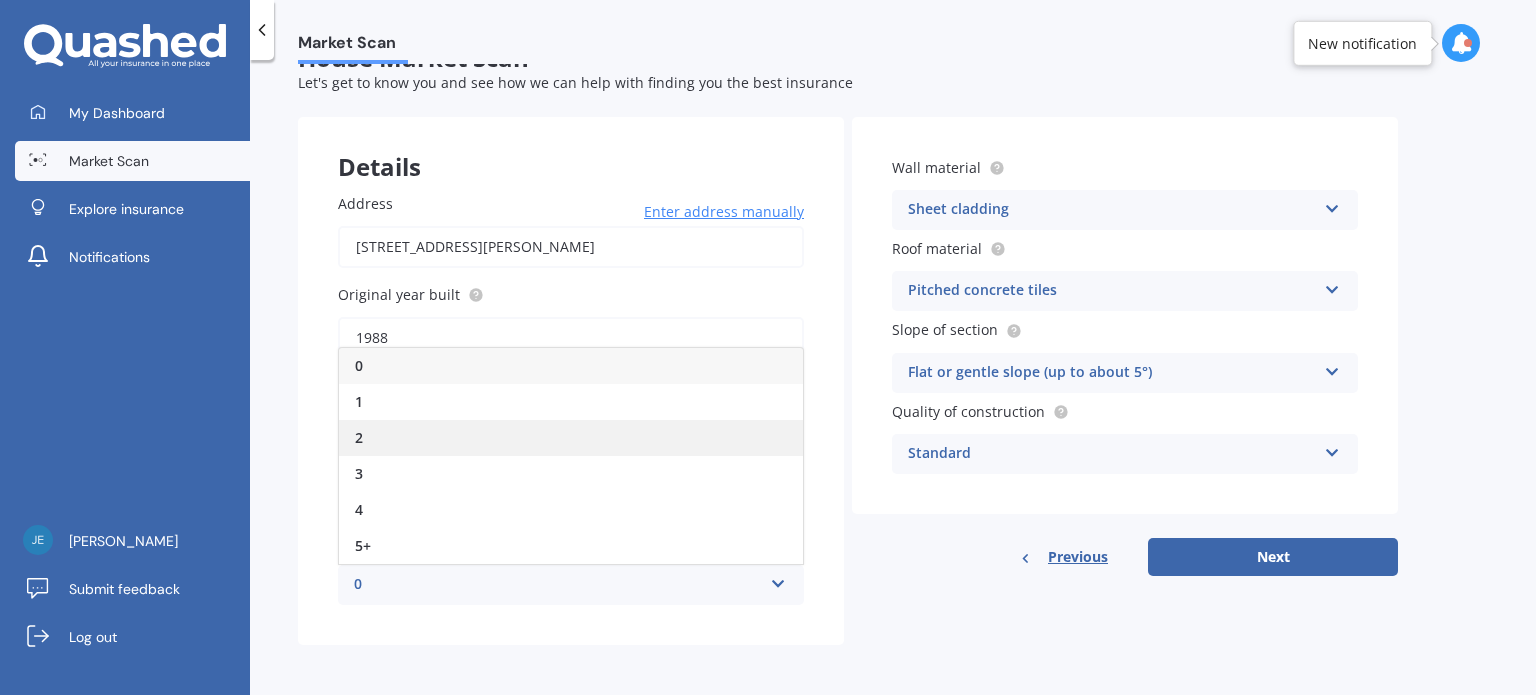 click on "2" at bounding box center (359, 437) 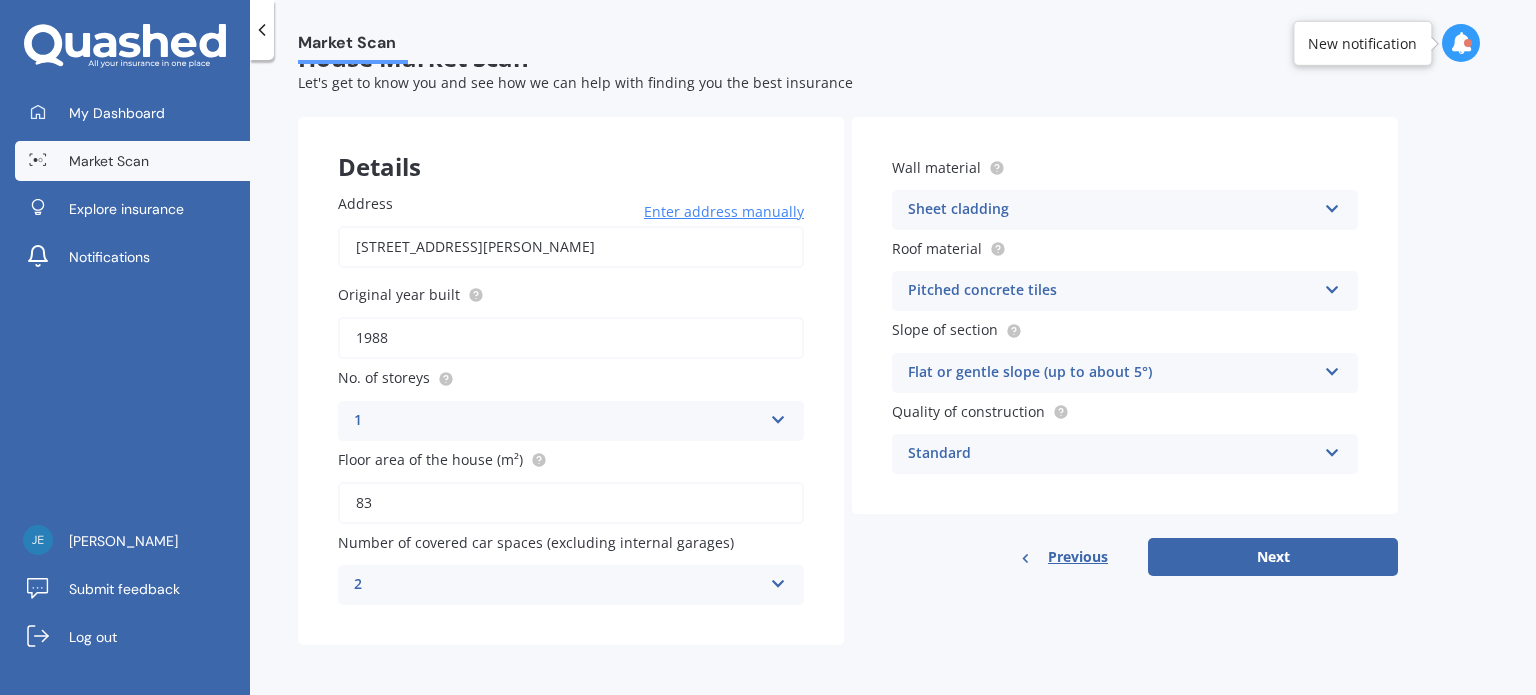 click at bounding box center [1332, 205] 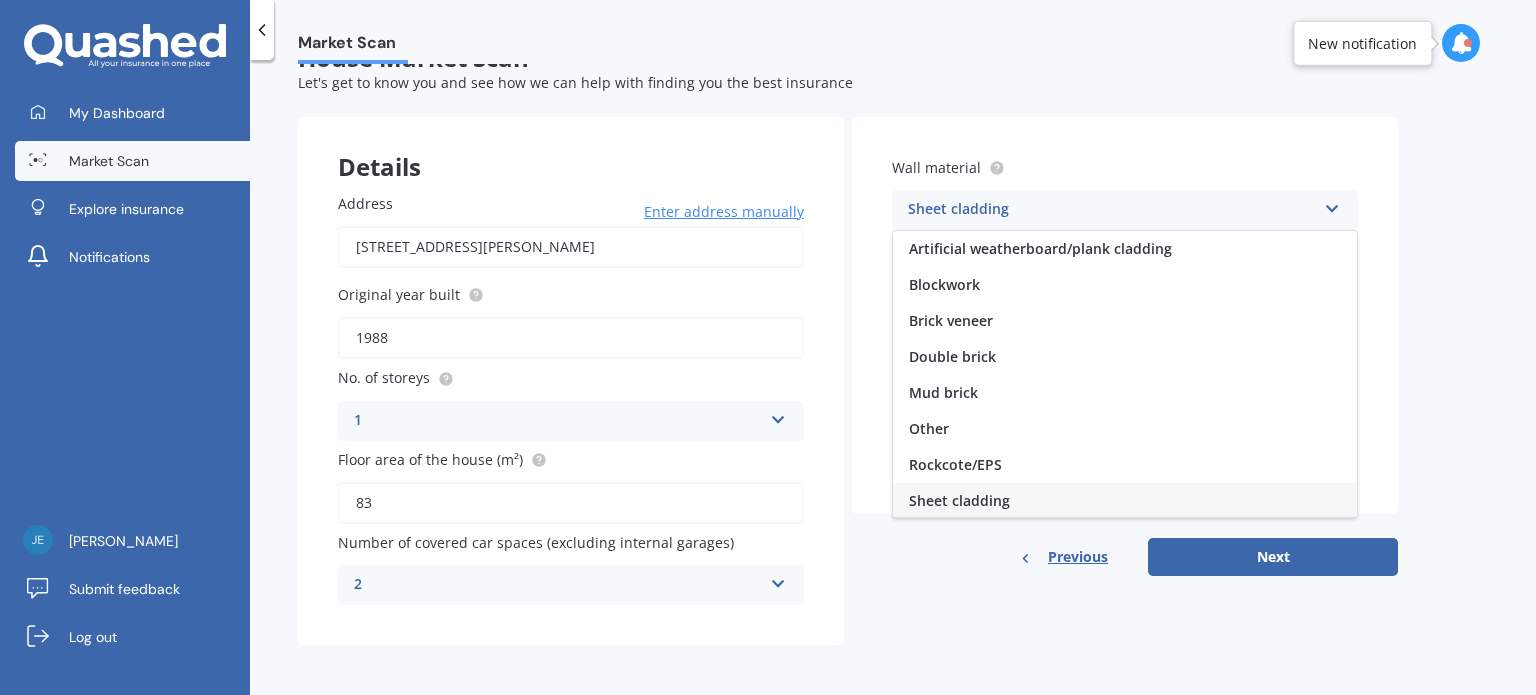 scroll, scrollTop: 2, scrollLeft: 0, axis: vertical 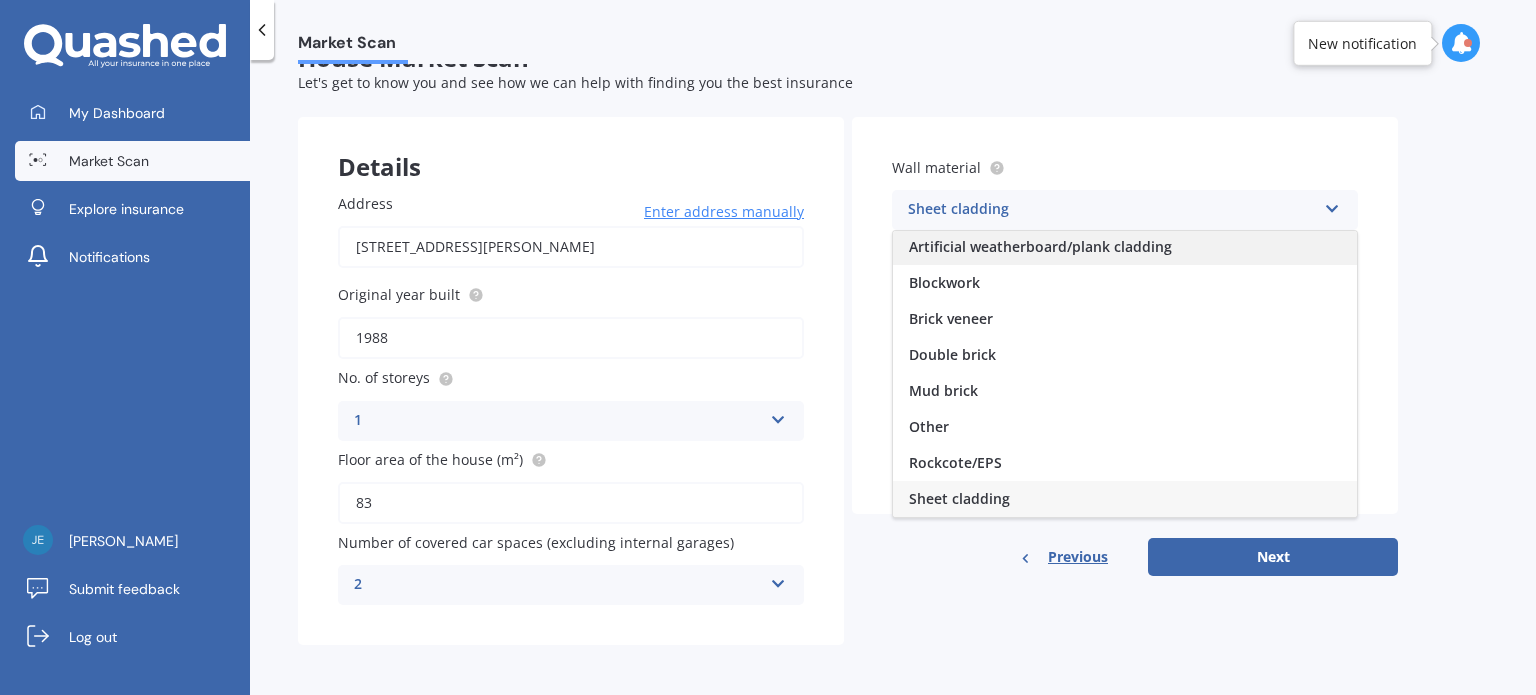 click on "Artificial weatherboard/plank cladding" at bounding box center [1040, 246] 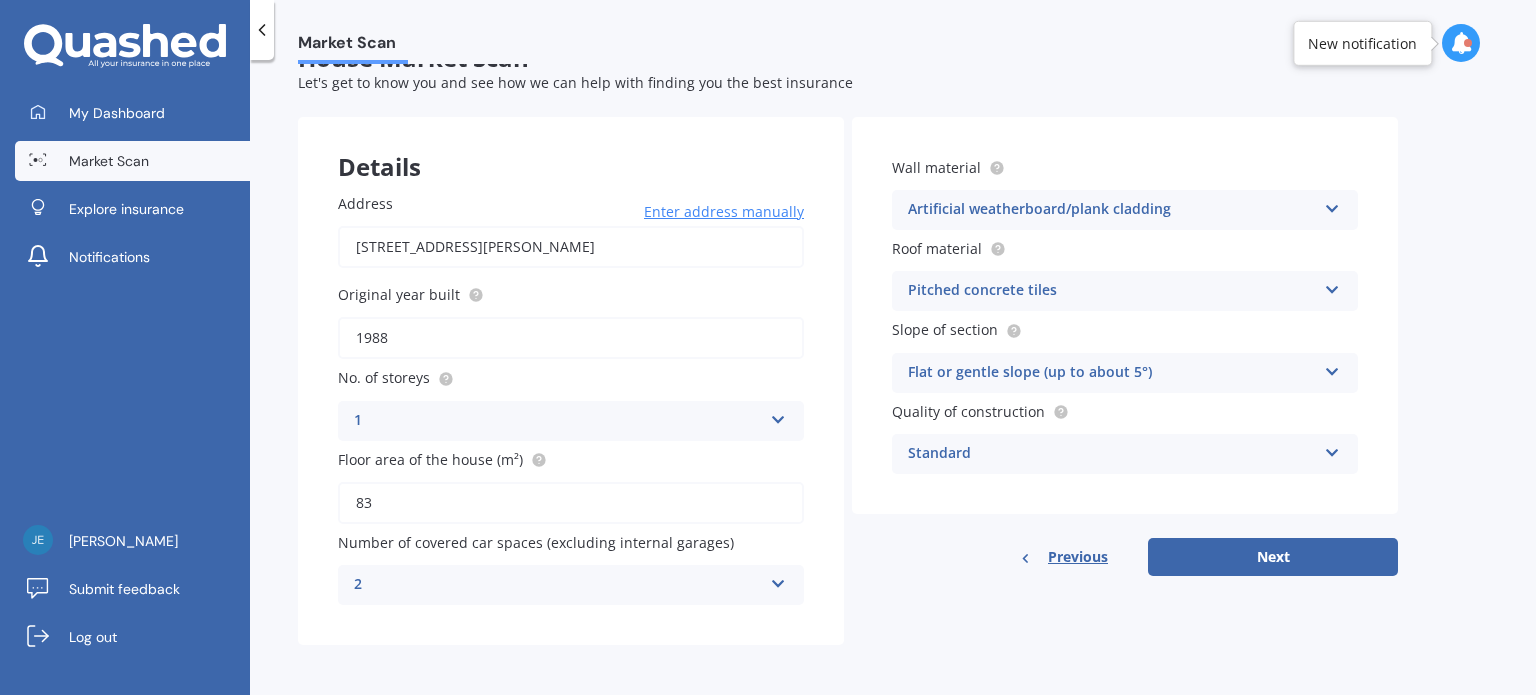 click at bounding box center (1332, 286) 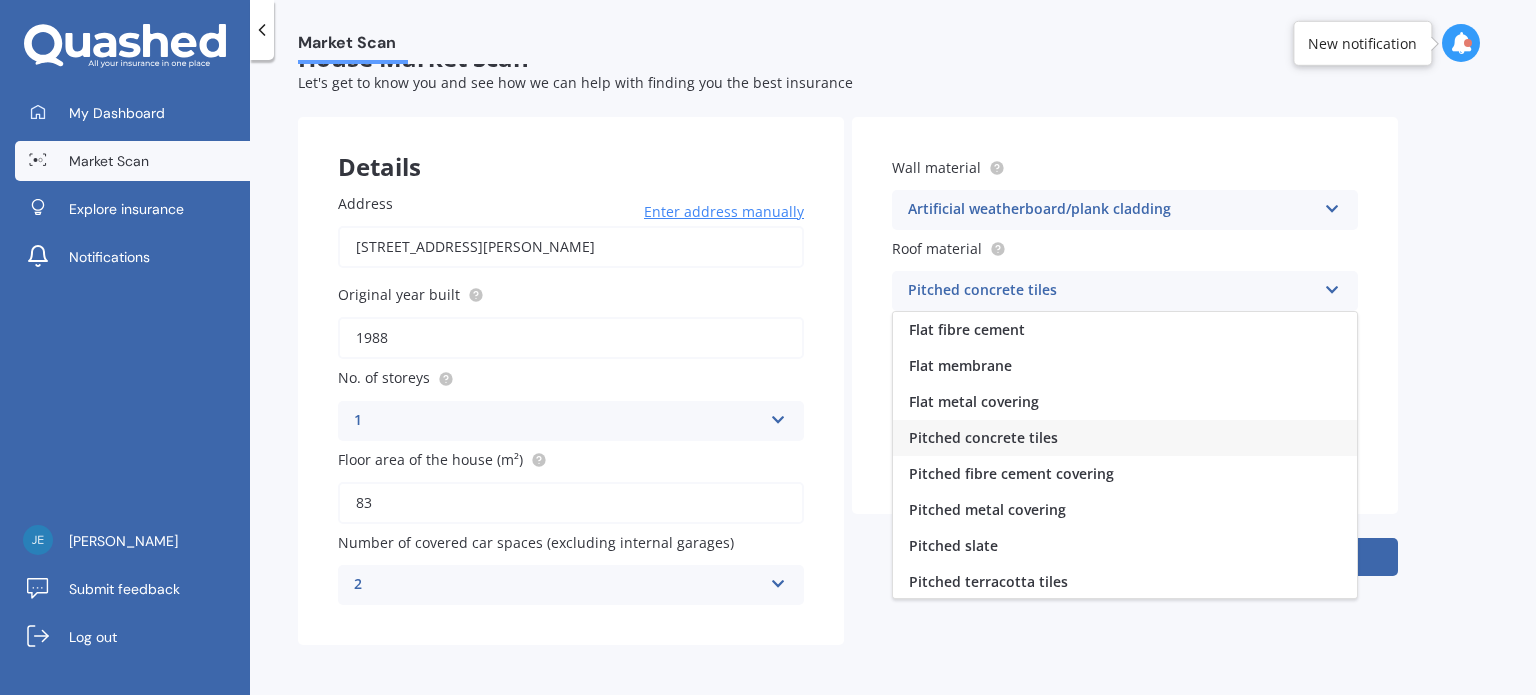 scroll, scrollTop: 73, scrollLeft: 0, axis: vertical 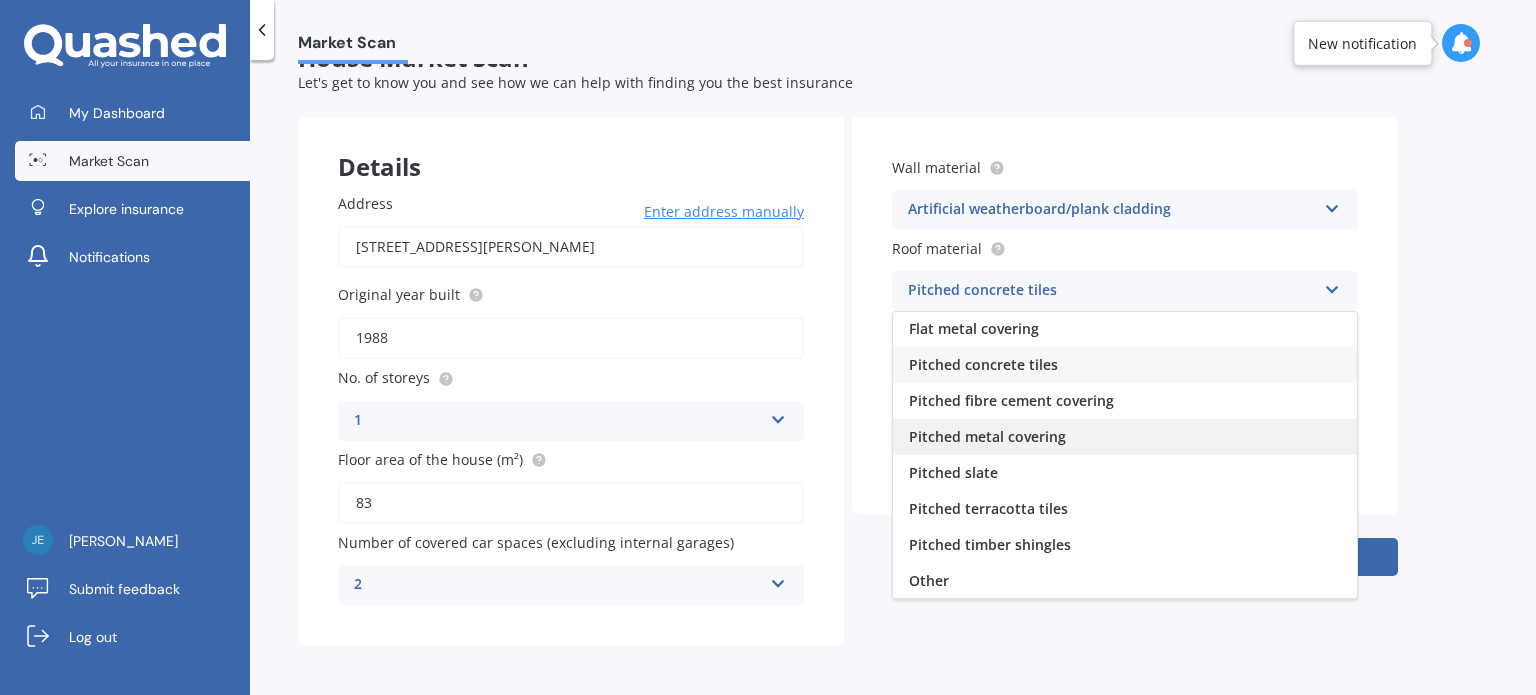 click on "Pitched metal covering" at bounding box center (987, 436) 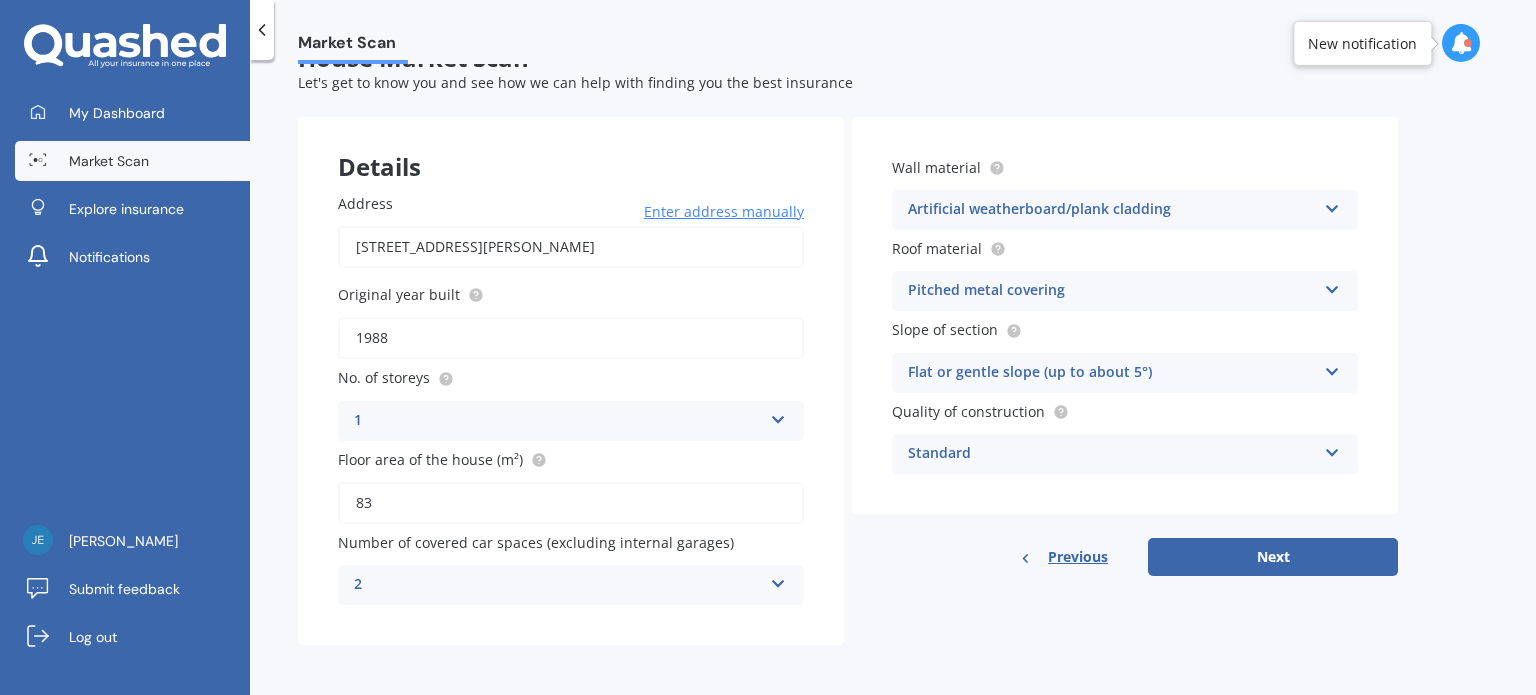 click on "Flat or gentle slope (up to about 5°) Flat or gentle slope (up to about 5°) Moderate slope (about 15°) Severe slope (35° or more)" at bounding box center (1125, 373) 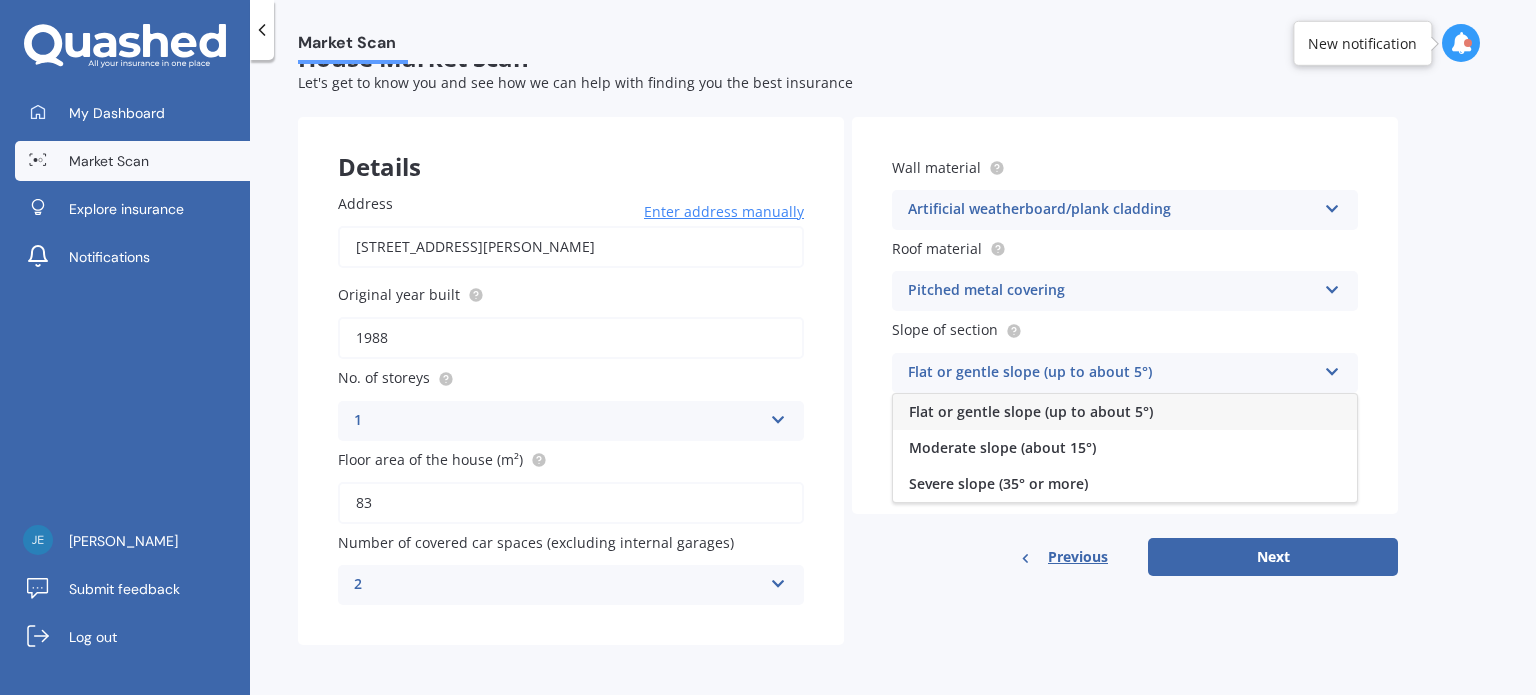 click on "Flat or gentle slope (up to about 5°)" at bounding box center [1125, 412] 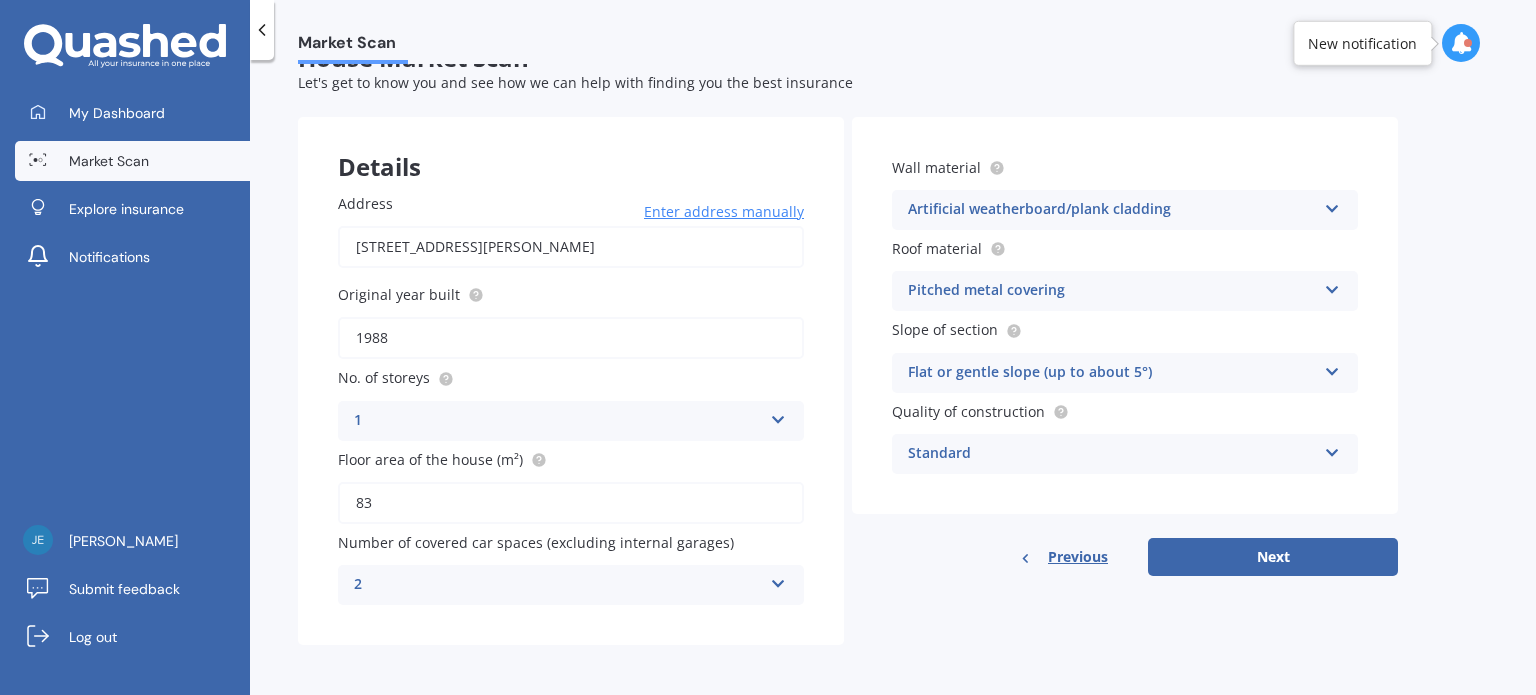 click at bounding box center [1332, 449] 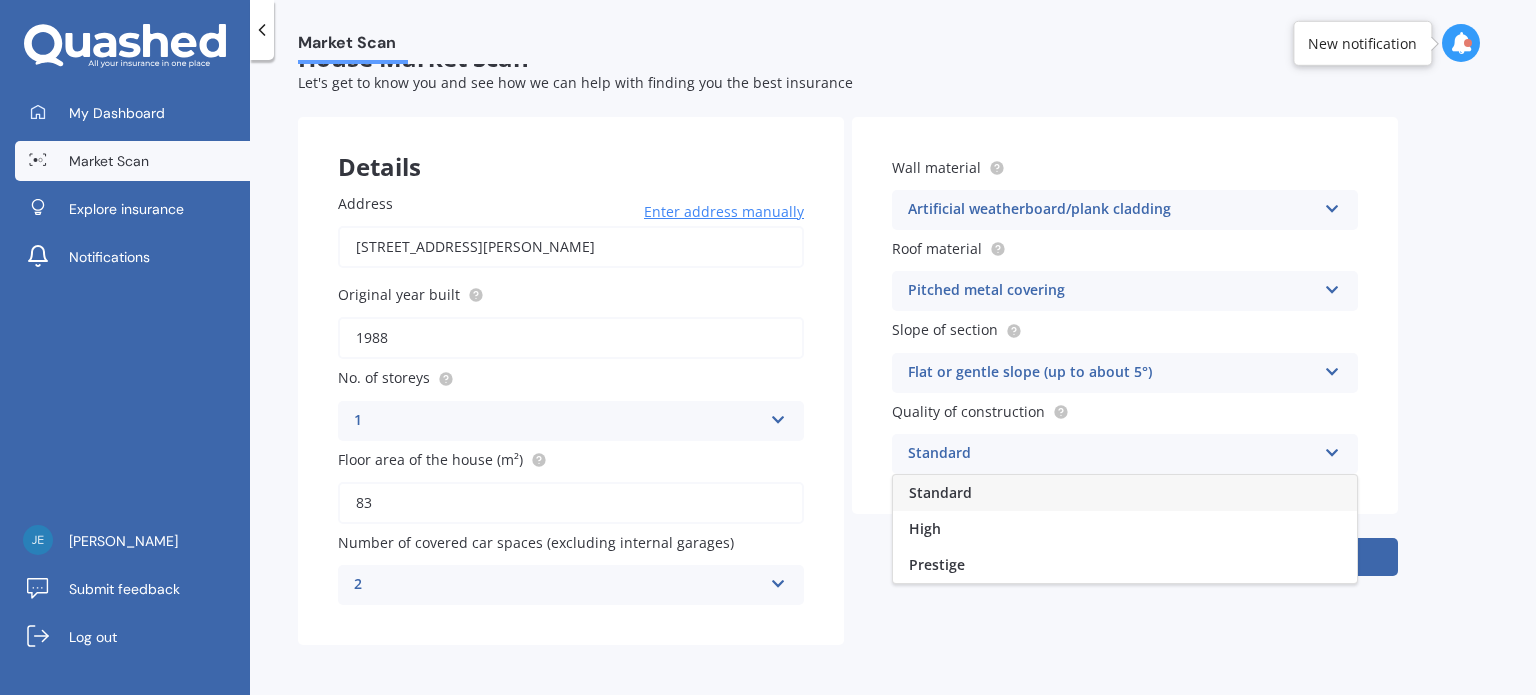 click on "Standard" at bounding box center [1125, 493] 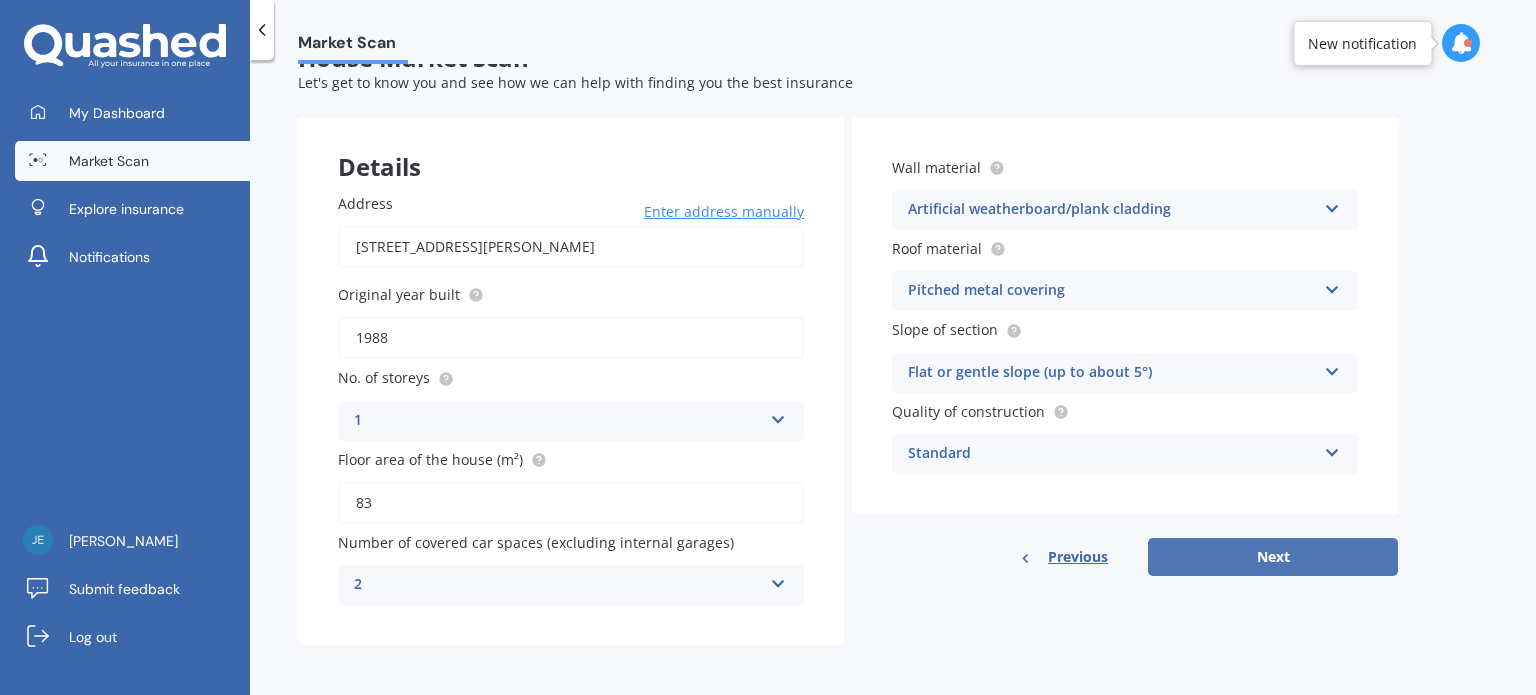 click on "Next" at bounding box center [1273, 557] 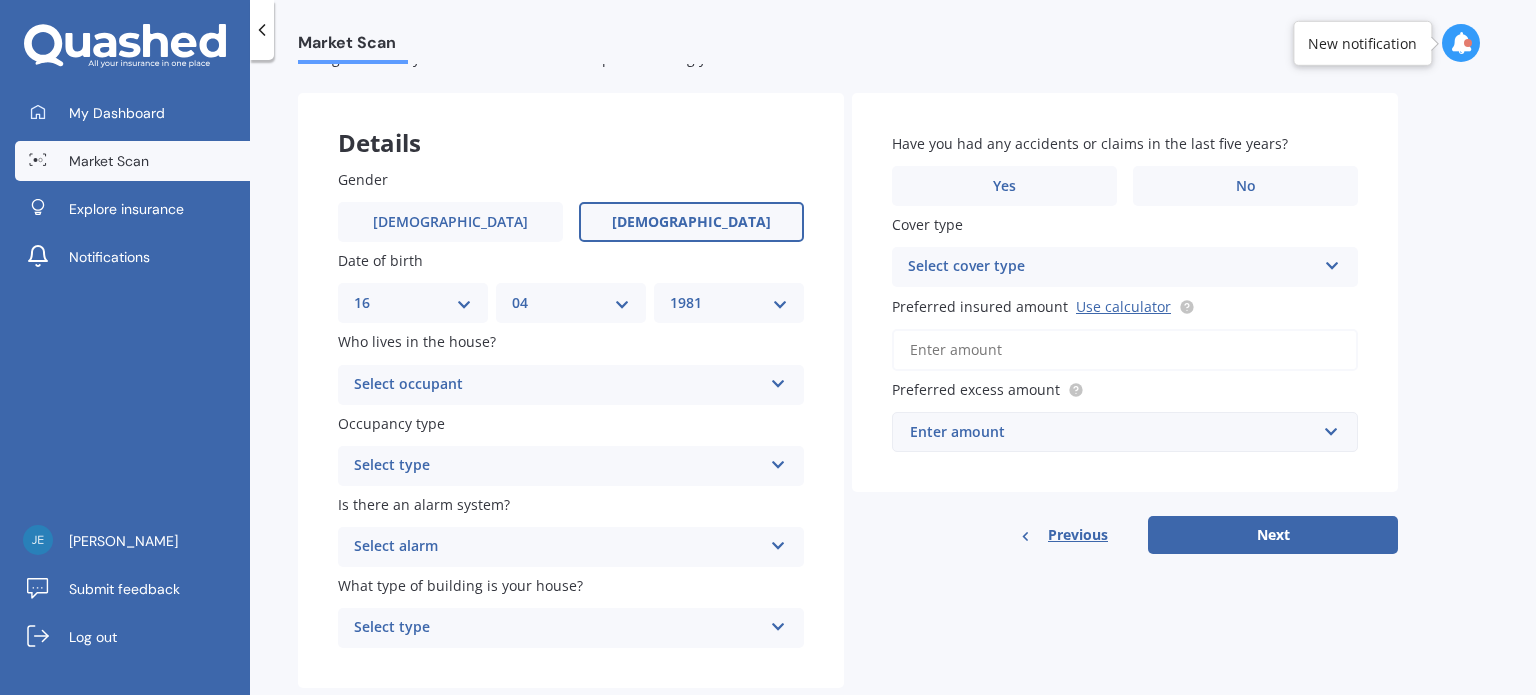 scroll, scrollTop: 82, scrollLeft: 0, axis: vertical 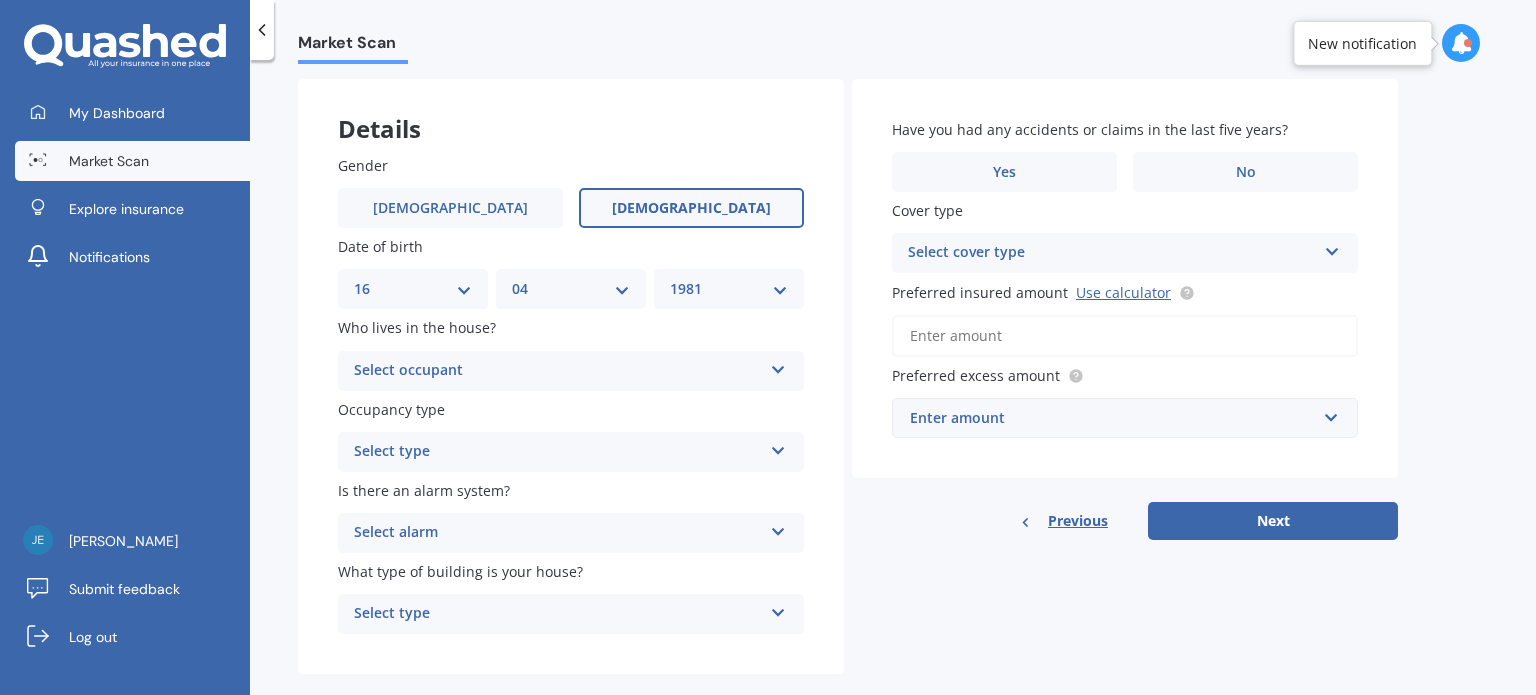 click at bounding box center (778, 366) 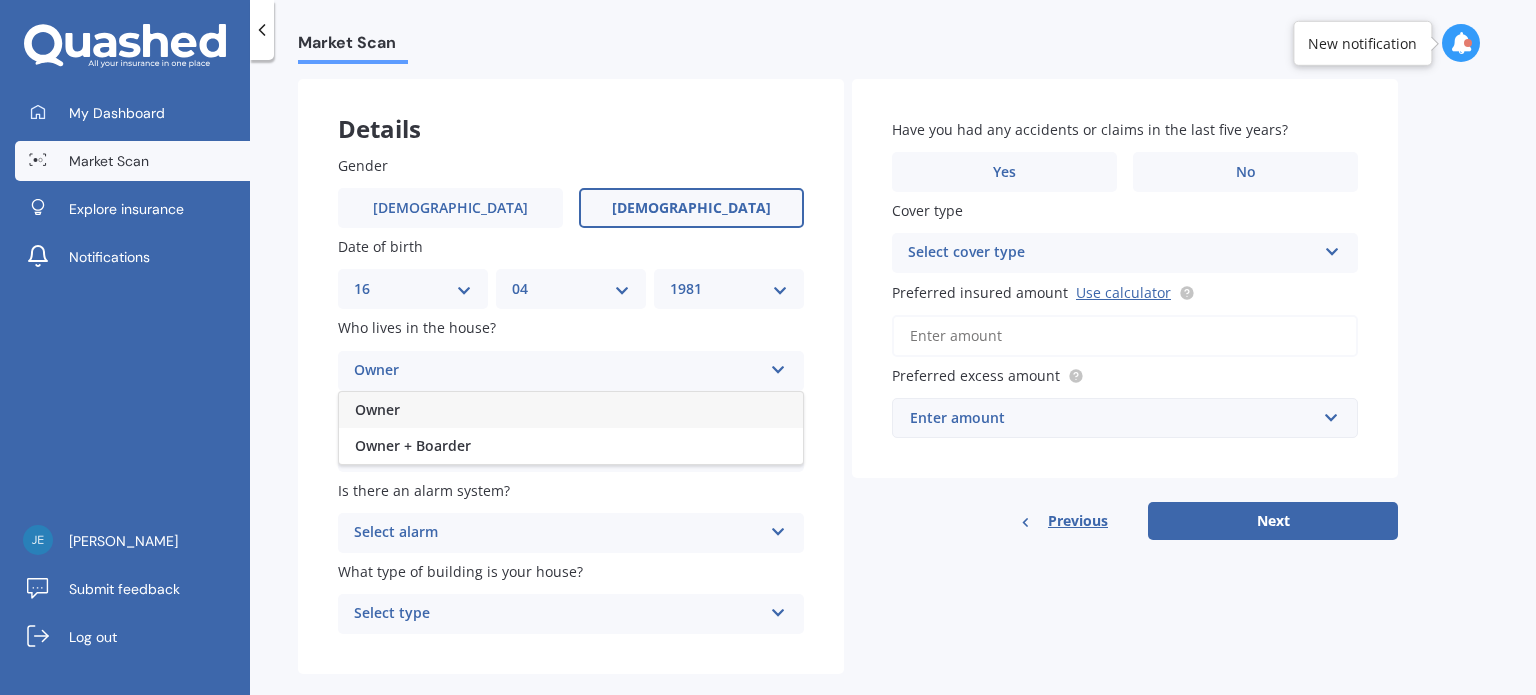 click on "Owner" at bounding box center [571, 410] 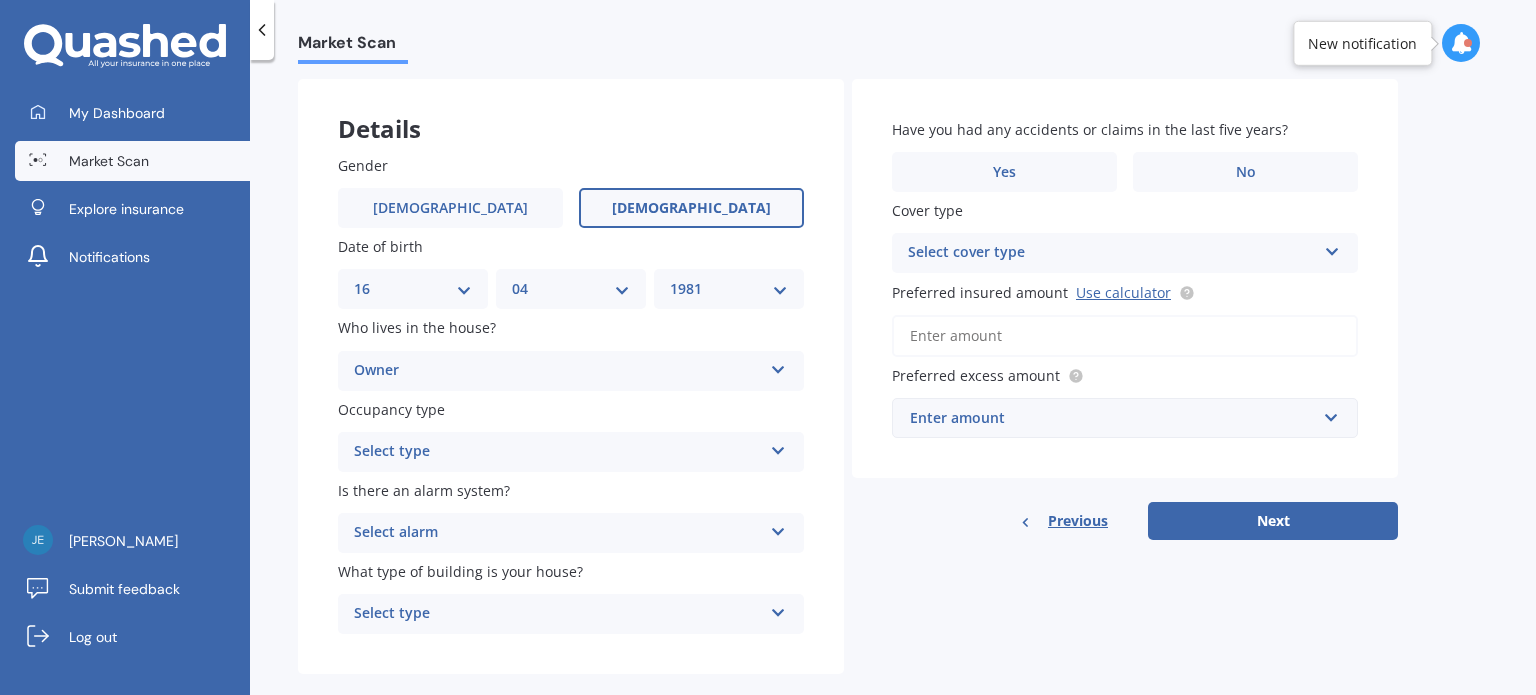 click on "Select type Permanent Holiday (without tenancy)" at bounding box center (571, 452) 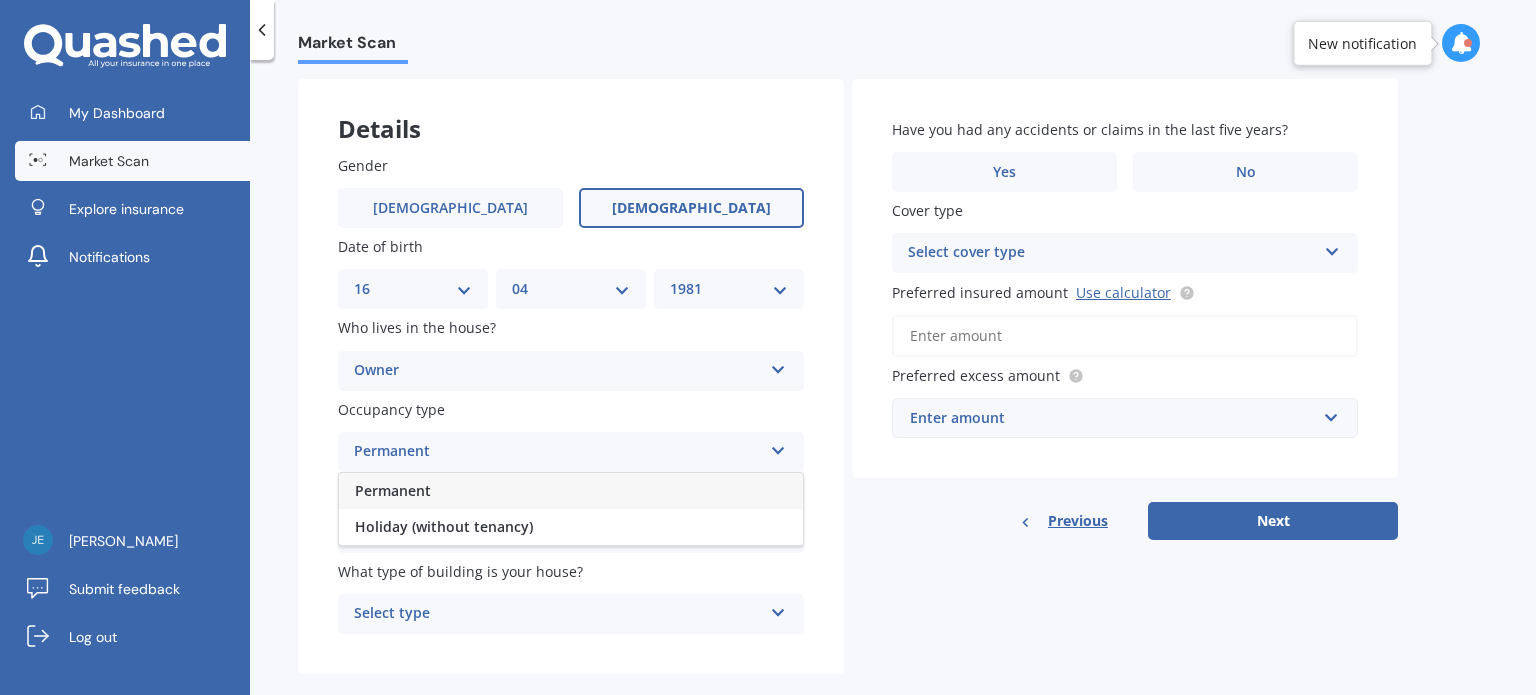 click on "Permanent" at bounding box center [571, 491] 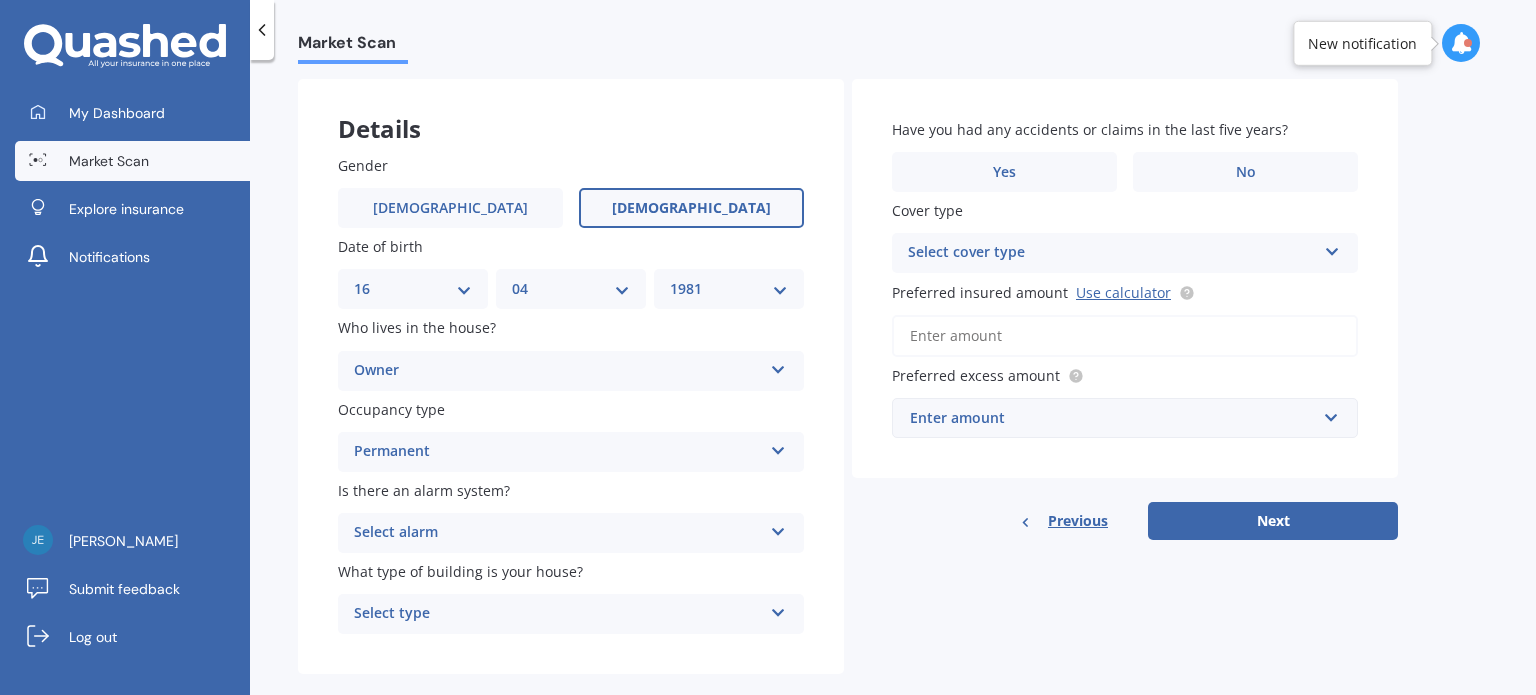scroll, scrollTop: 114, scrollLeft: 0, axis: vertical 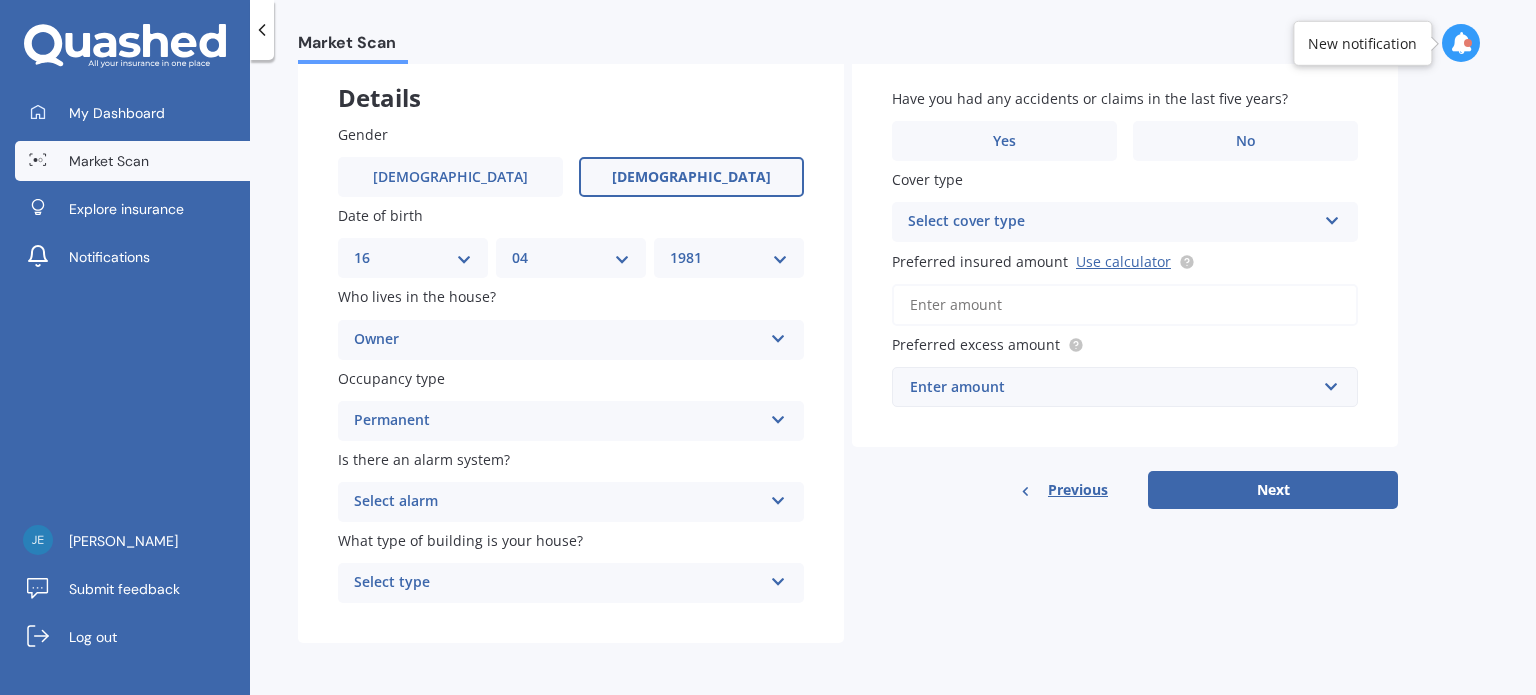 click on "Select alarm Yes, monitored Yes, not monitored No" at bounding box center (571, 502) 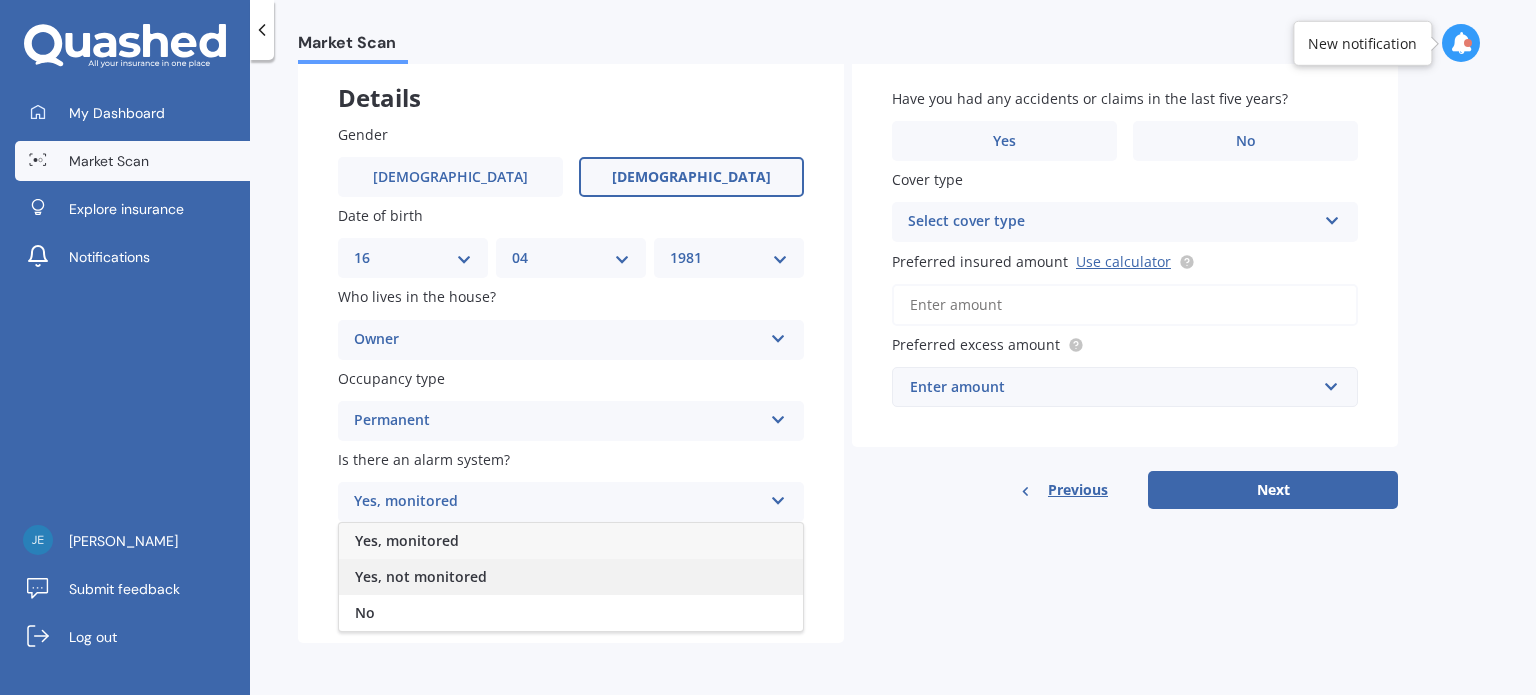 click on "Yes, not monitored" at bounding box center (571, 577) 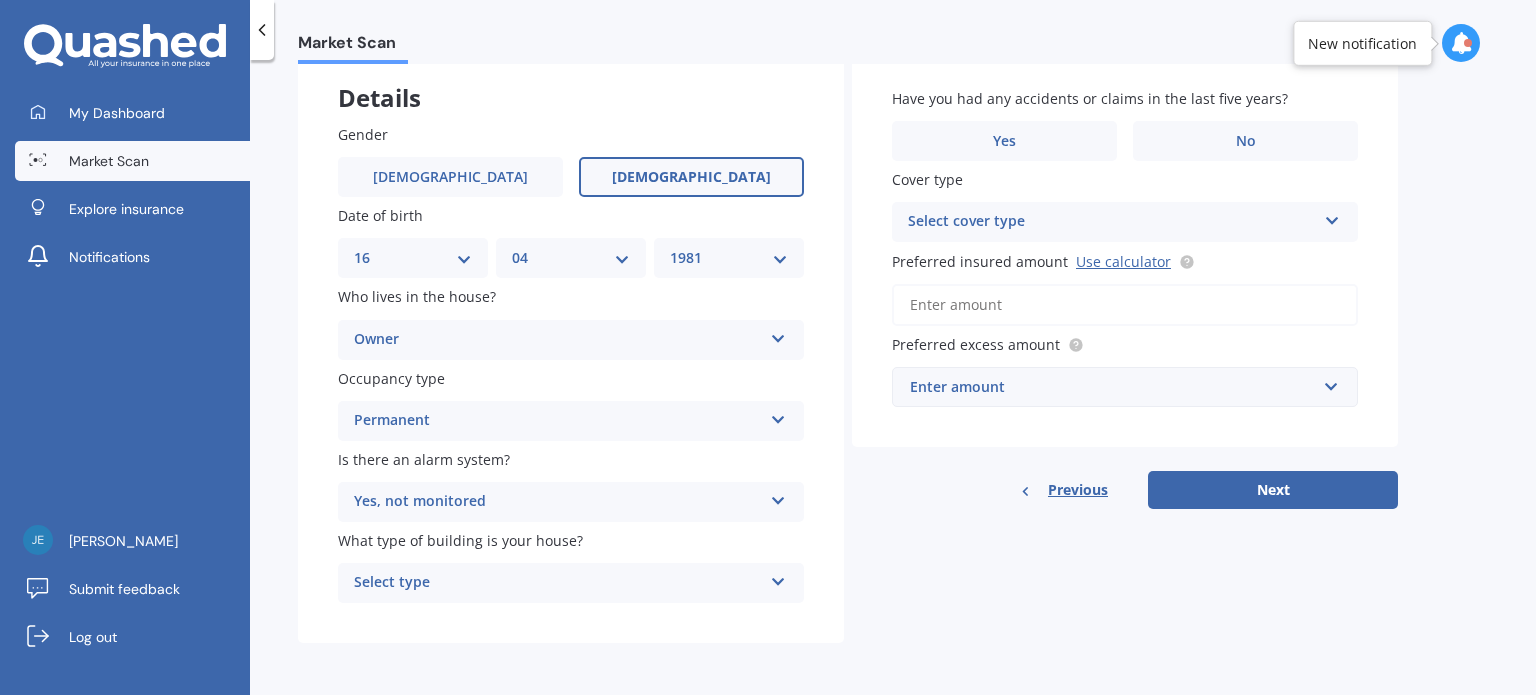 click on "Select type" at bounding box center [558, 583] 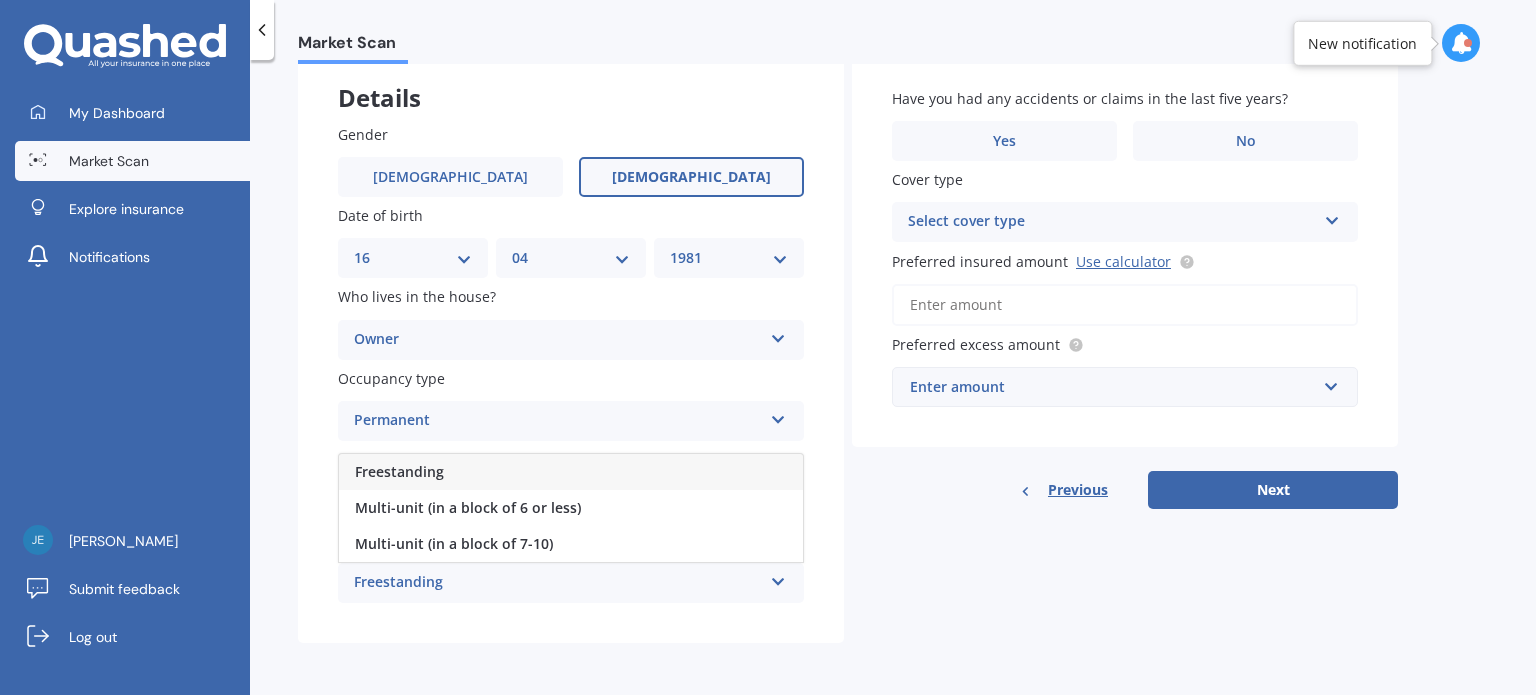 click on "Freestanding" at bounding box center (399, 471) 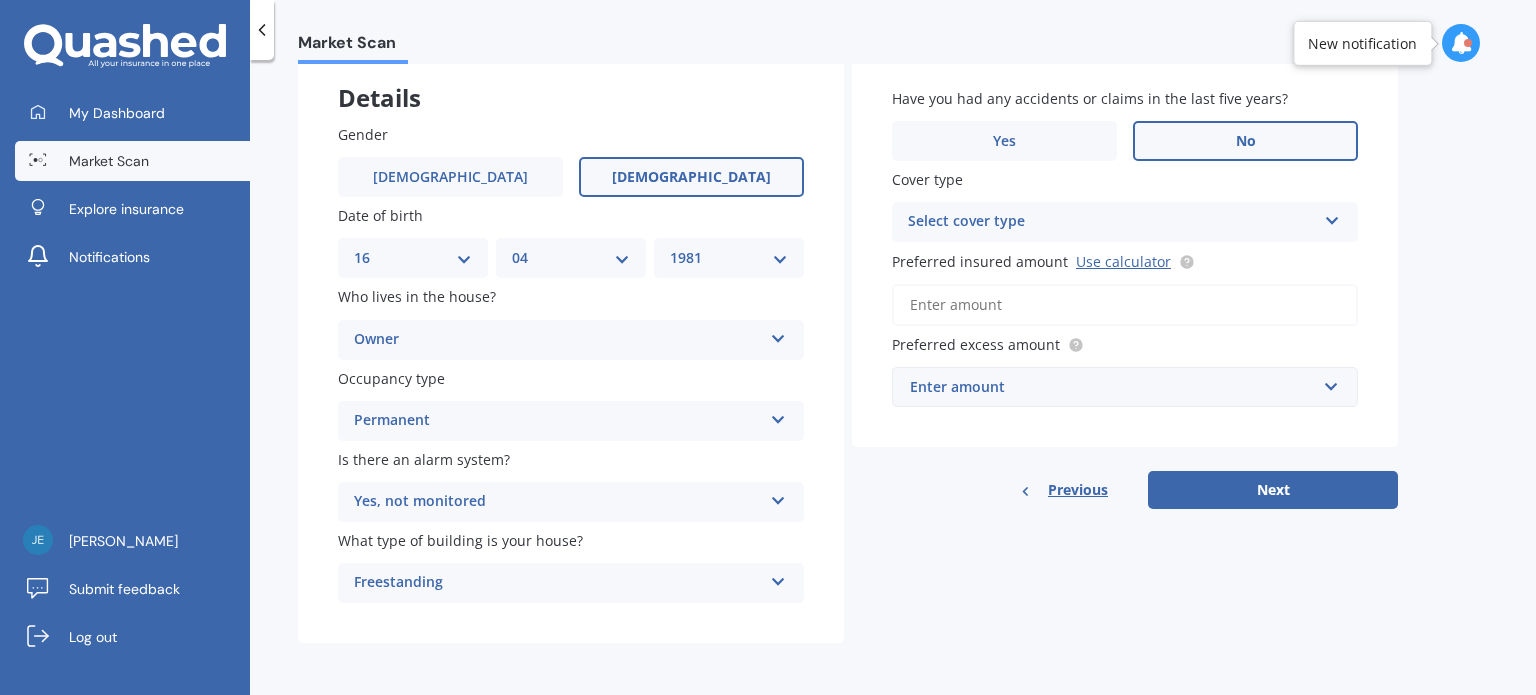 click on "No" at bounding box center (1245, 141) 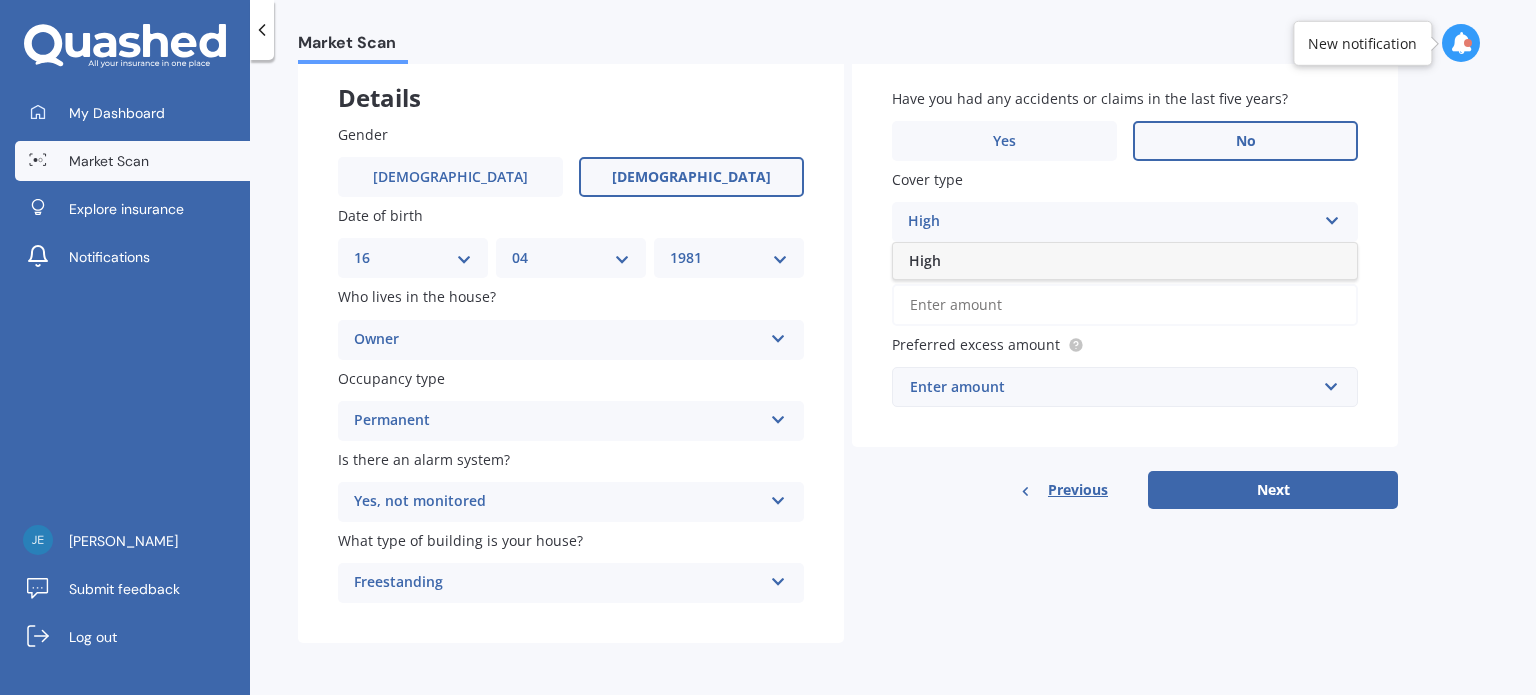click on "High" at bounding box center [1112, 222] 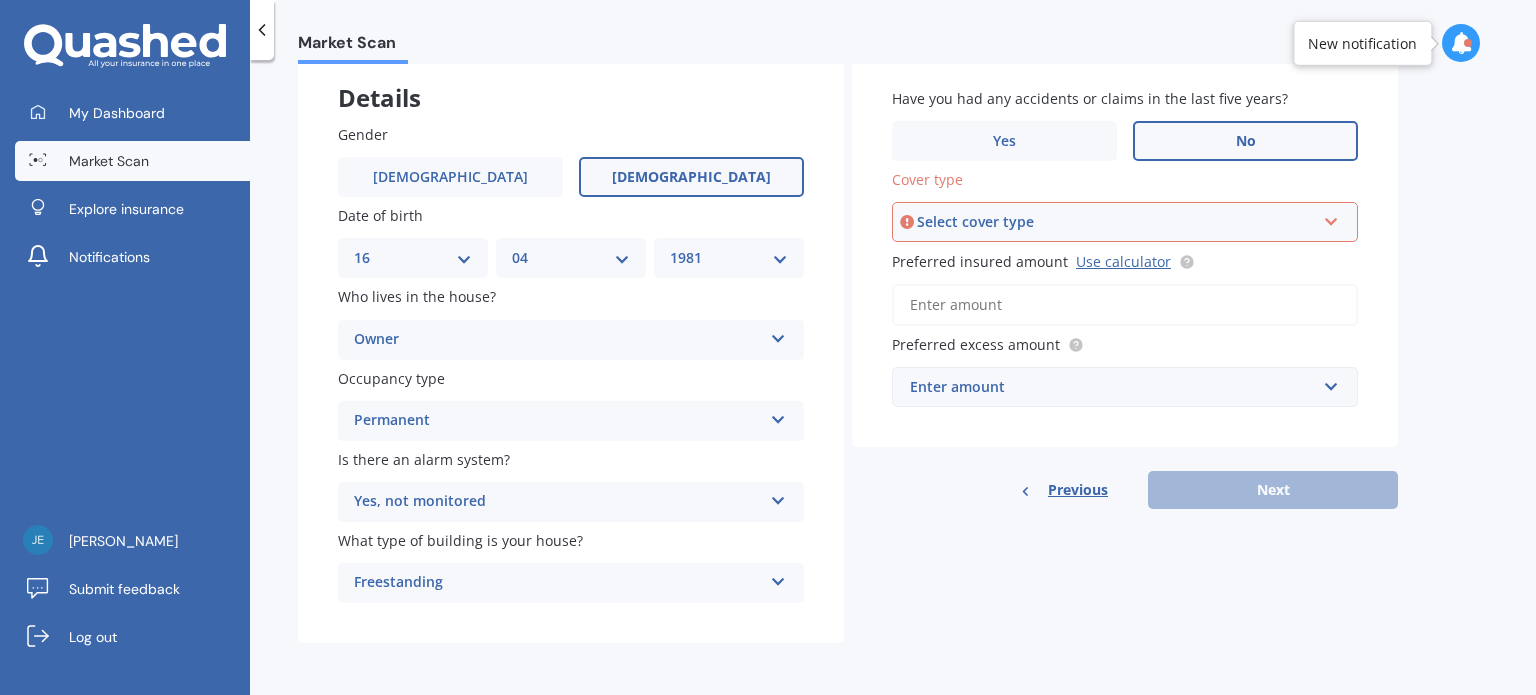 click on "Select cover type High" at bounding box center [1125, 222] 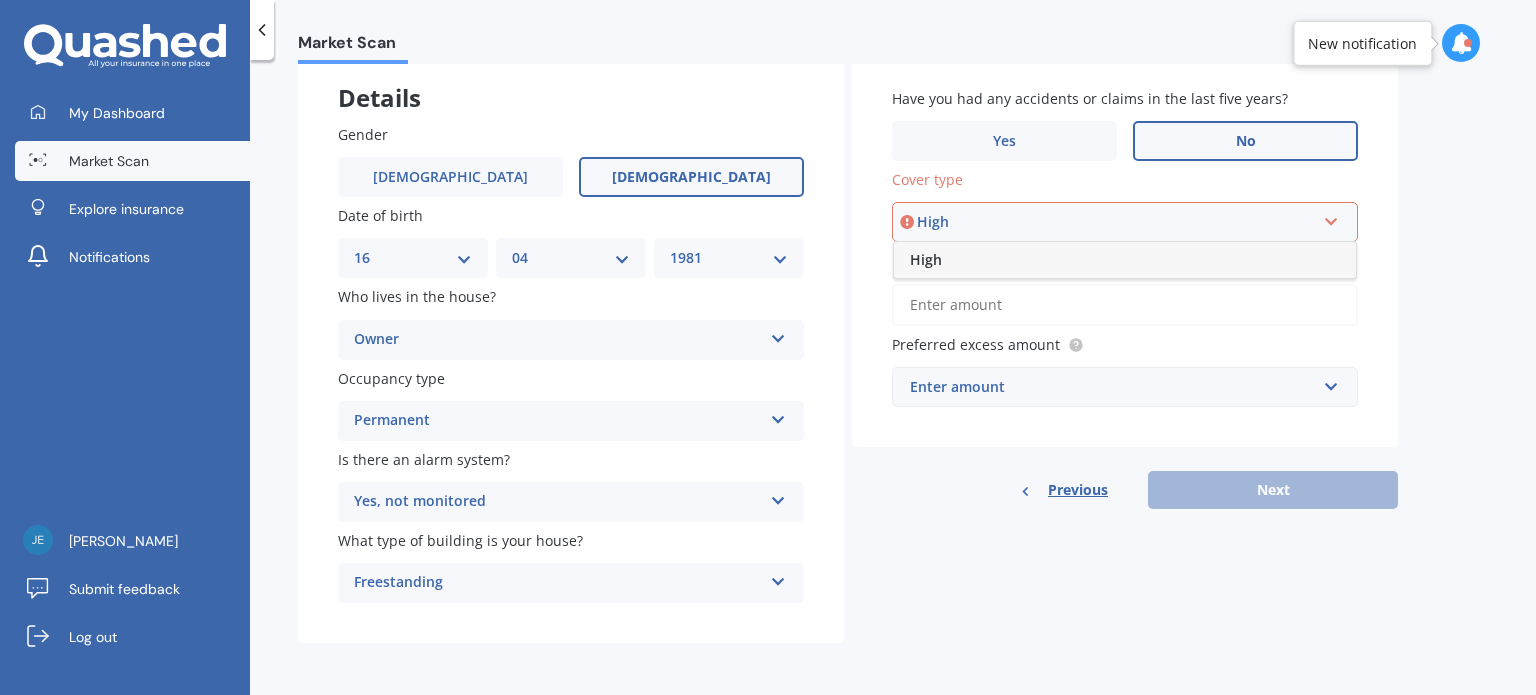 click on "High" at bounding box center (1125, 260) 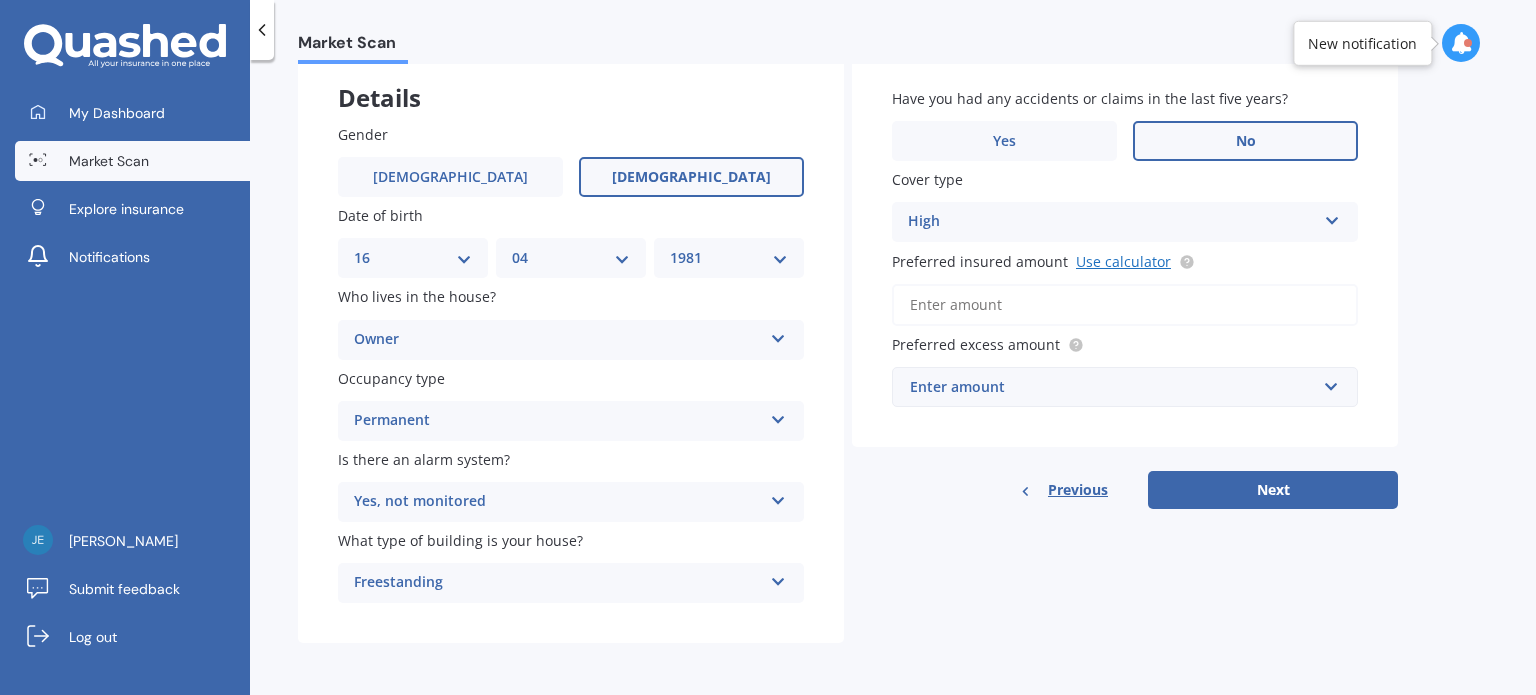 click on "Use calculator" at bounding box center (1123, 261) 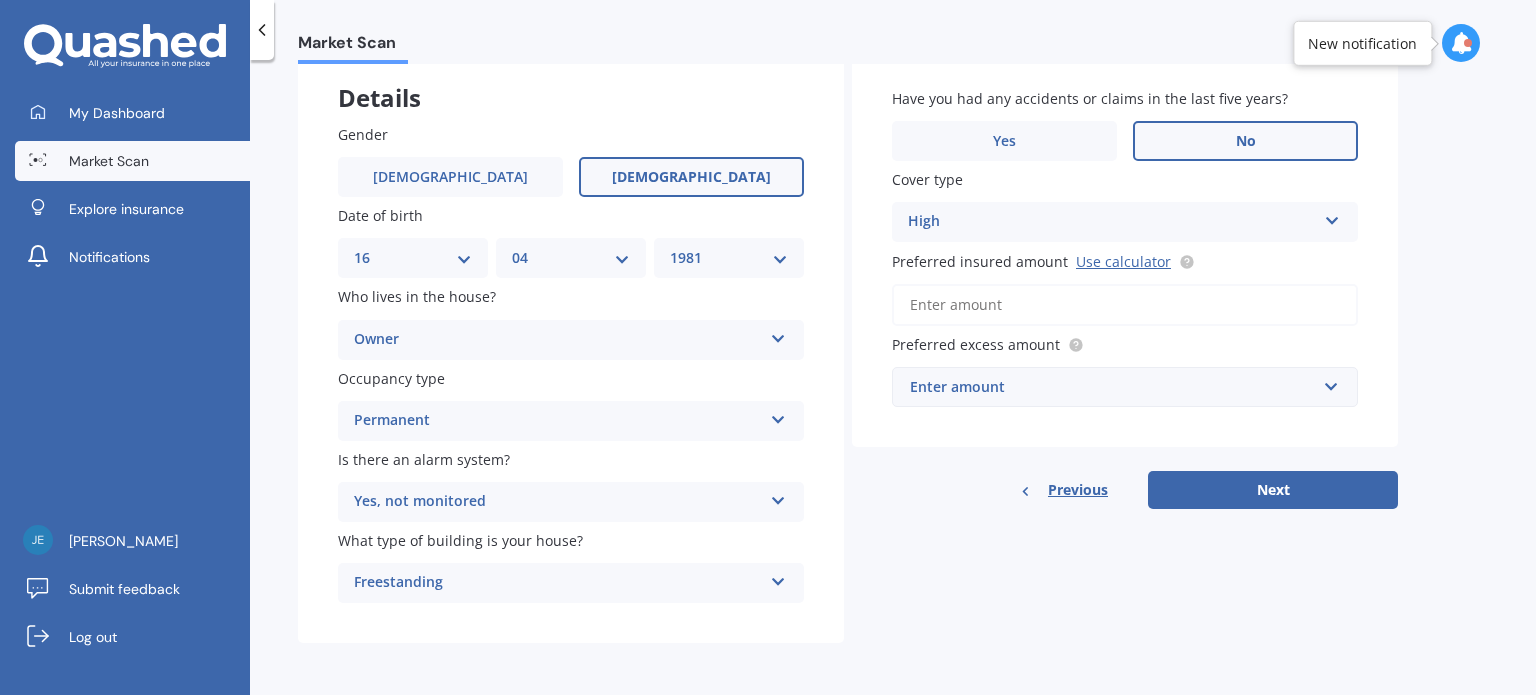 click on "Preferred insured amount Use calculator" at bounding box center [1125, 305] 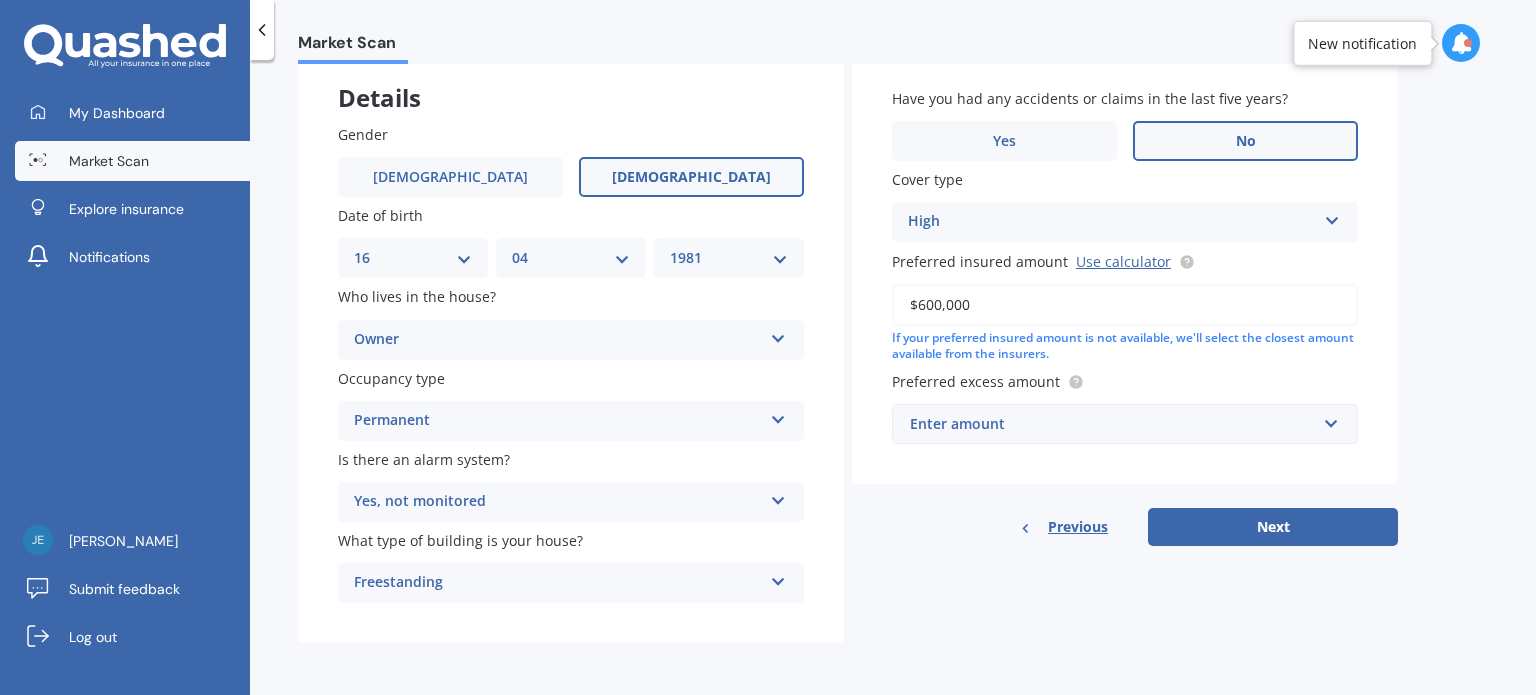 type on "$600,000" 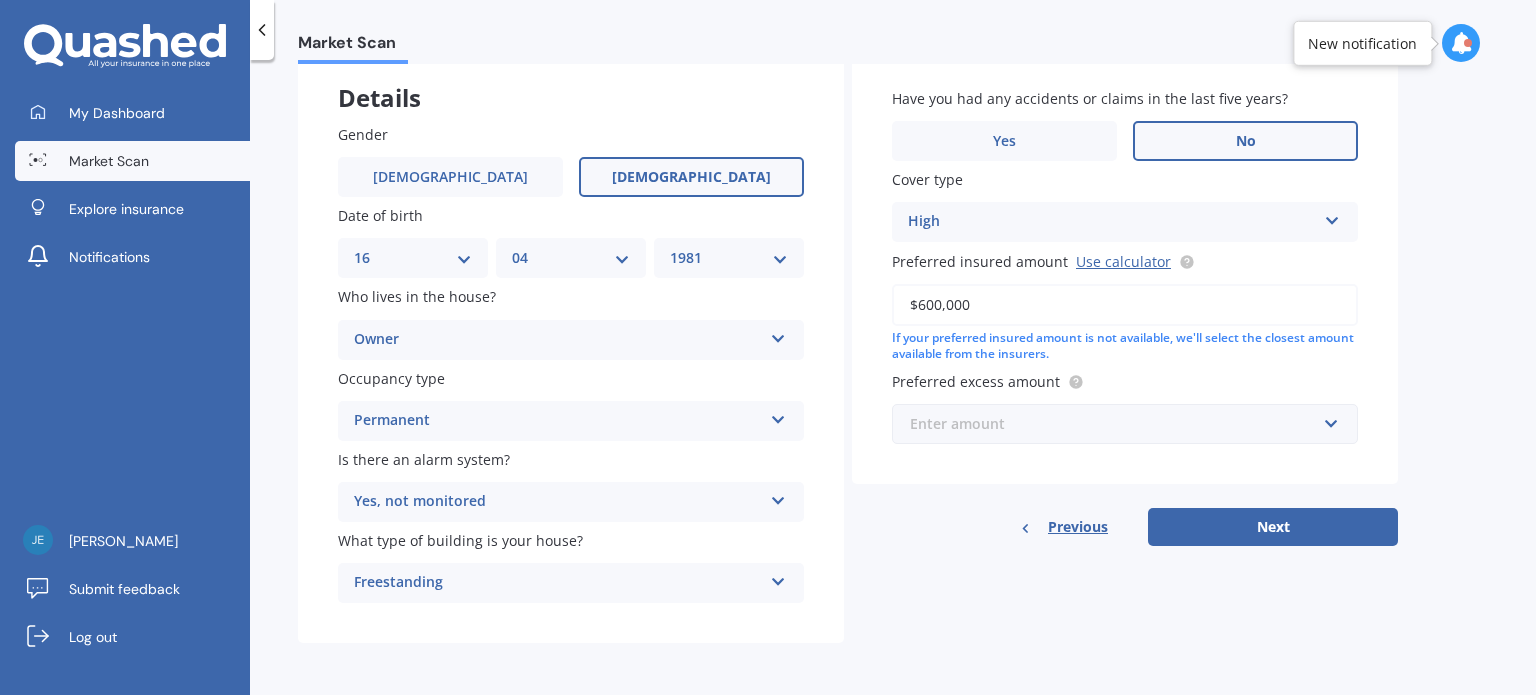 click at bounding box center [1118, 424] 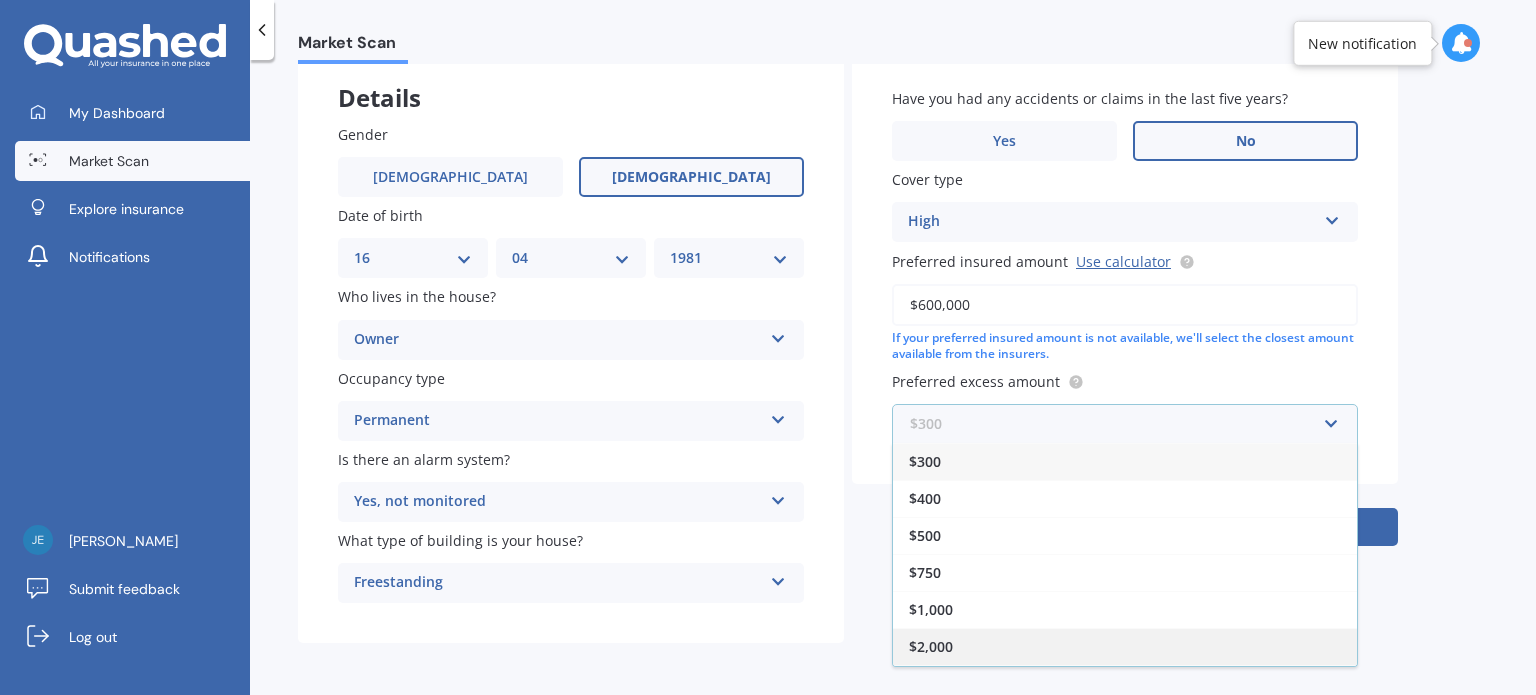 scroll, scrollTop: 33, scrollLeft: 0, axis: vertical 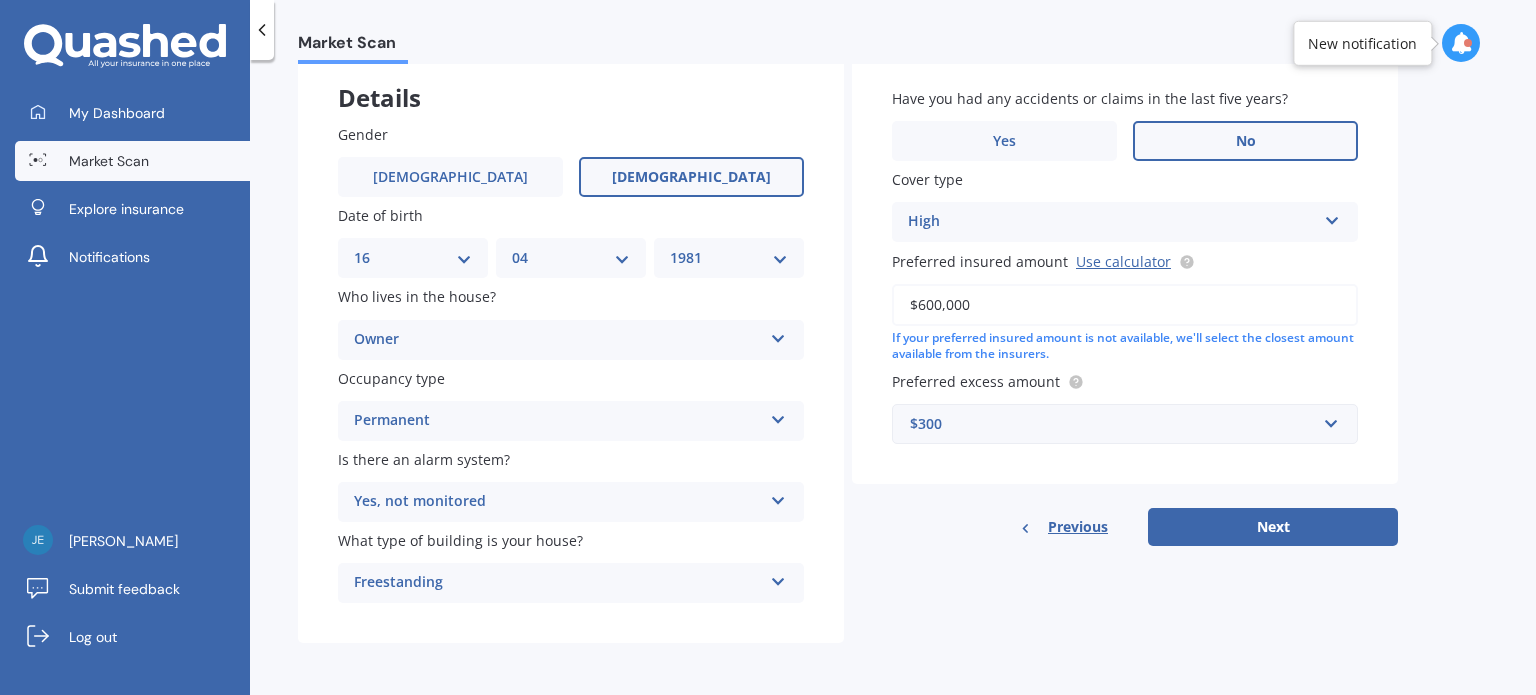 click on "Market Scan House Market Scan 70 % Let's get to know you and see how we can help with finding you the best insurance Details Gender [DEMOGRAPHIC_DATA] [DEMOGRAPHIC_DATA] Date of birth DD 01 02 03 04 05 06 07 08 09 10 11 12 13 14 15 16 17 18 19 20 21 22 23 24 25 26 27 28 29 30 31 MM 01 02 03 04 05 06 07 08 09 10 11 12 YYYY 2009 2008 2007 2006 2005 2004 2003 2002 2001 2000 1999 1998 1997 1996 1995 1994 1993 1992 1991 1990 1989 1988 1987 1986 1985 1984 1983 1982 1981 1980 1979 1978 1977 1976 1975 1974 1973 1972 1971 1970 1969 1968 1967 1966 1965 1964 1963 1962 1961 1960 1959 1958 1957 1956 1955 1954 1953 1952 1951 1950 1949 1948 1947 1946 1945 1944 1943 1942 1941 1940 1939 1938 1937 1936 1935 1934 1933 1932 1931 1930 1929 1928 1927 1926 1925 1924 1923 1922 1921 1920 1919 1918 1917 1916 1915 1914 1913 1912 1911 1910 Who lives in the house? Owner Owner Owner + Boarder Occupancy type Permanent Permanent Holiday (without tenancy) Is there an alarm system? Yes, not monitored Yes, monitored Yes, not monitored No Freestanding Freestanding Yes" at bounding box center (893, 381) 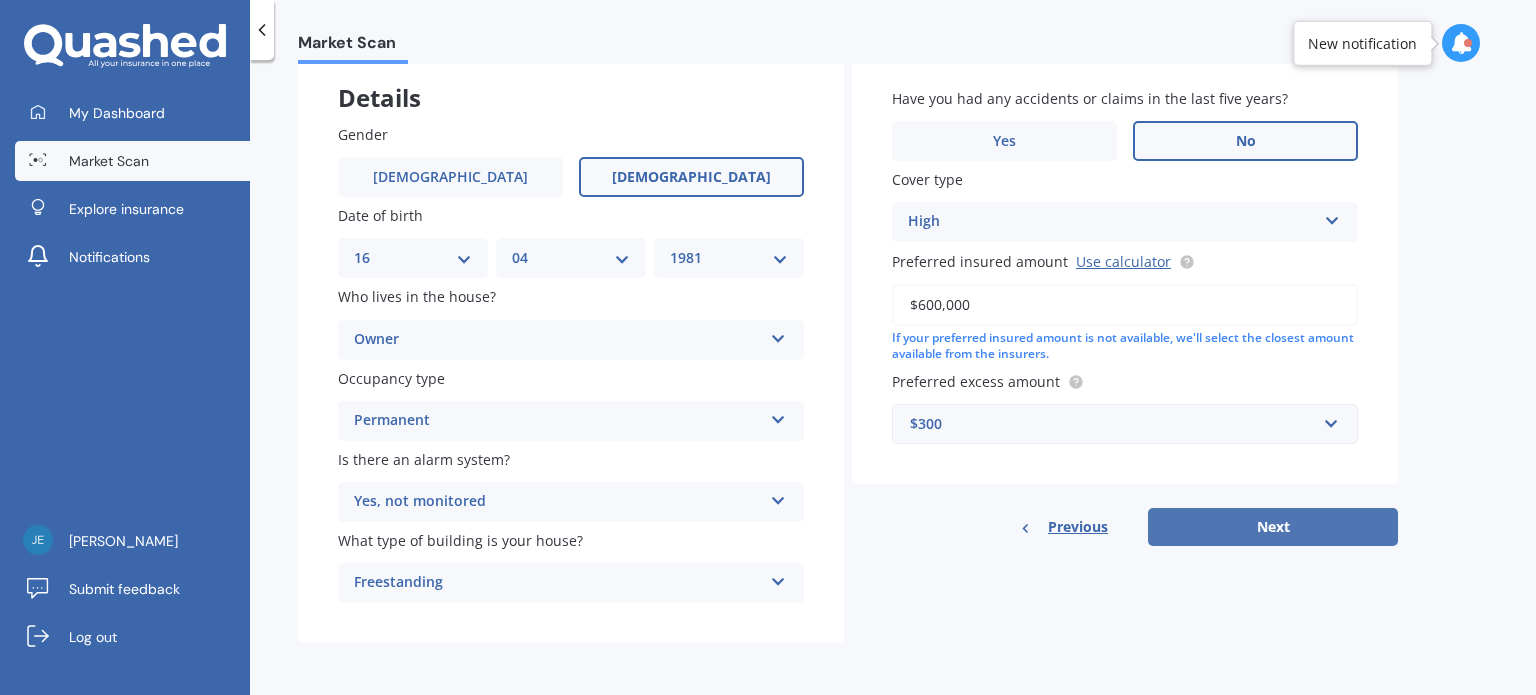 click on "Next" at bounding box center [1273, 527] 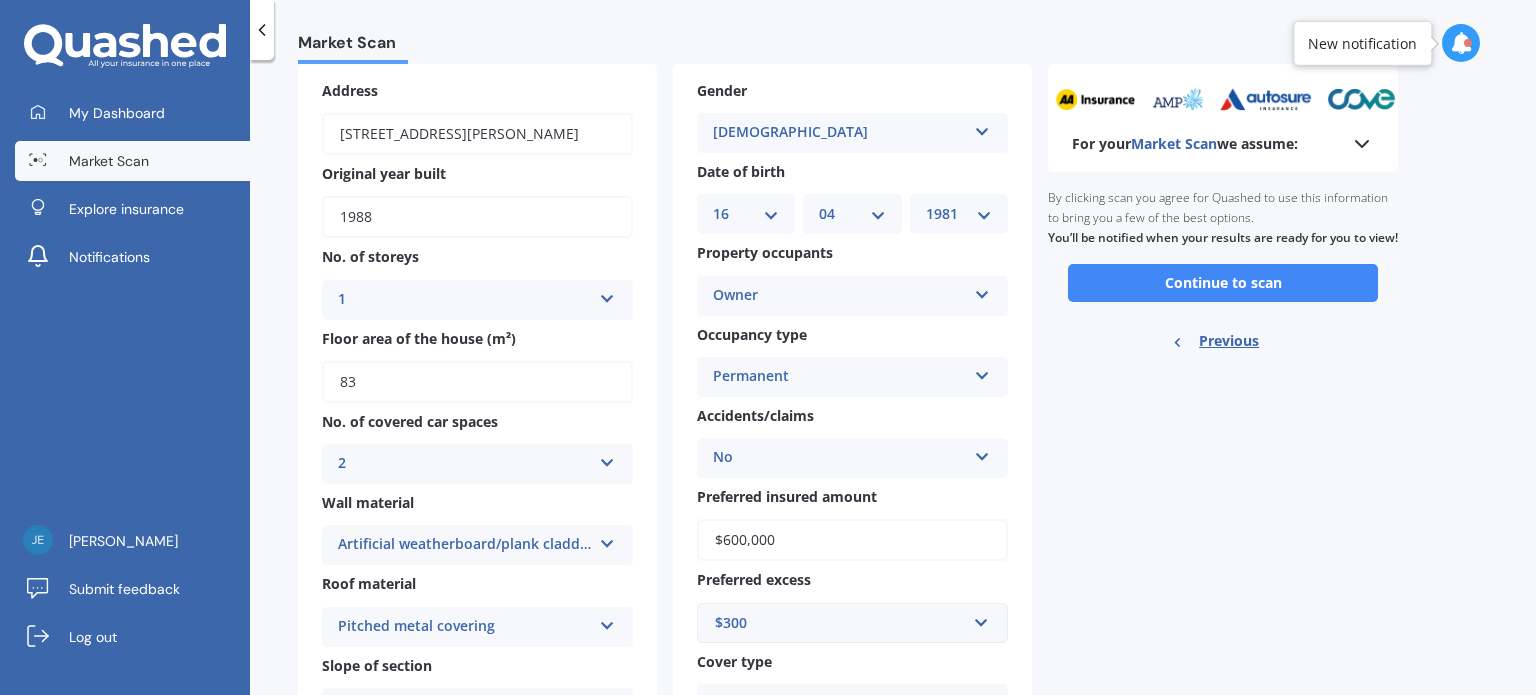scroll, scrollTop: 0, scrollLeft: 0, axis: both 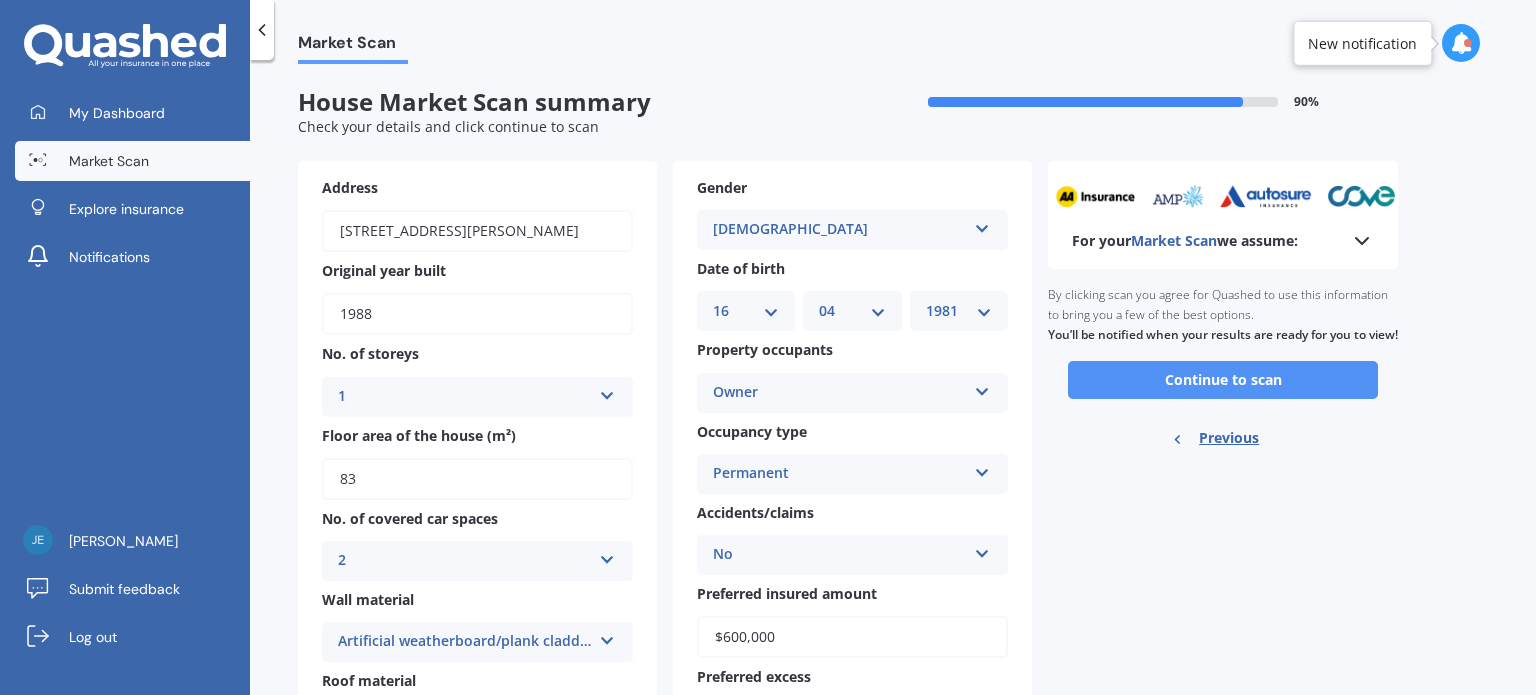 click on "Continue to scan" at bounding box center (1223, 380) 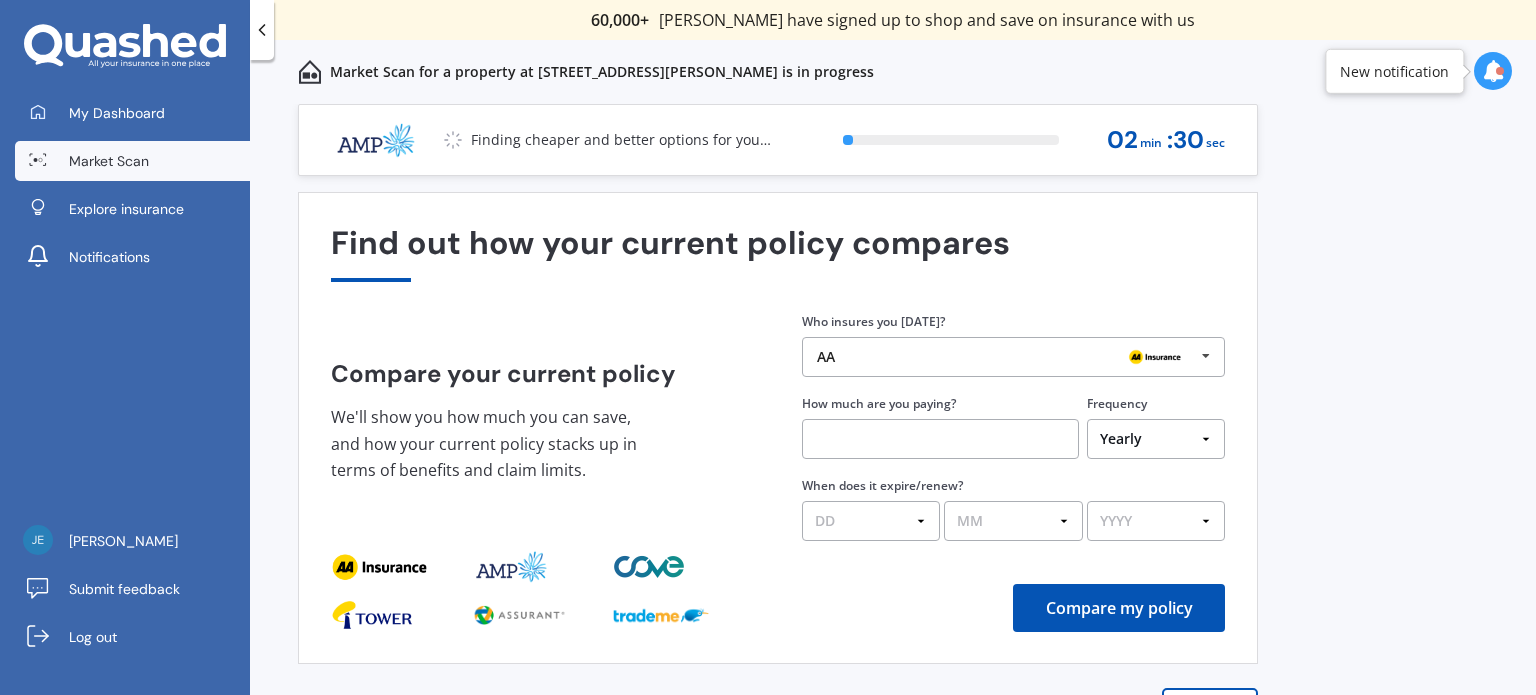 click at bounding box center (1206, 356) 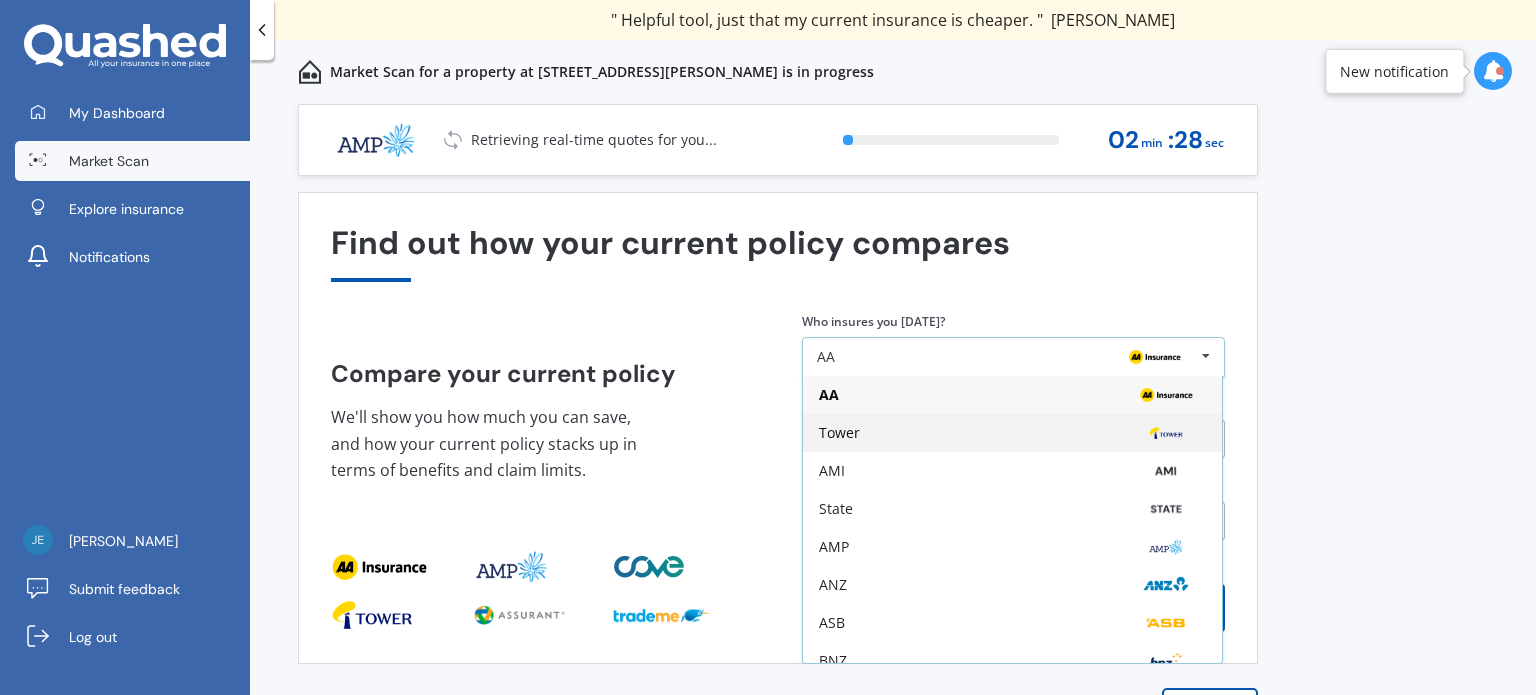 click on "Tower" at bounding box center [839, 433] 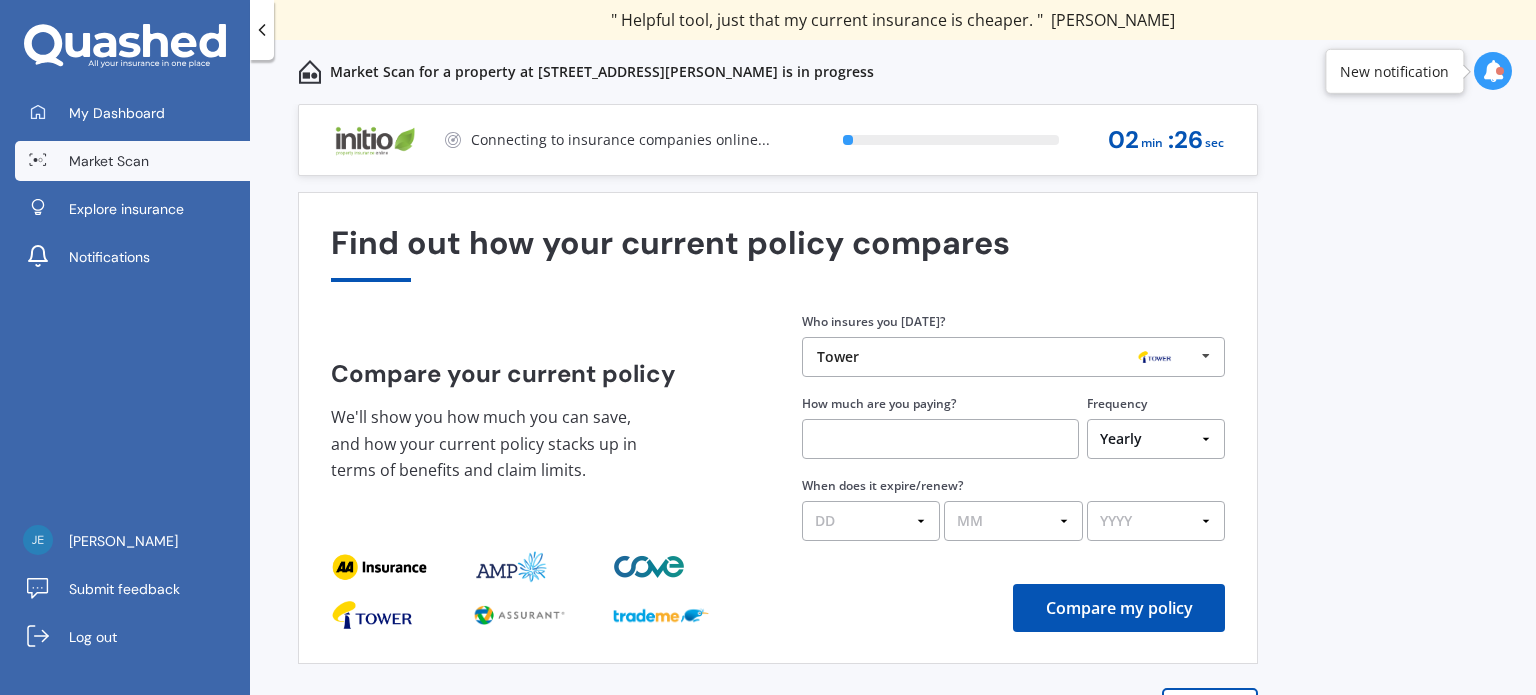 click at bounding box center (940, 439) 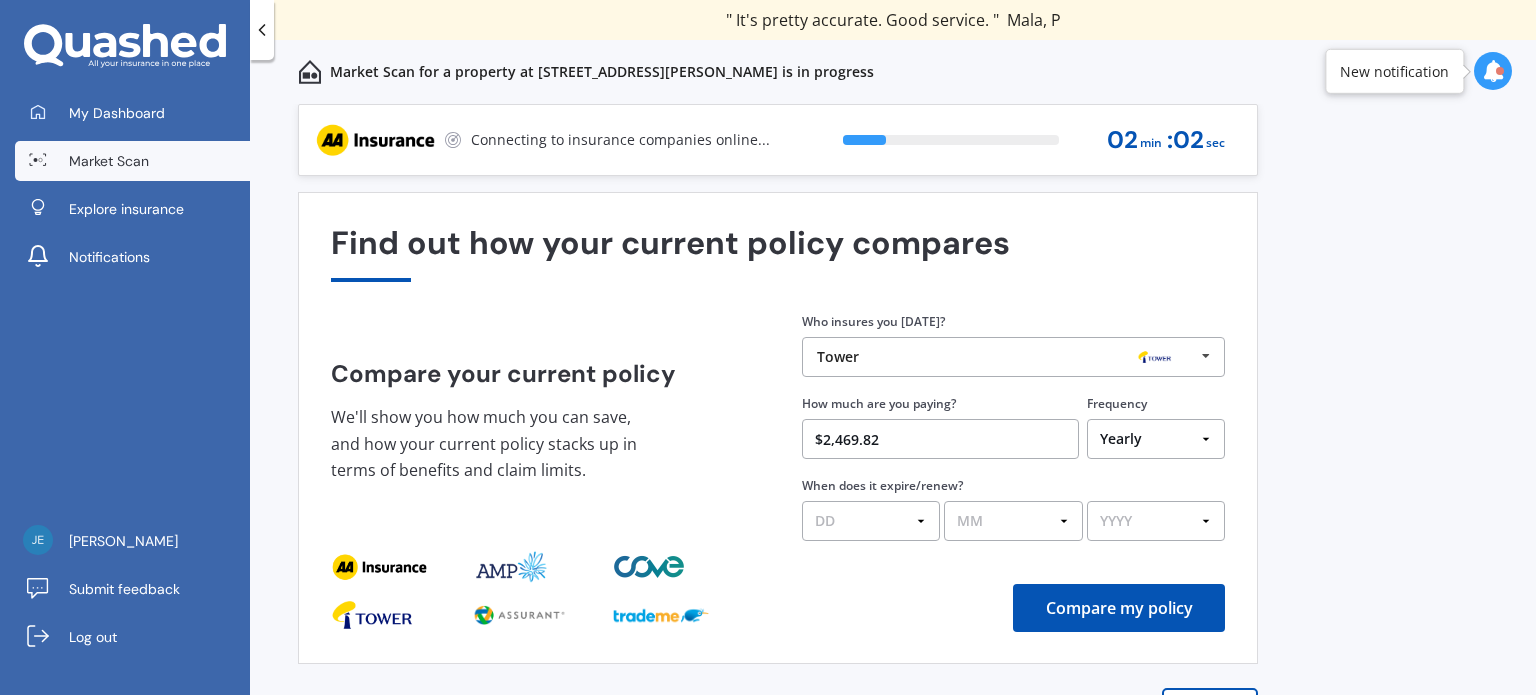 type on "$2,469.82" 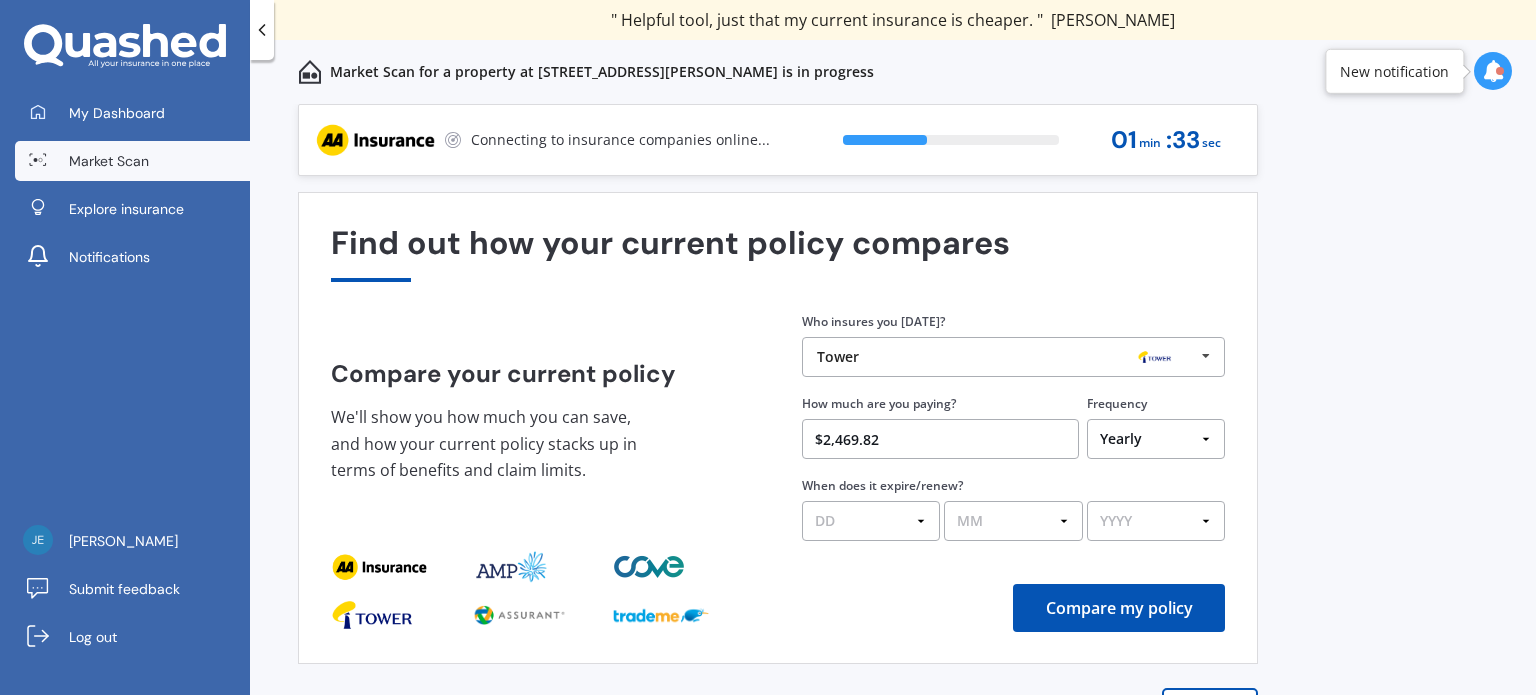 click on "DD 01 02 03 04 05 06 07 08 09 10 11 12 13 14 15 16 17 18 19 20 21 22 23 24 25 26 27 28 29 30 31" at bounding box center [871, 521] 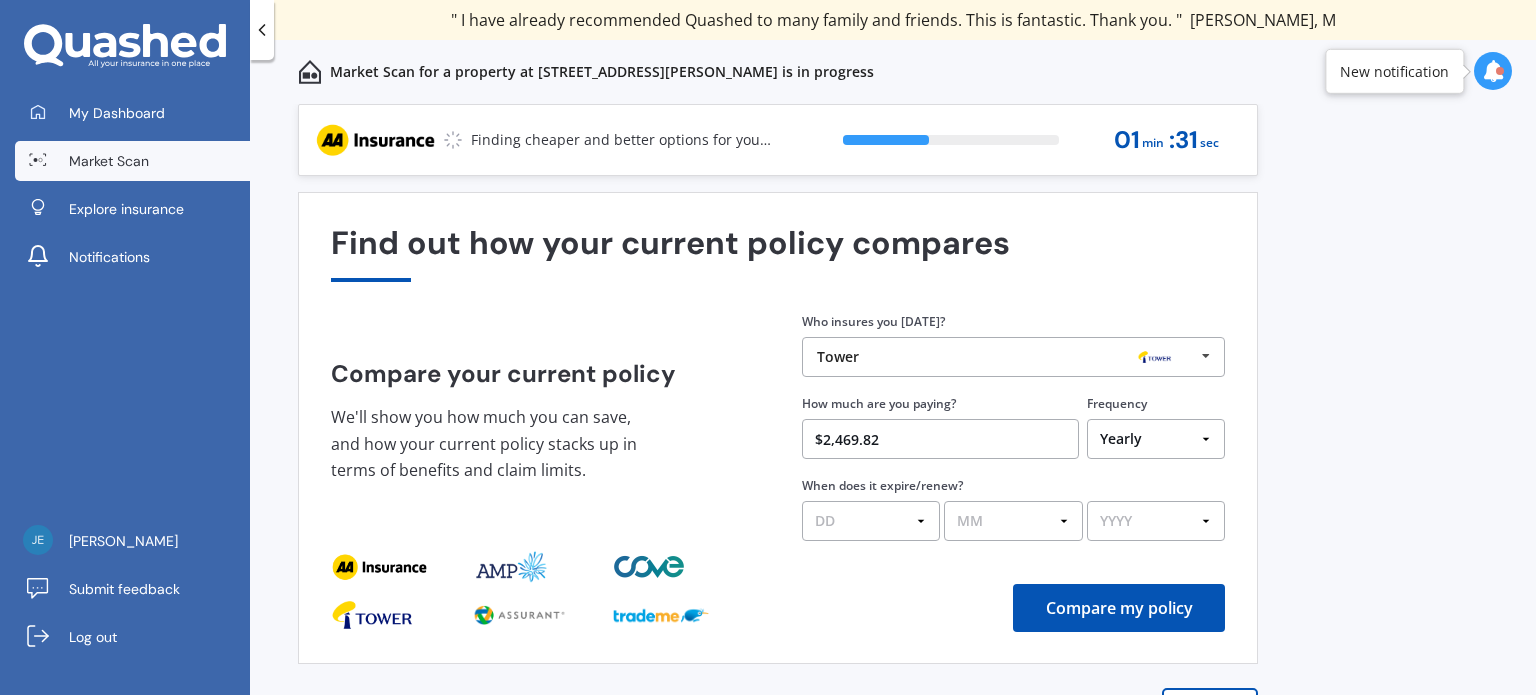 select on "15" 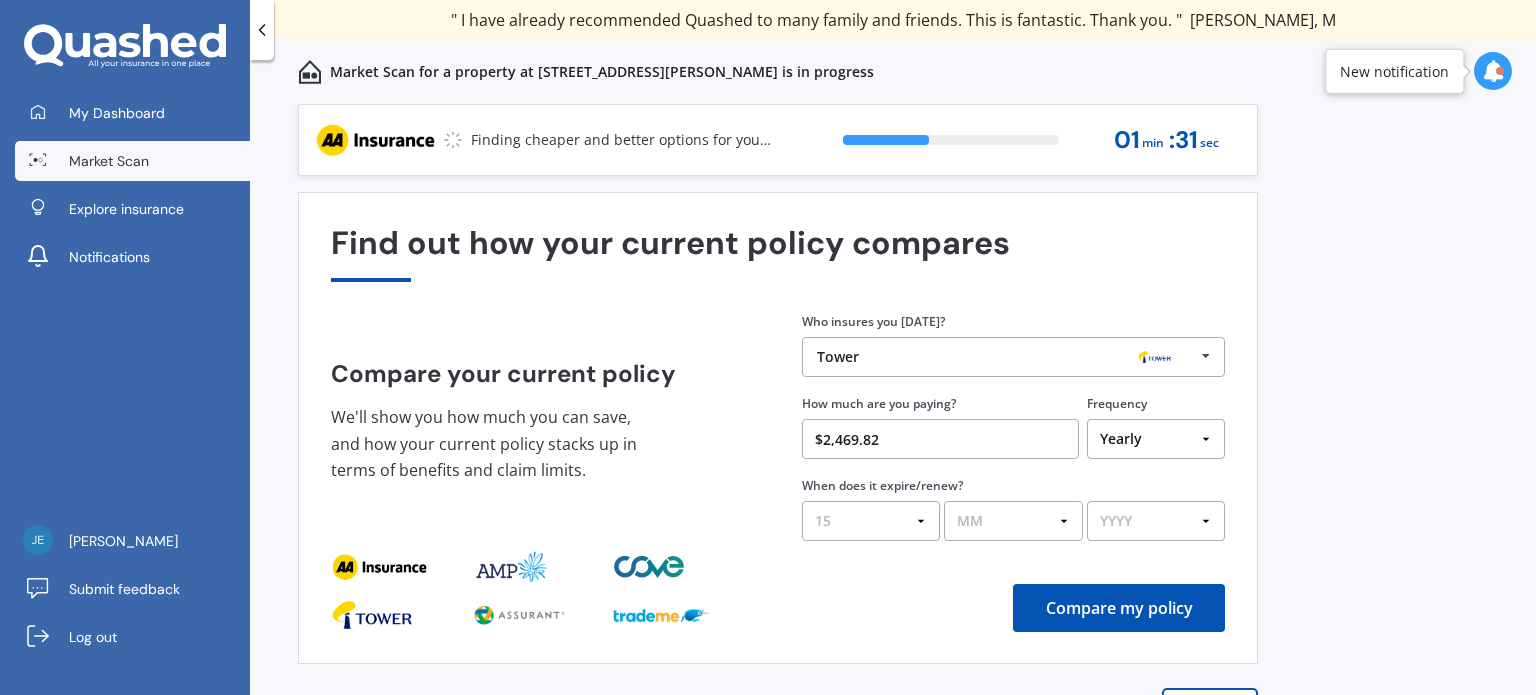 click on "DD 01 02 03 04 05 06 07 08 09 10 11 12 13 14 15 16 17 18 19 20 21 22 23 24 25 26 27 28 29 30 31" at bounding box center (871, 521) 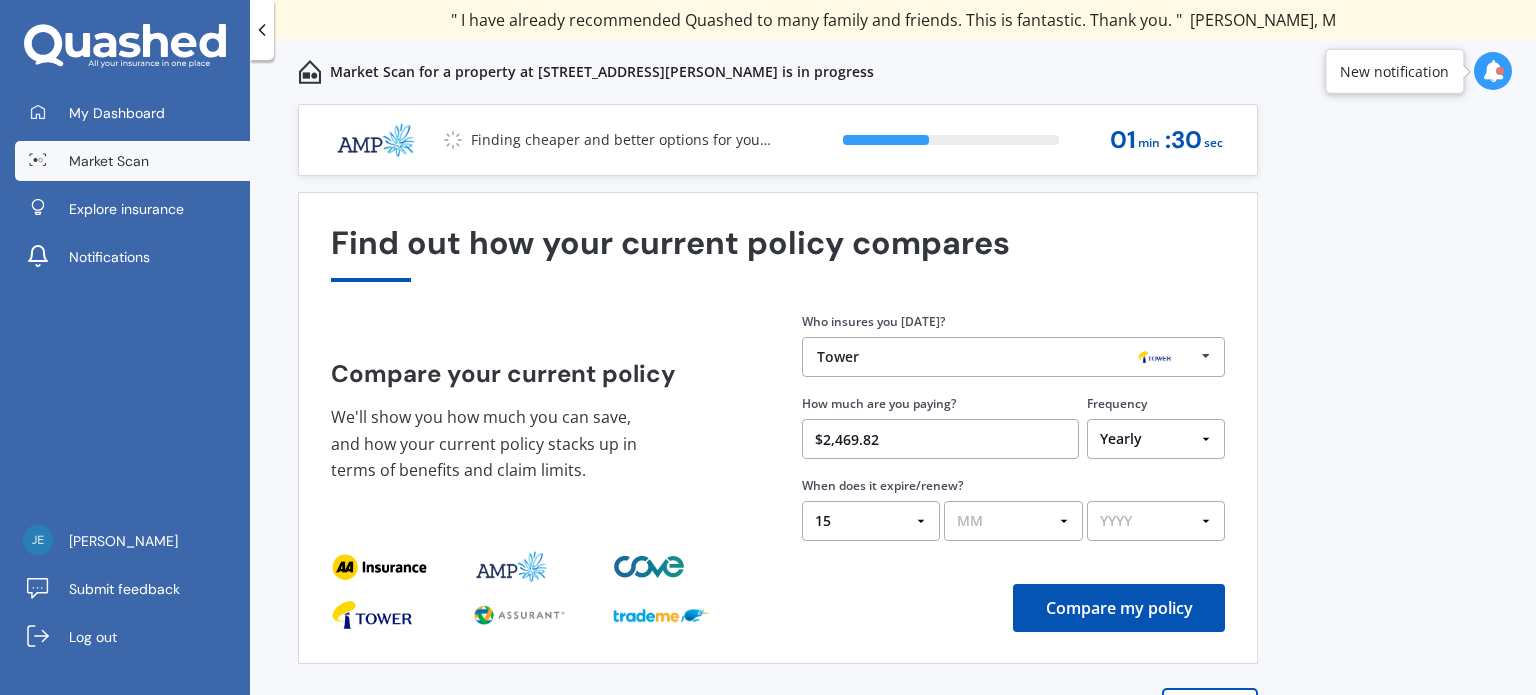 click on "MM 01 02 03 04 05 06 07 08 09 10 11 12" at bounding box center [1013, 521] 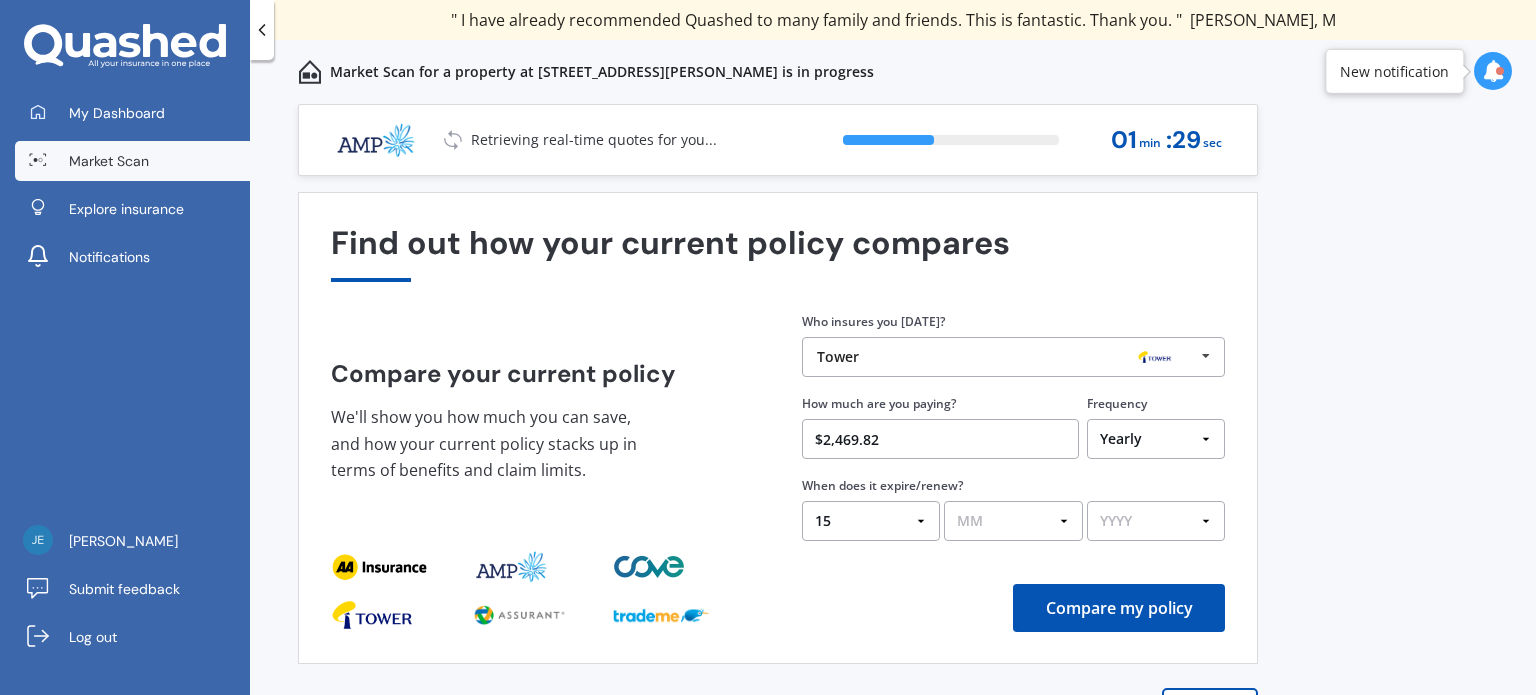 select on "06" 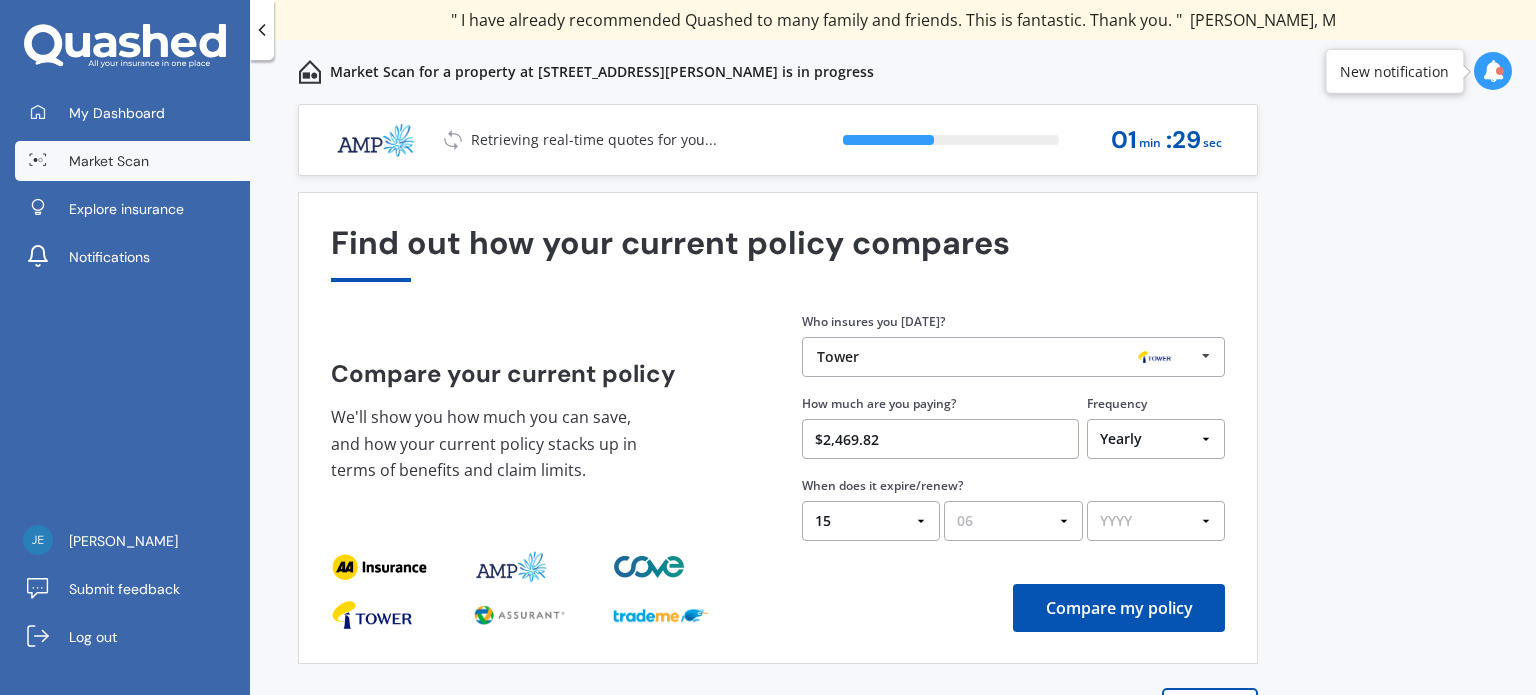 click on "MM 01 02 03 04 05 06 07 08 09 10 11 12" at bounding box center (1013, 521) 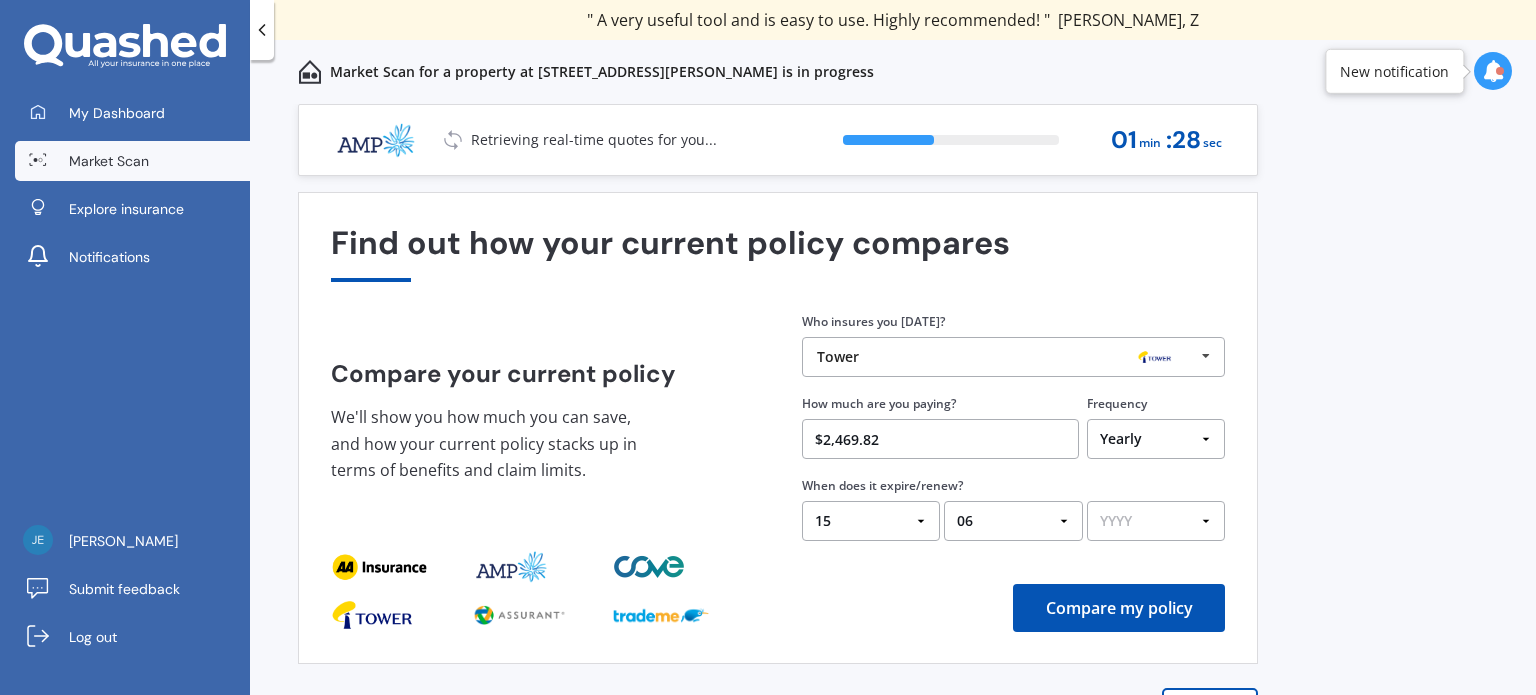 click on "YYYY 2026 2025 2024" at bounding box center [1156, 521] 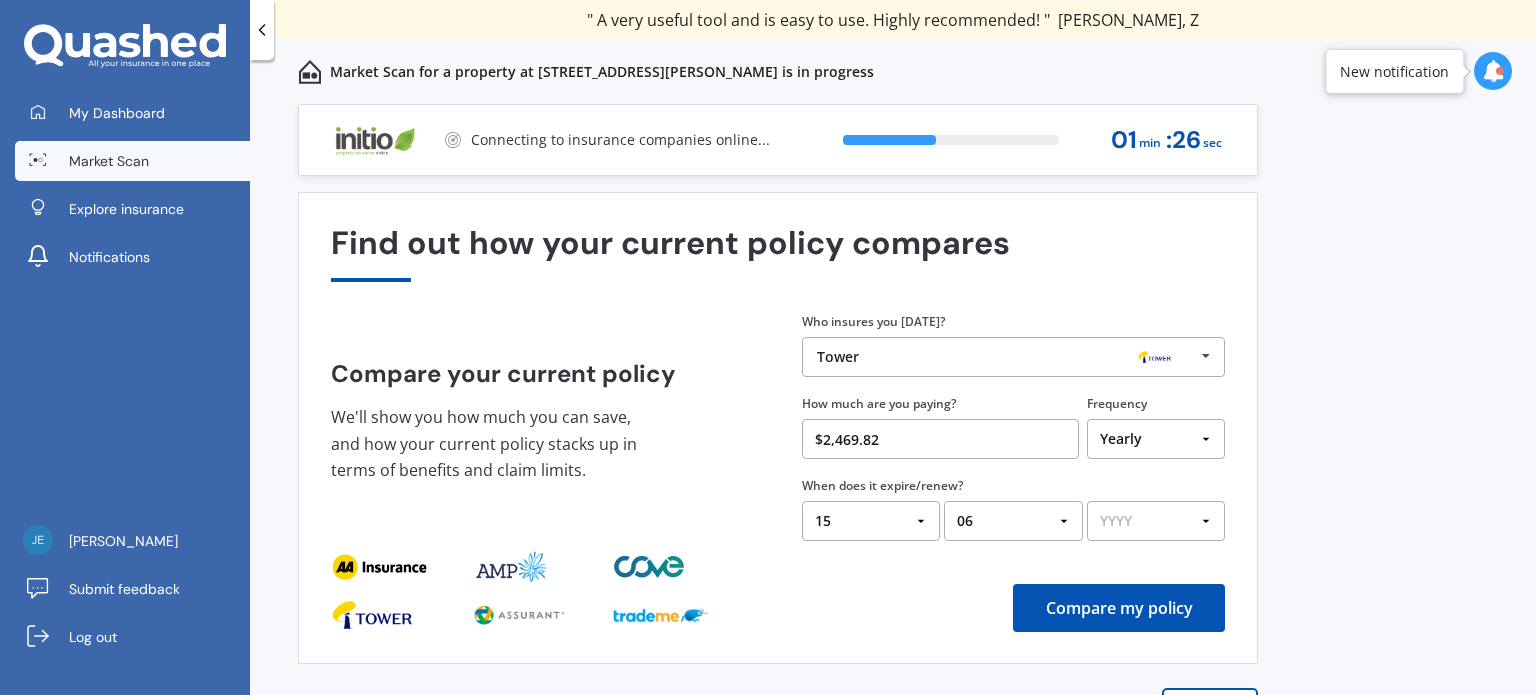 select on "2026" 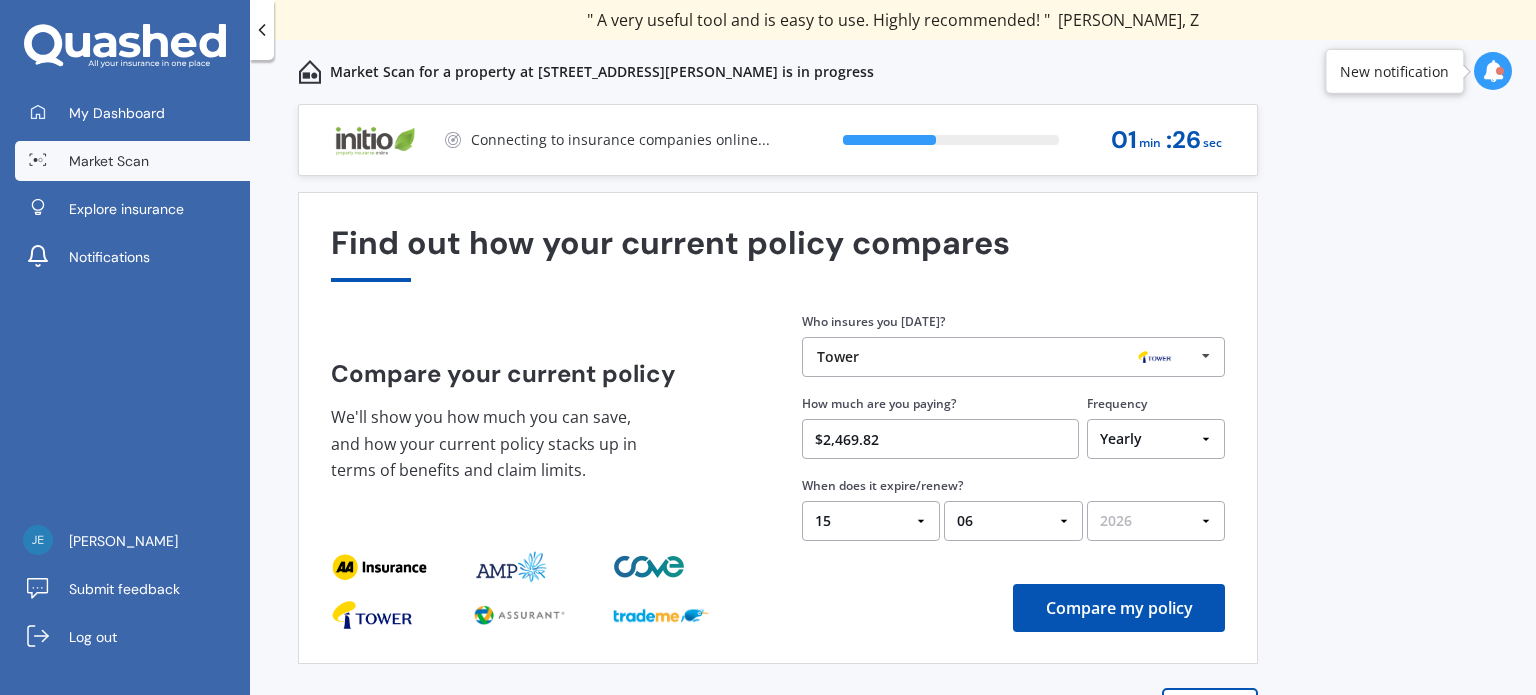 click on "YYYY 2026 2025 2024" at bounding box center (1156, 521) 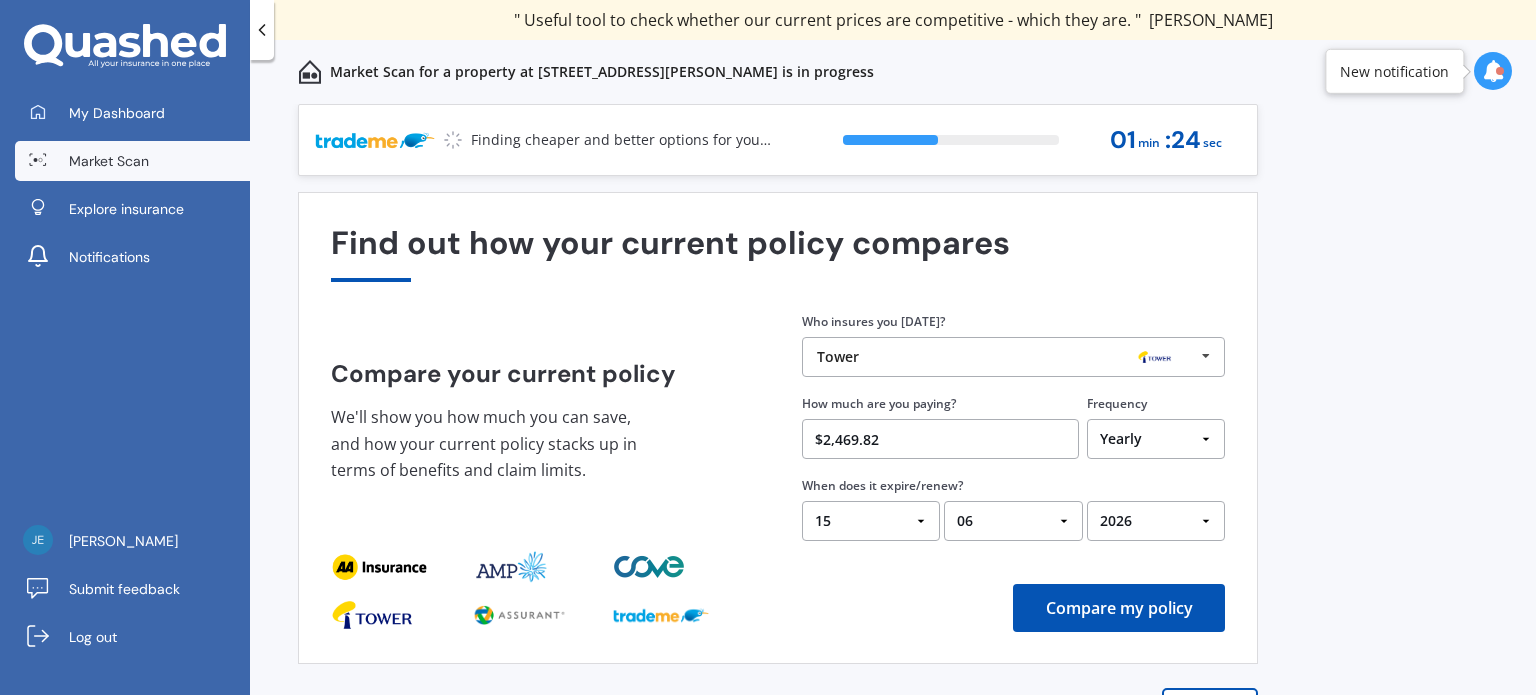 click on "Compare my policy" at bounding box center (1119, 608) 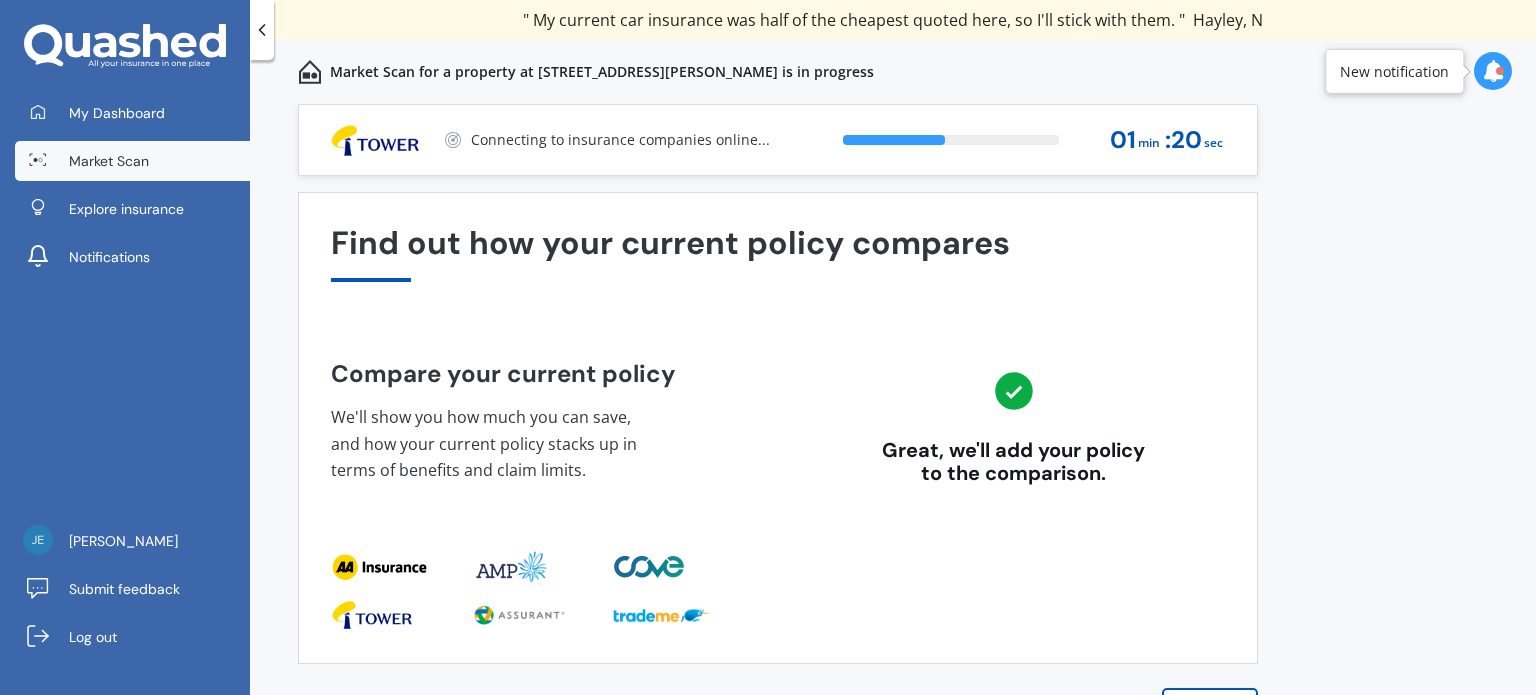 scroll, scrollTop: 28, scrollLeft: 0, axis: vertical 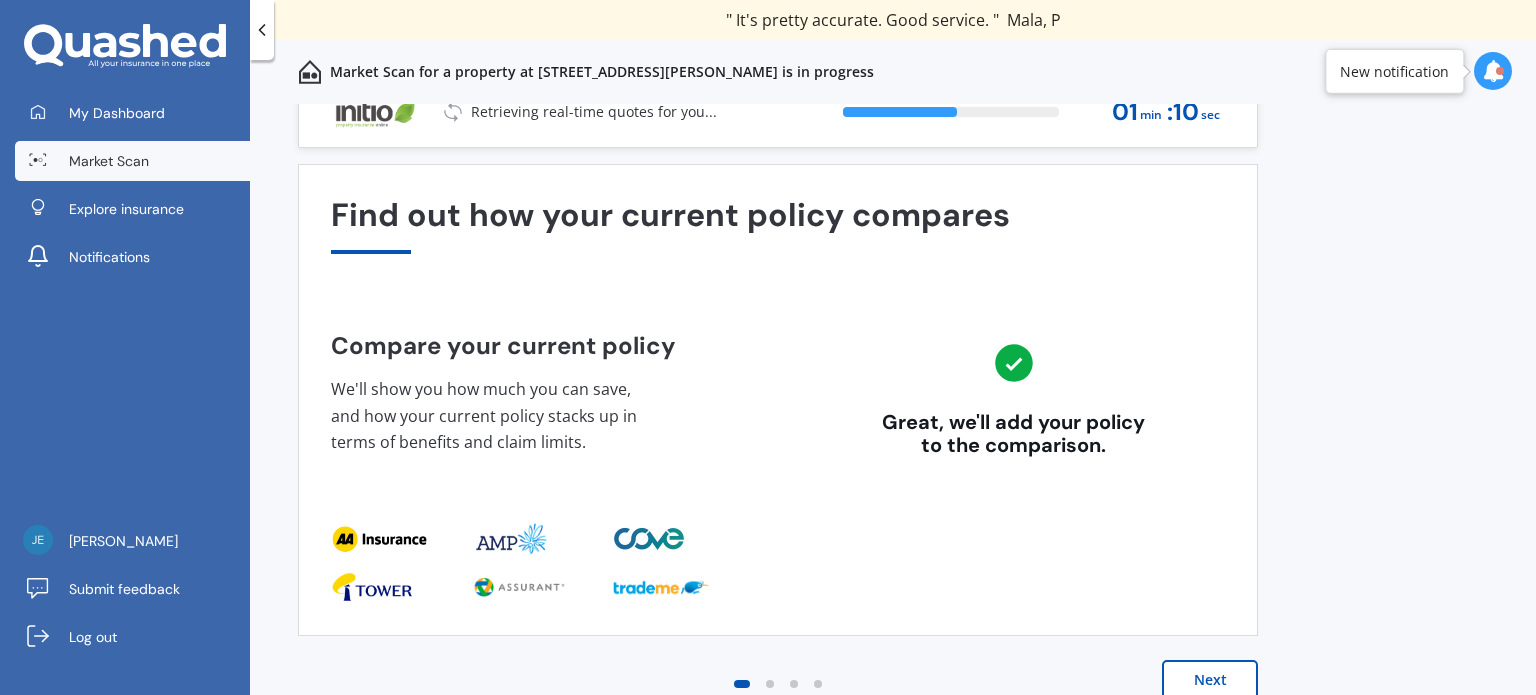 click on "Next" at bounding box center (1210, 680) 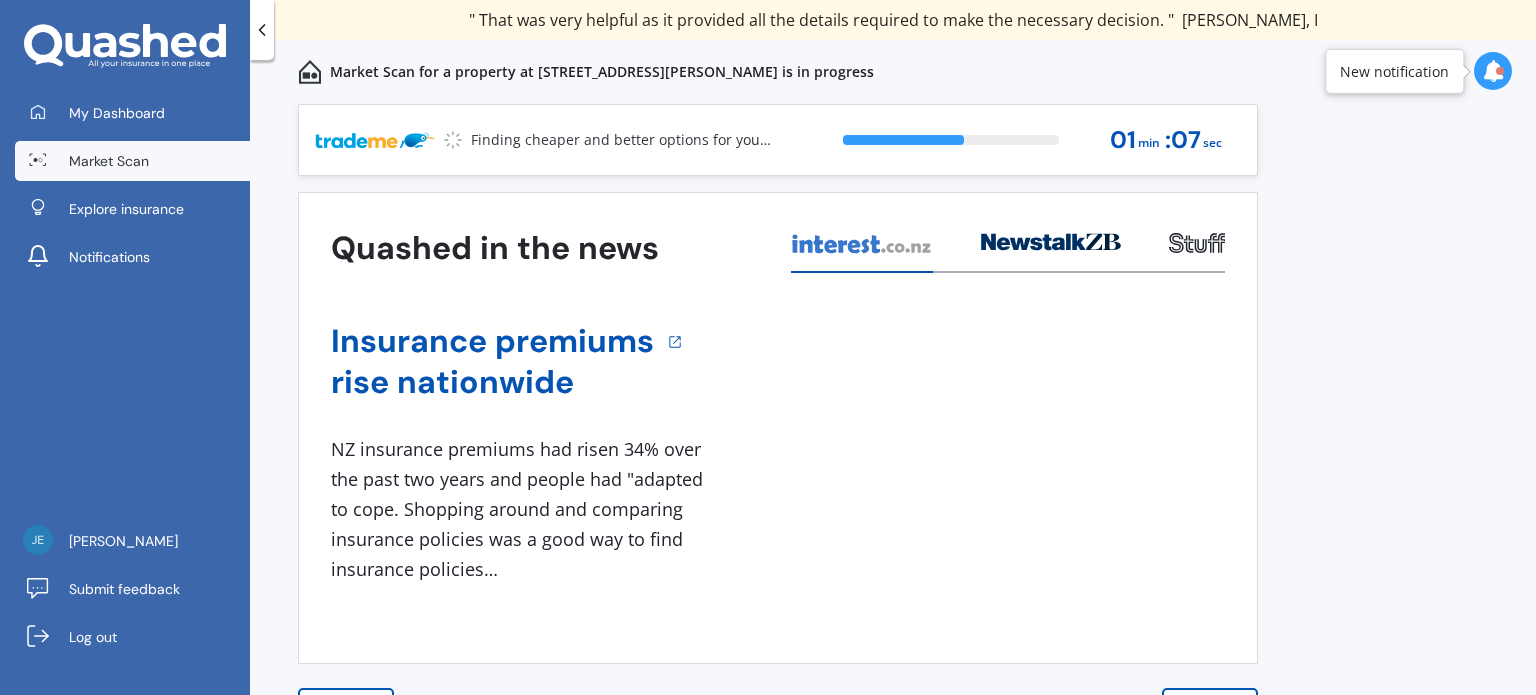scroll, scrollTop: 28, scrollLeft: 0, axis: vertical 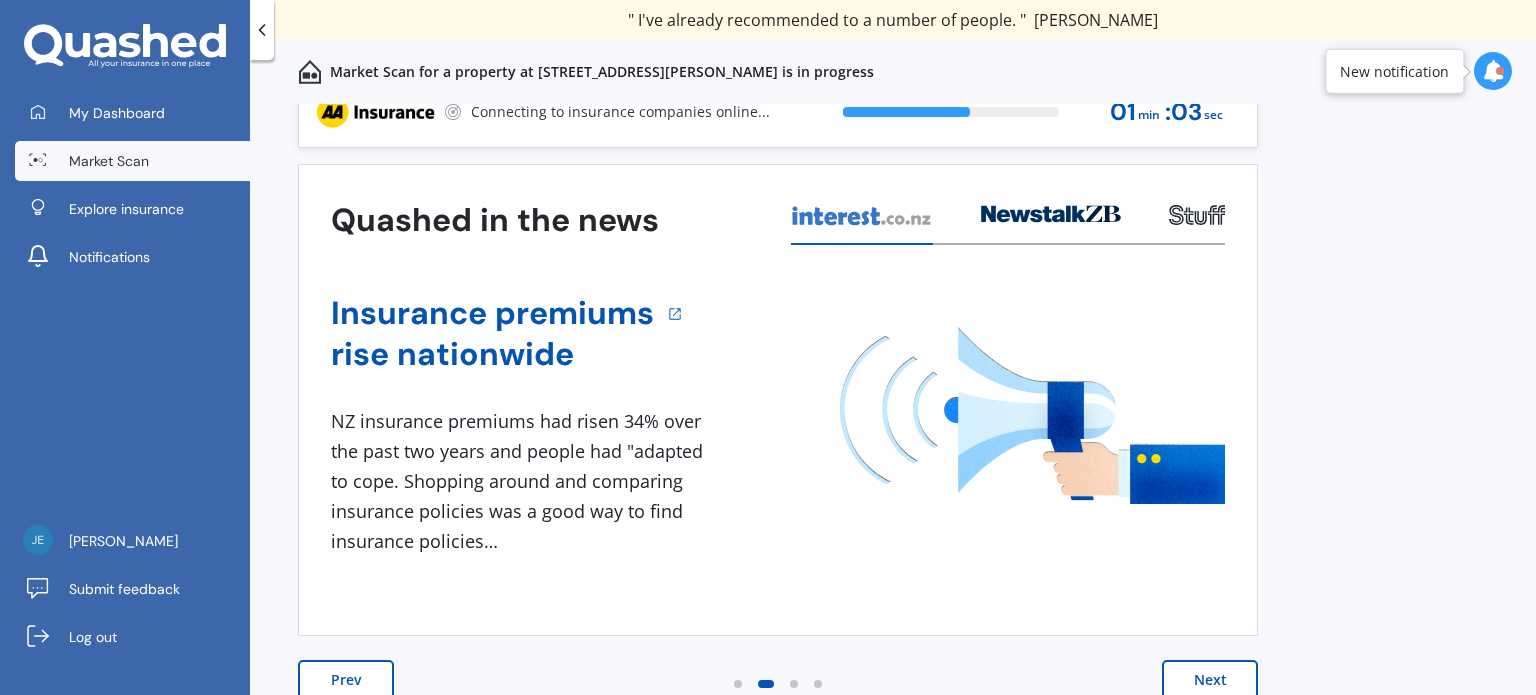 click on "Next" at bounding box center [1210, 680] 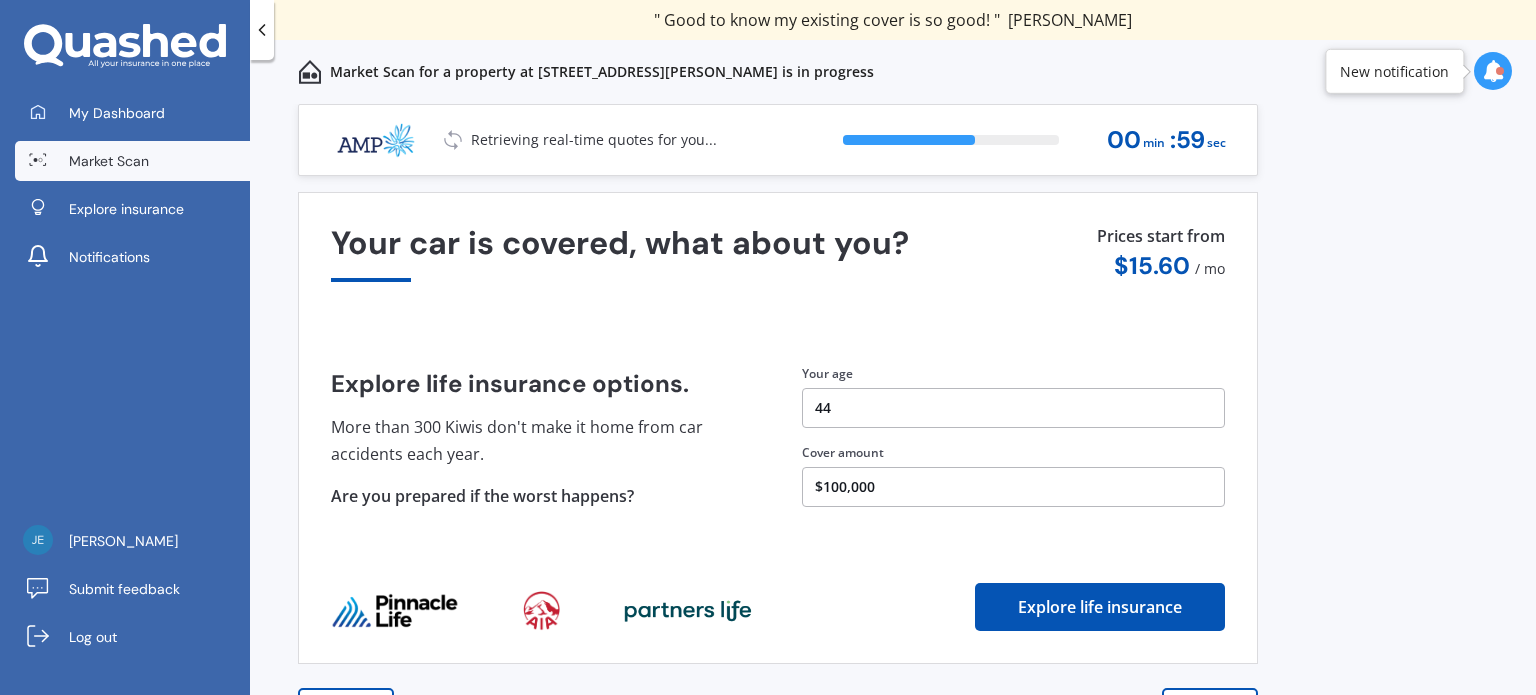 scroll, scrollTop: 28, scrollLeft: 0, axis: vertical 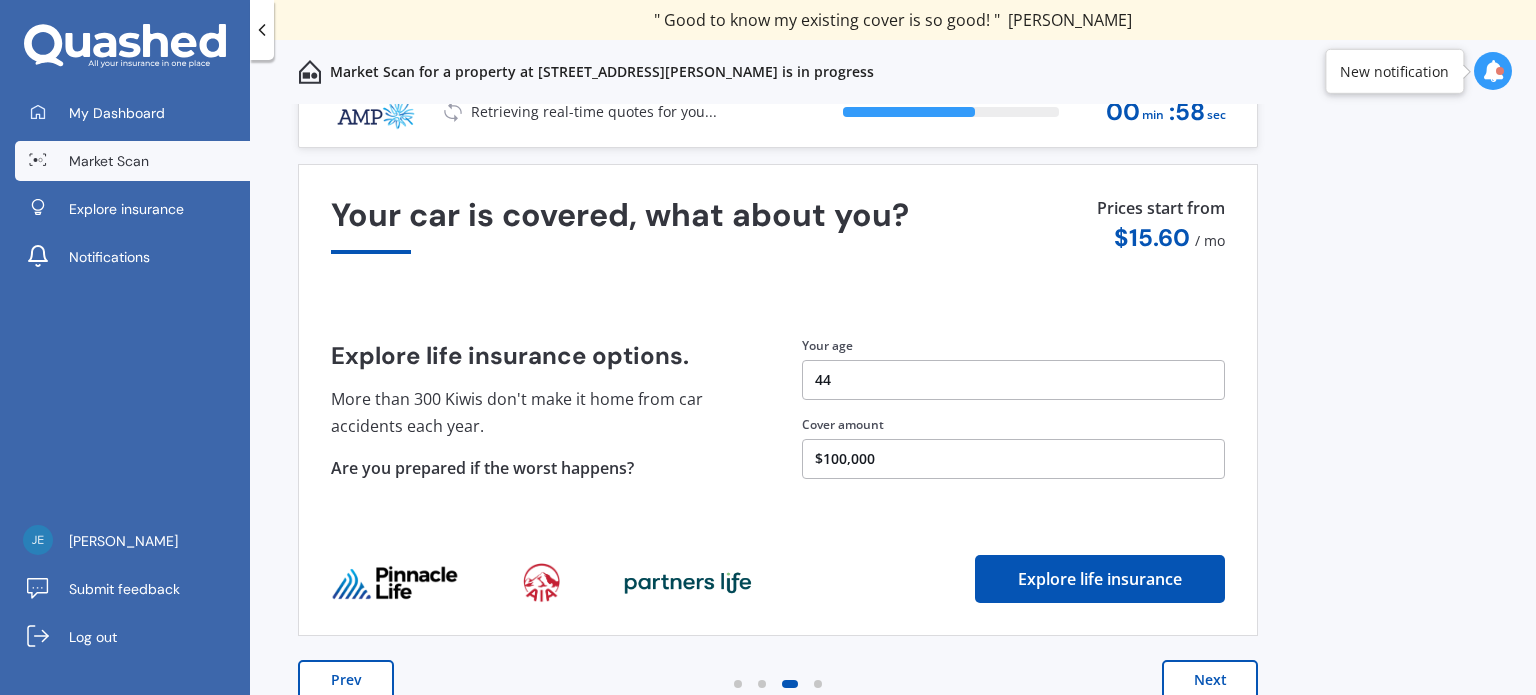 click on "Next" at bounding box center (1210, 680) 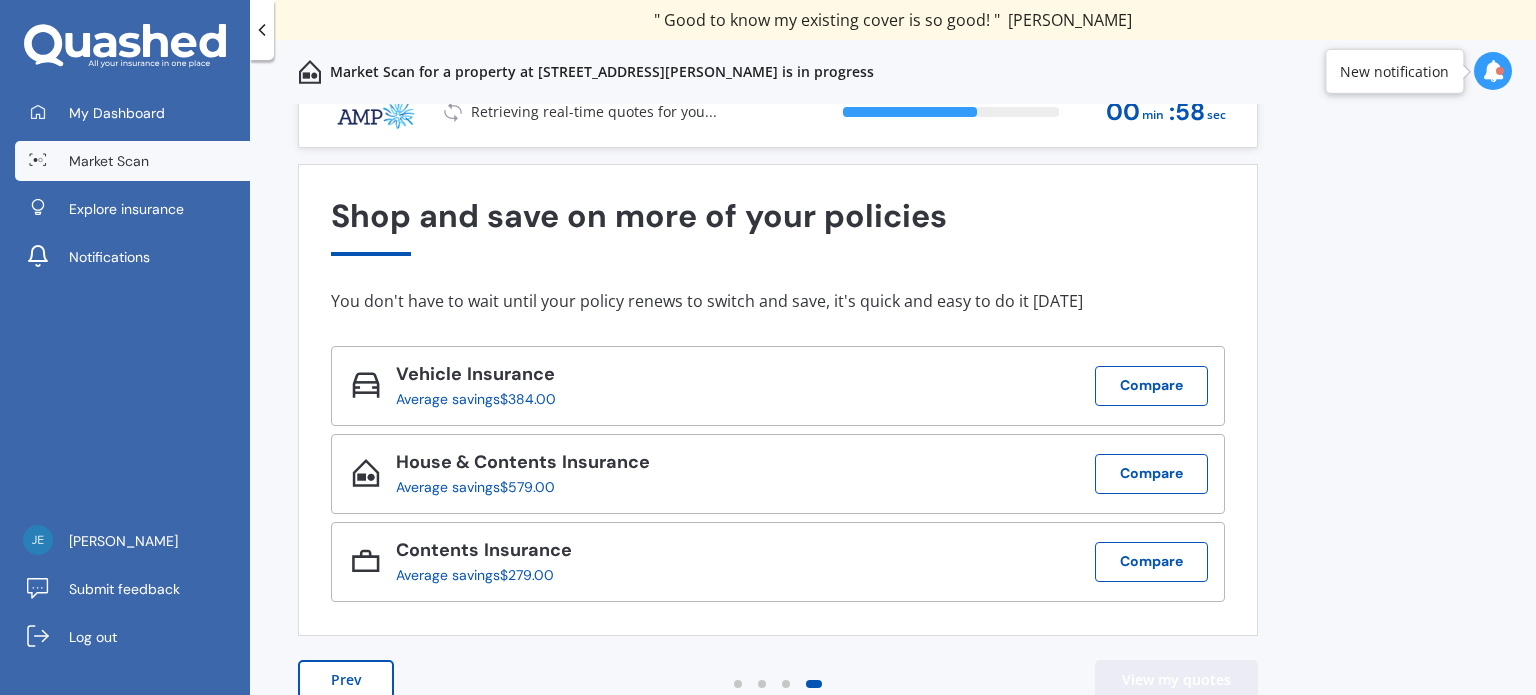 scroll, scrollTop: 0, scrollLeft: 0, axis: both 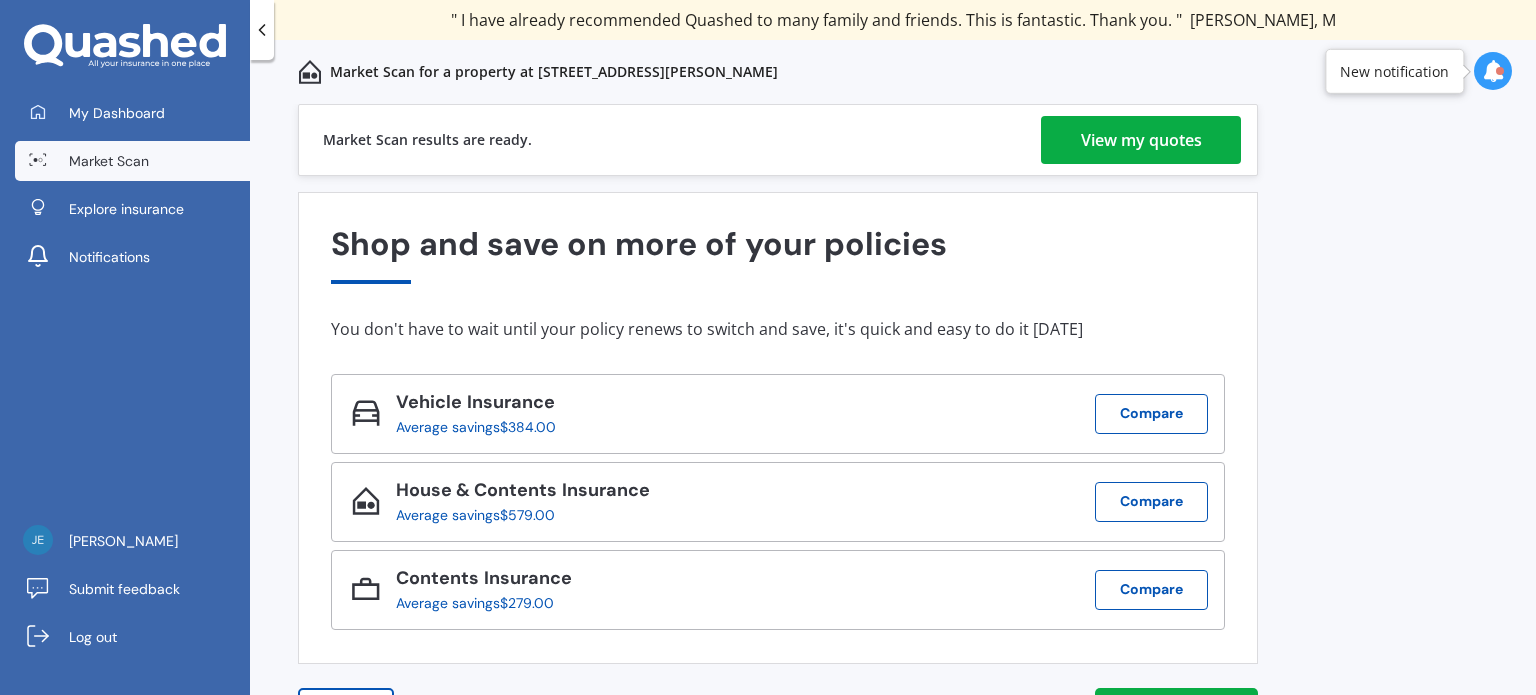 click on "View my quotes" at bounding box center [1141, 140] 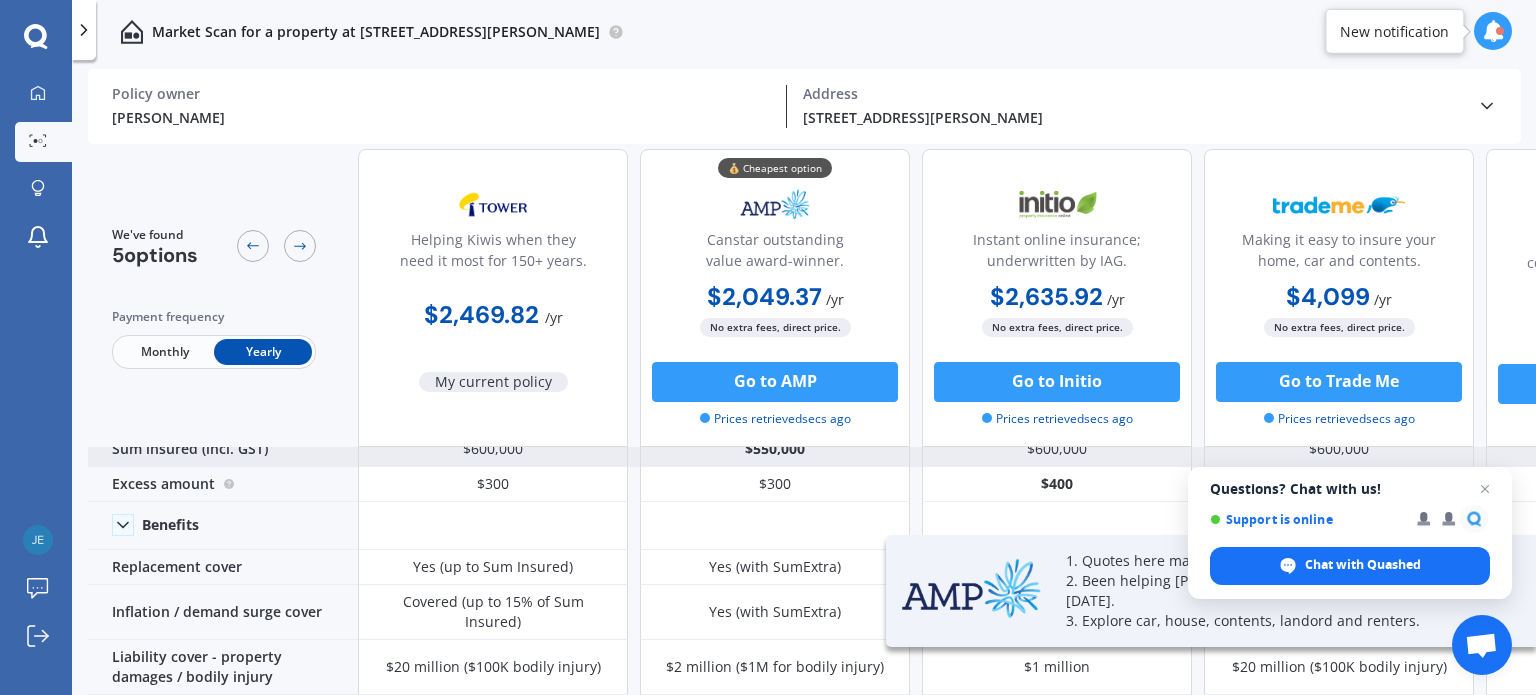 scroll, scrollTop: 0, scrollLeft: 0, axis: both 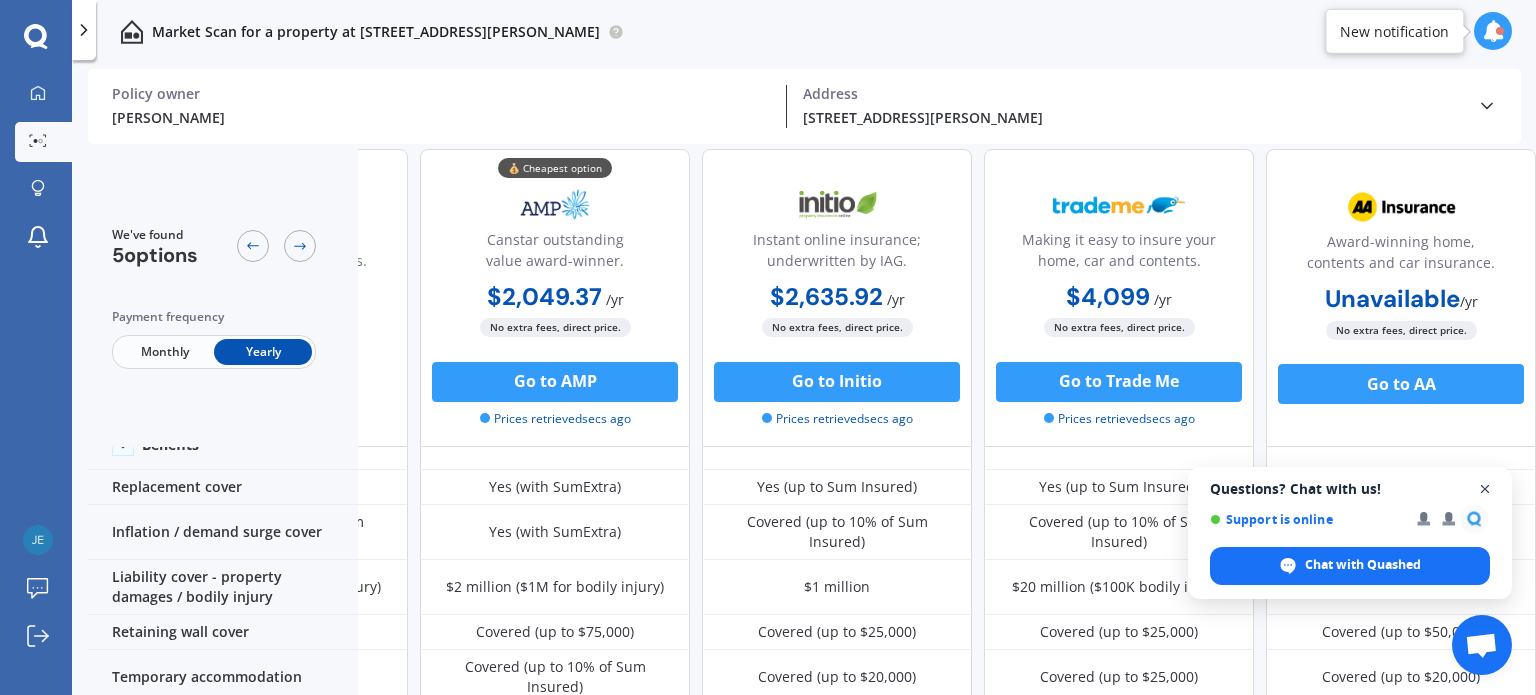 click at bounding box center (1485, 489) 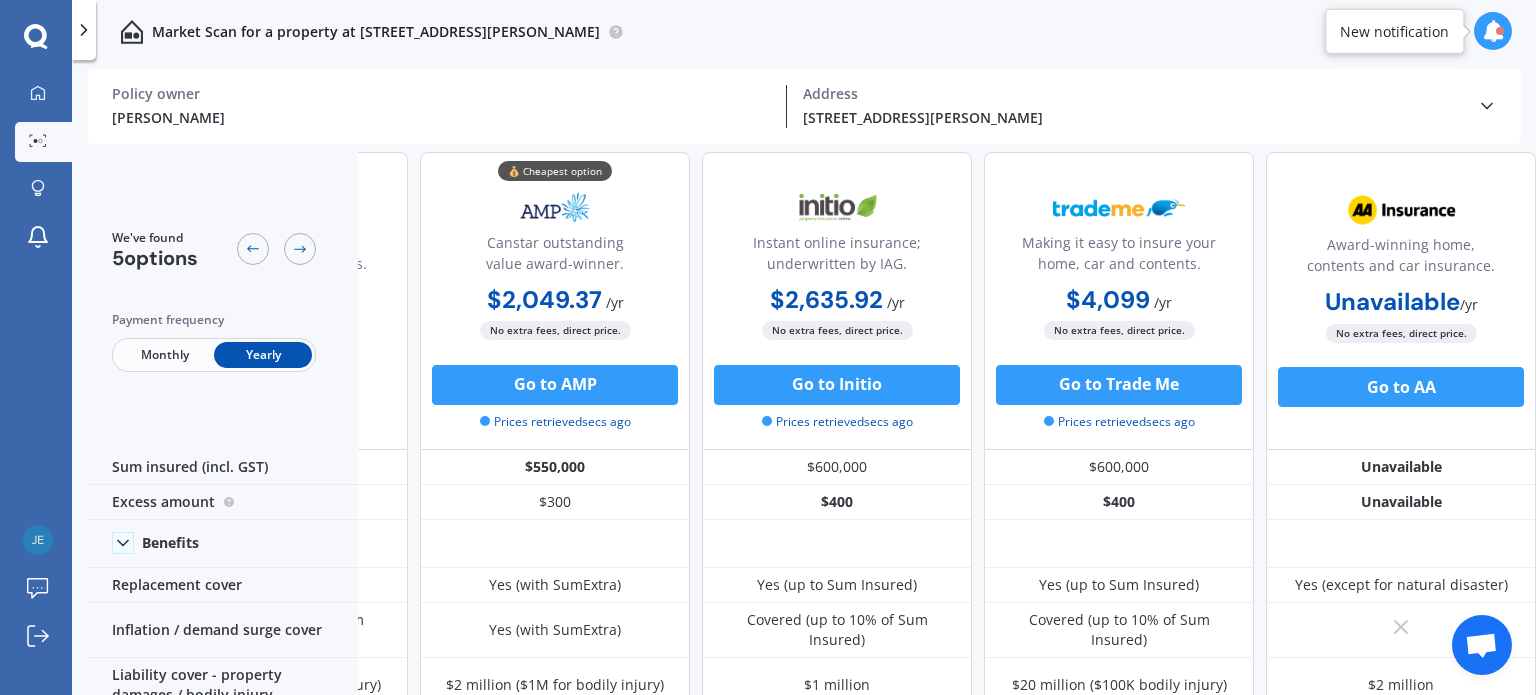 scroll, scrollTop: 0, scrollLeft: 229, axis: horizontal 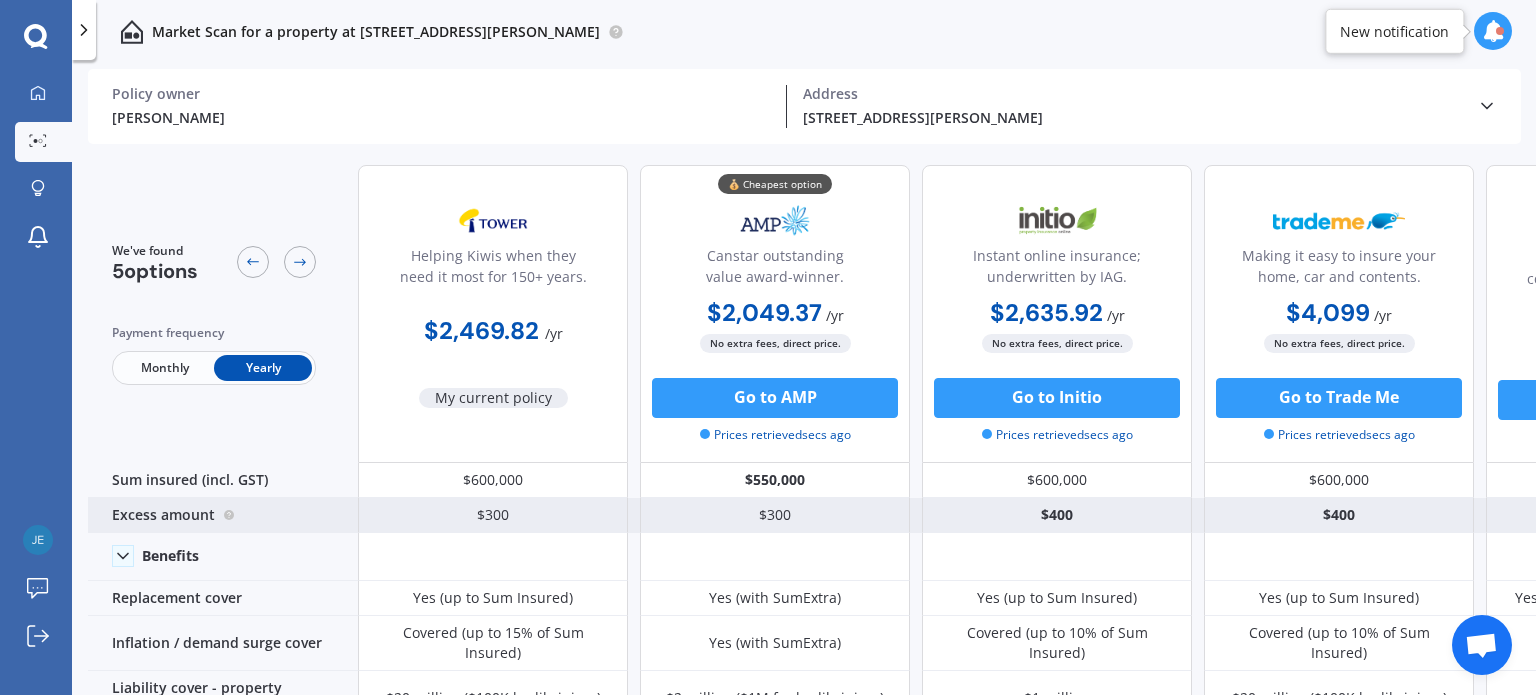click on "$300" at bounding box center [775, 515] 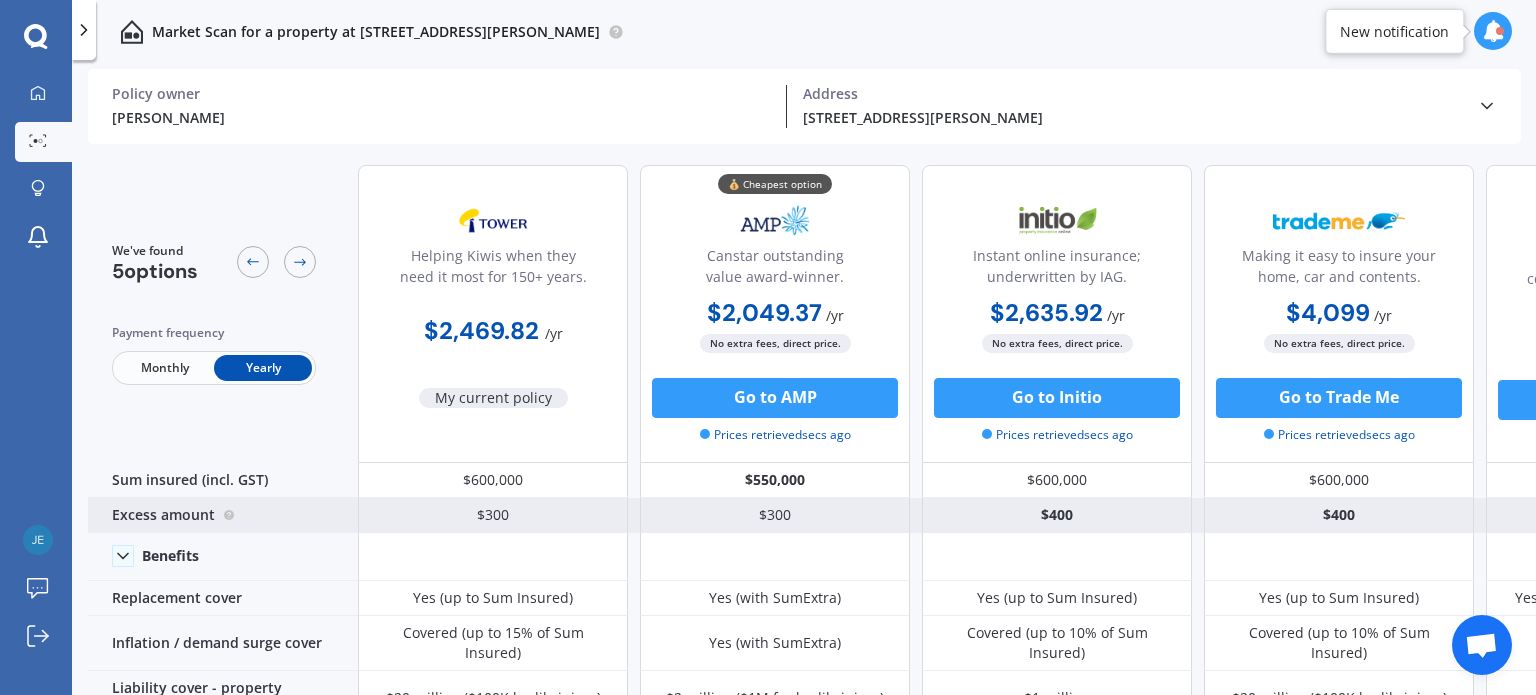 click on "$300" at bounding box center (493, 515) 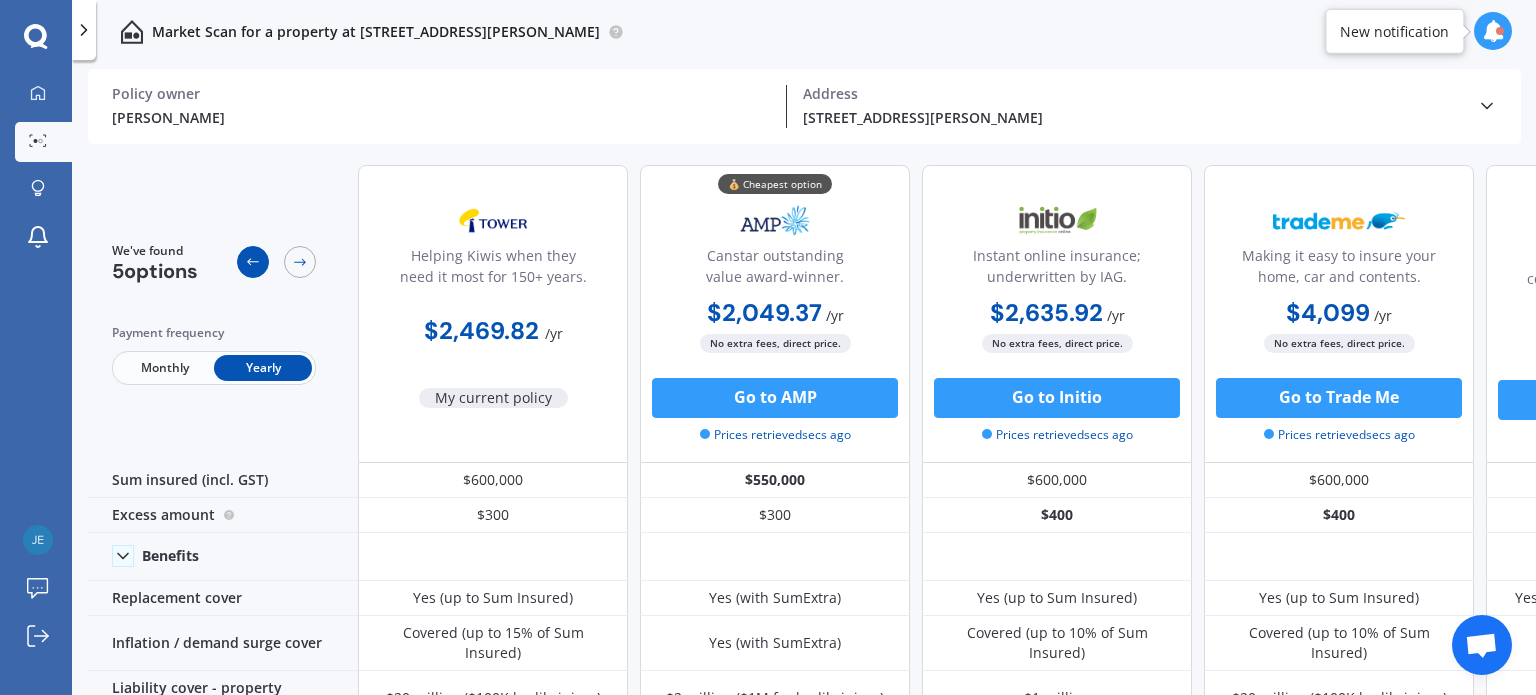 click 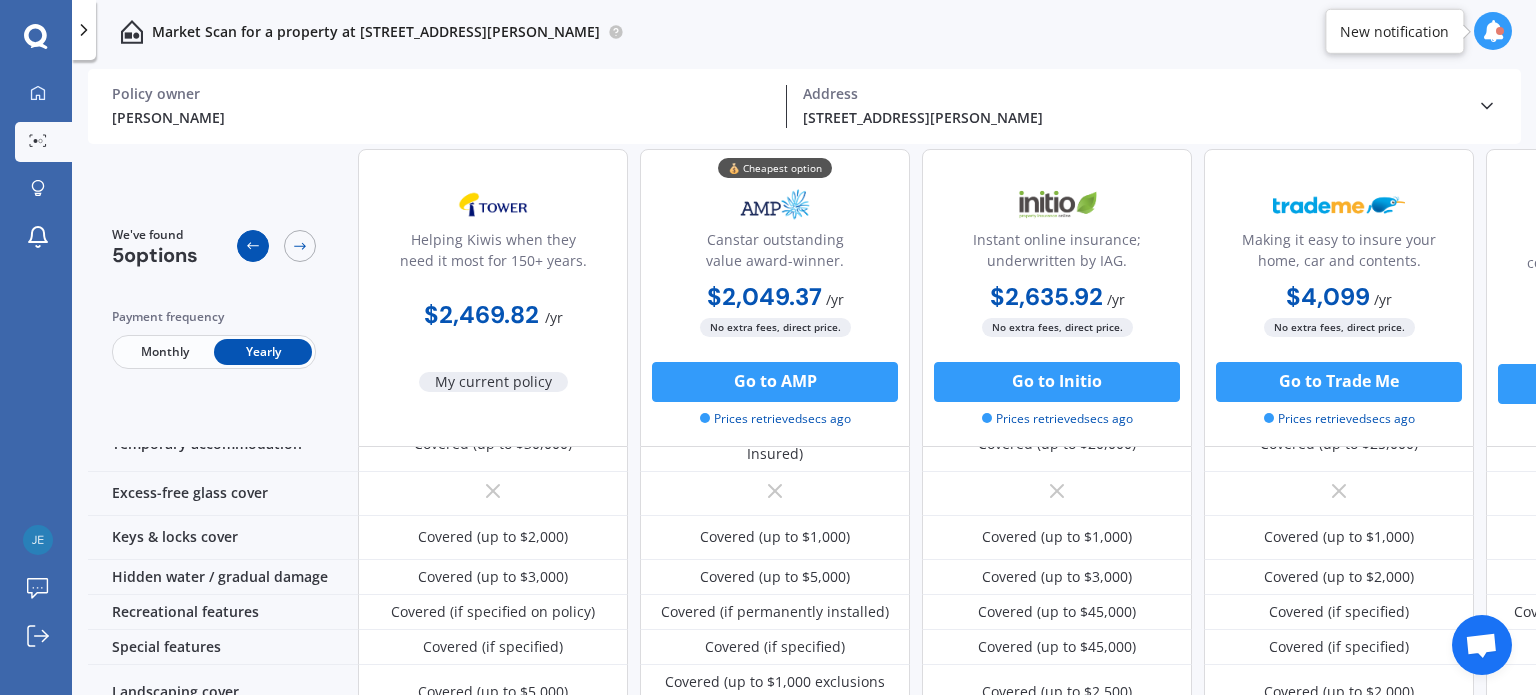 scroll, scrollTop: 0, scrollLeft: 0, axis: both 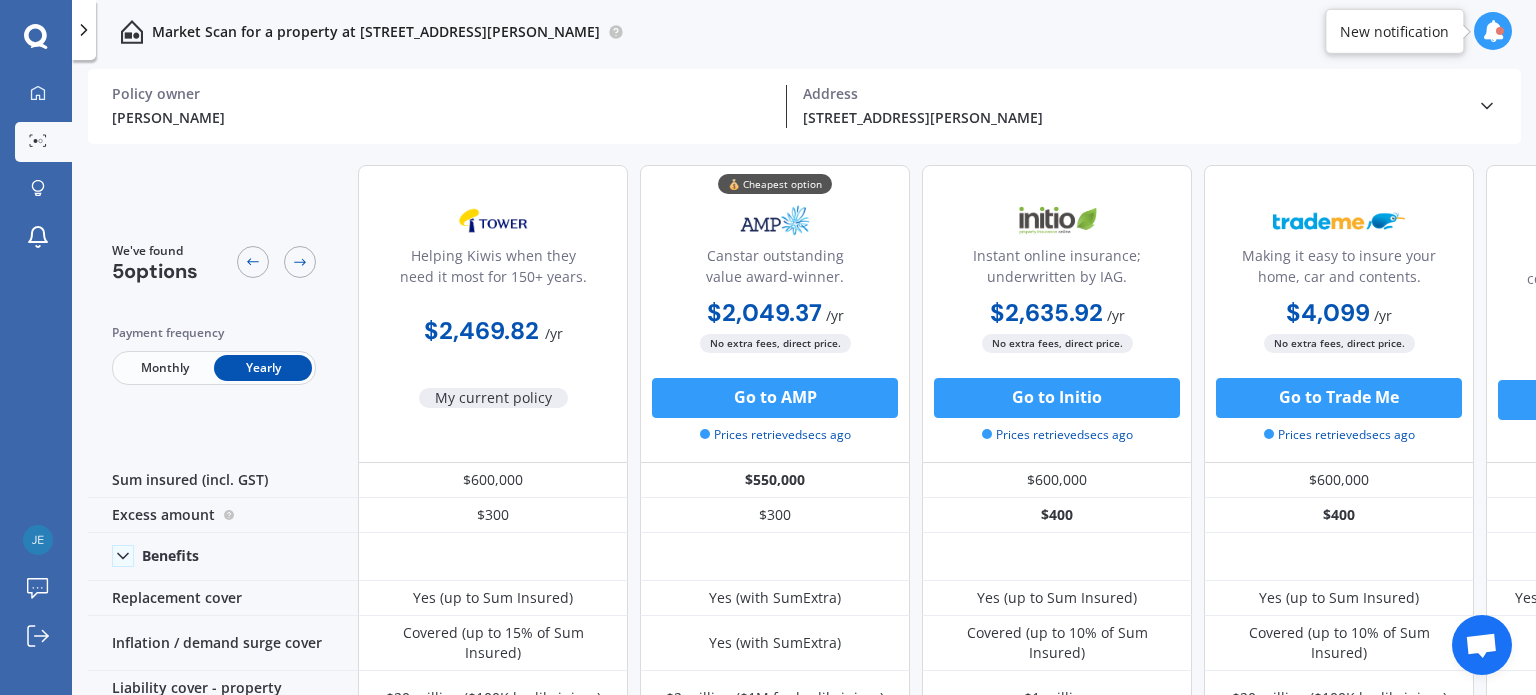 click on "Market Scan for a property at [STREET_ADDRESS][PERSON_NAME]" at bounding box center (376, 32) 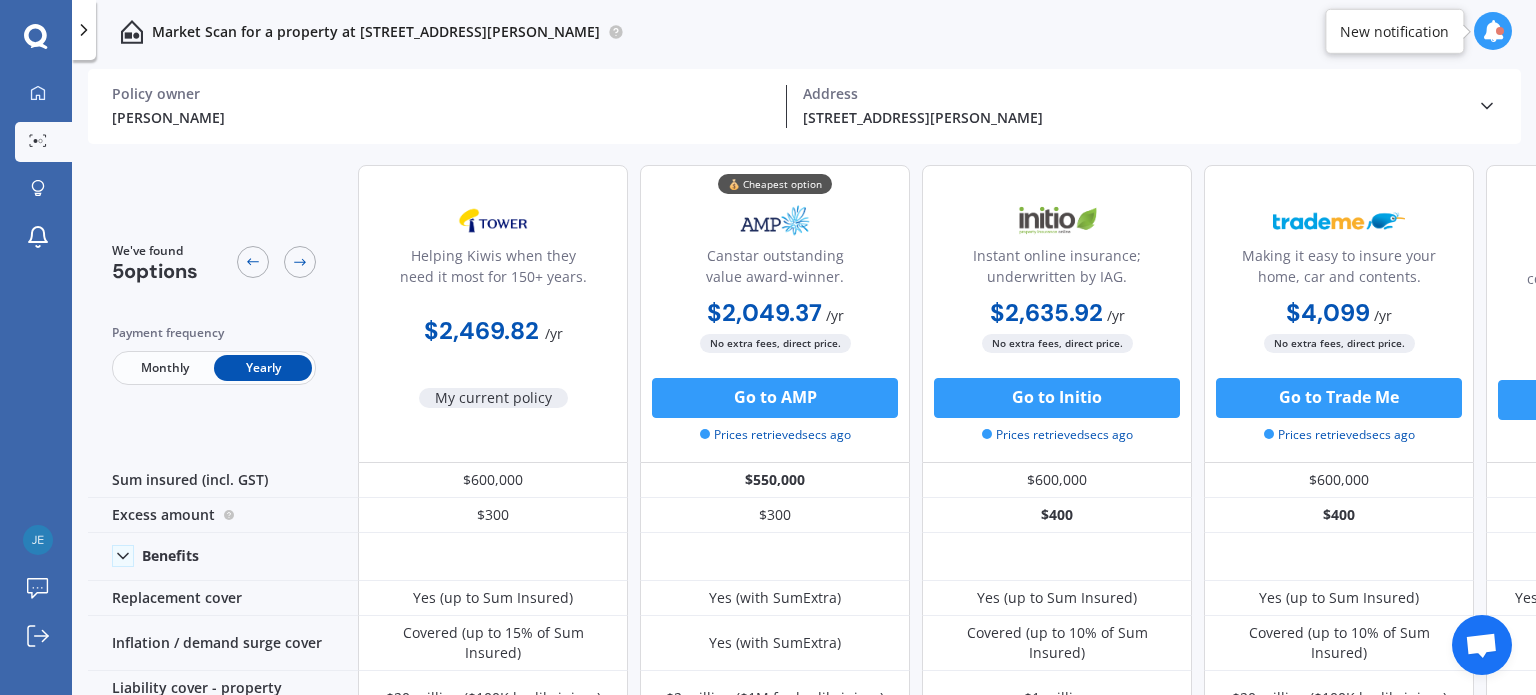 click at bounding box center [132, 32] 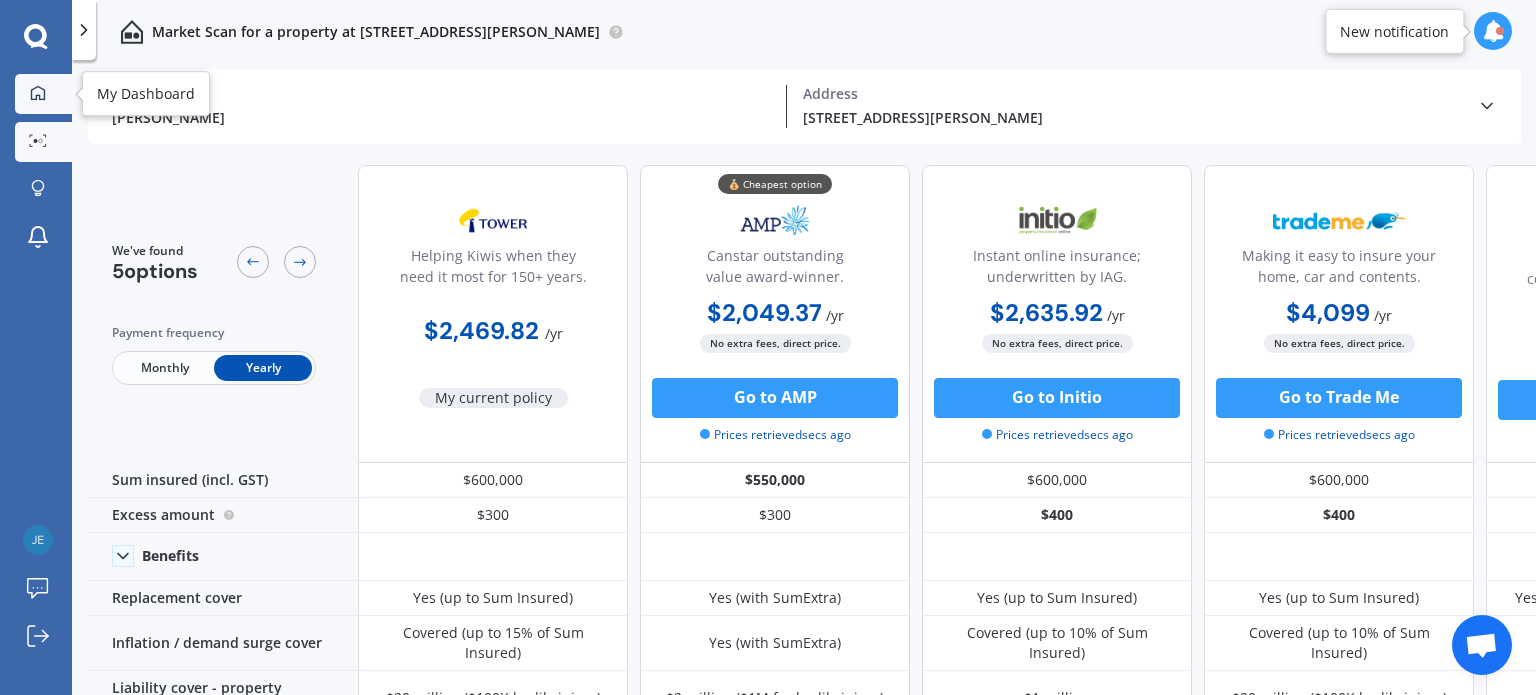 click 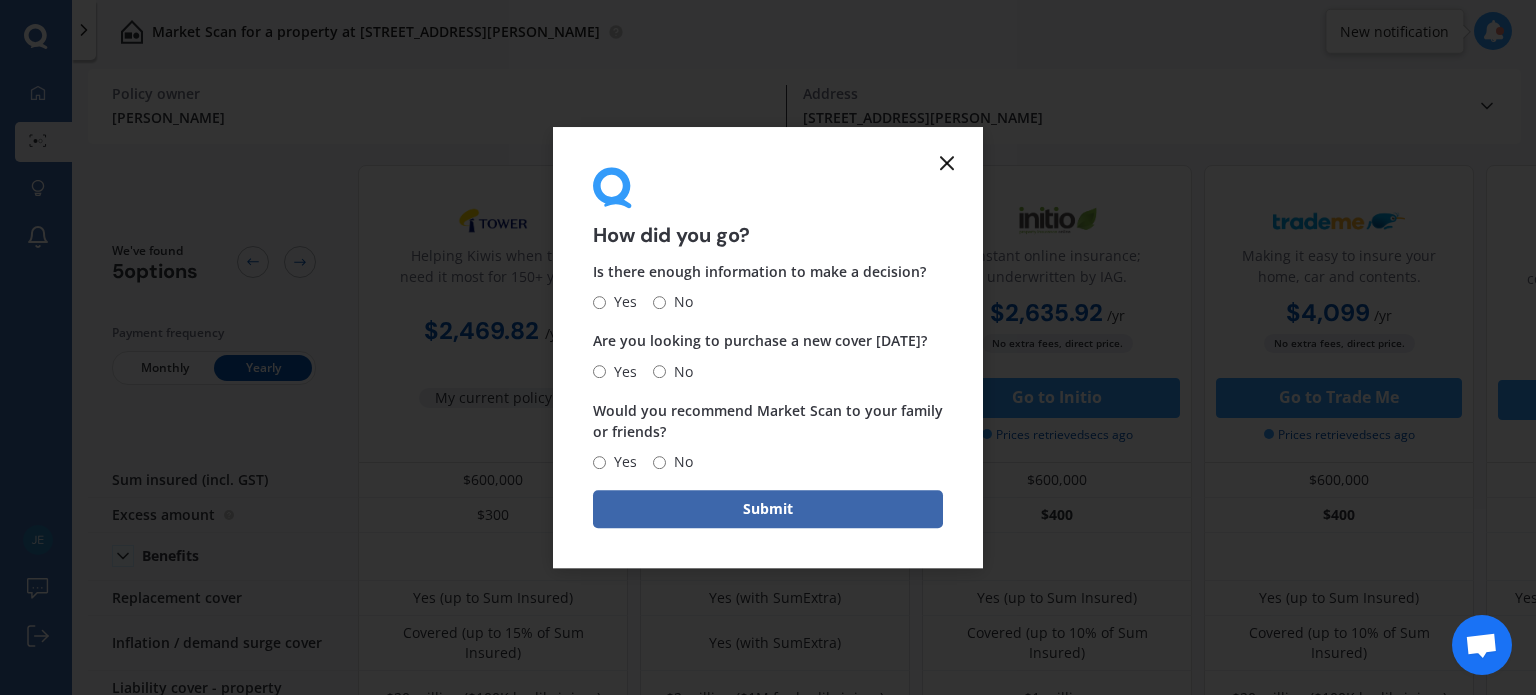 click on "Yes" at bounding box center (599, 462) 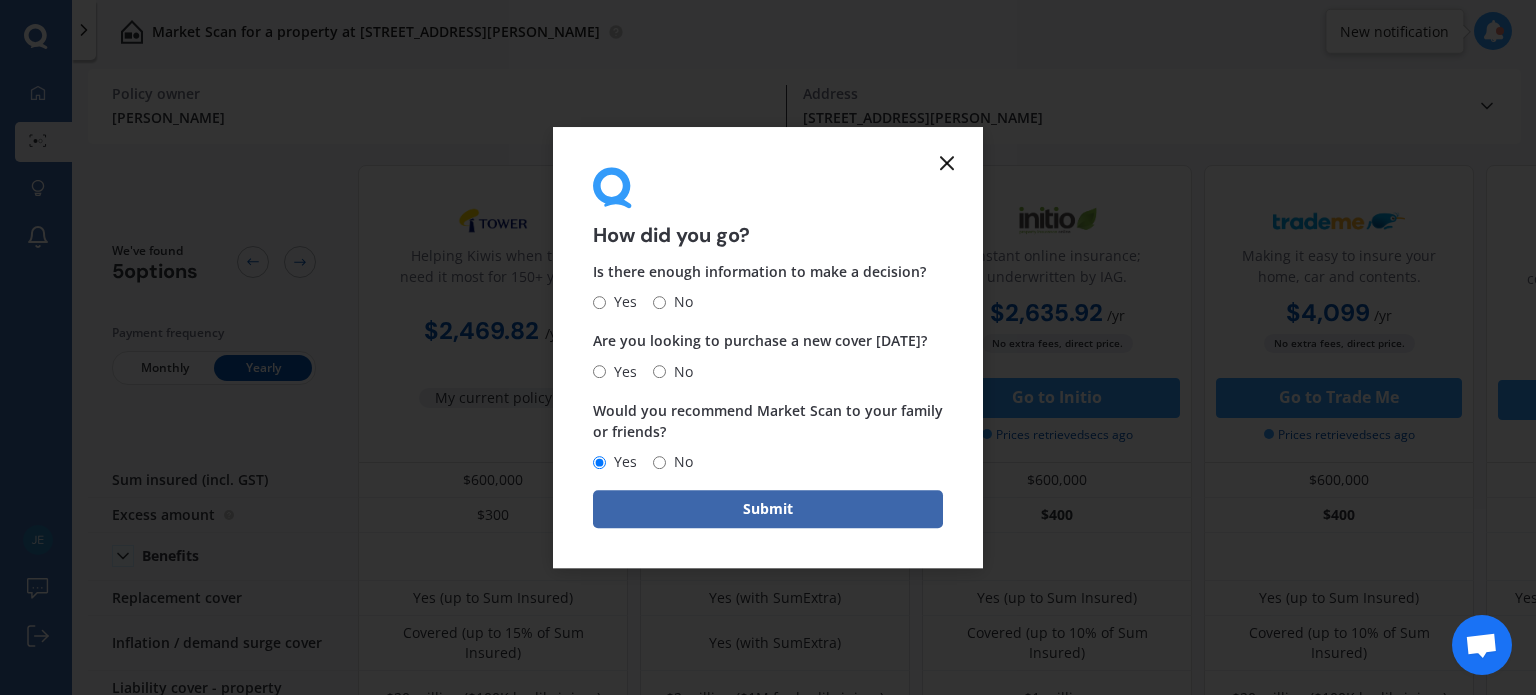 click on "No" at bounding box center [659, 302] 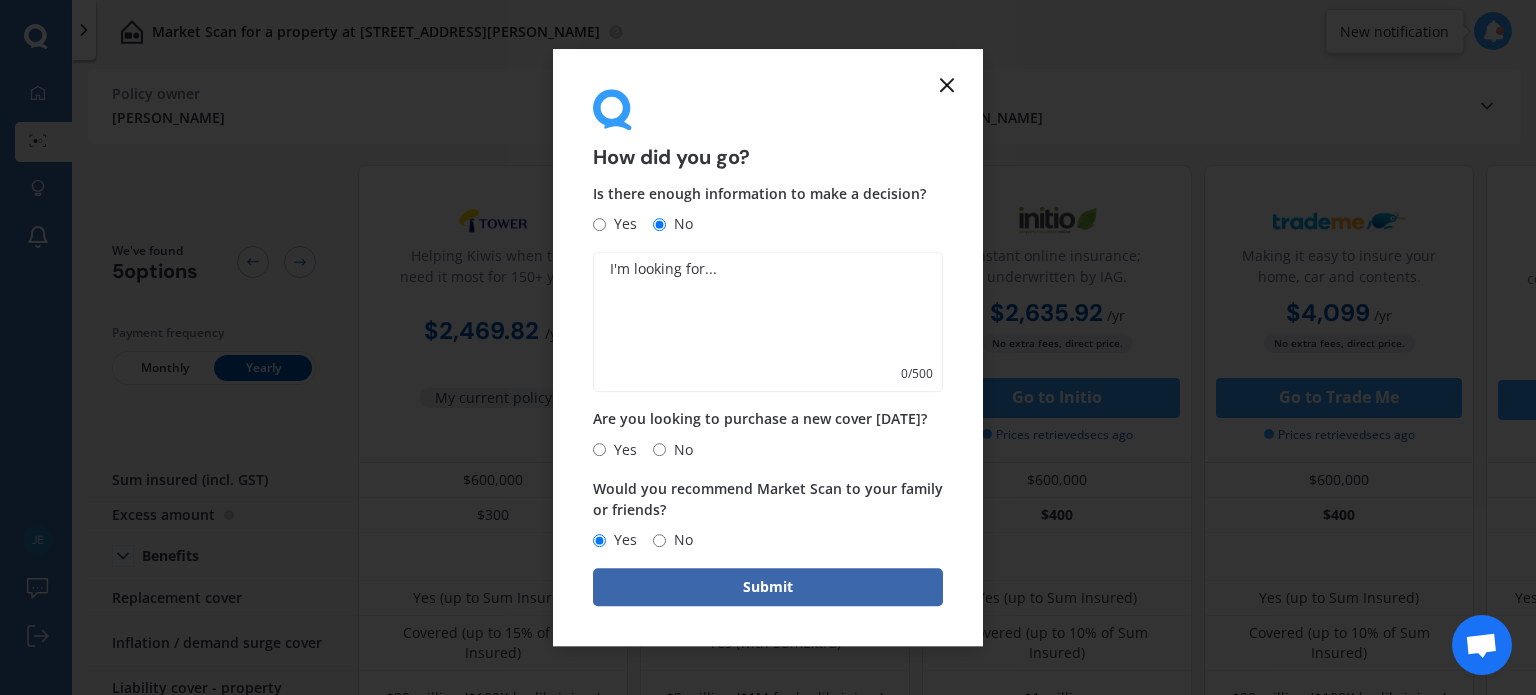 click at bounding box center (768, 323) 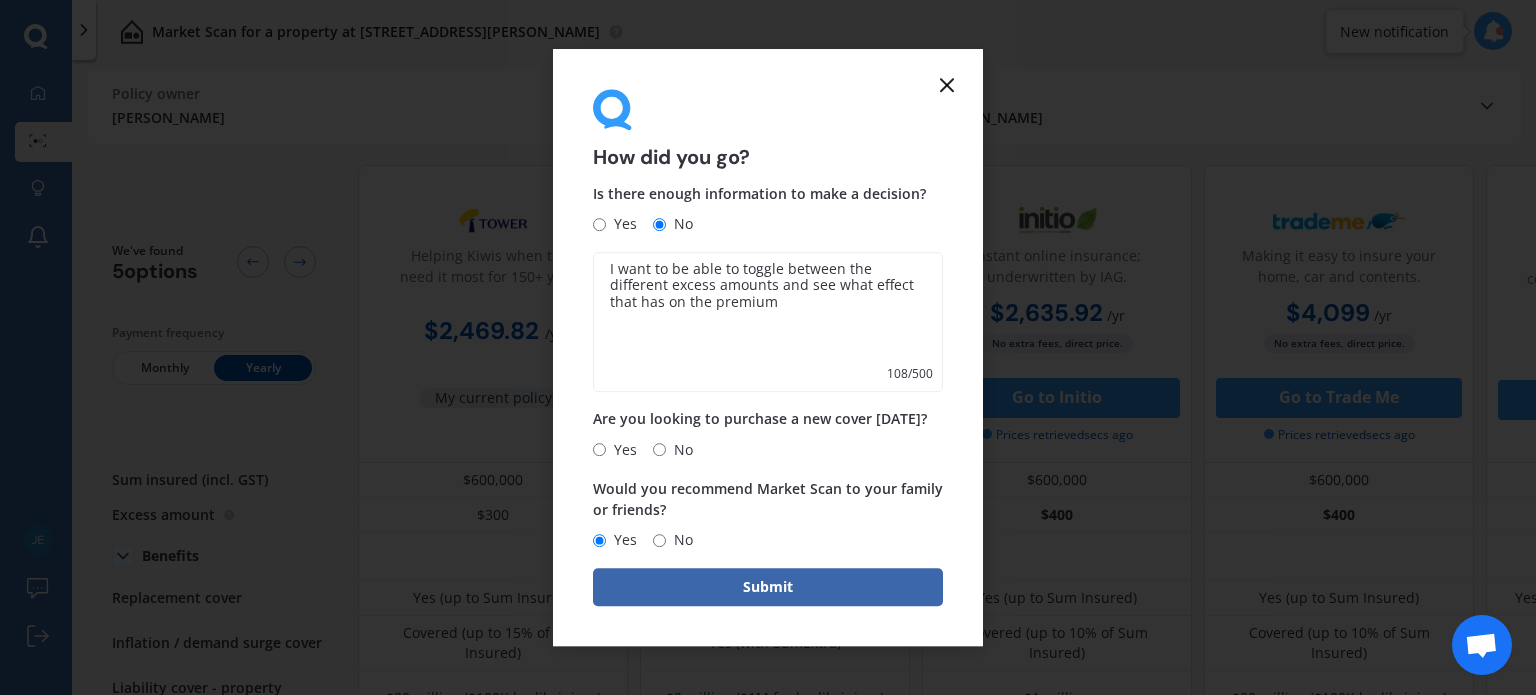 type on "I want to be able to toggle between the different excess amounts and see what effect that has on the premium" 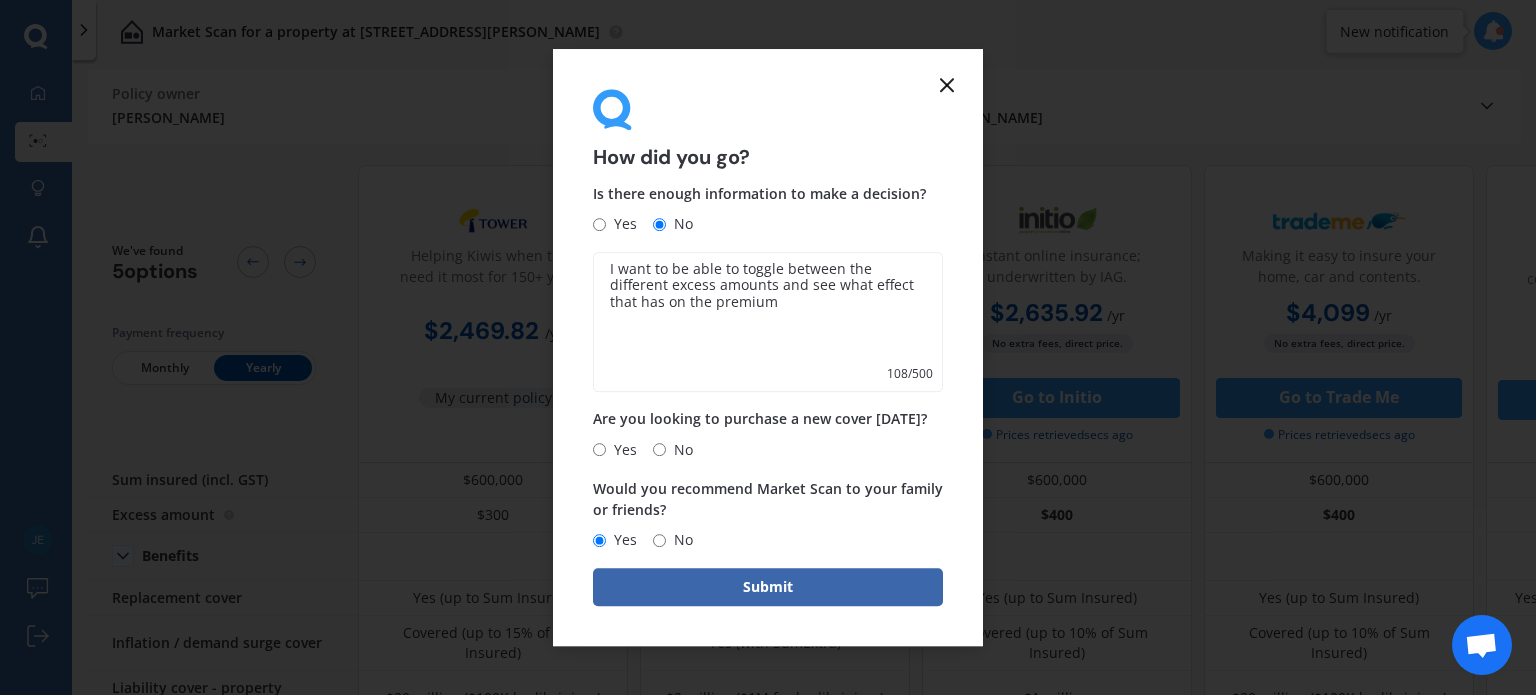 click on "No" at bounding box center (659, 449) 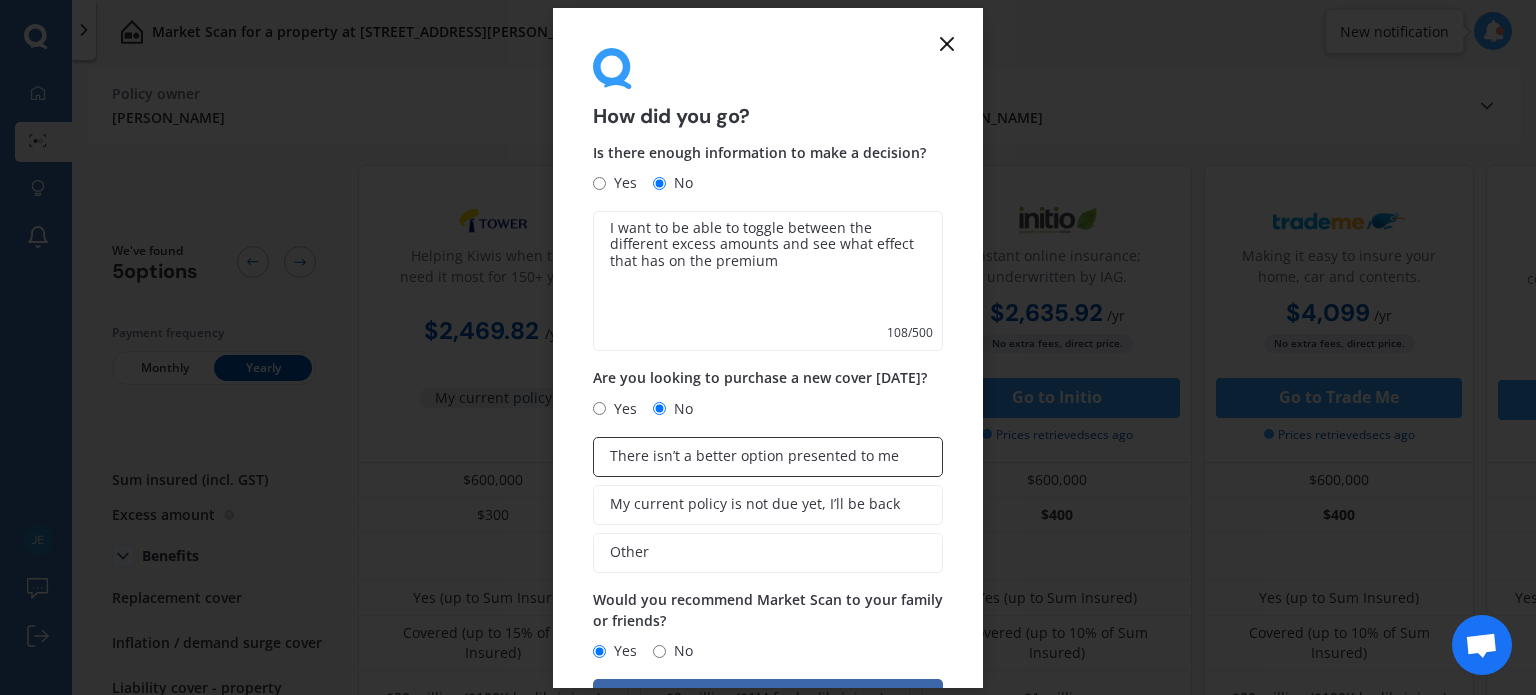 scroll, scrollTop: 70, scrollLeft: 0, axis: vertical 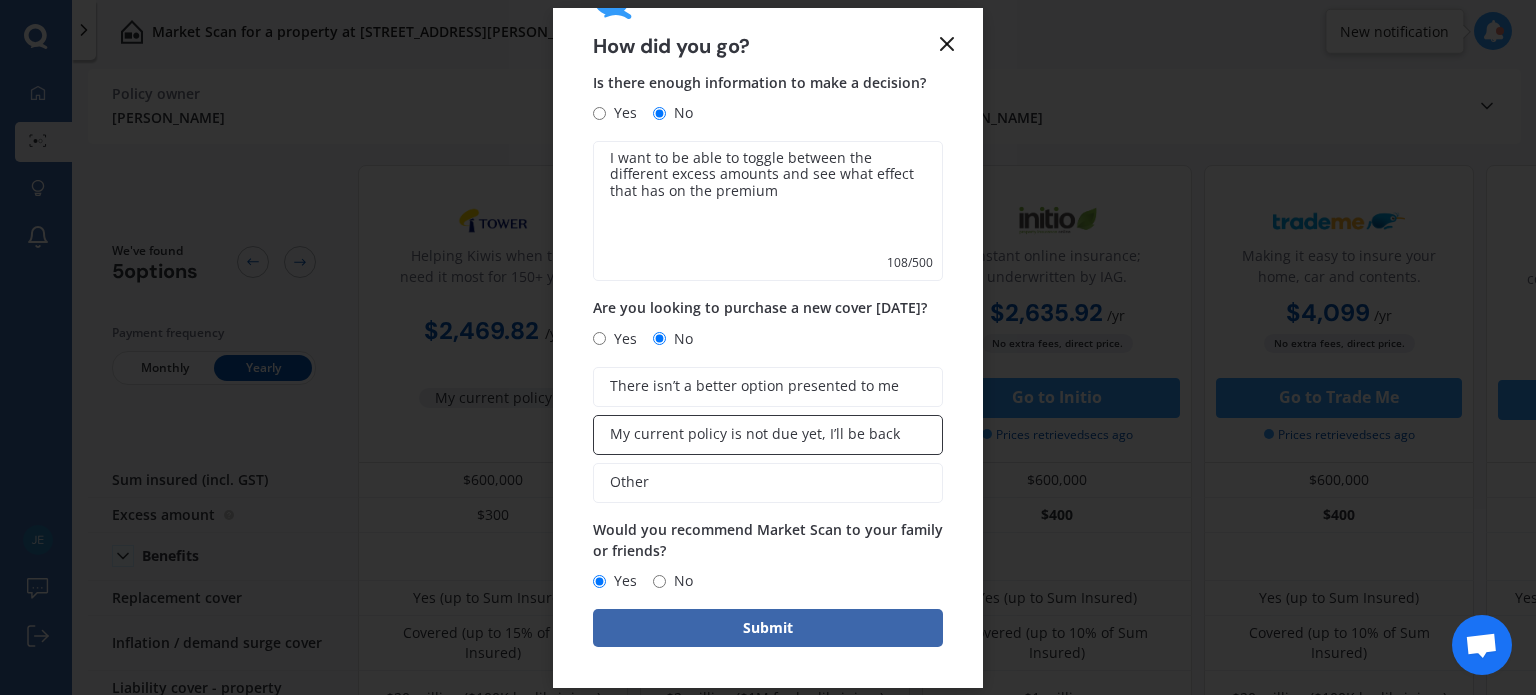 click on "My current policy is not due yet, I’ll be back" at bounding box center [755, 434] 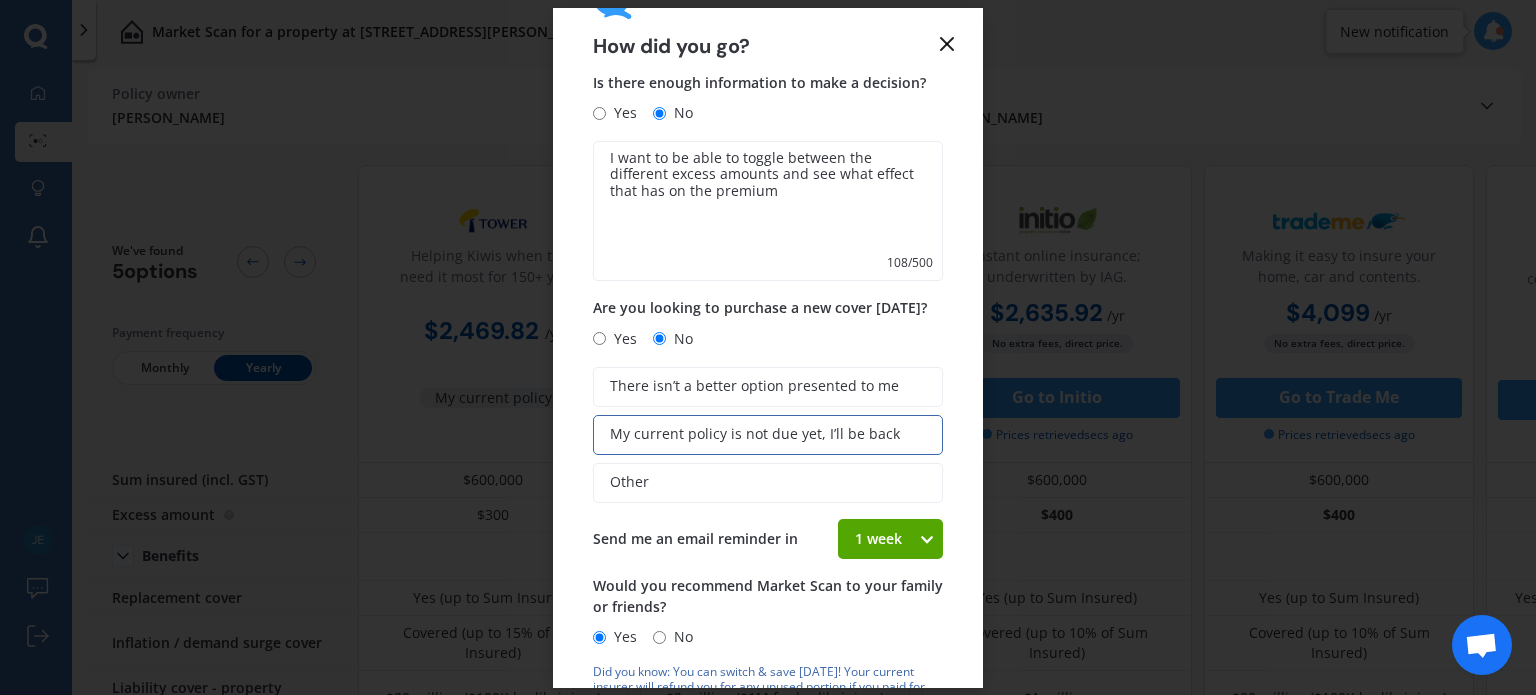 scroll, scrollTop: 185, scrollLeft: 0, axis: vertical 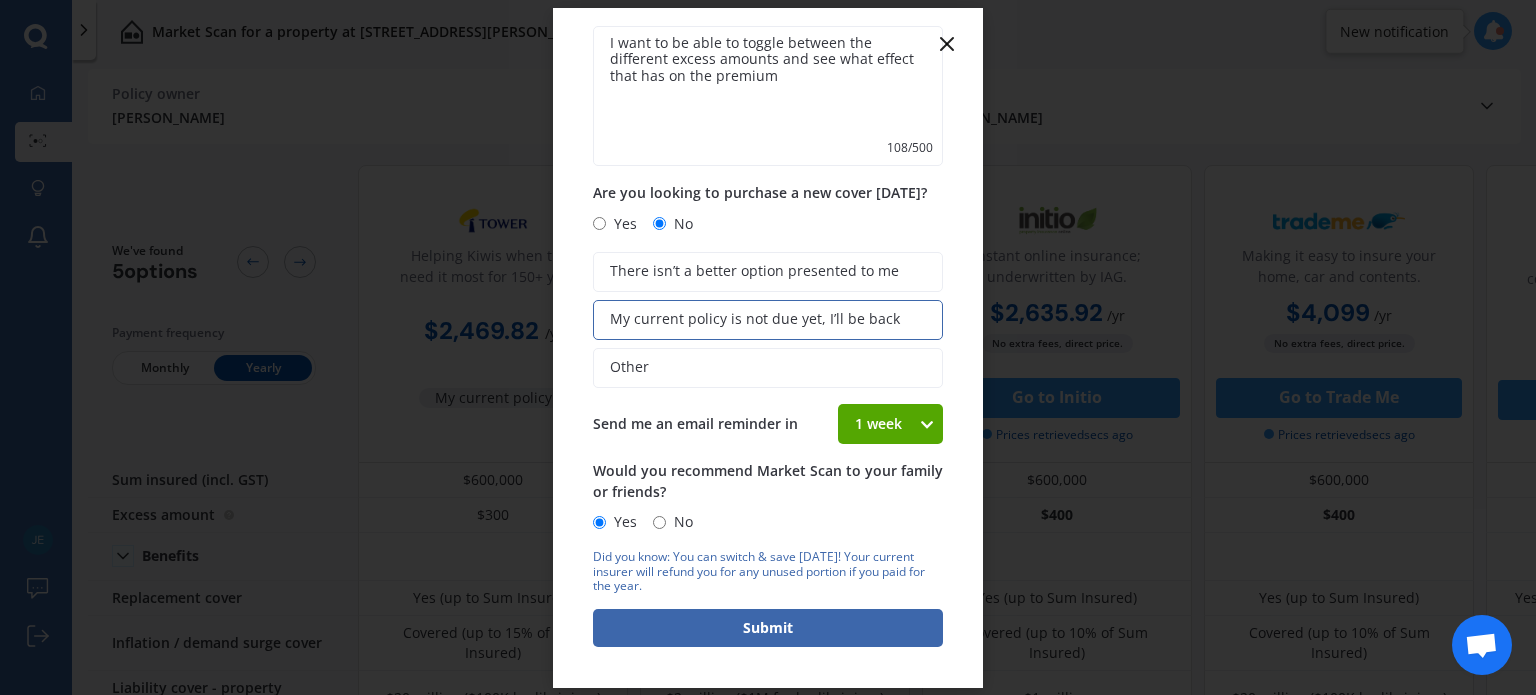 click on "1 week" at bounding box center [878, 424] 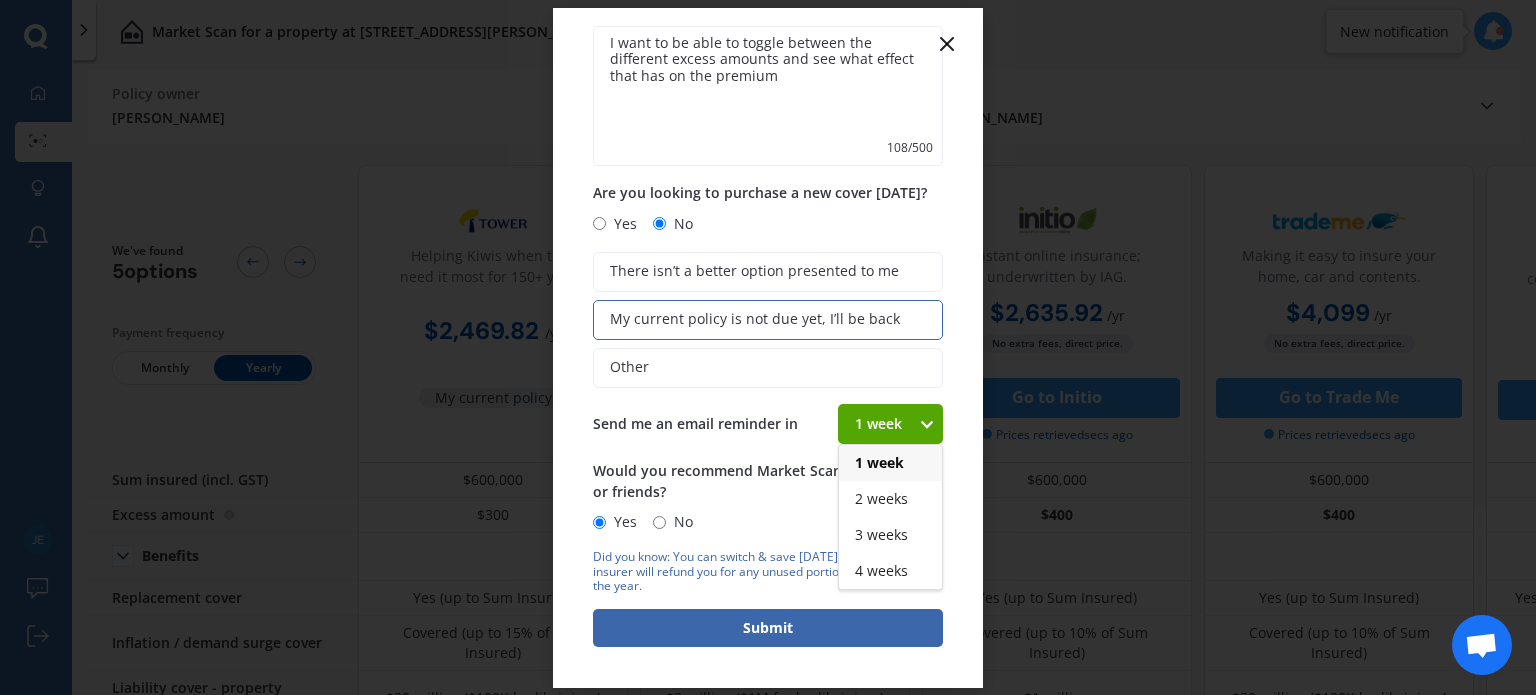 click at bounding box center (926, 424) 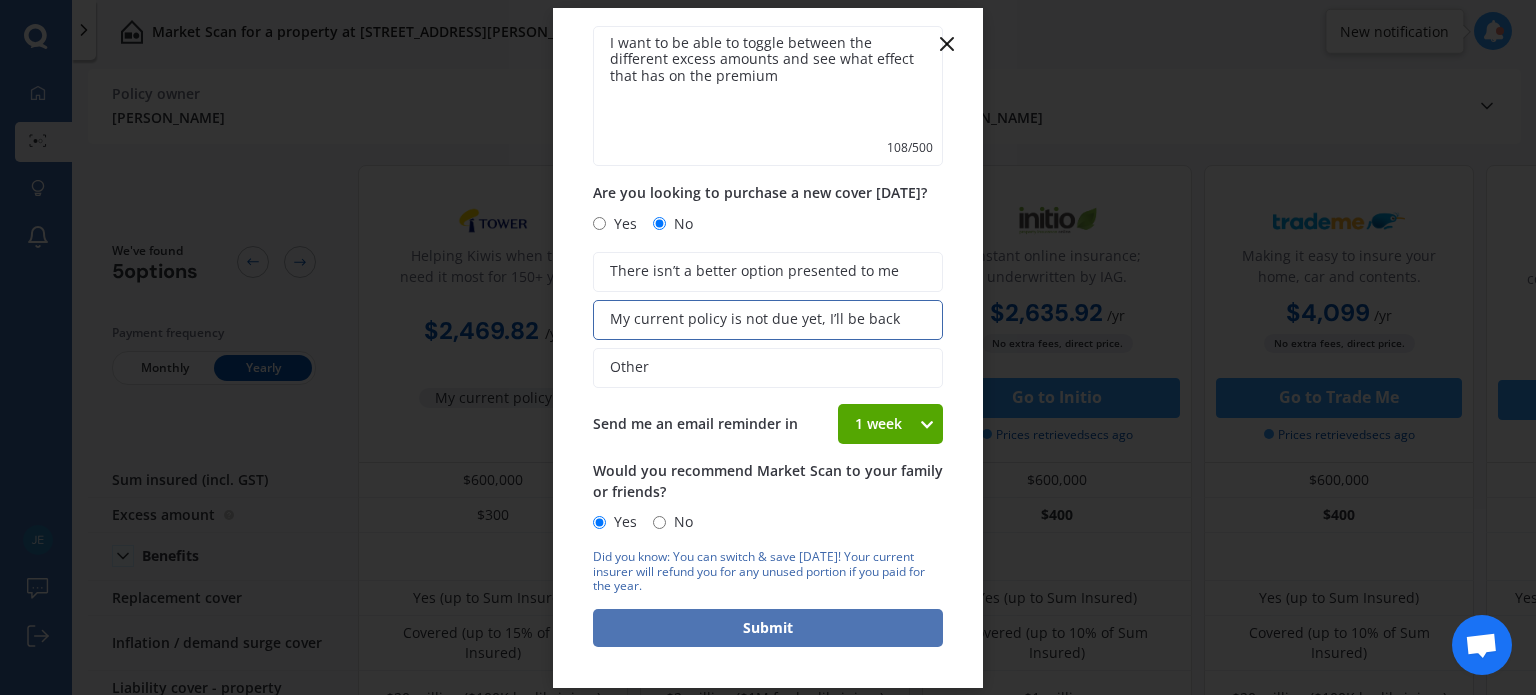 click on "Submit" at bounding box center (768, 628) 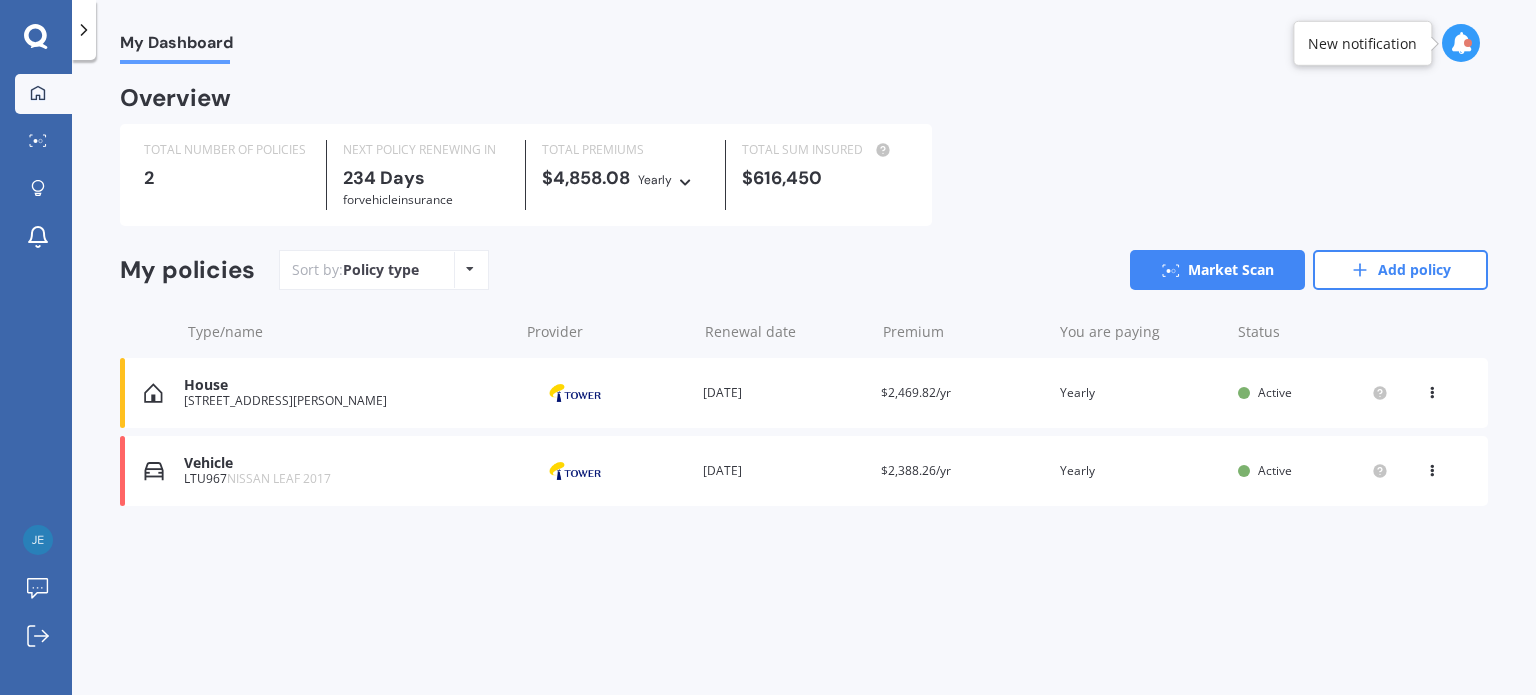 click on "House" at bounding box center [346, 385] 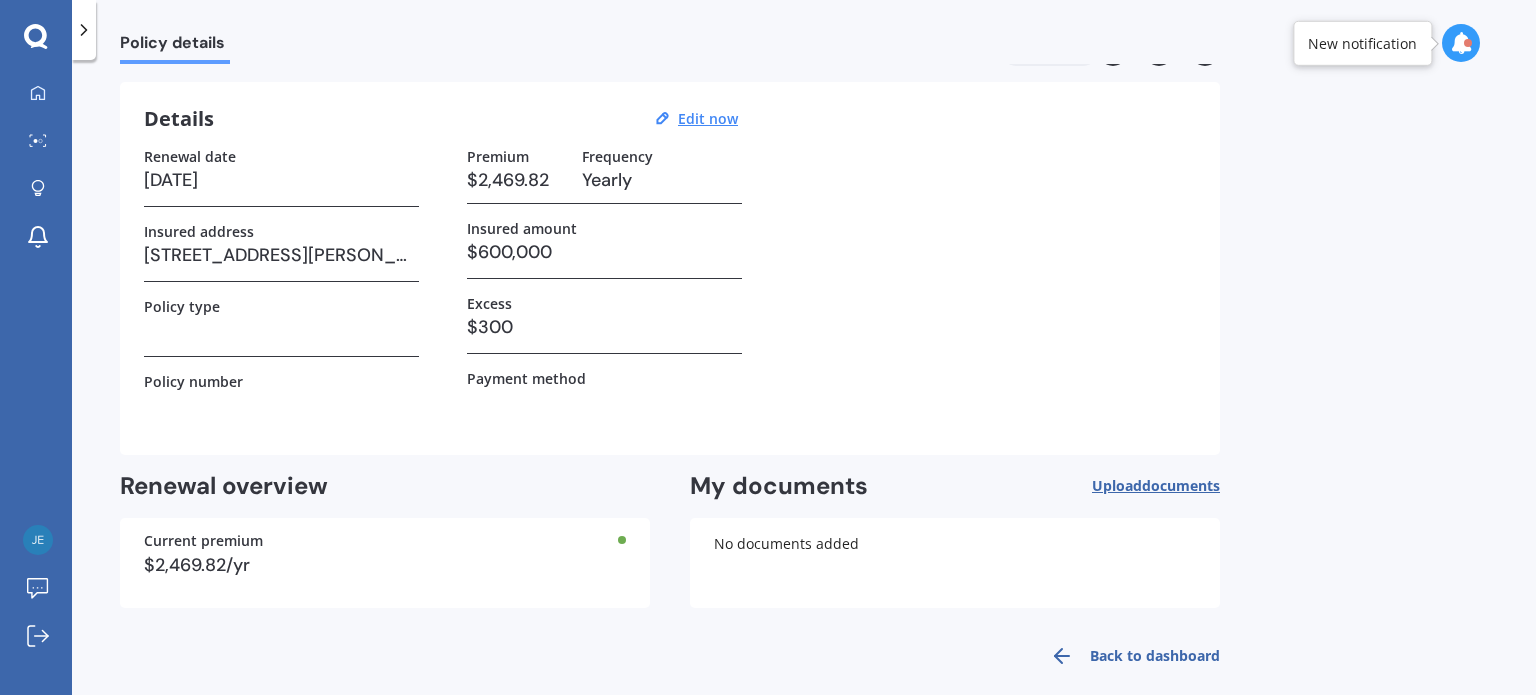 scroll, scrollTop: 0, scrollLeft: 0, axis: both 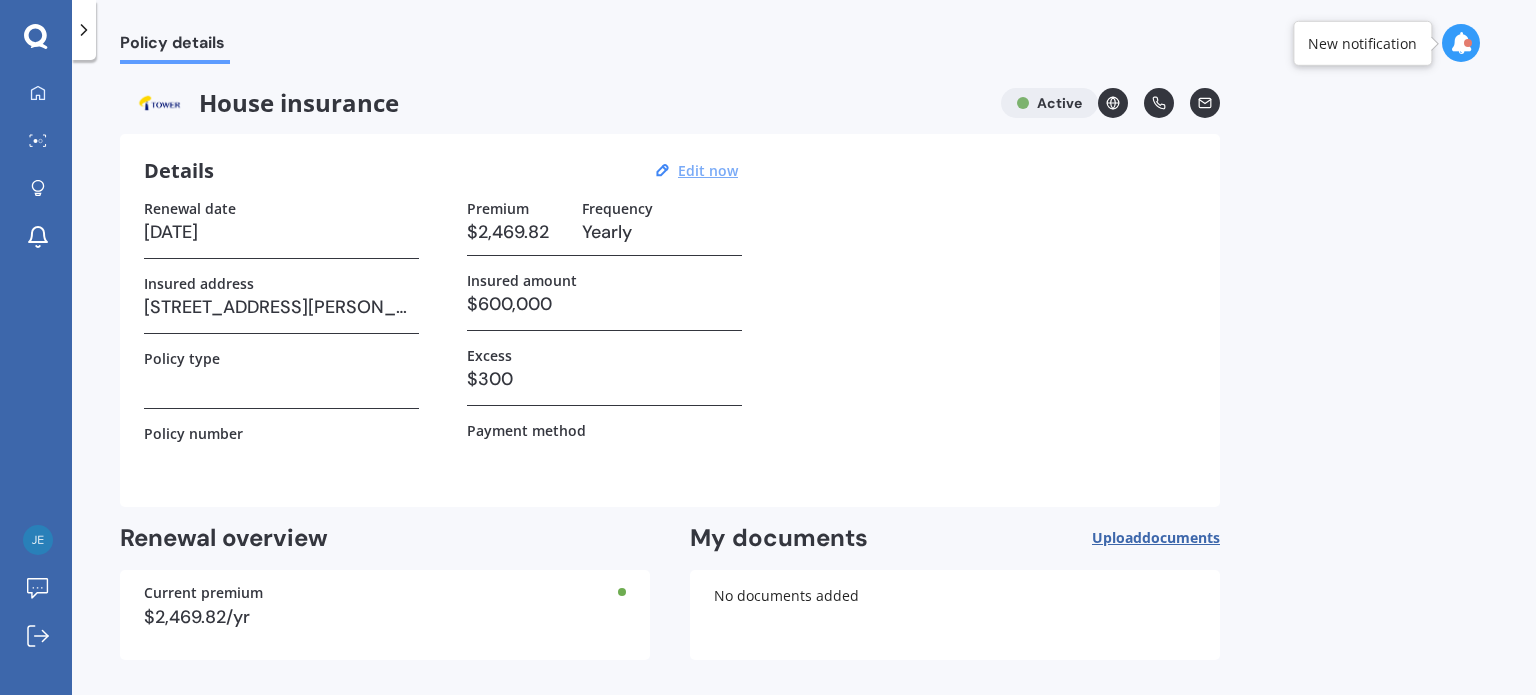 click on "Edit now" at bounding box center (708, 170) 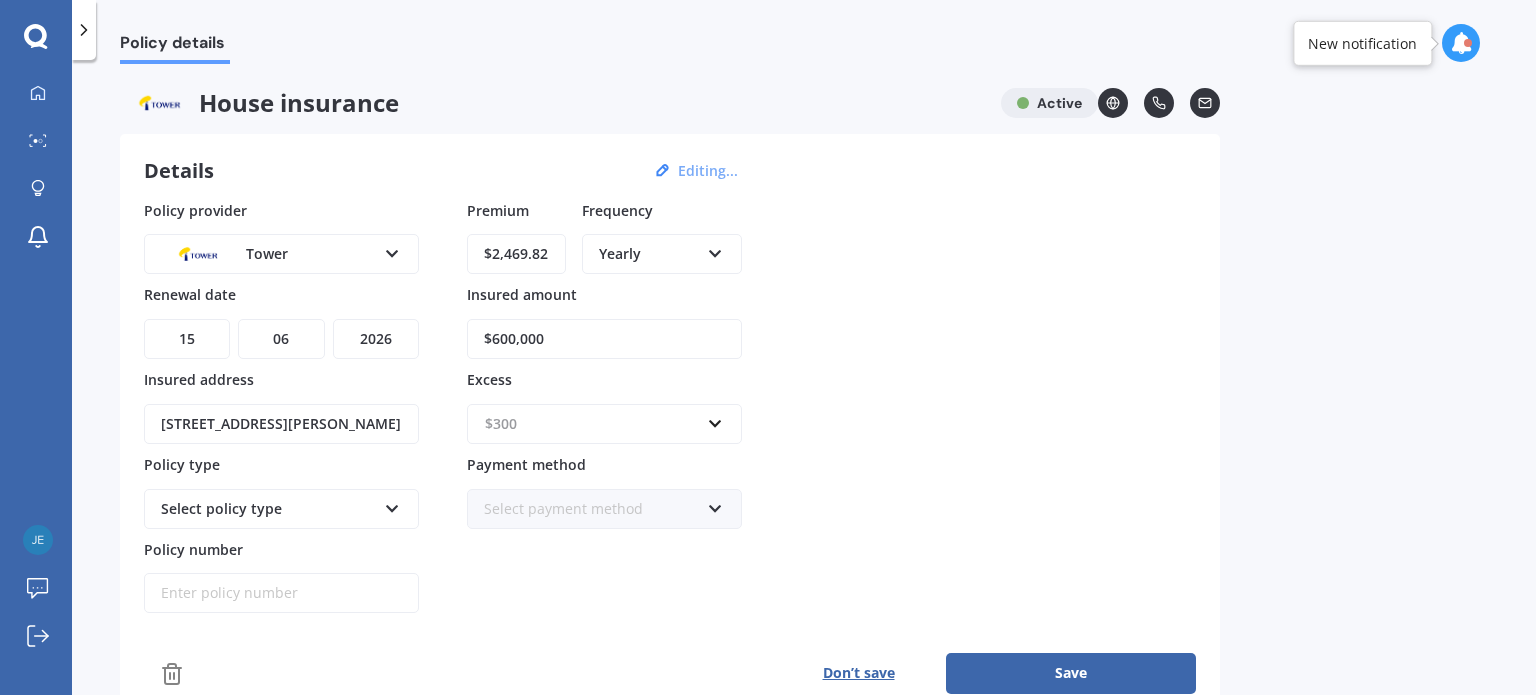 click at bounding box center [597, 424] 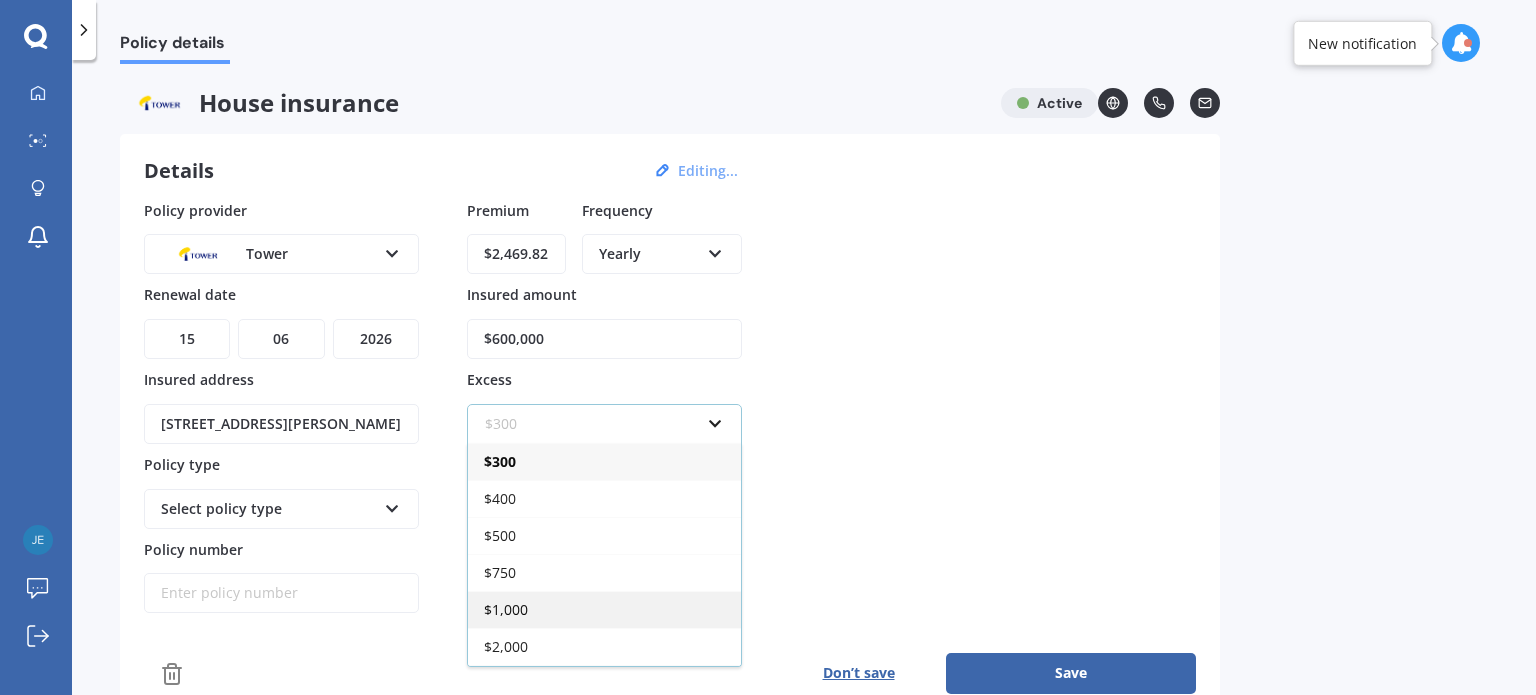 scroll, scrollTop: 33, scrollLeft: 0, axis: vertical 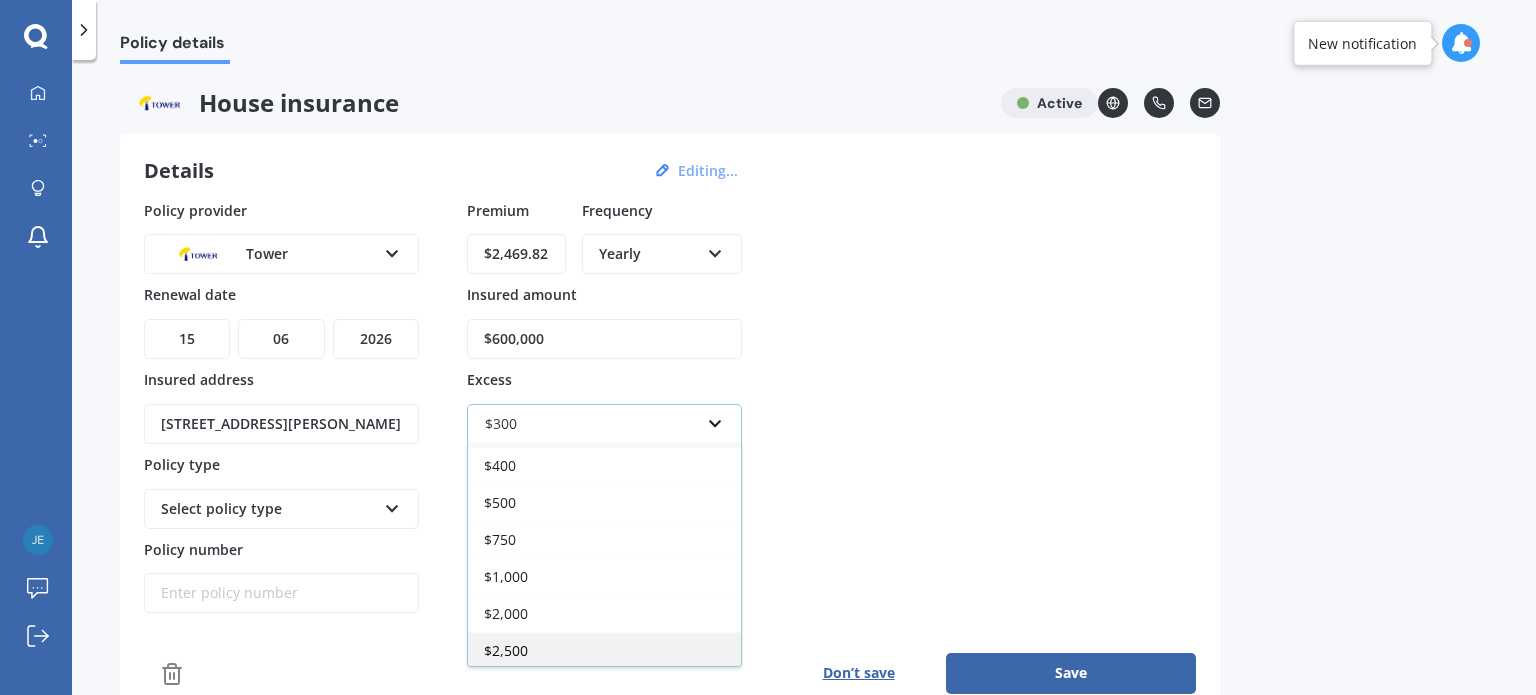 click on "$2,500" at bounding box center [604, 650] 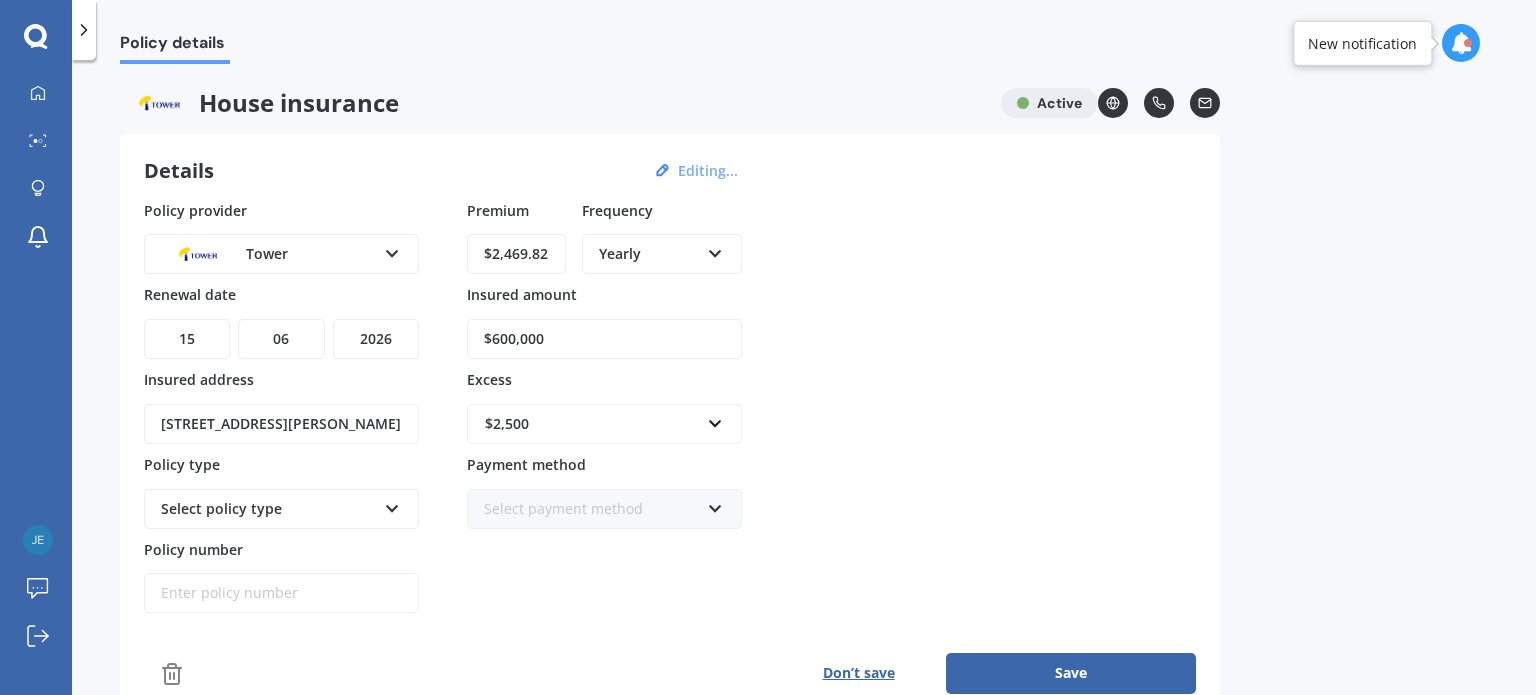 click at bounding box center [392, 505] 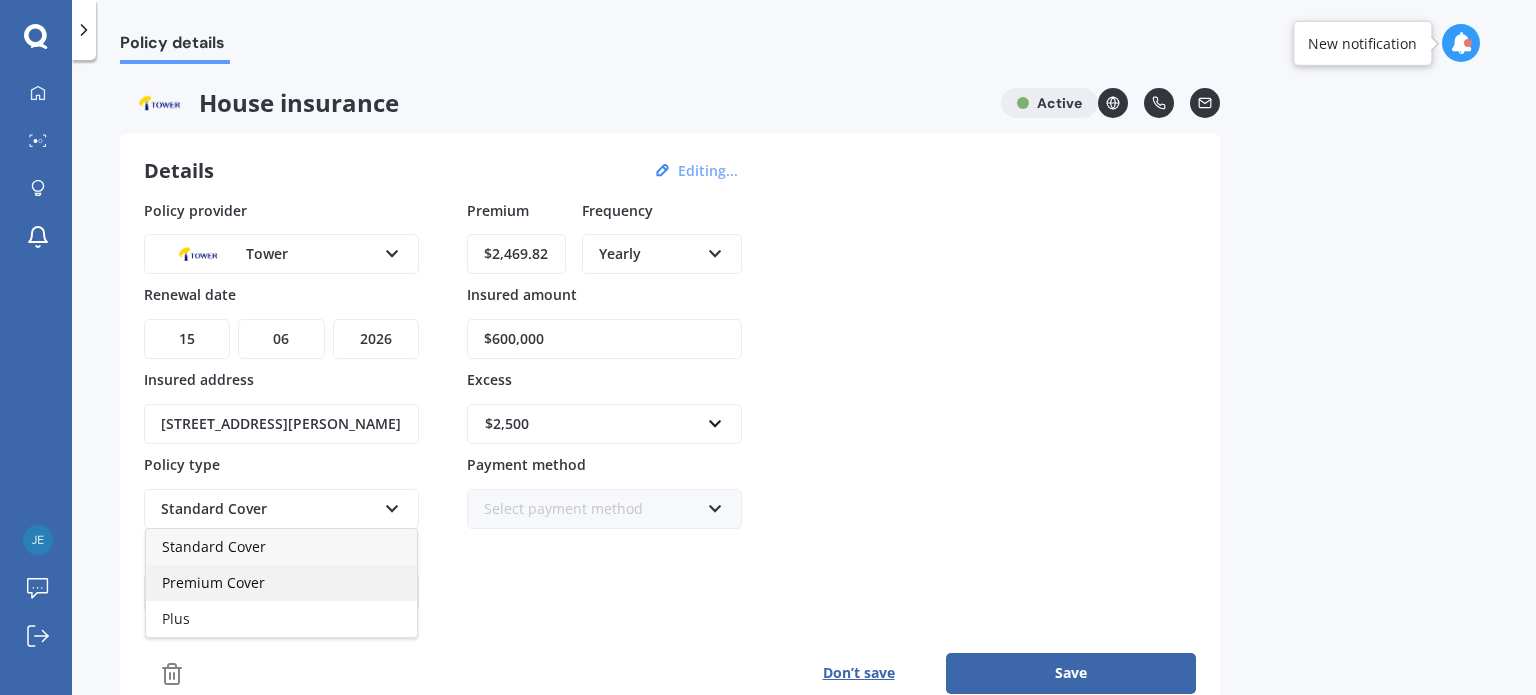 click on "Premium Cover" at bounding box center (281, 583) 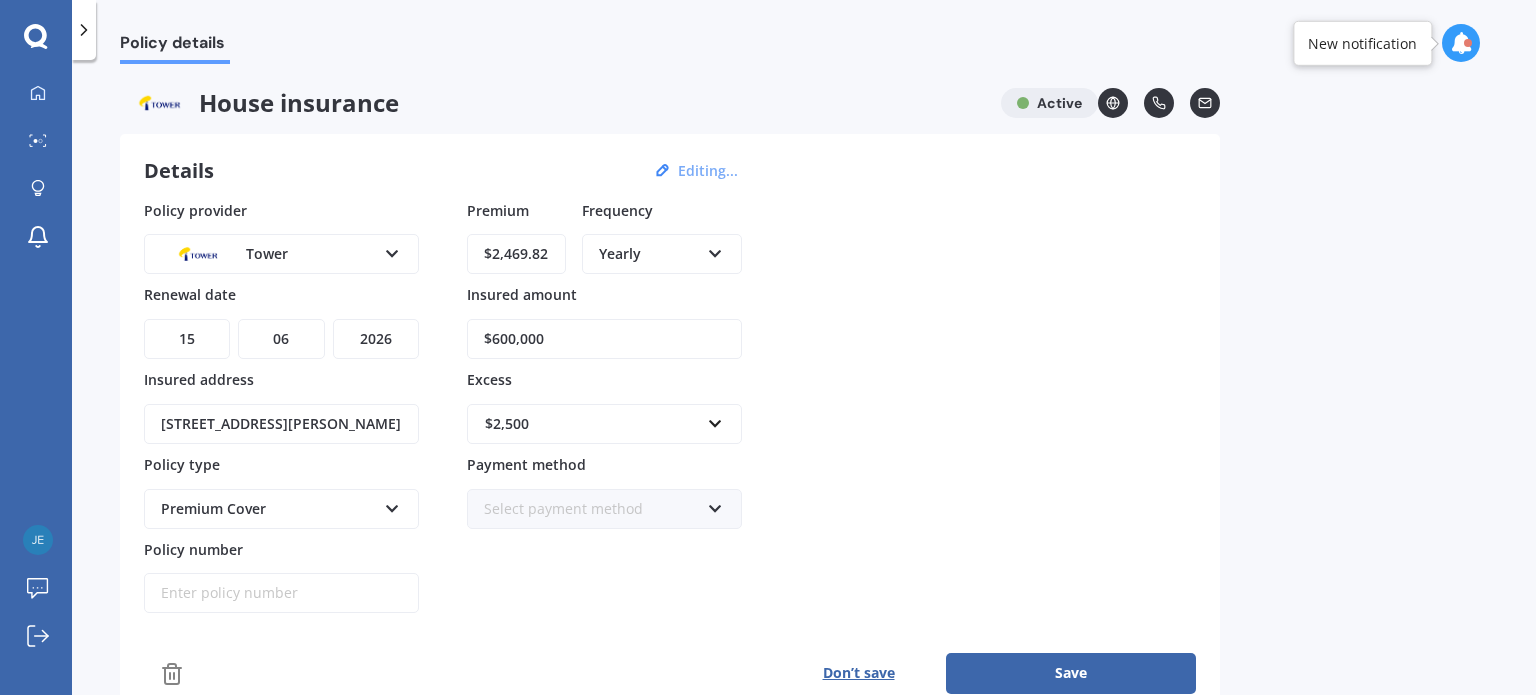 click at bounding box center [392, 505] 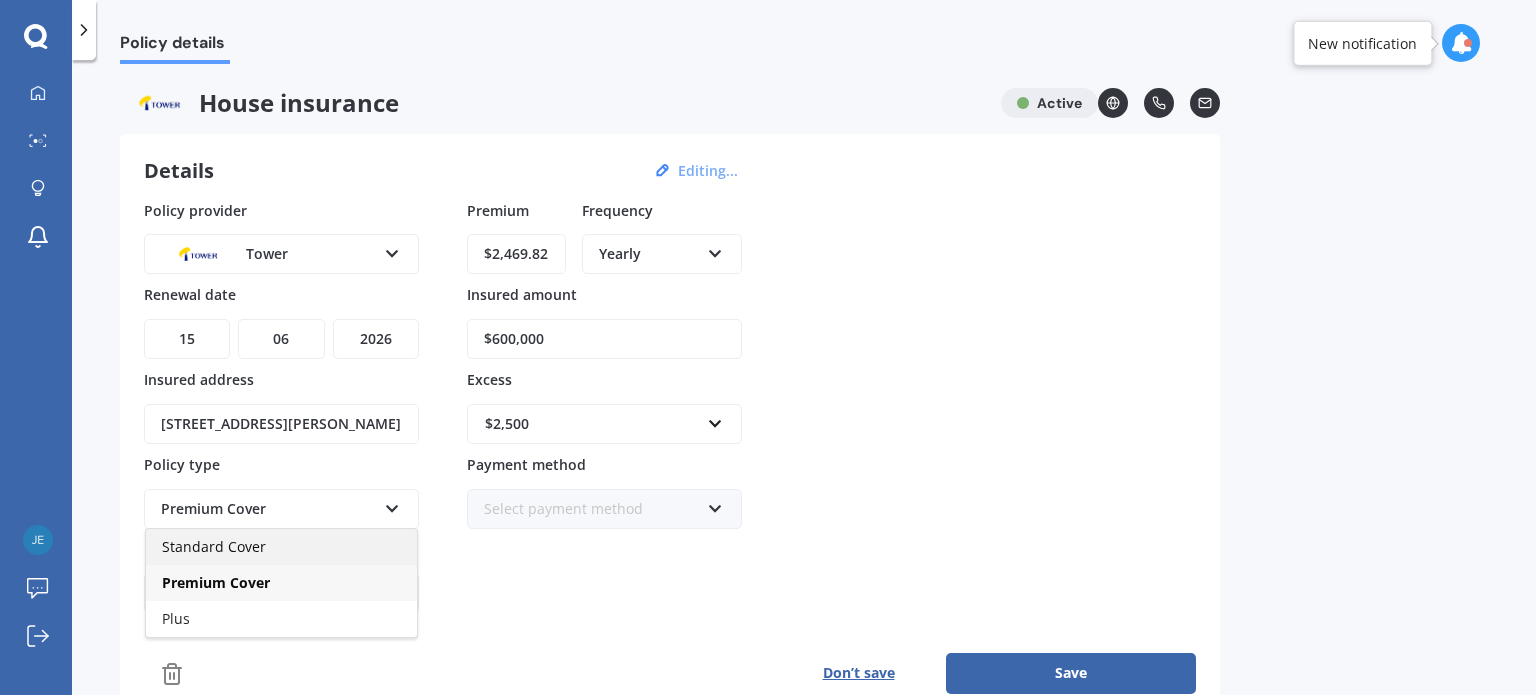 click on "Standard Cover" at bounding box center [281, 547] 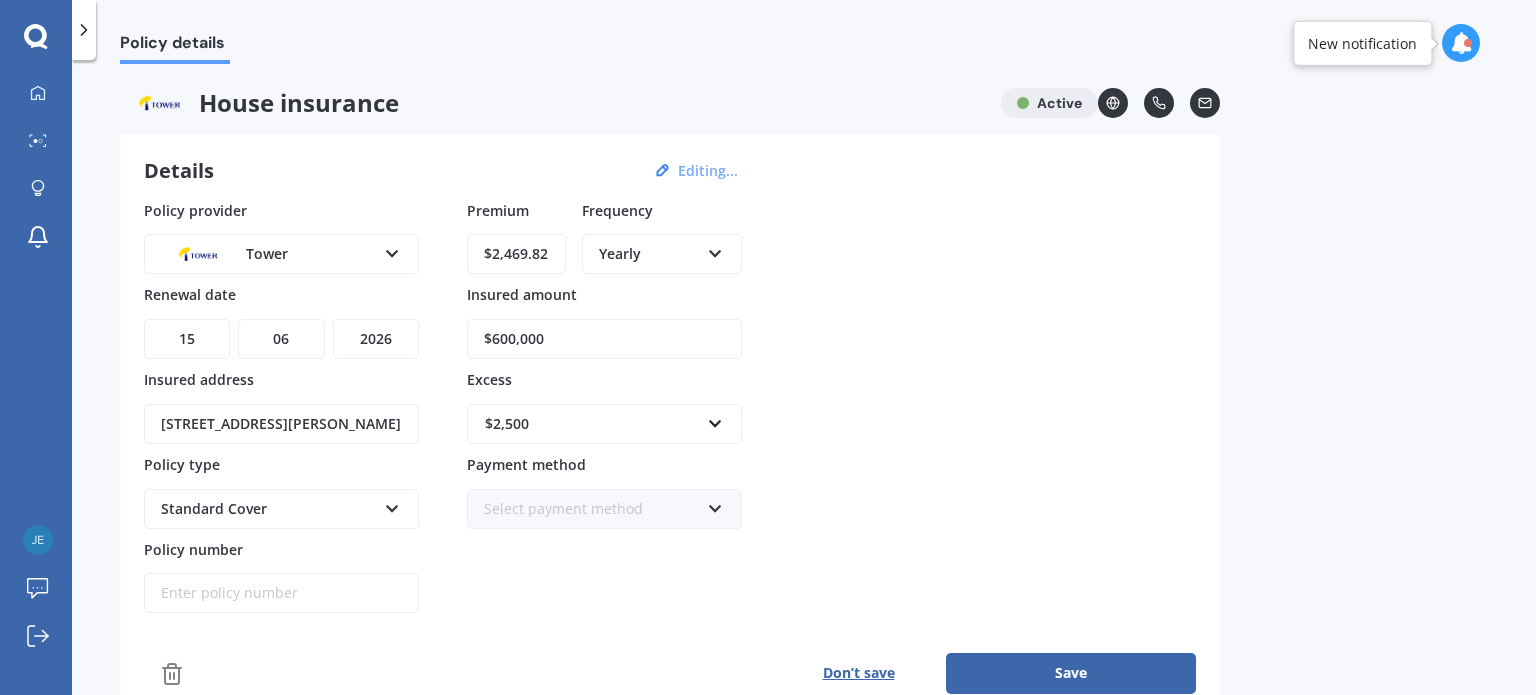 click at bounding box center (715, 505) 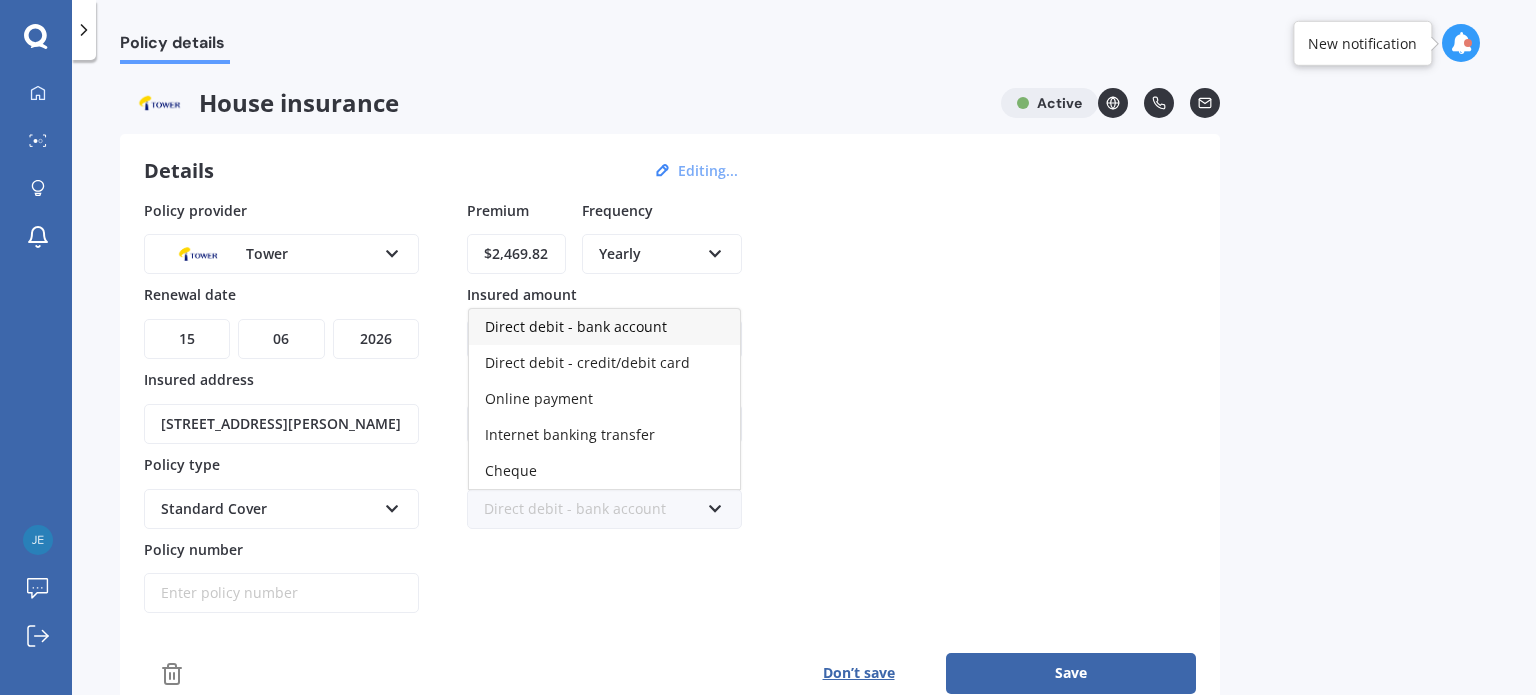 click on "Direct debit - bank account" at bounding box center (604, 327) 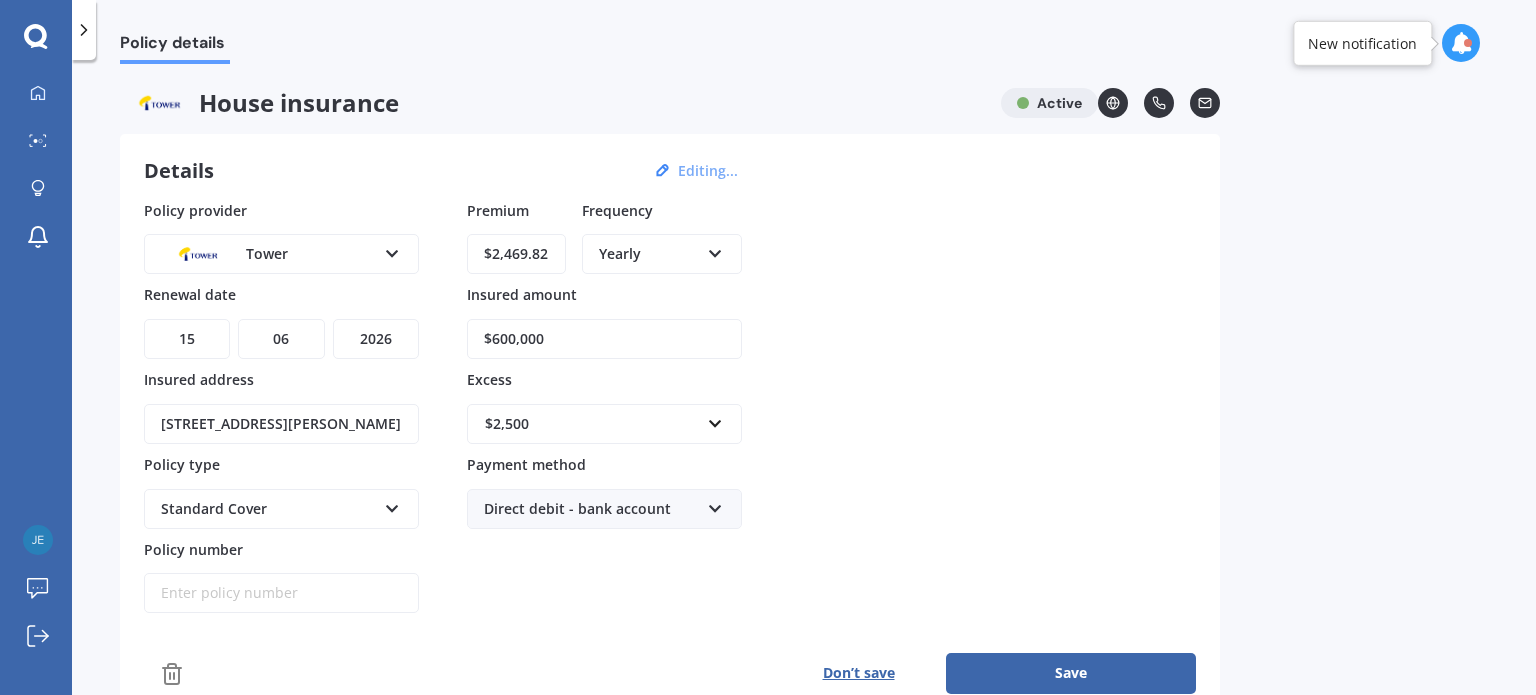 click on "Save" at bounding box center (1071, 673) 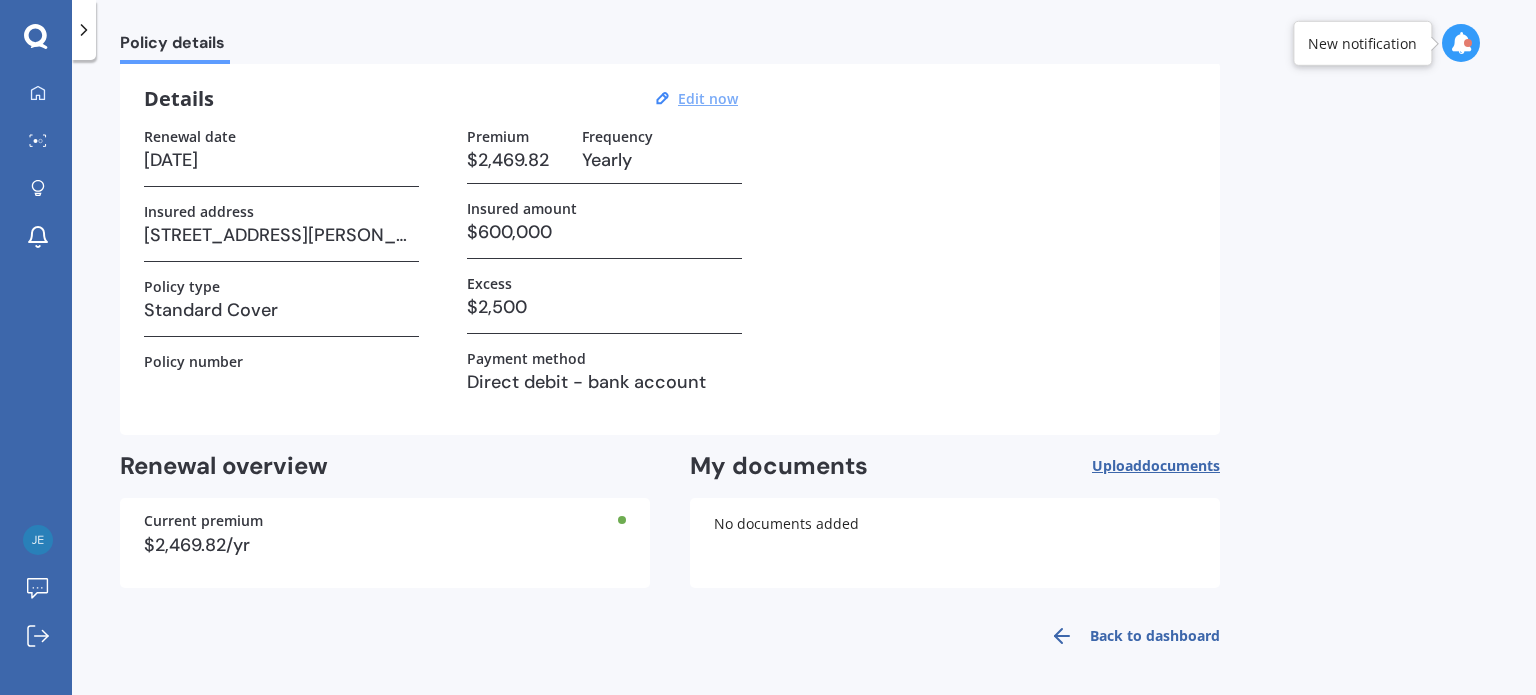 scroll, scrollTop: 0, scrollLeft: 0, axis: both 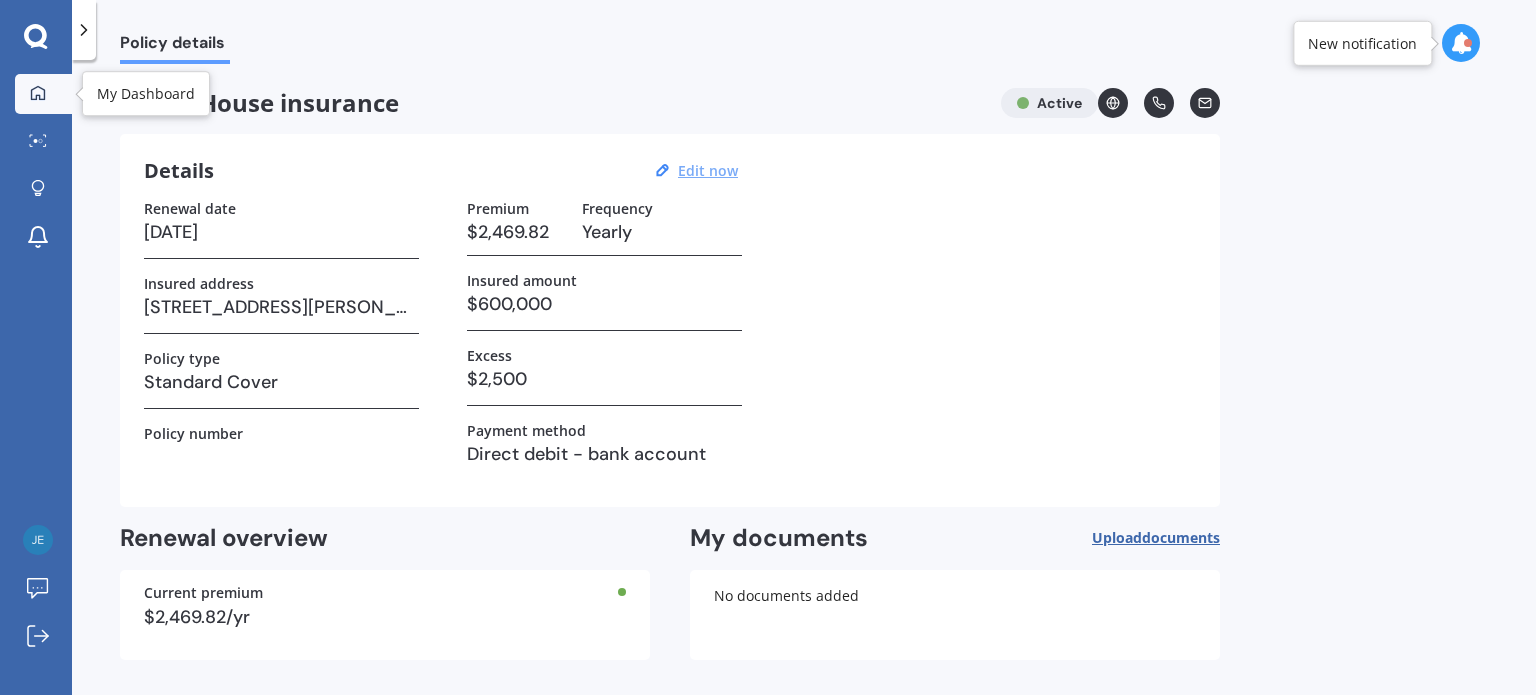 click 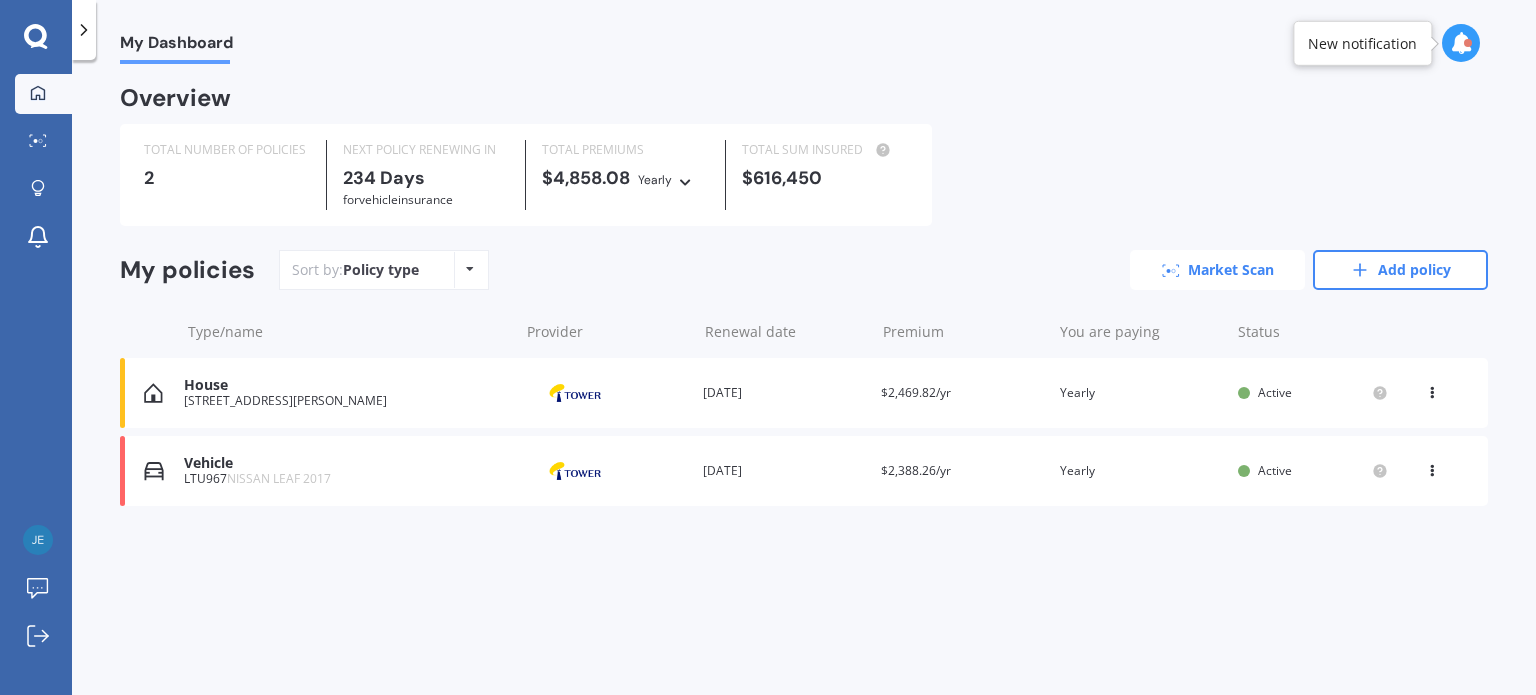 click on "Market Scan" at bounding box center (1217, 270) 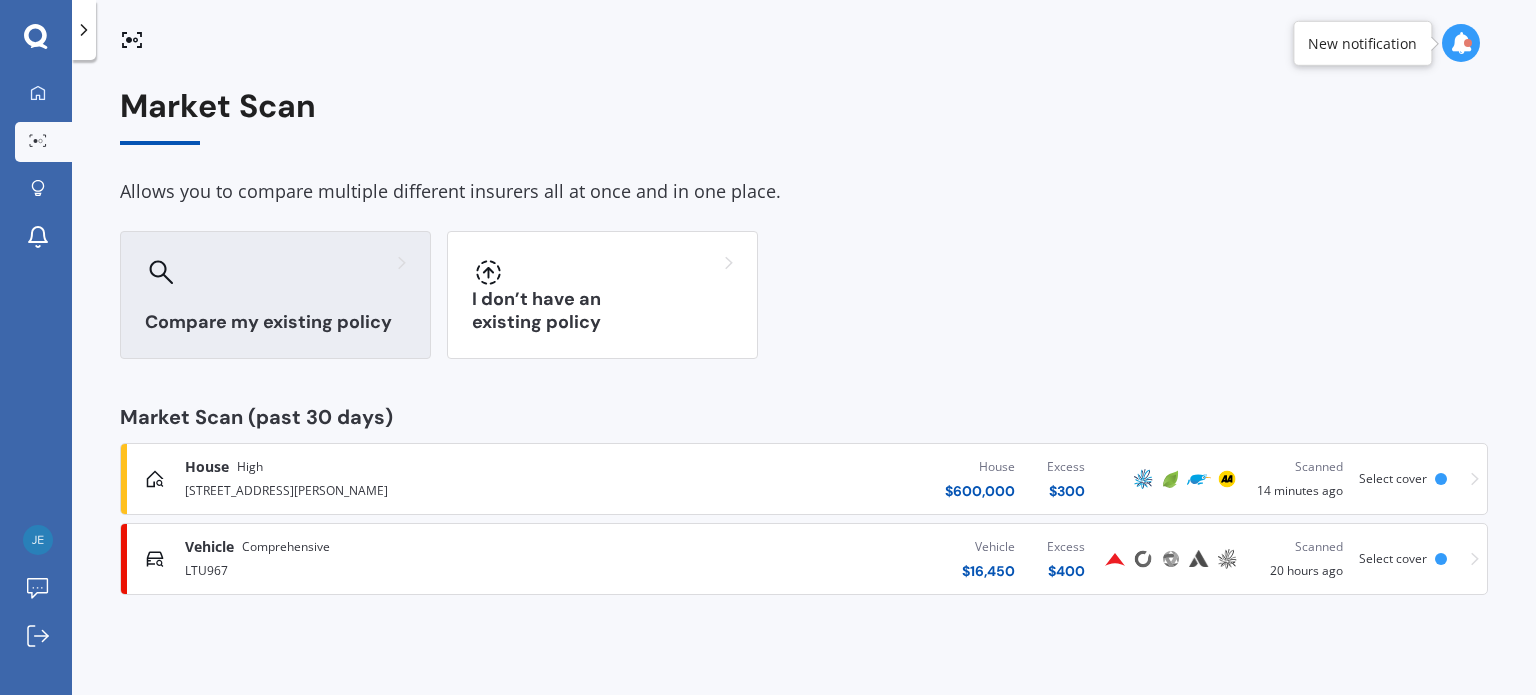 click at bounding box center [275, 272] 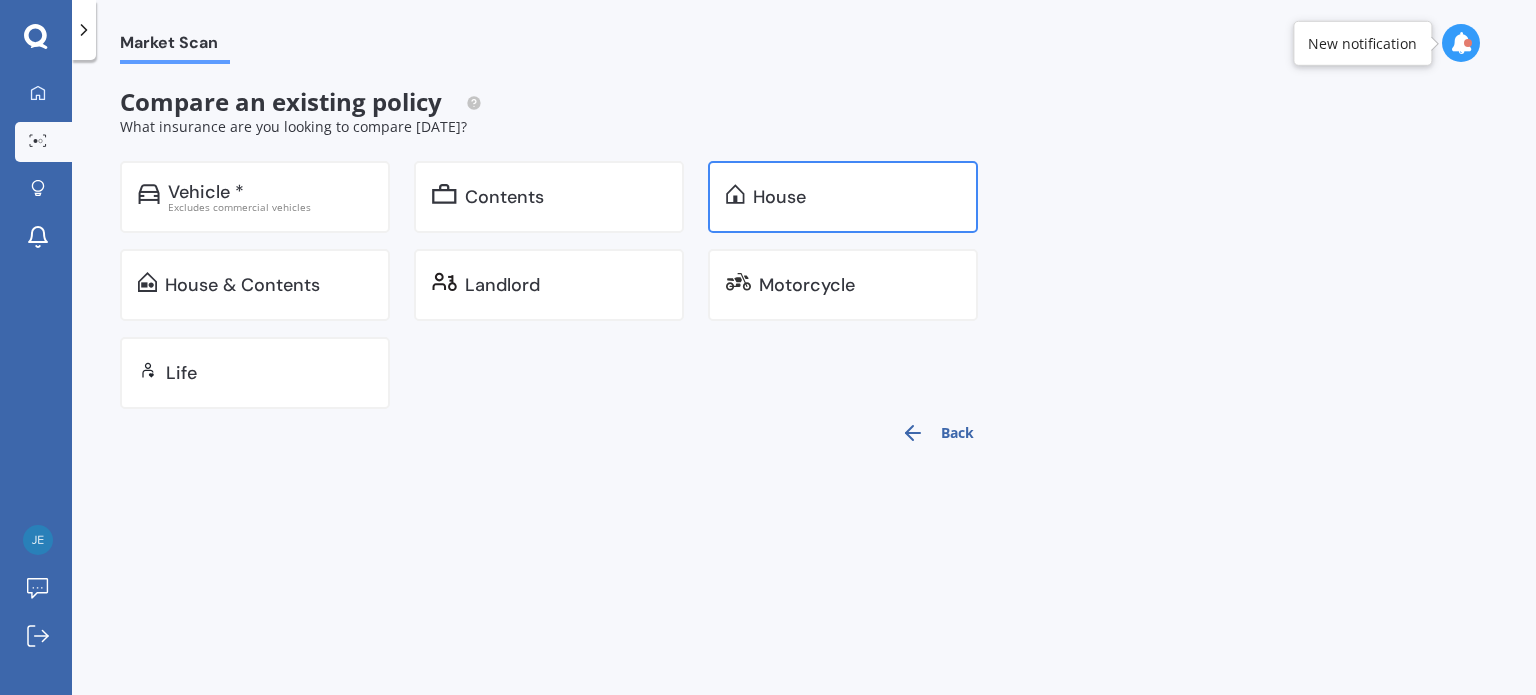 click on "House" at bounding box center [779, 197] 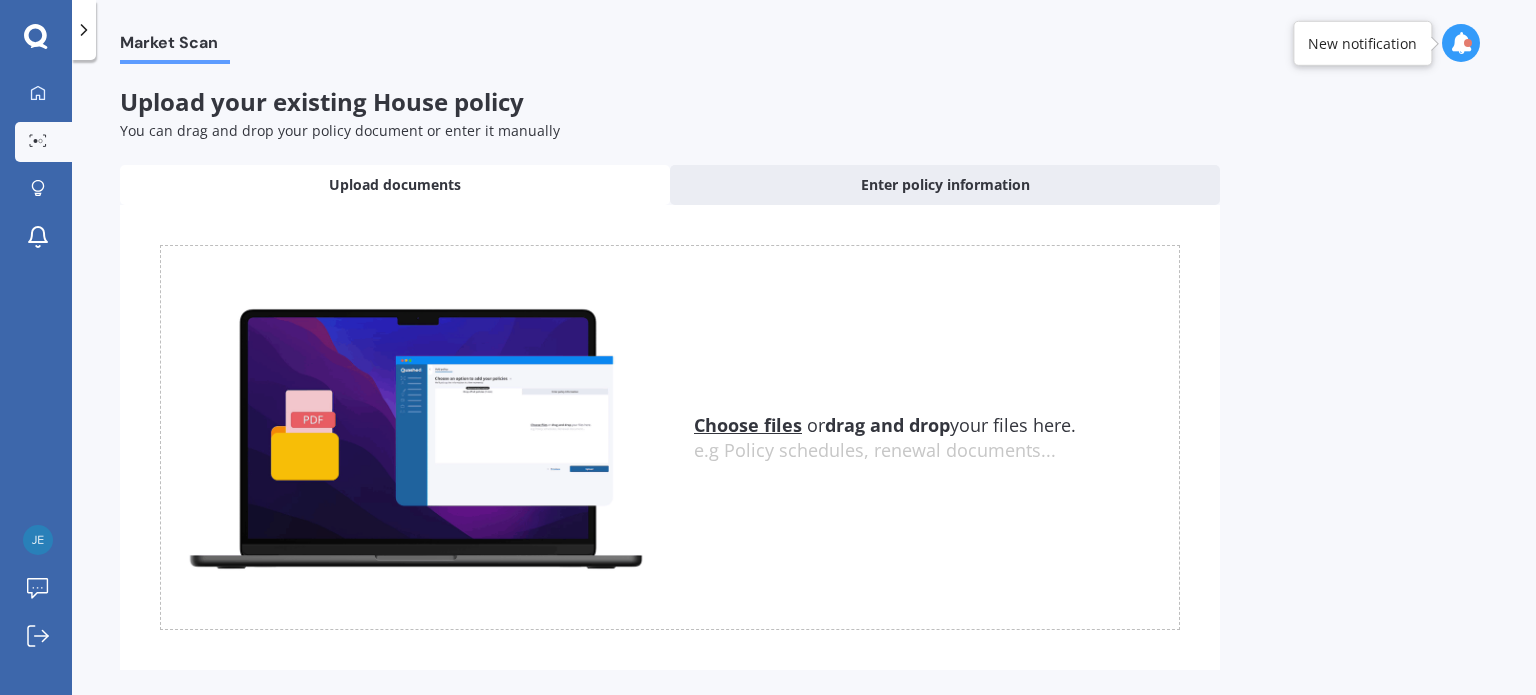 click on "Choose files" at bounding box center [748, 425] 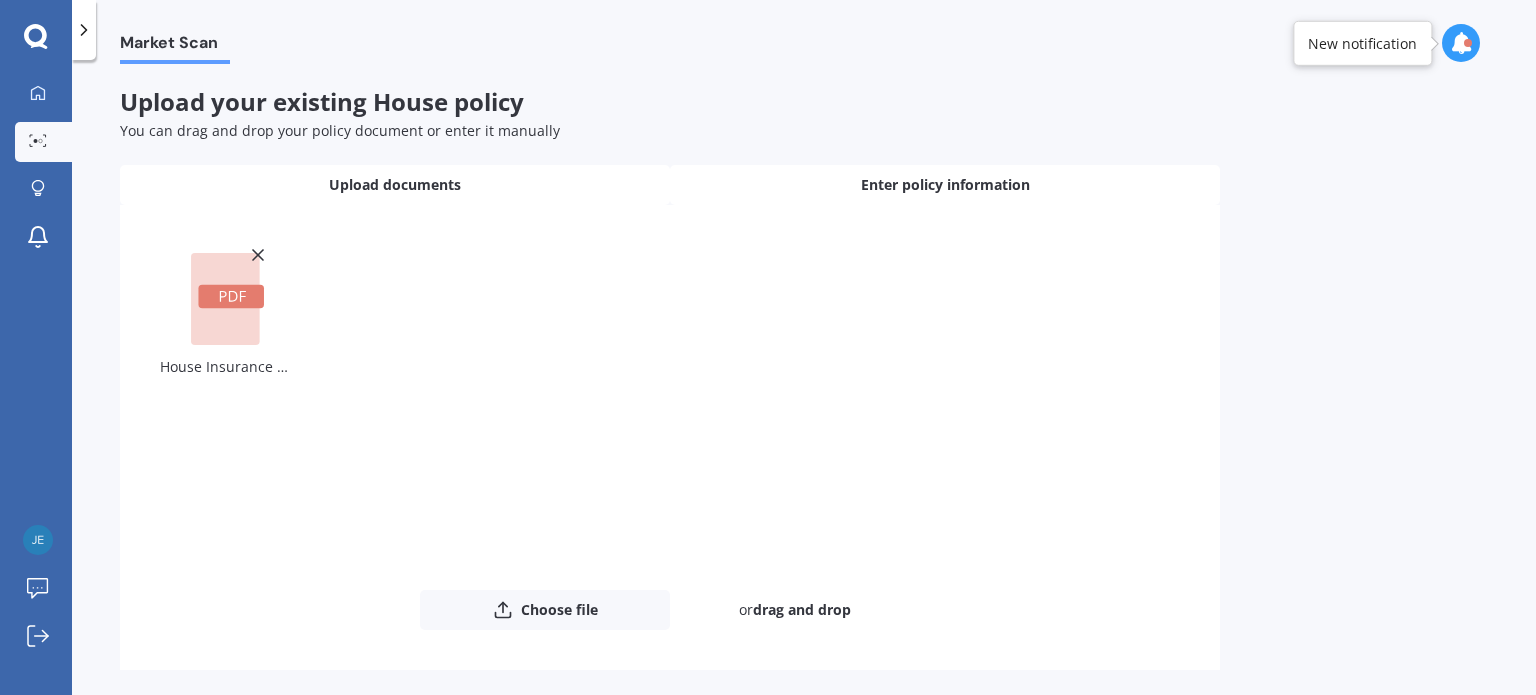click on "Enter policy information" at bounding box center [945, 185] 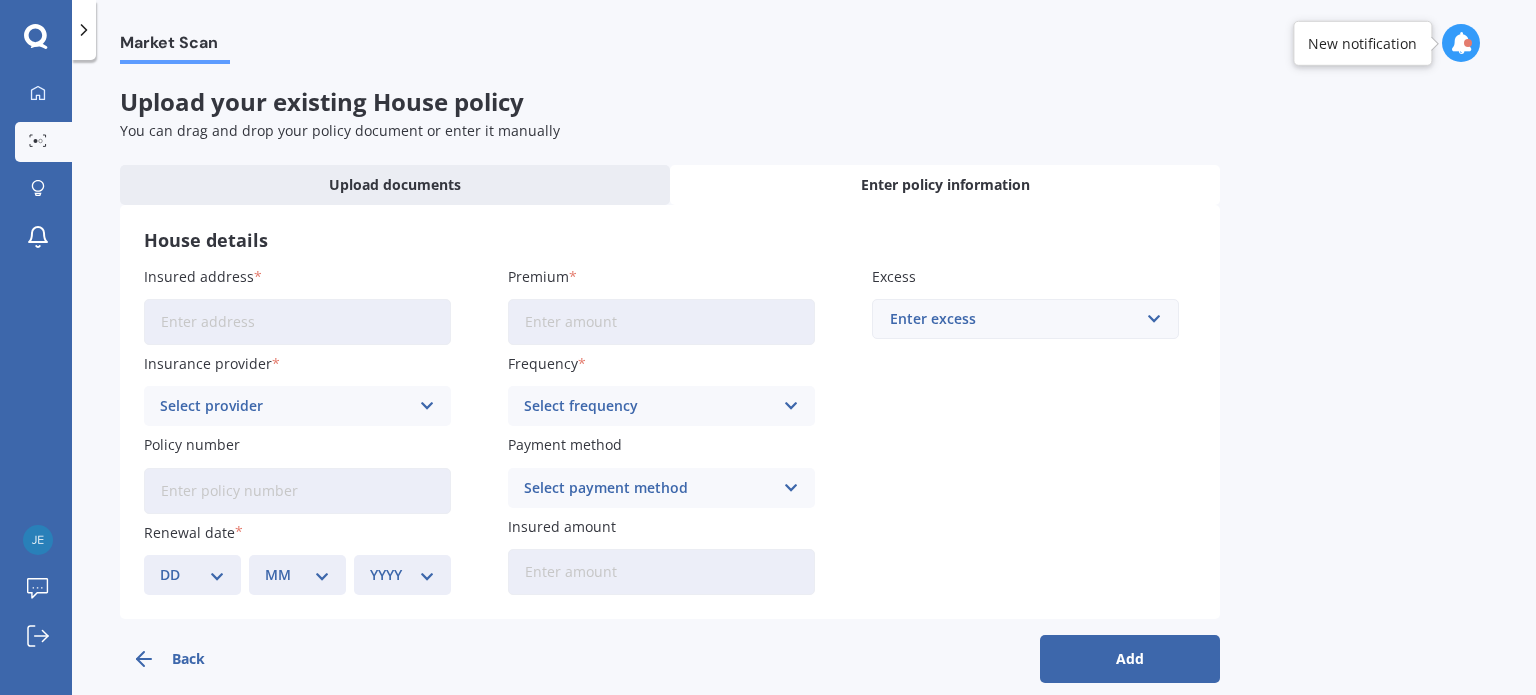 click on "Insured address" at bounding box center [297, 322] 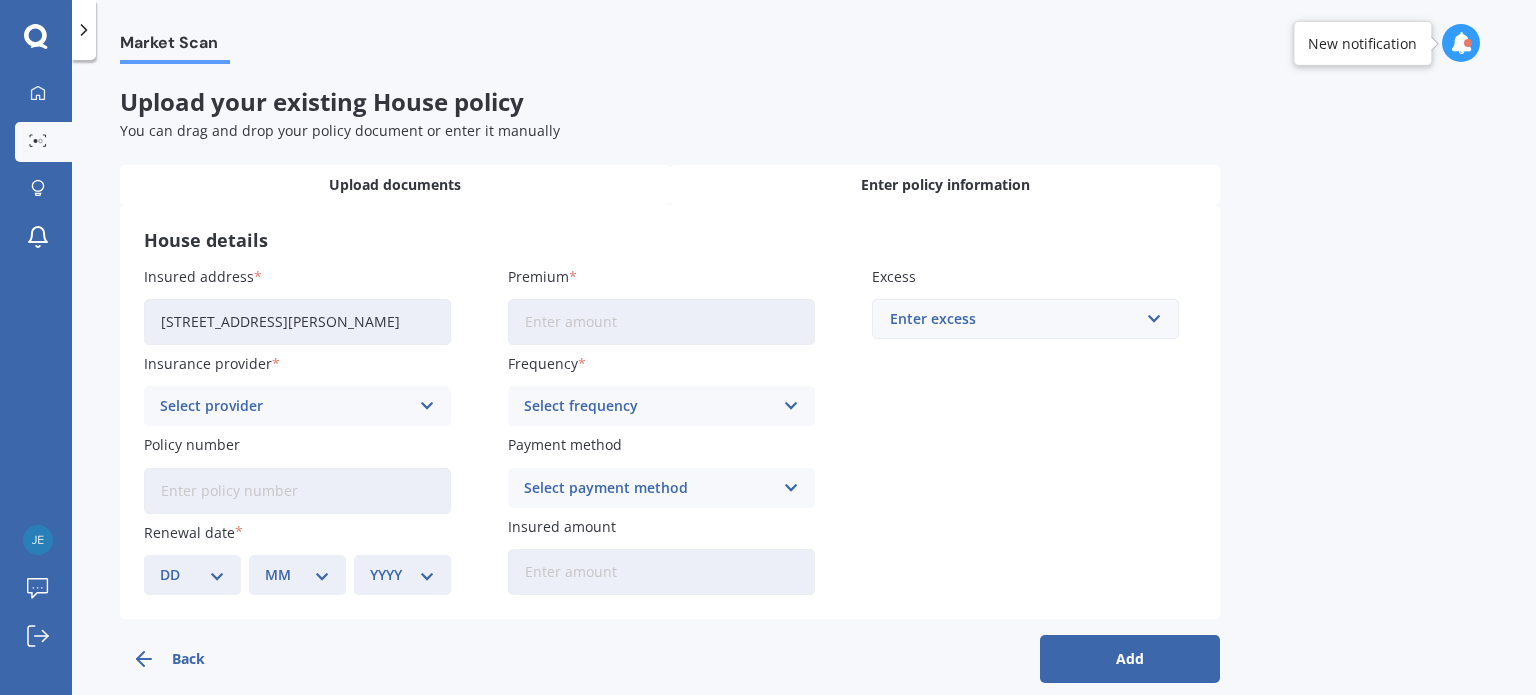 click on "Upload documents" at bounding box center (395, 185) 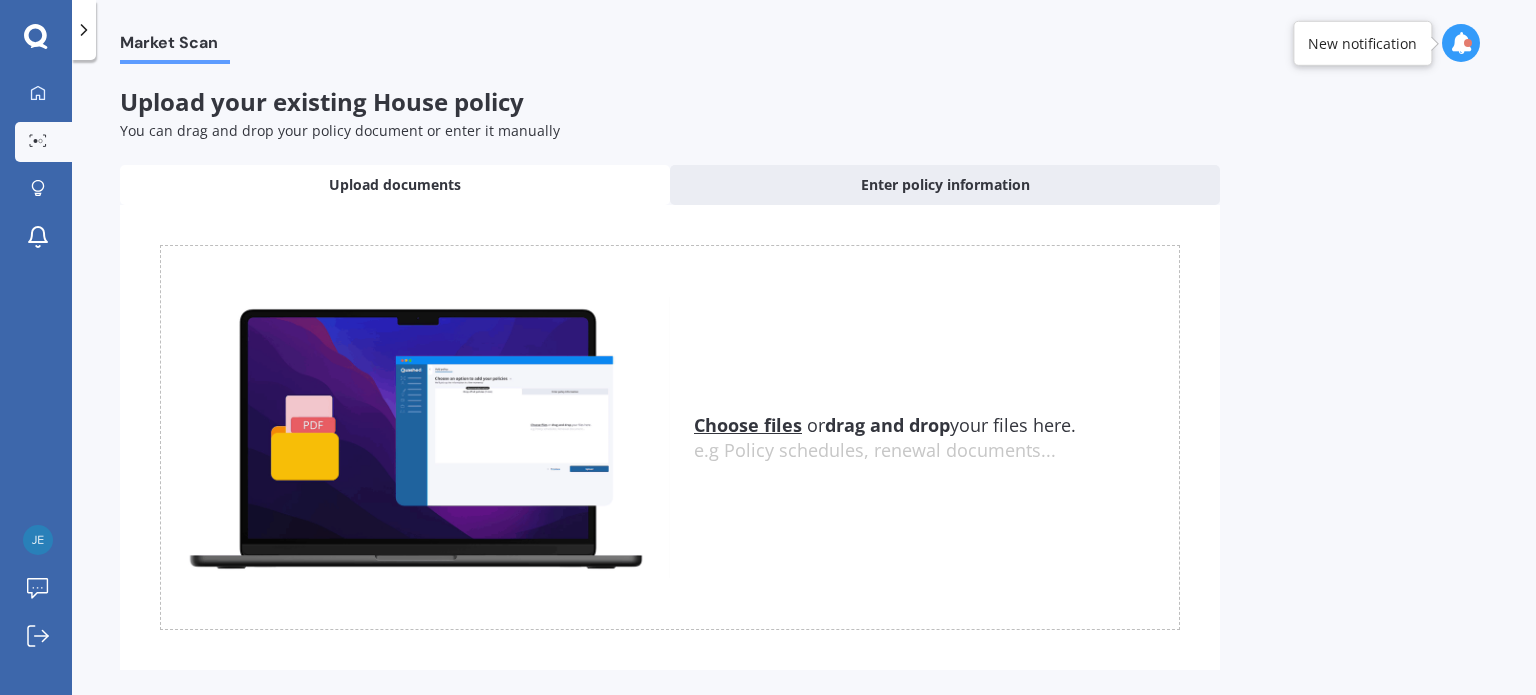 scroll, scrollTop: 58, scrollLeft: 0, axis: vertical 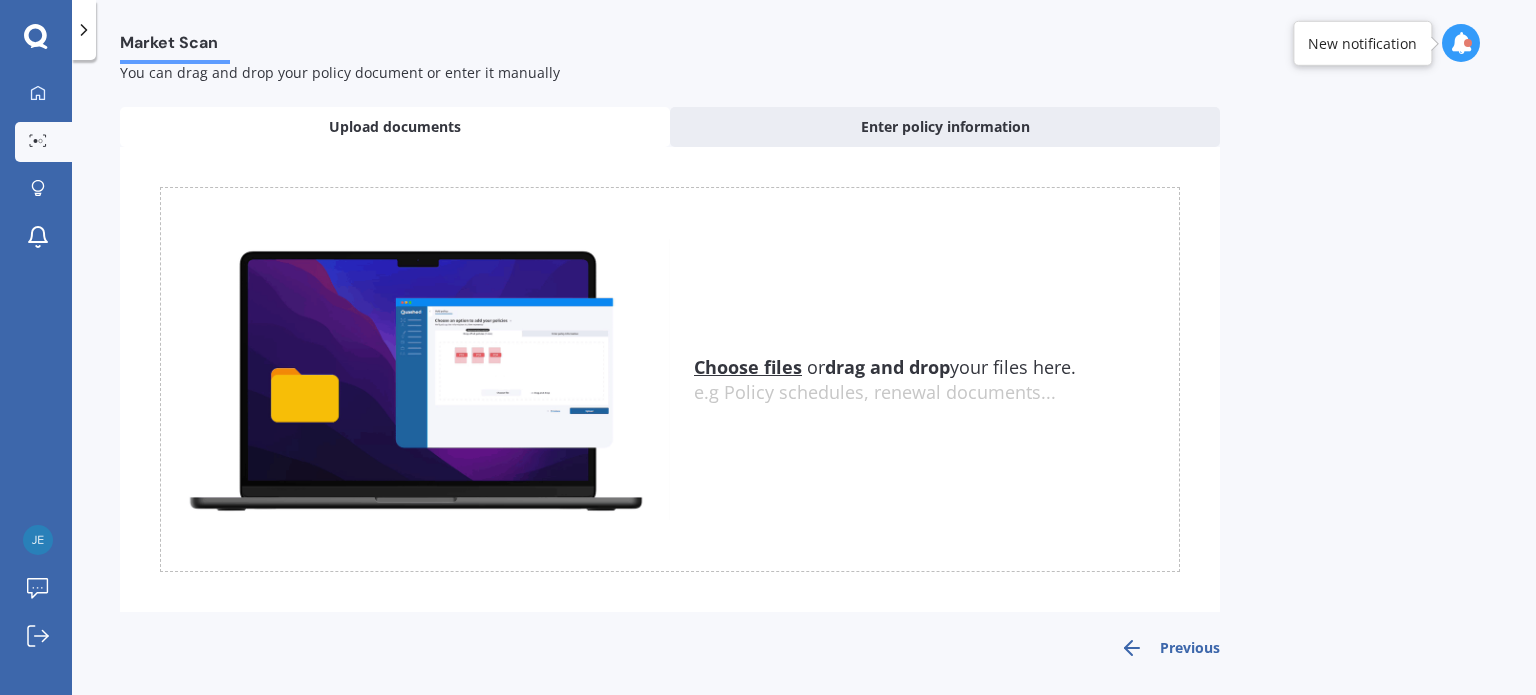 click on "Choose files   or  drag and drop  your files here. Choose files or photos e.g Policy schedules, renewal documents..." at bounding box center [936, 379] 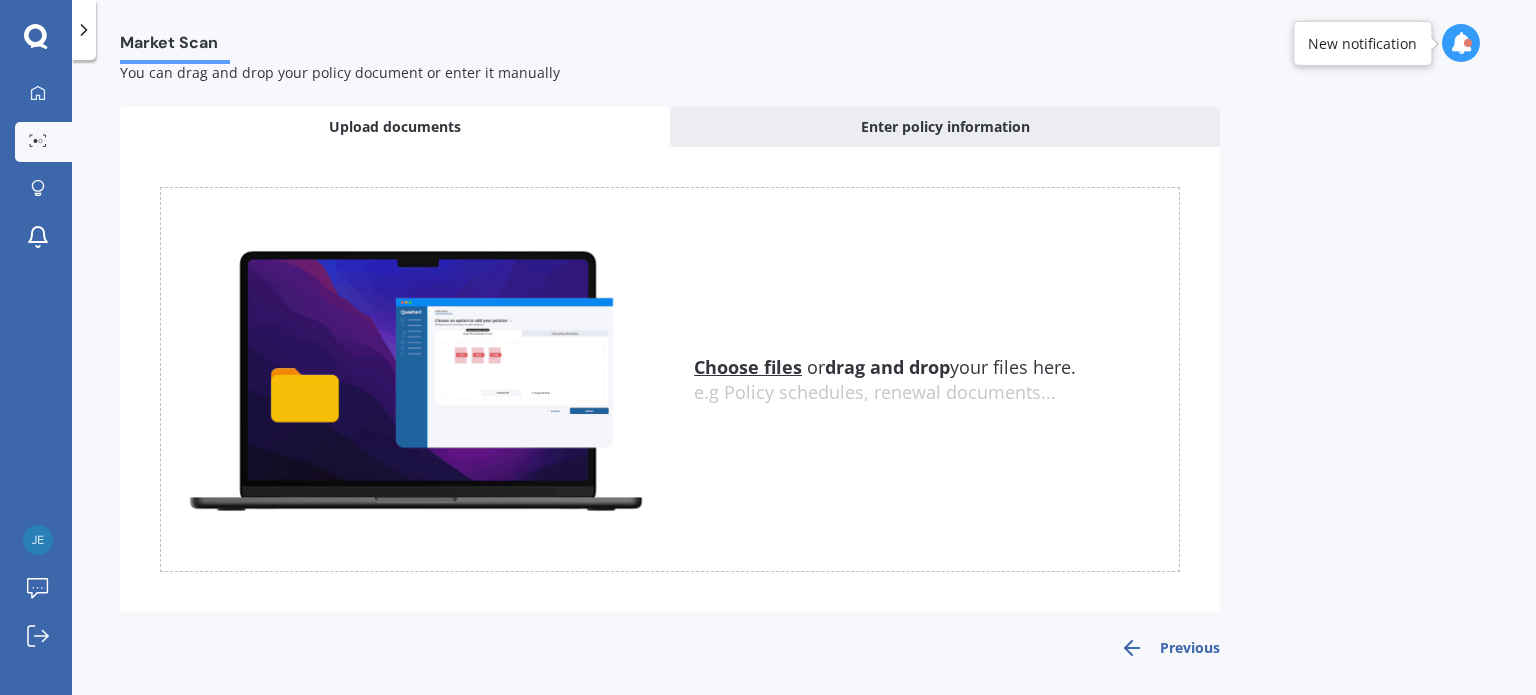 click on "Choose files" at bounding box center [748, 367] 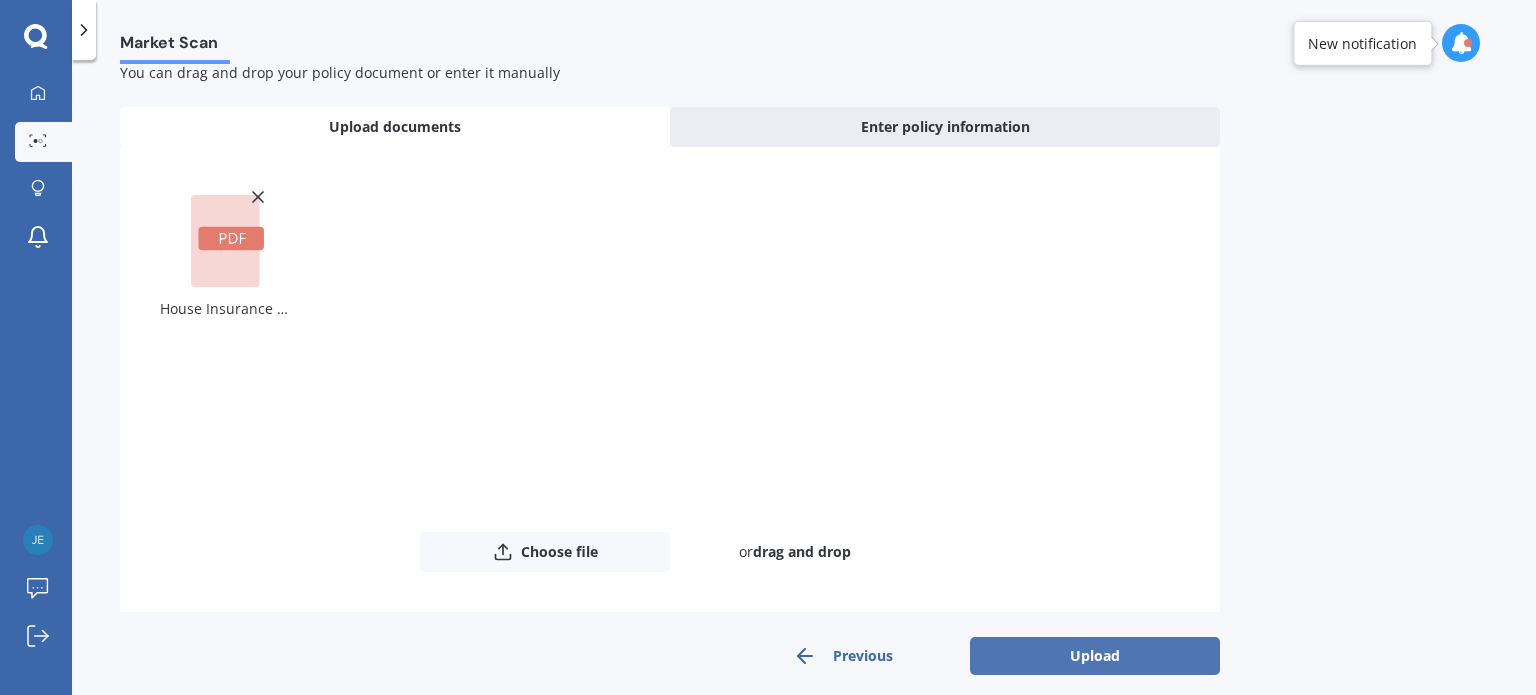 click on "Upload" at bounding box center [1095, 656] 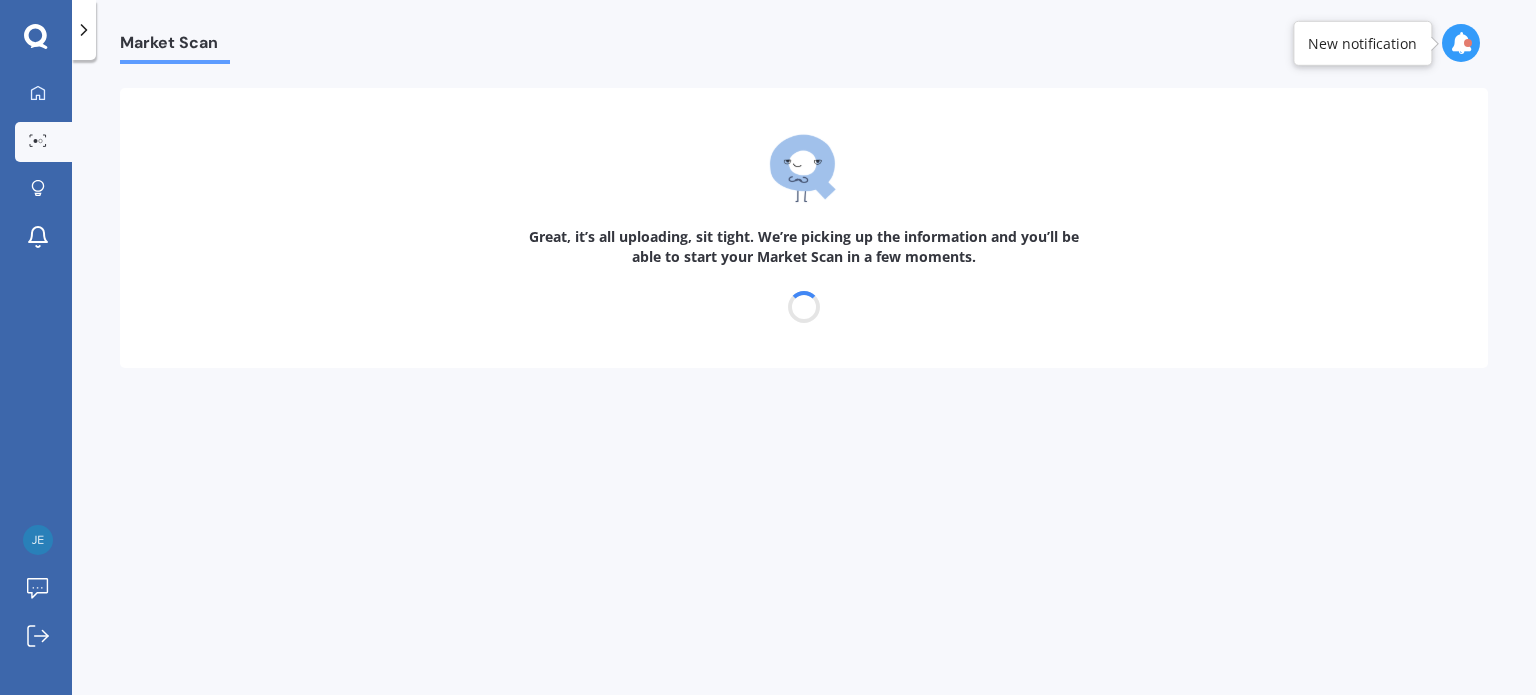 scroll, scrollTop: 0, scrollLeft: 0, axis: both 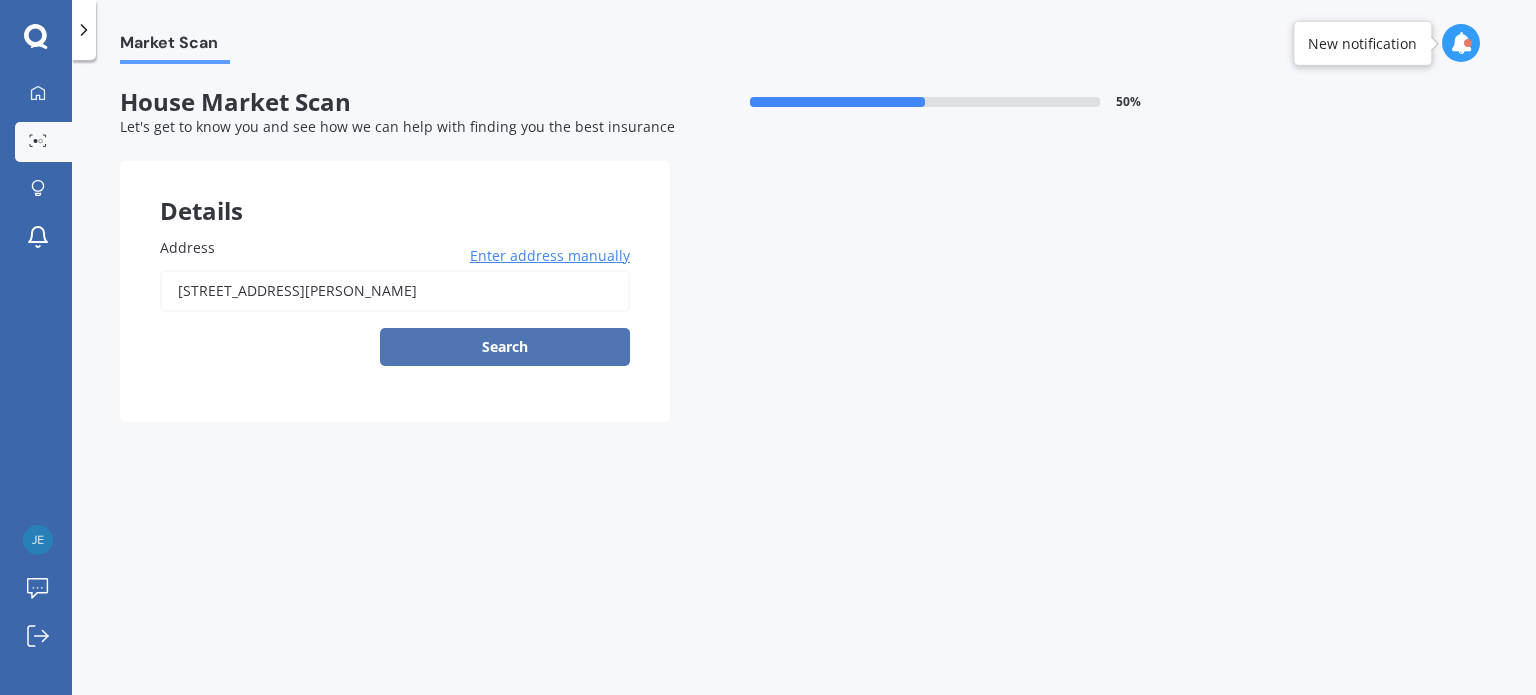 click on "Search" at bounding box center [505, 347] 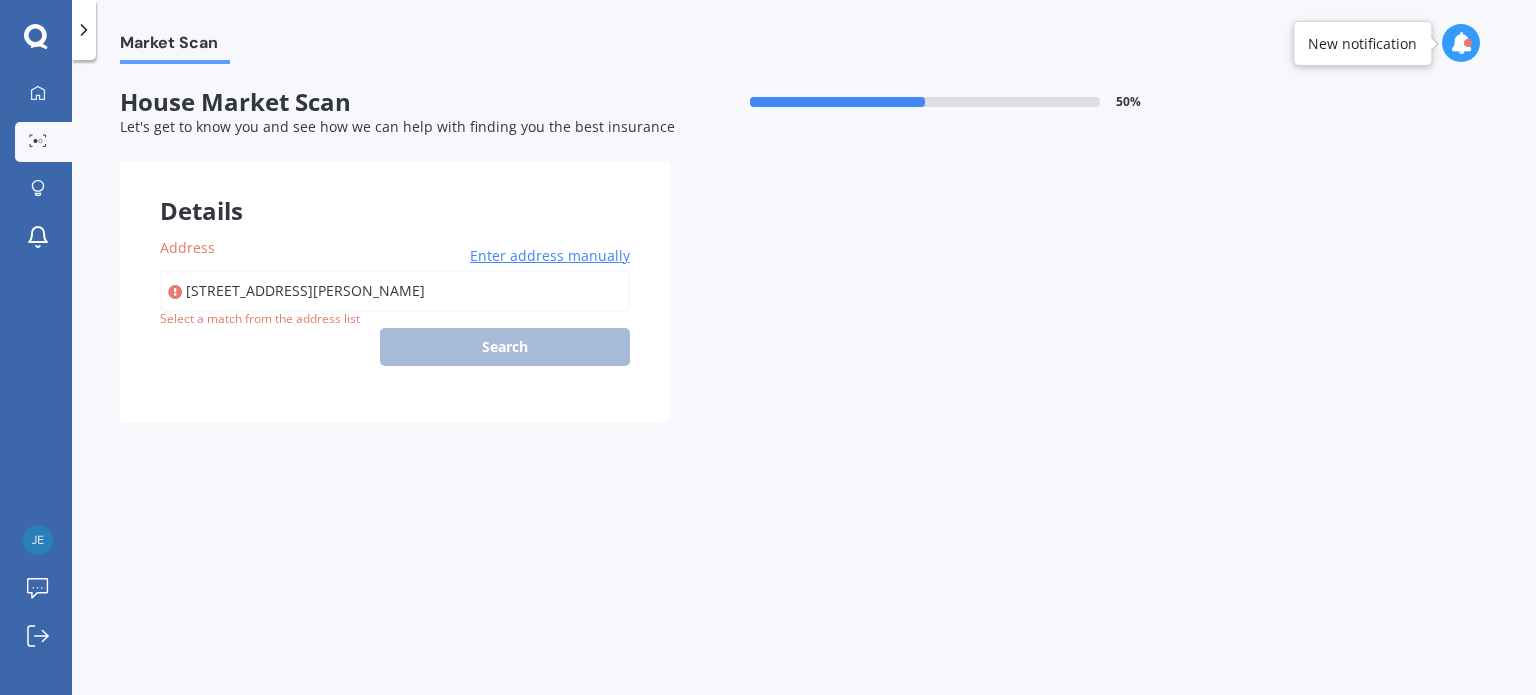 type on "[STREET_ADDRESS][PERSON_NAME]" 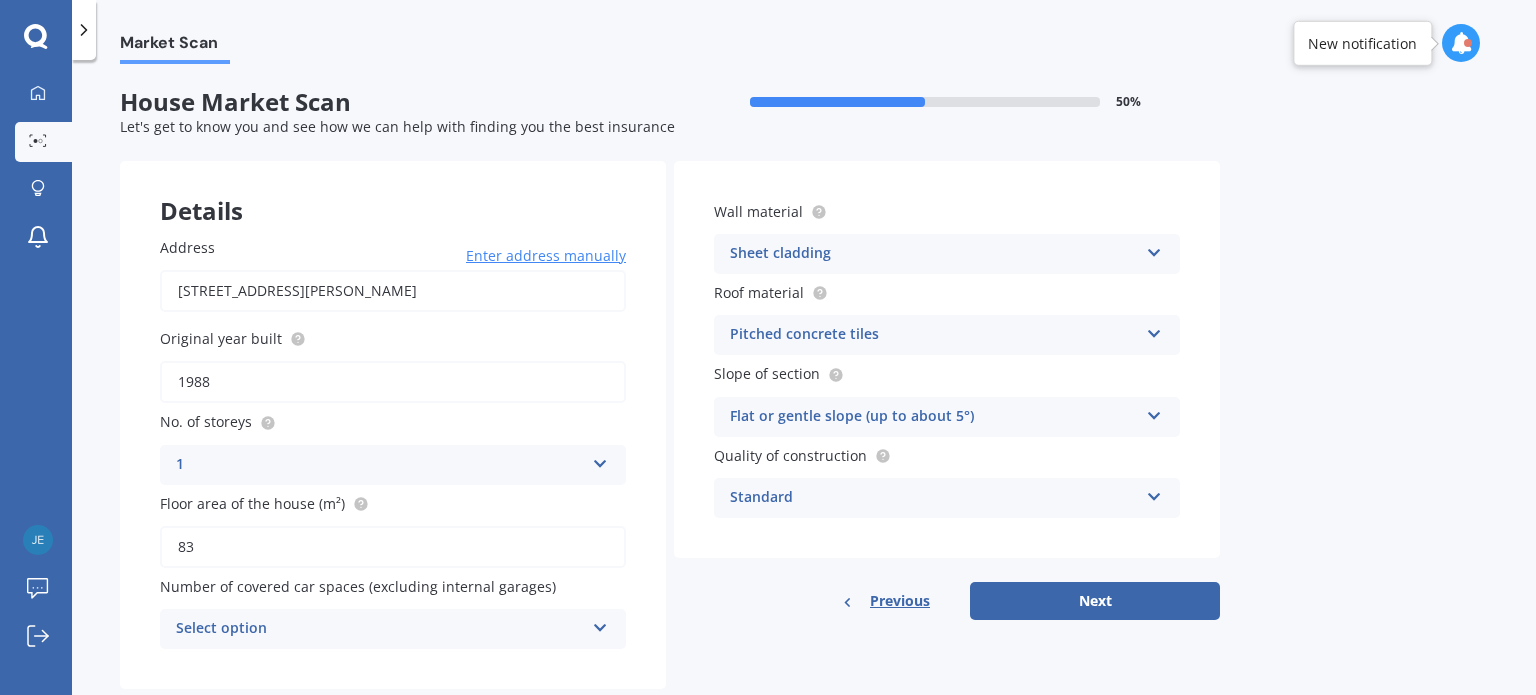scroll, scrollTop: 44, scrollLeft: 0, axis: vertical 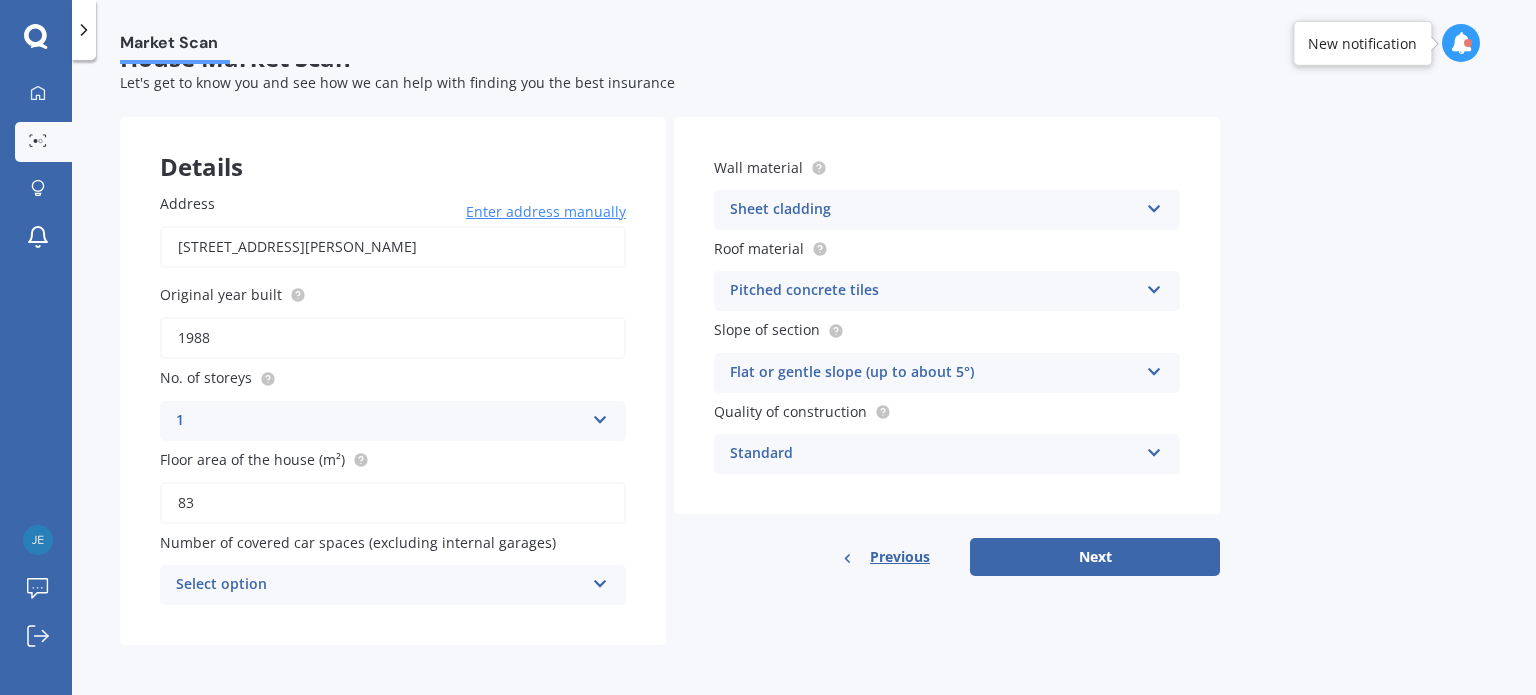 click on "83" at bounding box center [393, 503] 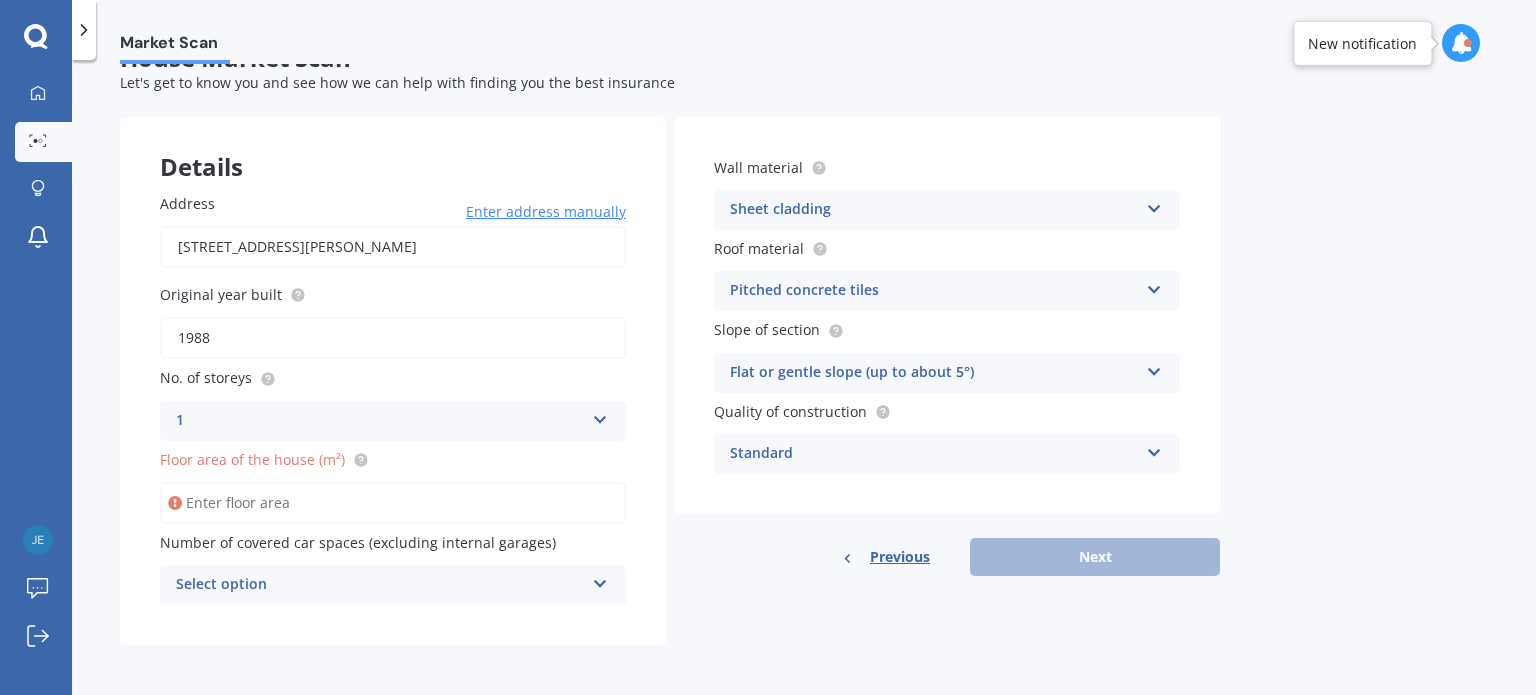type on "2" 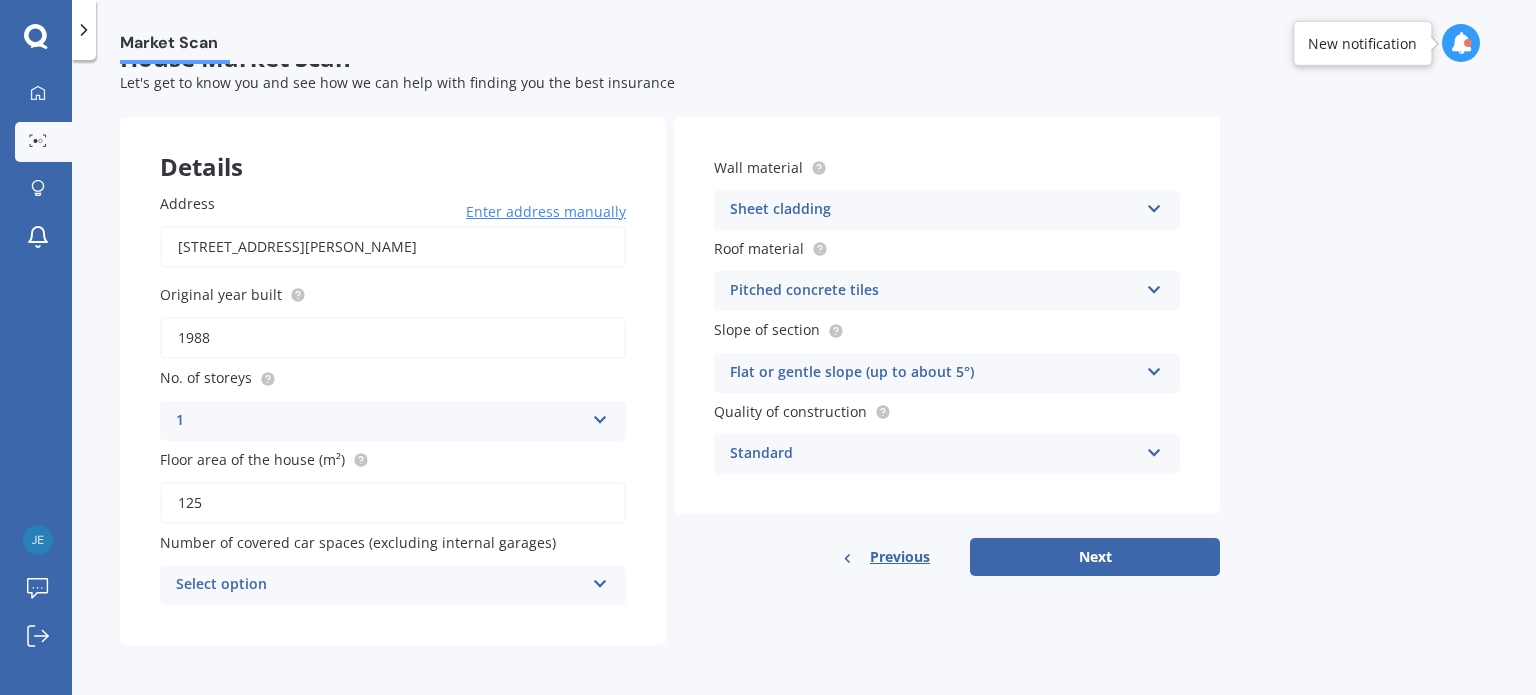 type on "125" 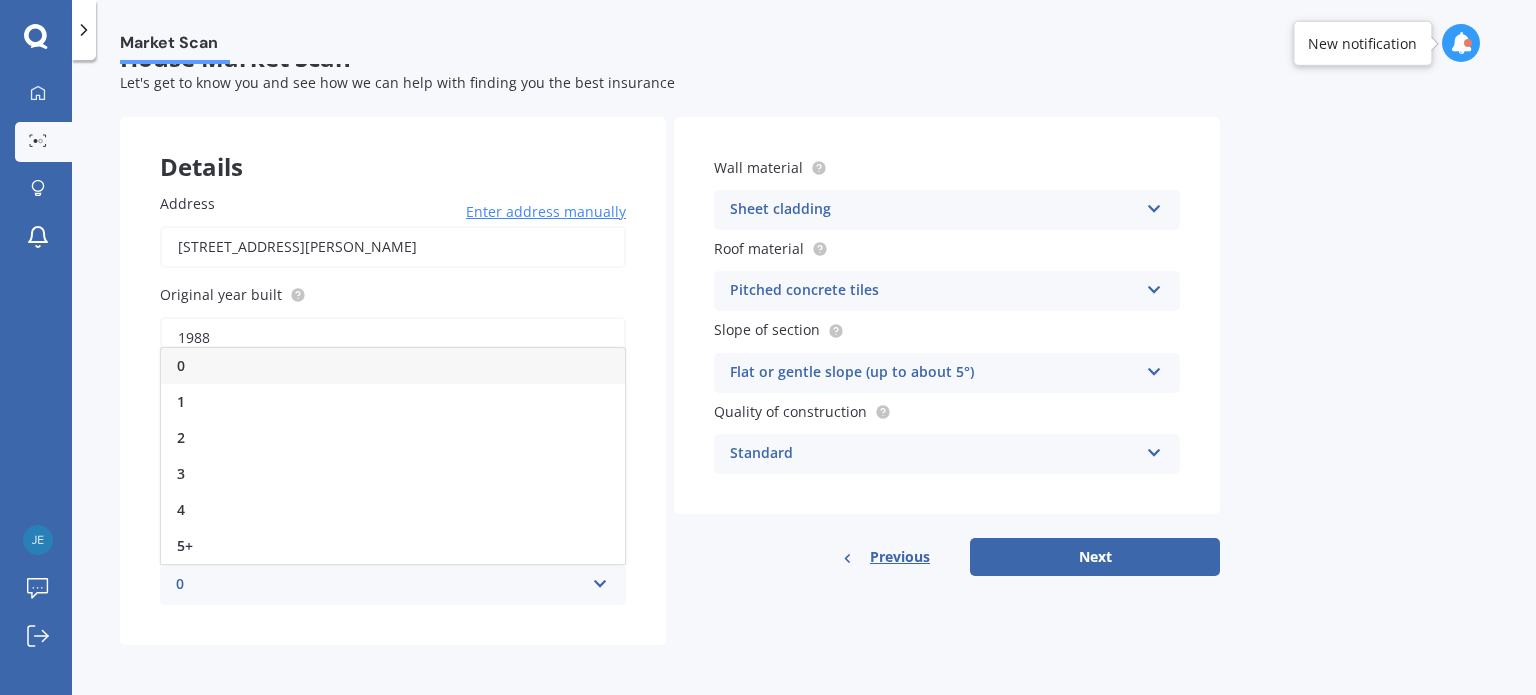 click on "0" at bounding box center (380, 585) 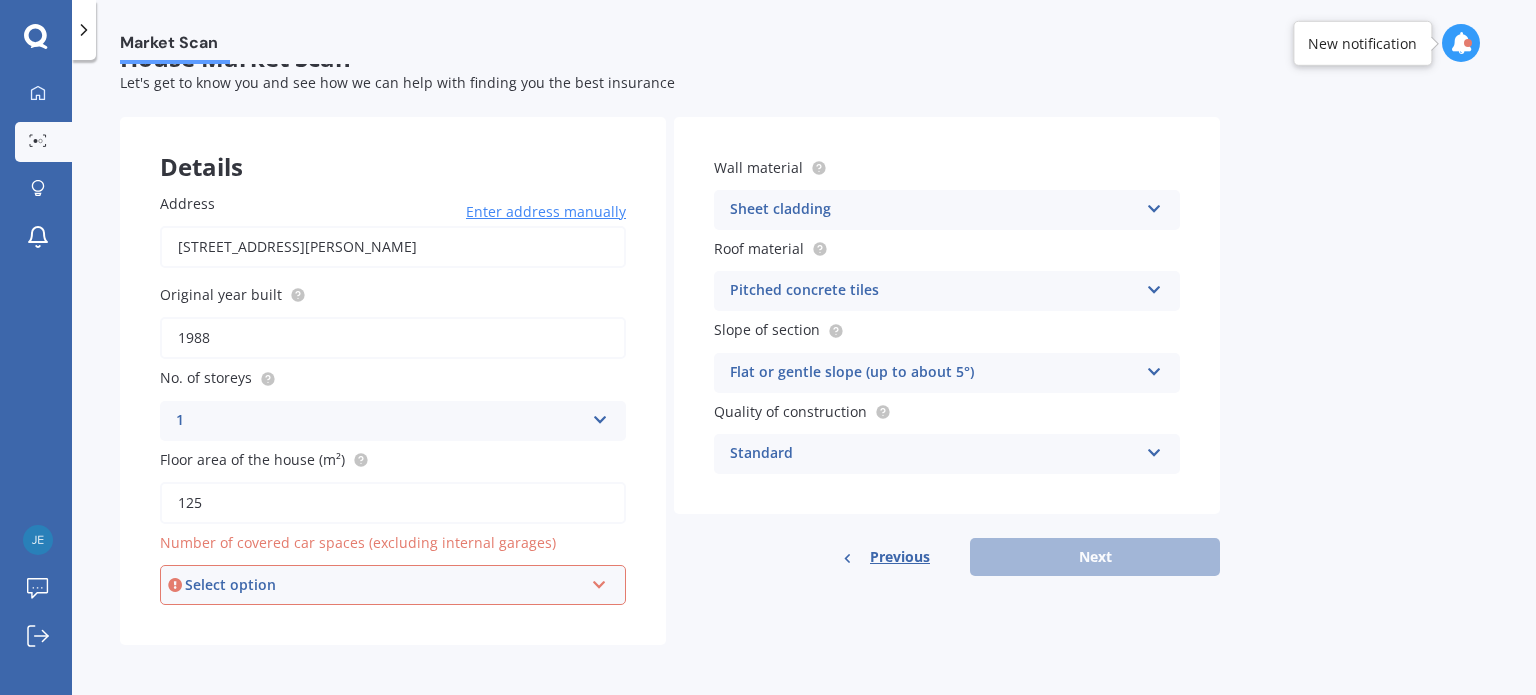 click on "Select option" at bounding box center [384, 585] 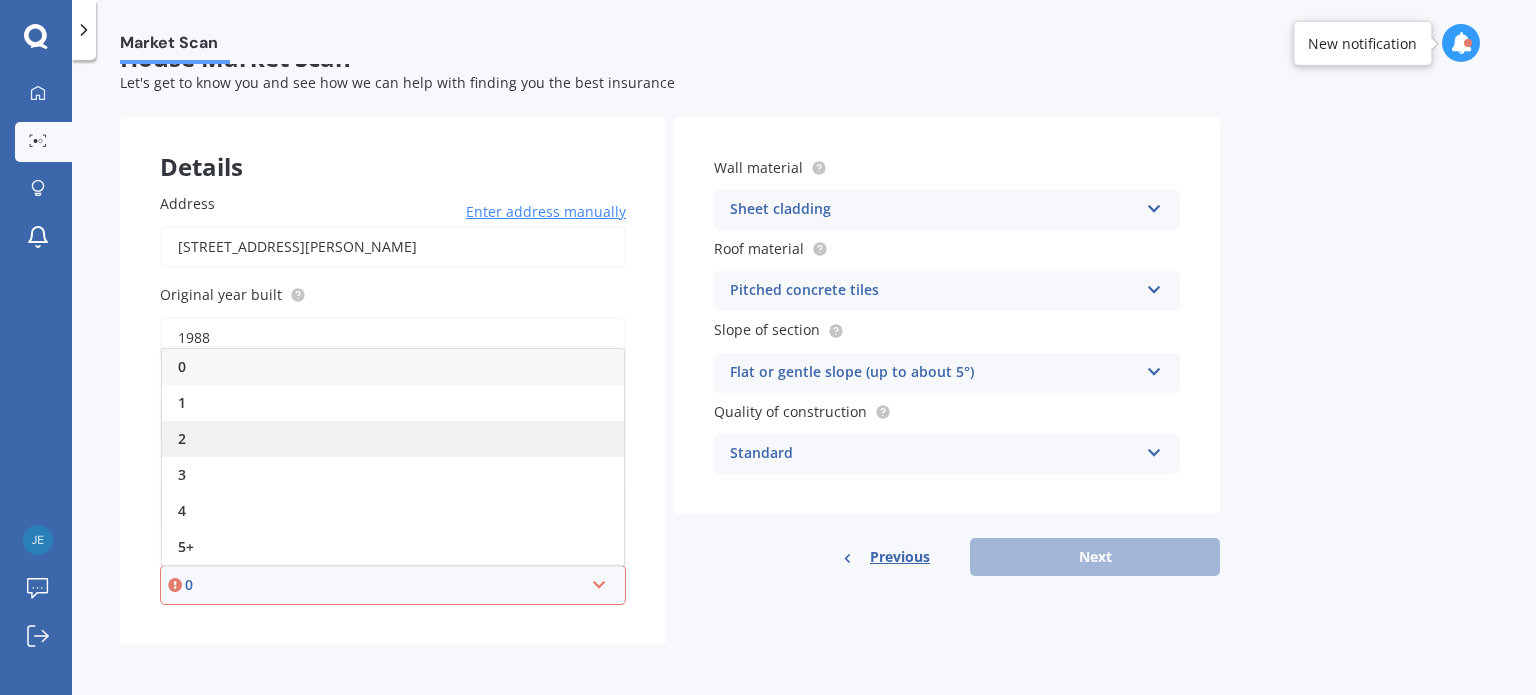 click on "2" at bounding box center (393, 439) 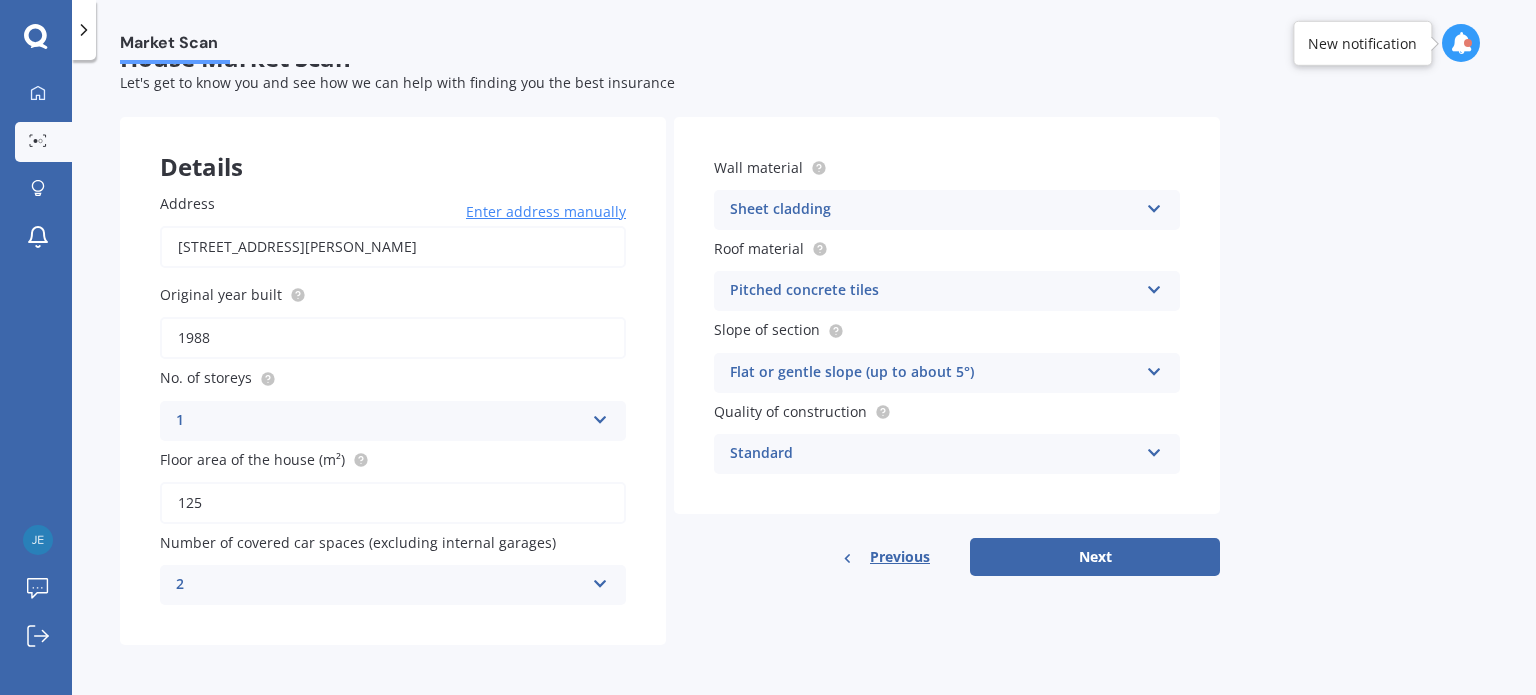 click on "Sheet cladding" at bounding box center [934, 210] 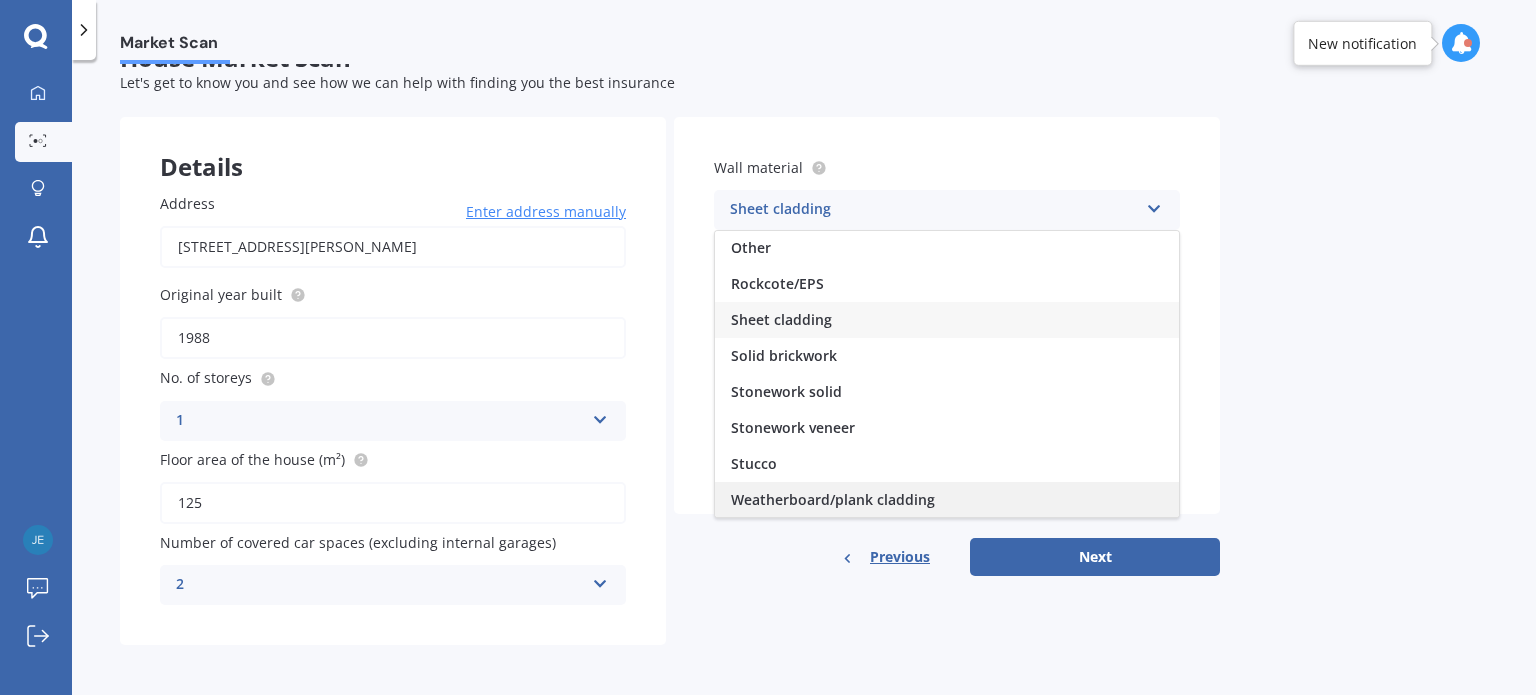 scroll, scrollTop: 0, scrollLeft: 0, axis: both 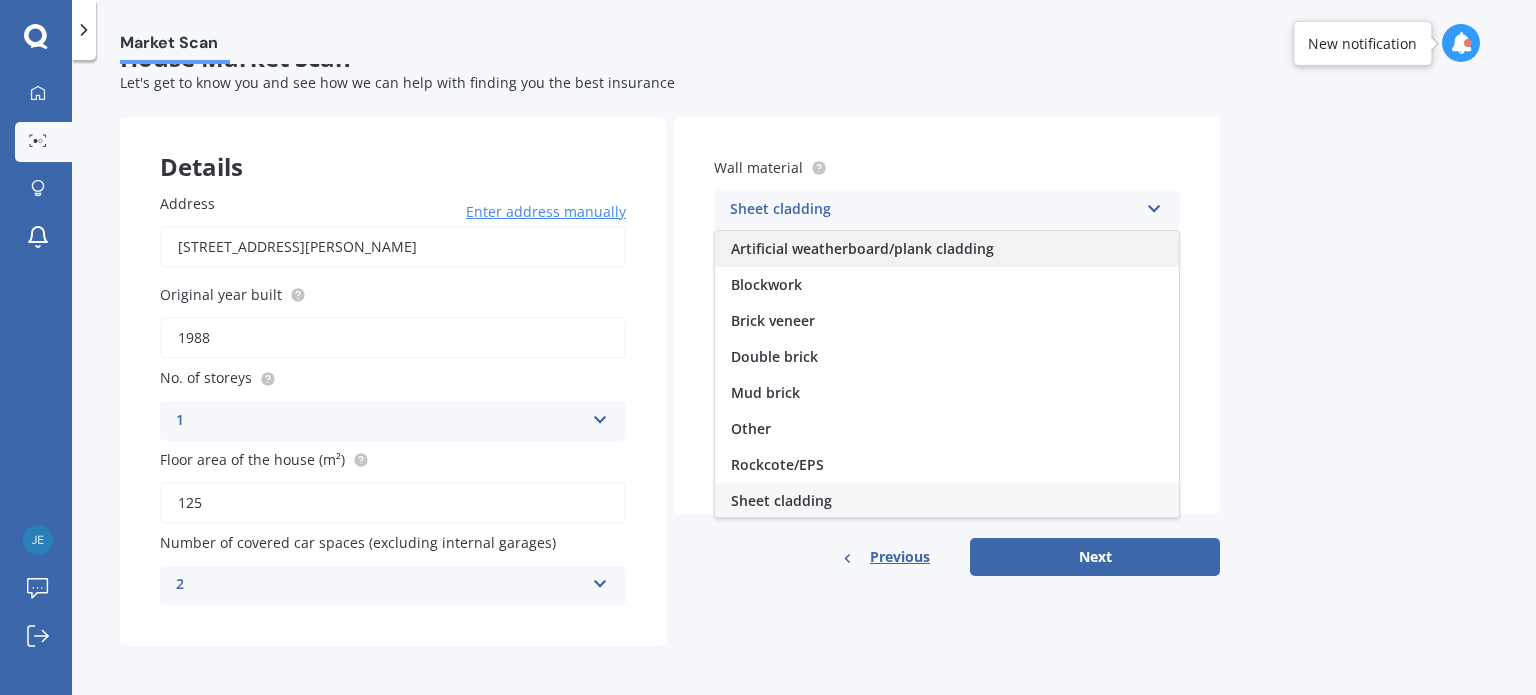click on "Artificial weatherboard/plank cladding" at bounding box center (862, 248) 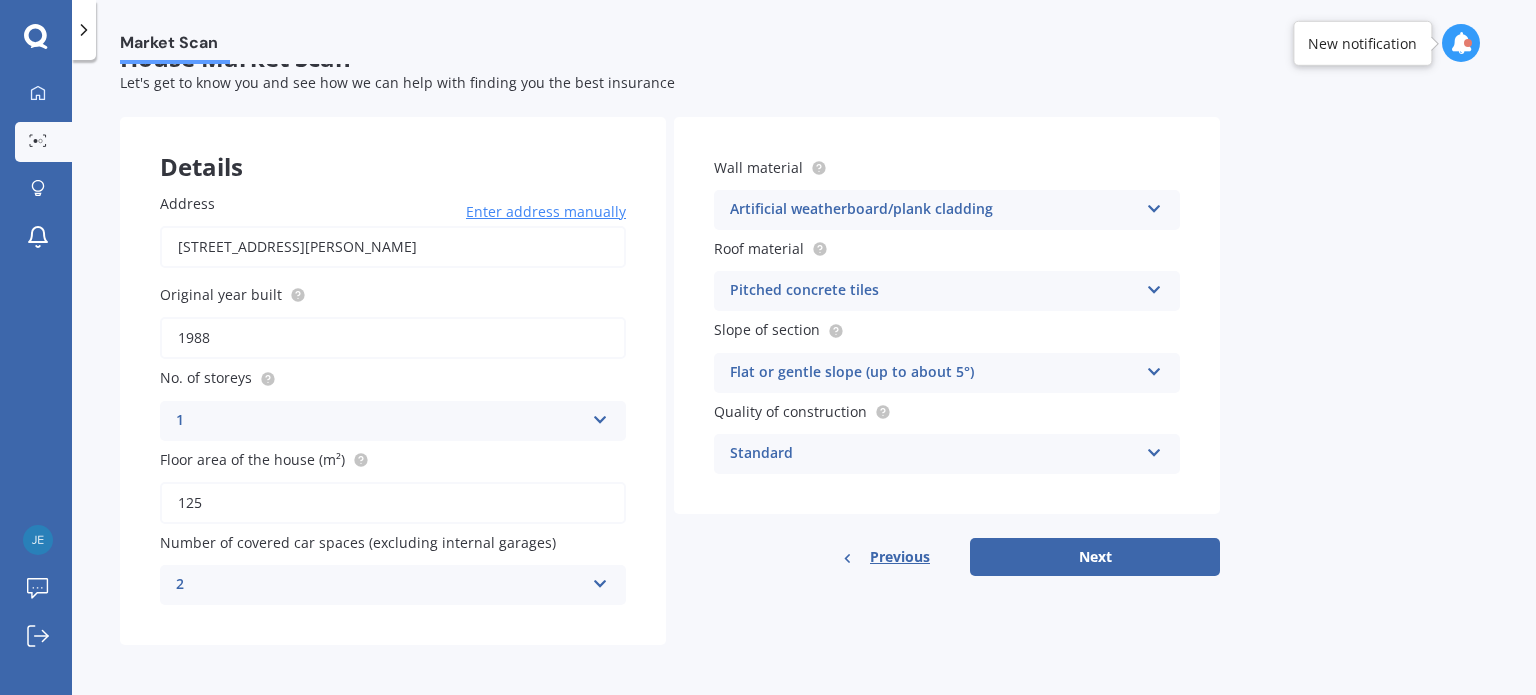 click on "Pitched concrete tiles Flat fibre cement Flat membrane Flat metal covering Pitched concrete tiles Pitched fibre cement covering Pitched metal covering Pitched slate Pitched terracotta tiles Pitched timber shingles Other" at bounding box center (947, 291) 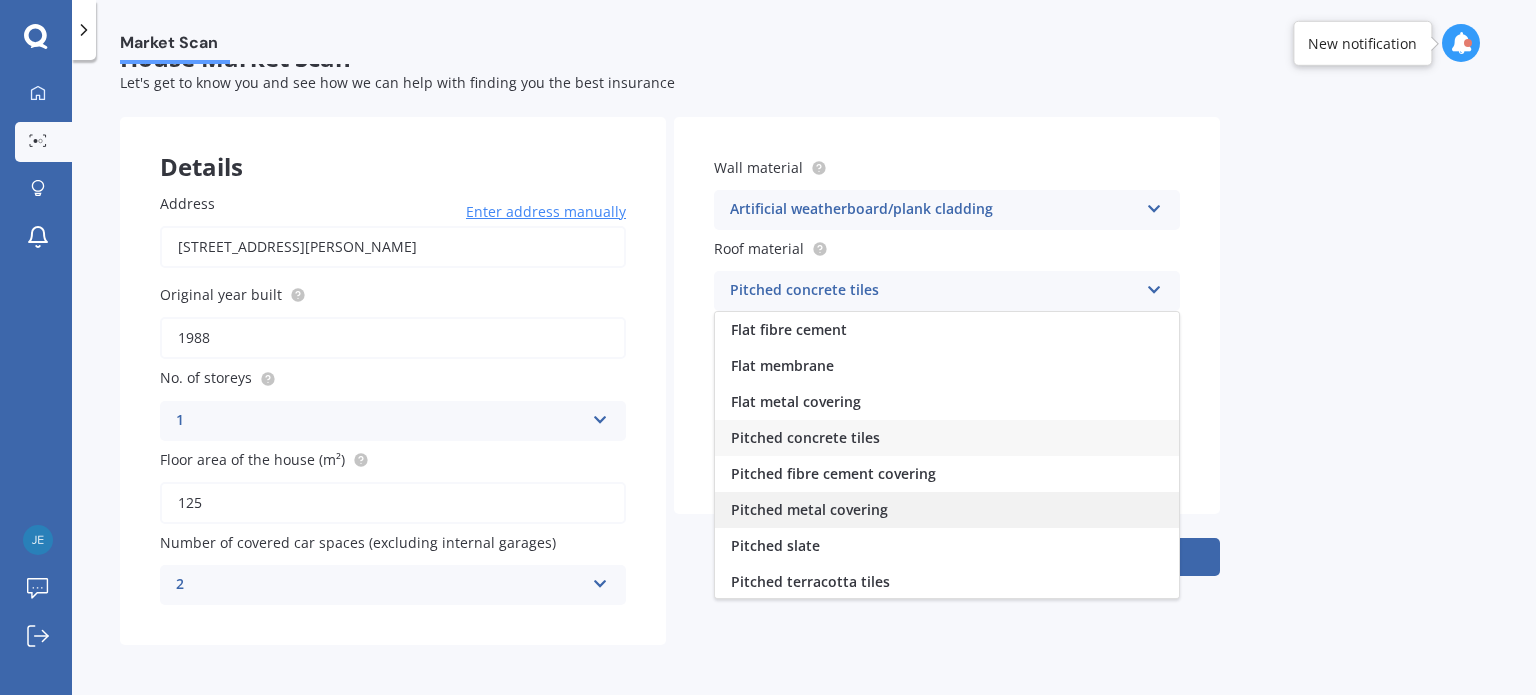 click on "Pitched metal covering" at bounding box center (809, 509) 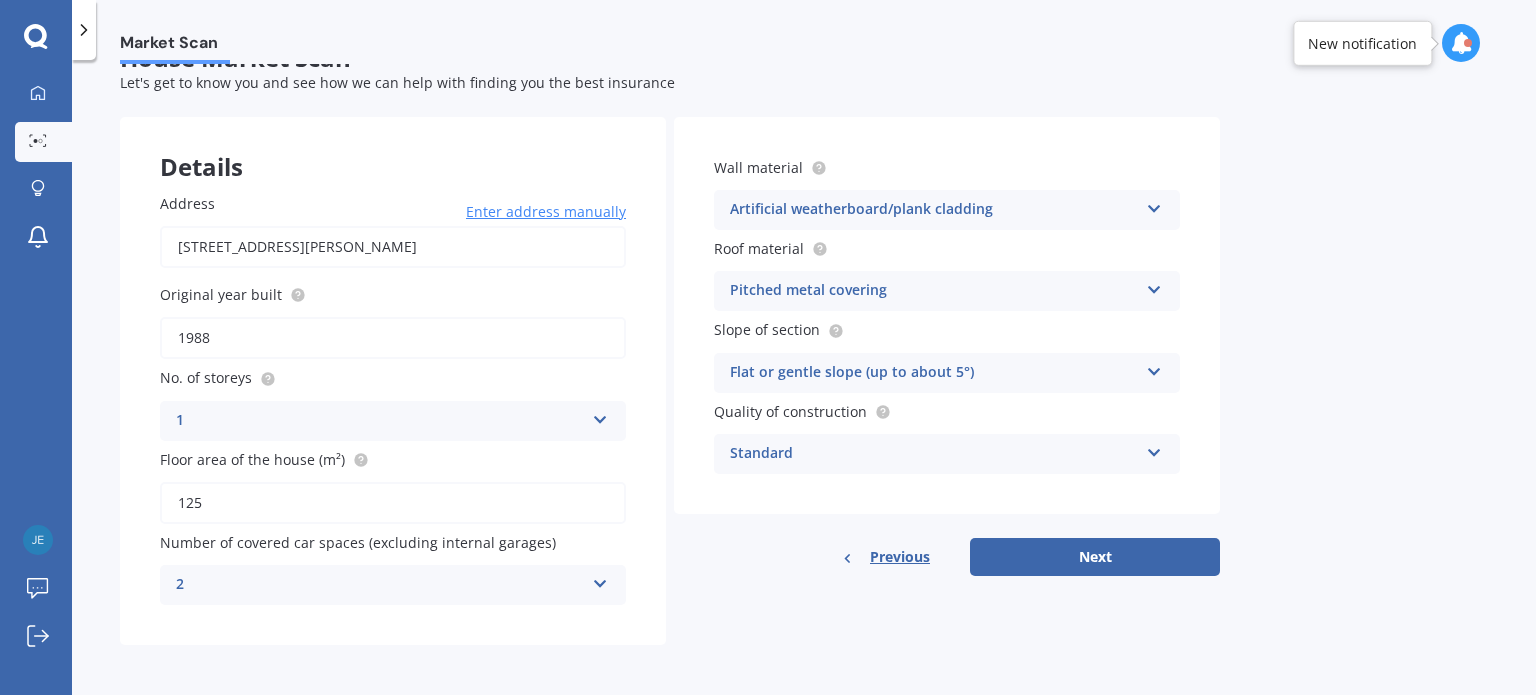 click on "Standard" at bounding box center [934, 454] 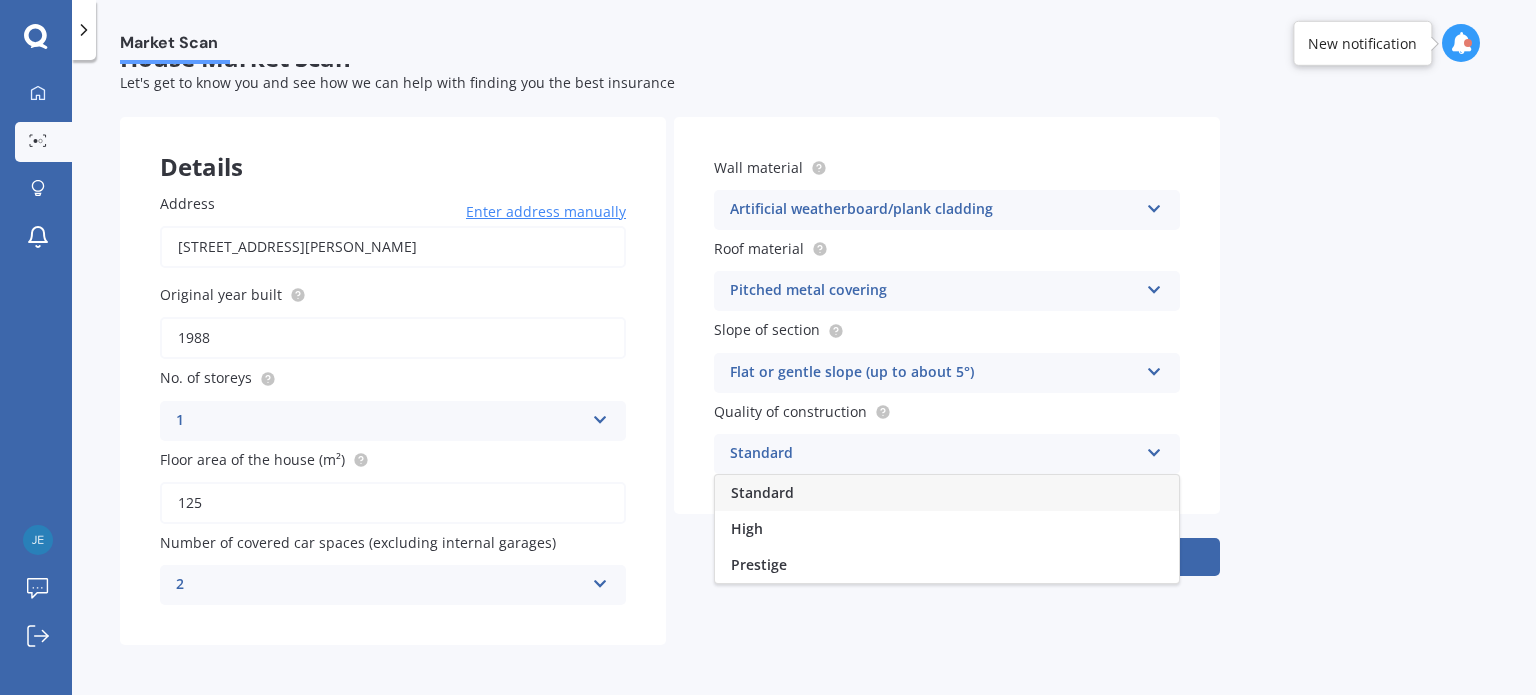 click on "Standard" at bounding box center (762, 492) 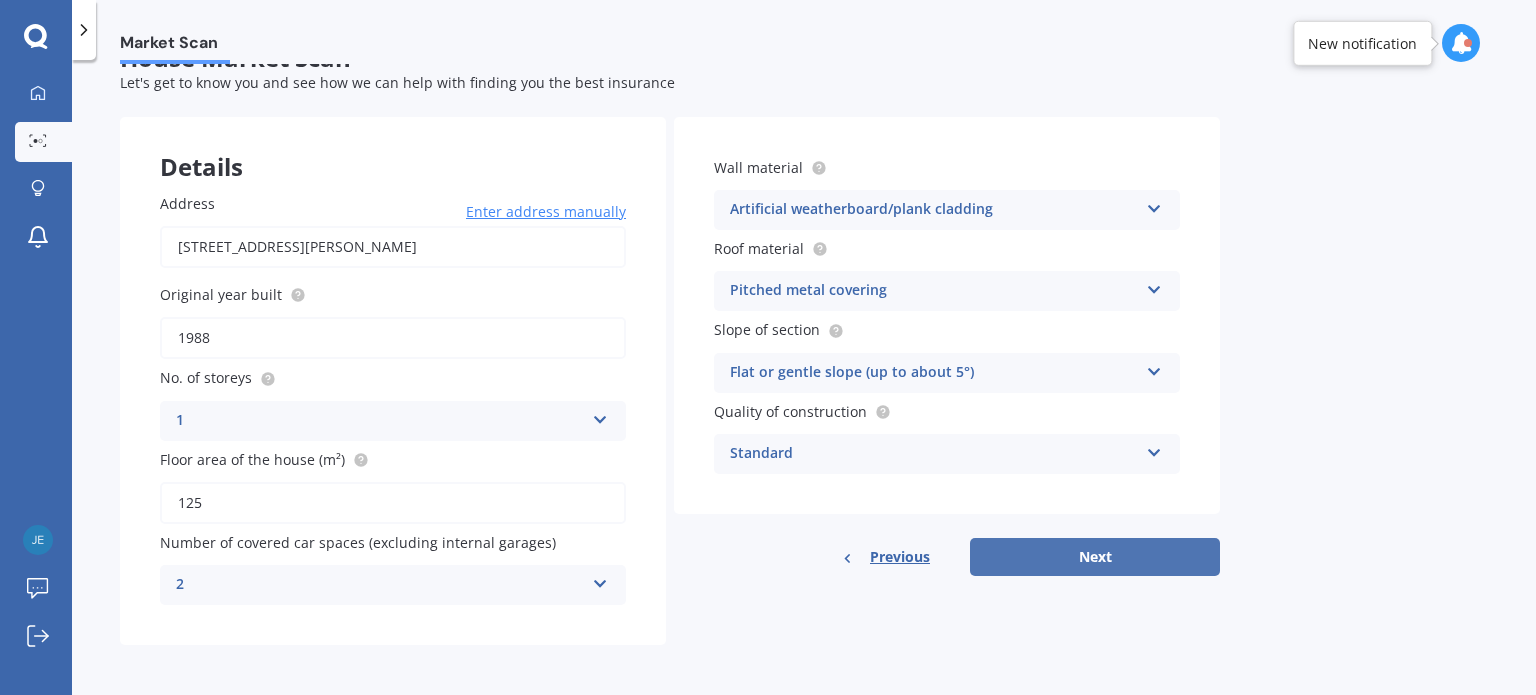 click on "Next" at bounding box center [1095, 557] 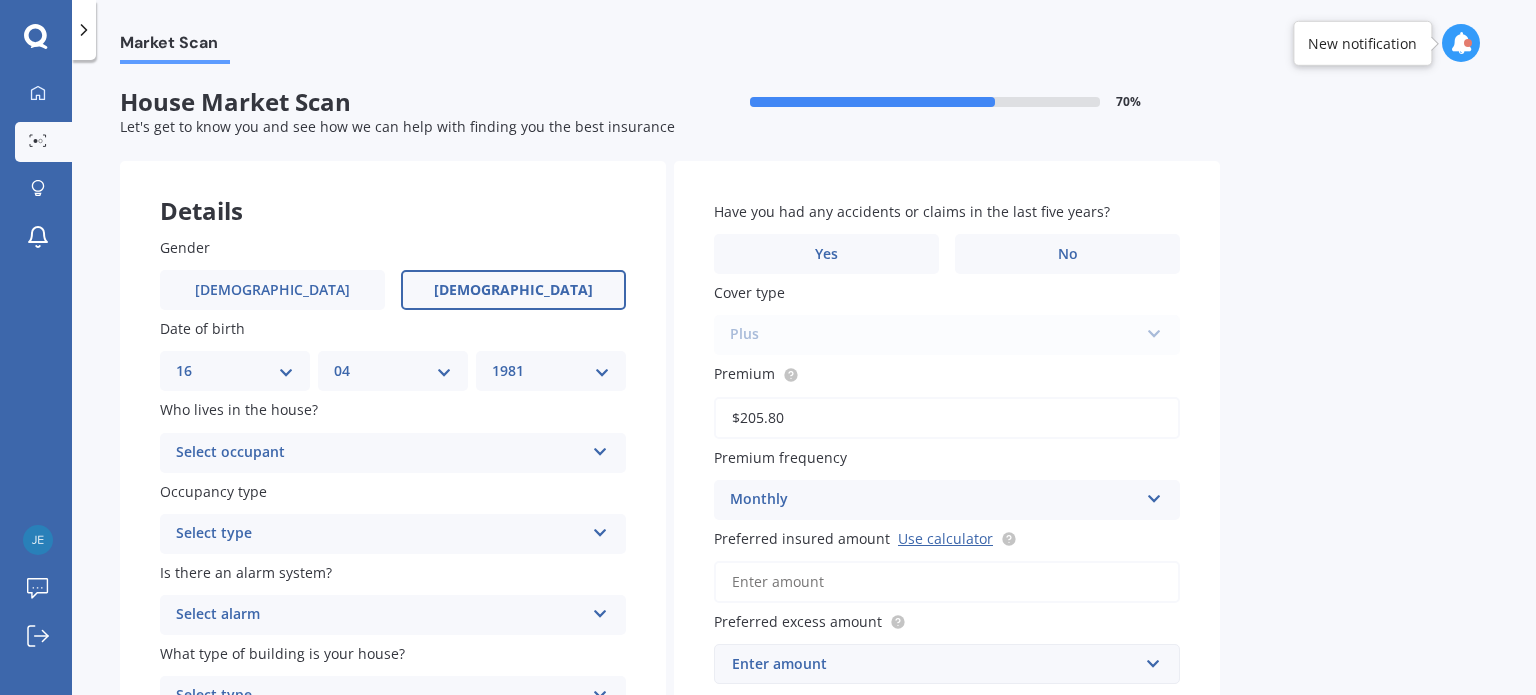 scroll, scrollTop: 142, scrollLeft: 0, axis: vertical 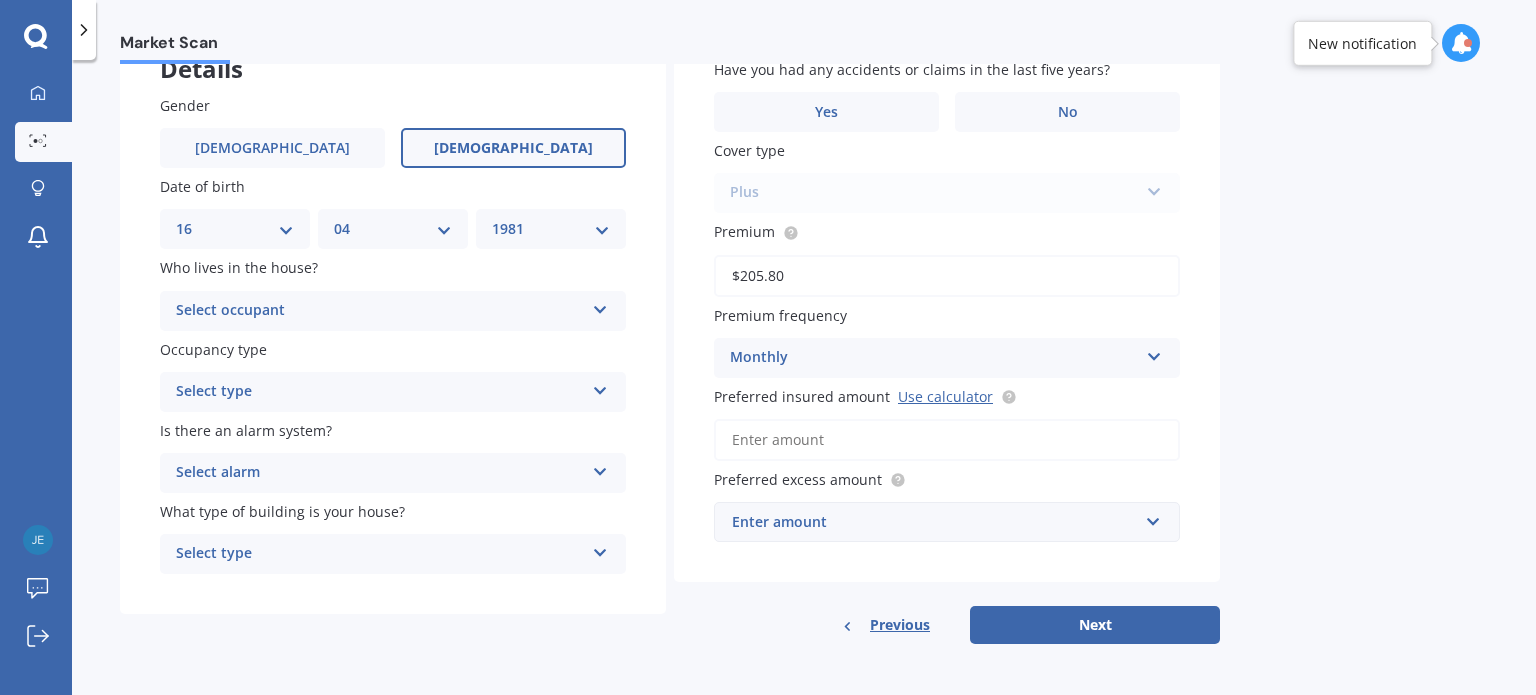 click at bounding box center (600, 306) 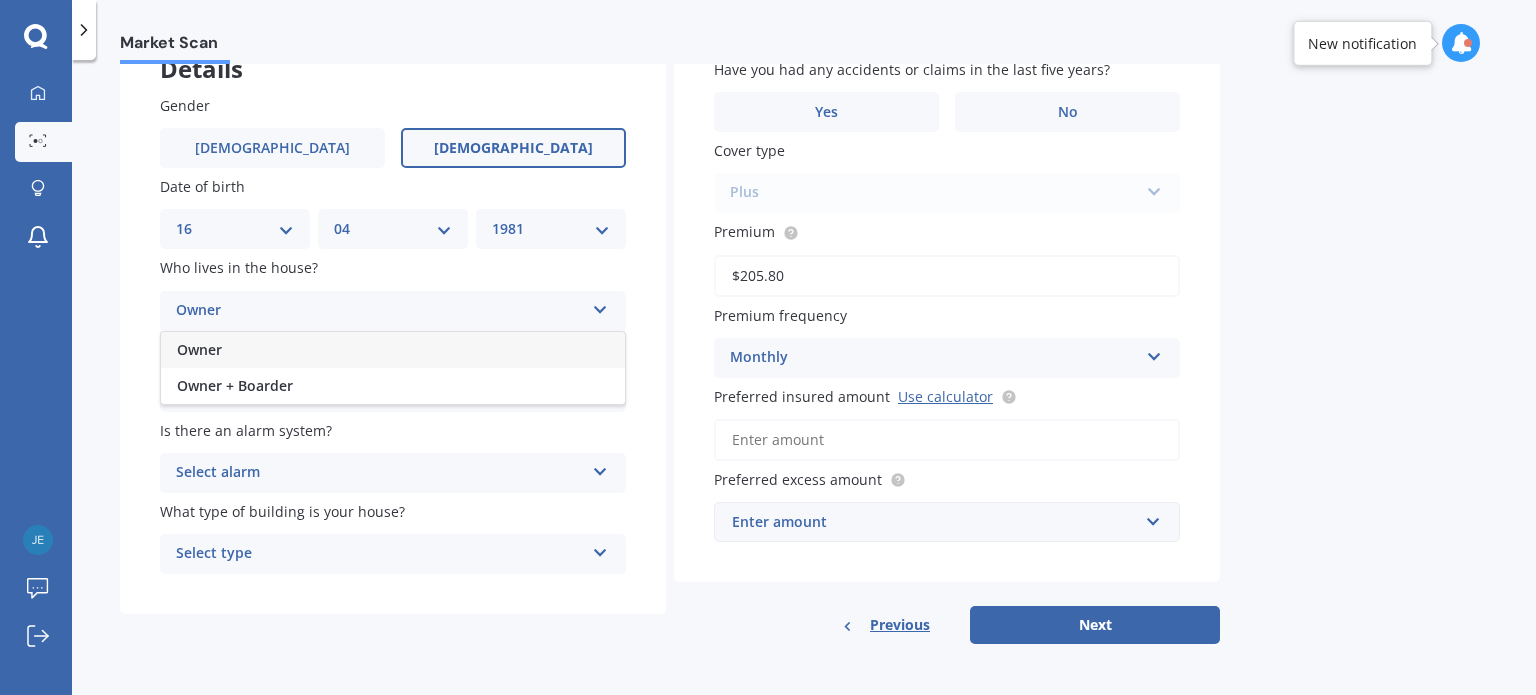 click on "Owner" at bounding box center (393, 350) 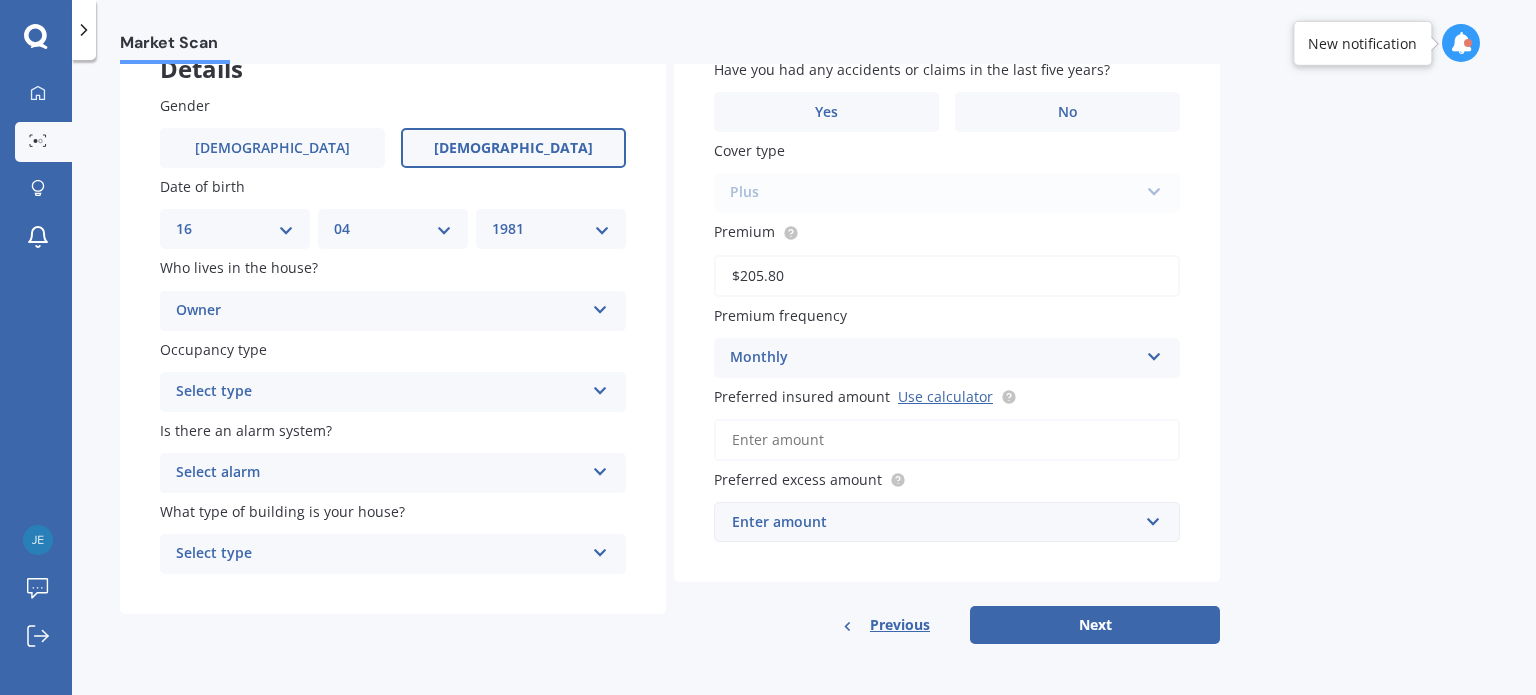 click at bounding box center (600, 387) 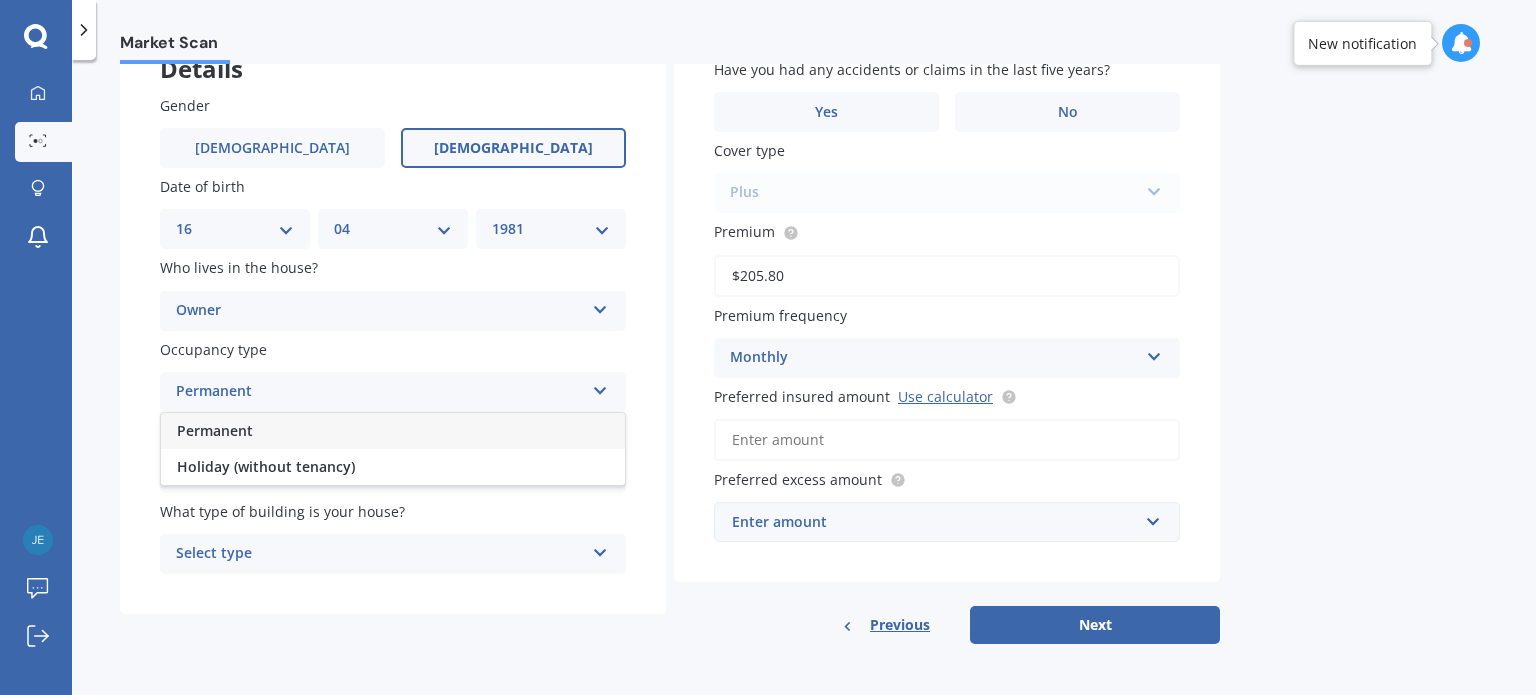 click on "Permanent" at bounding box center [393, 431] 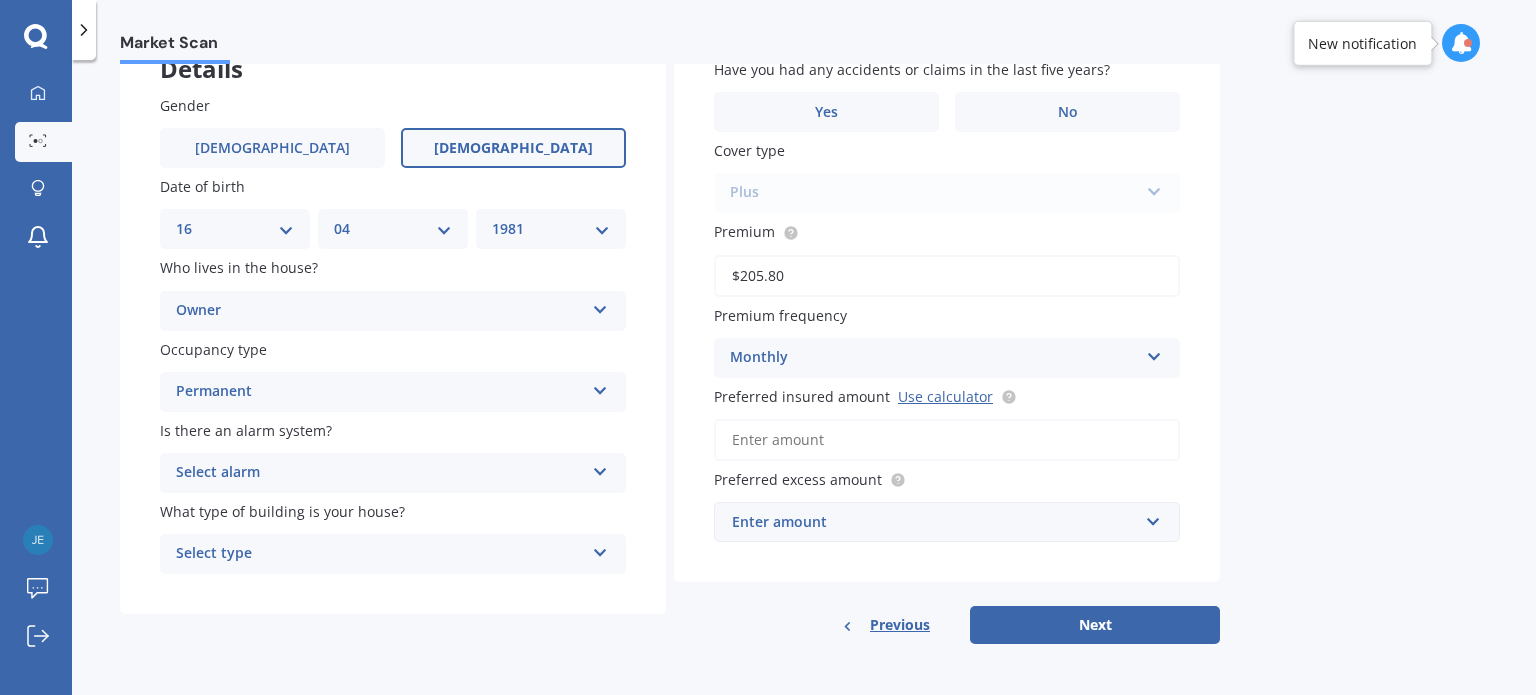 click on "Select alarm Yes, monitored Yes, not monitored No" at bounding box center [393, 473] 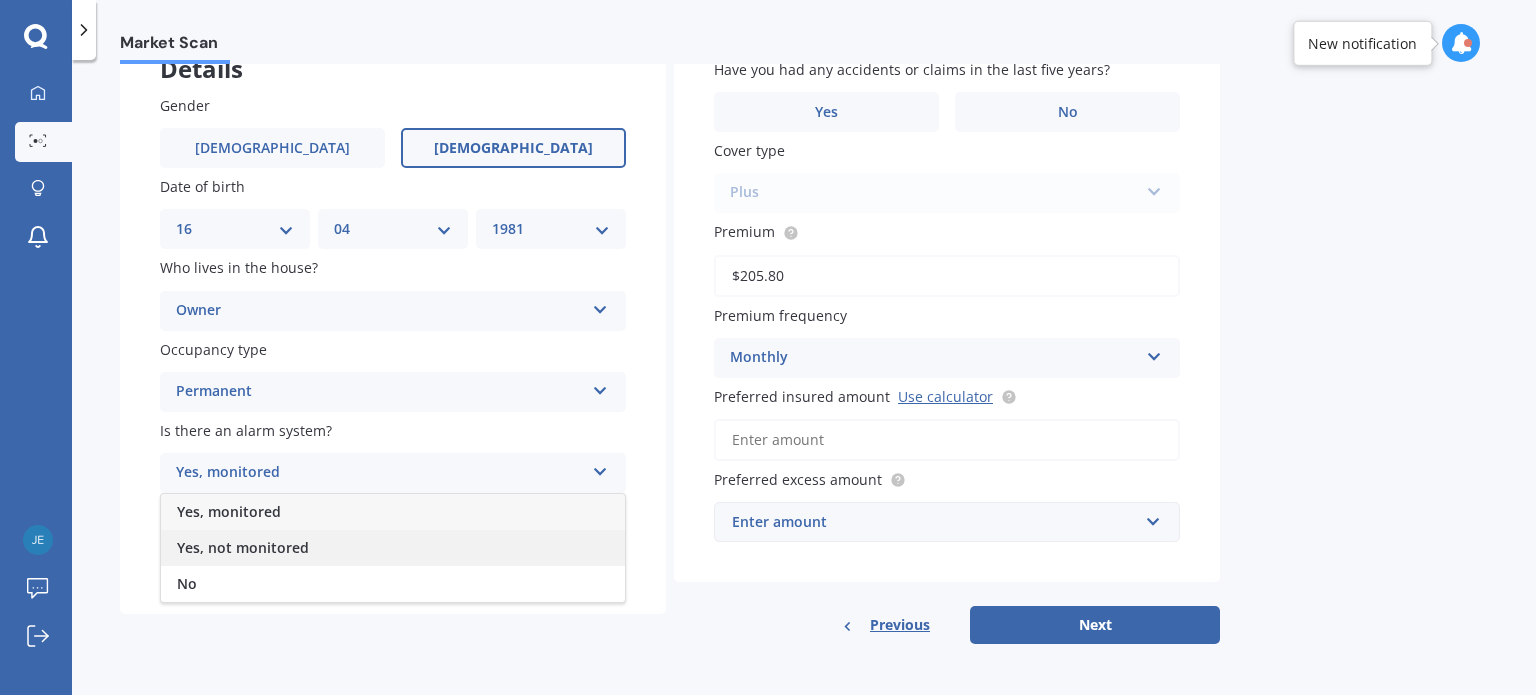 click on "Yes, not monitored" at bounding box center (393, 548) 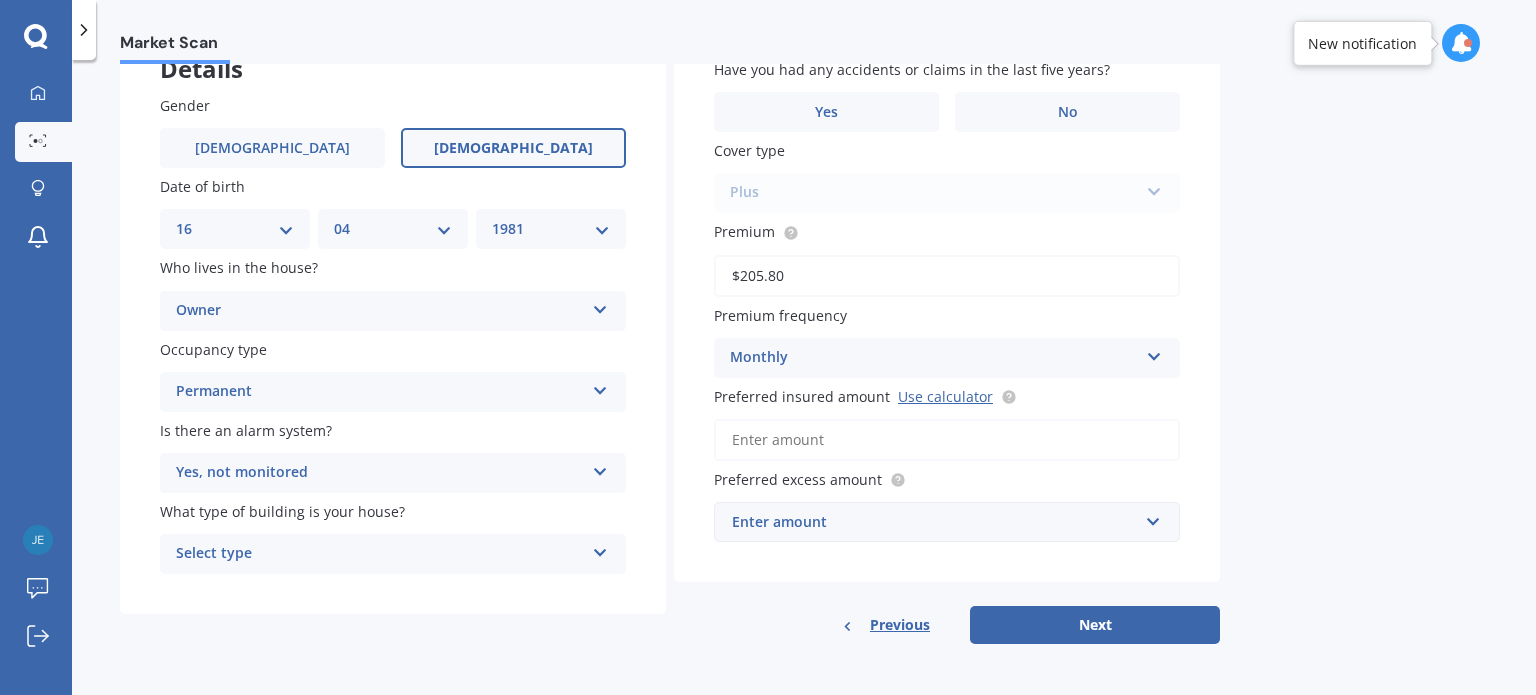 click on "Select type" at bounding box center (380, 554) 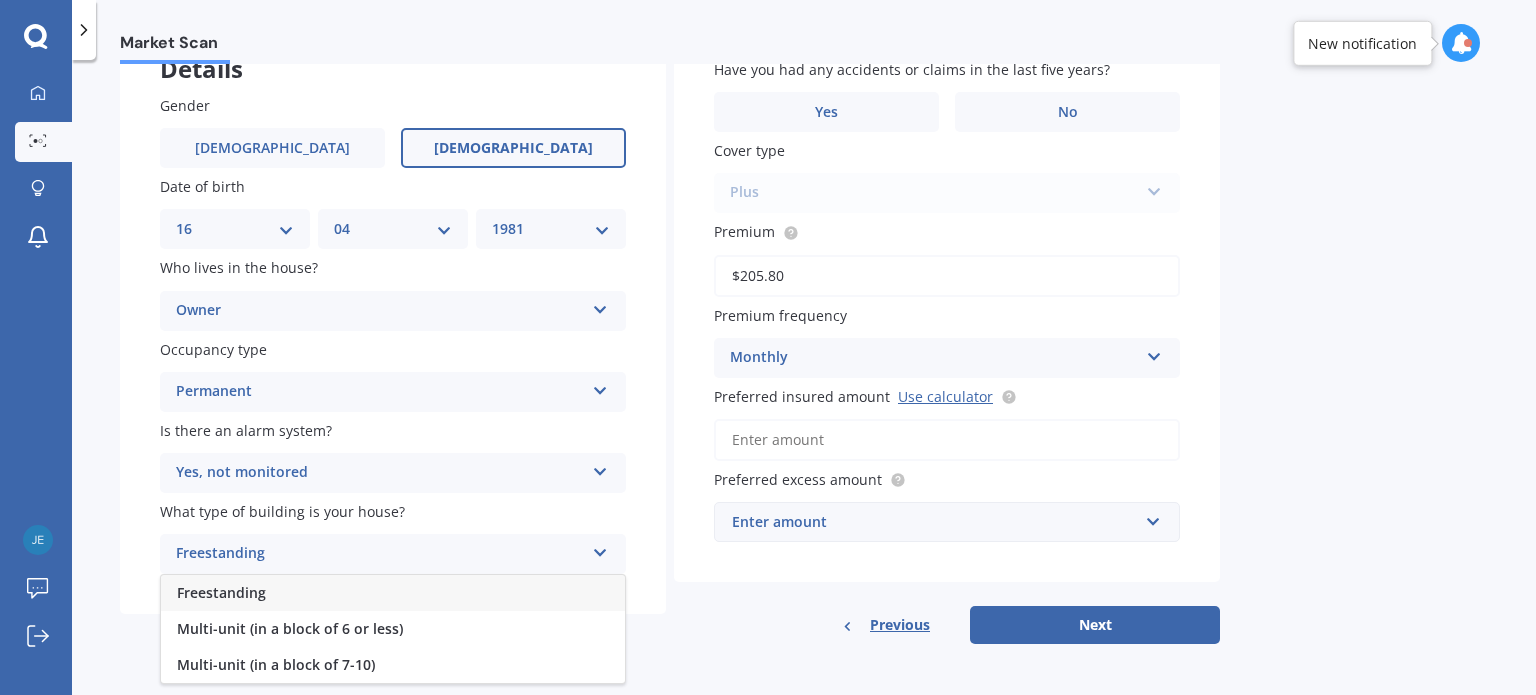 click on "Freestanding" at bounding box center [393, 593] 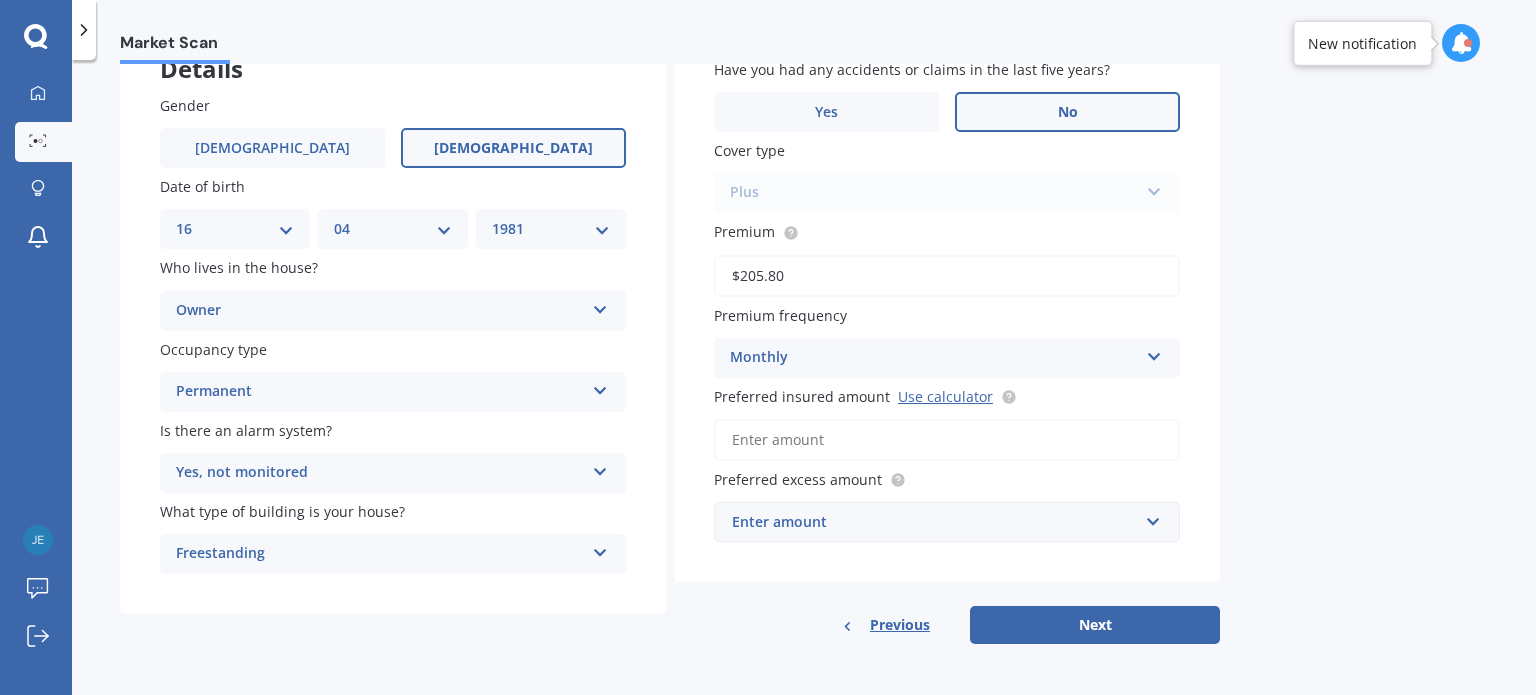 click on "No" at bounding box center (1067, 112) 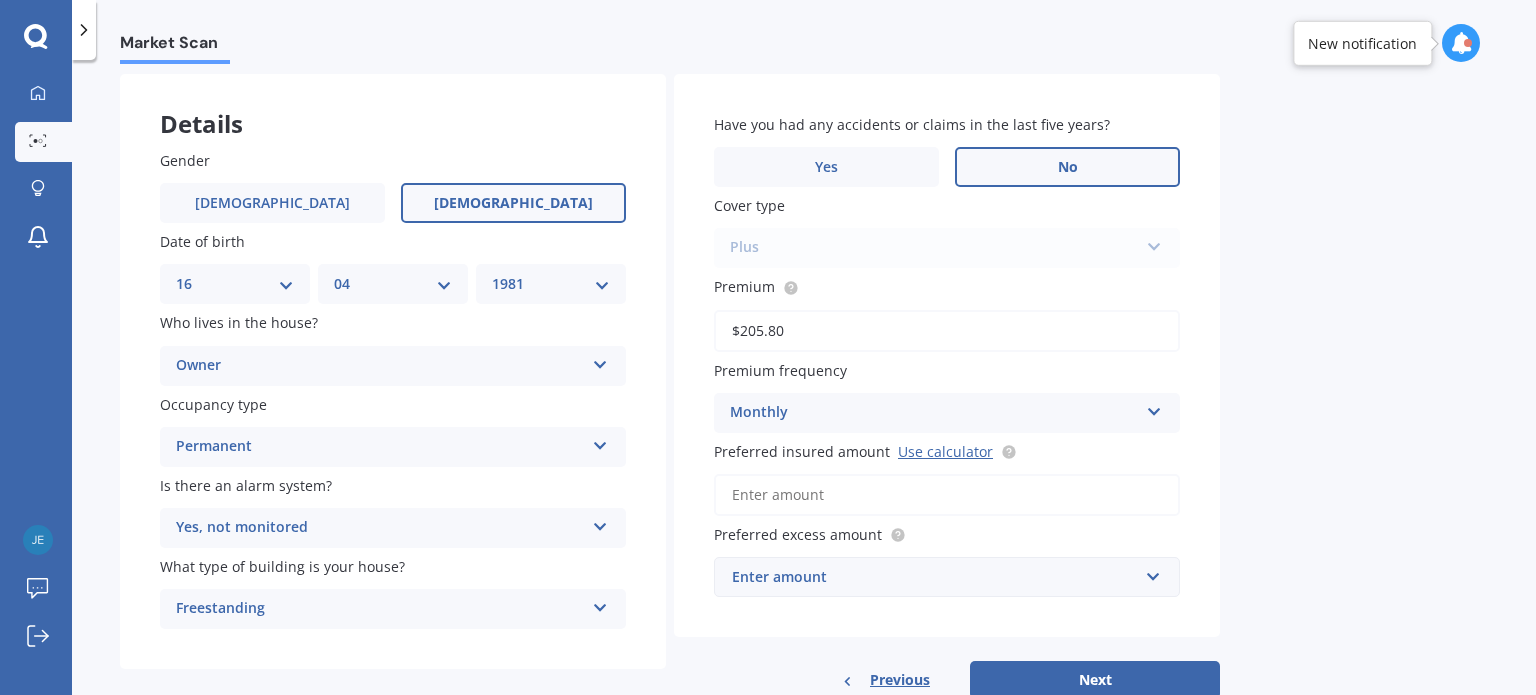 scroll, scrollTop: 108, scrollLeft: 0, axis: vertical 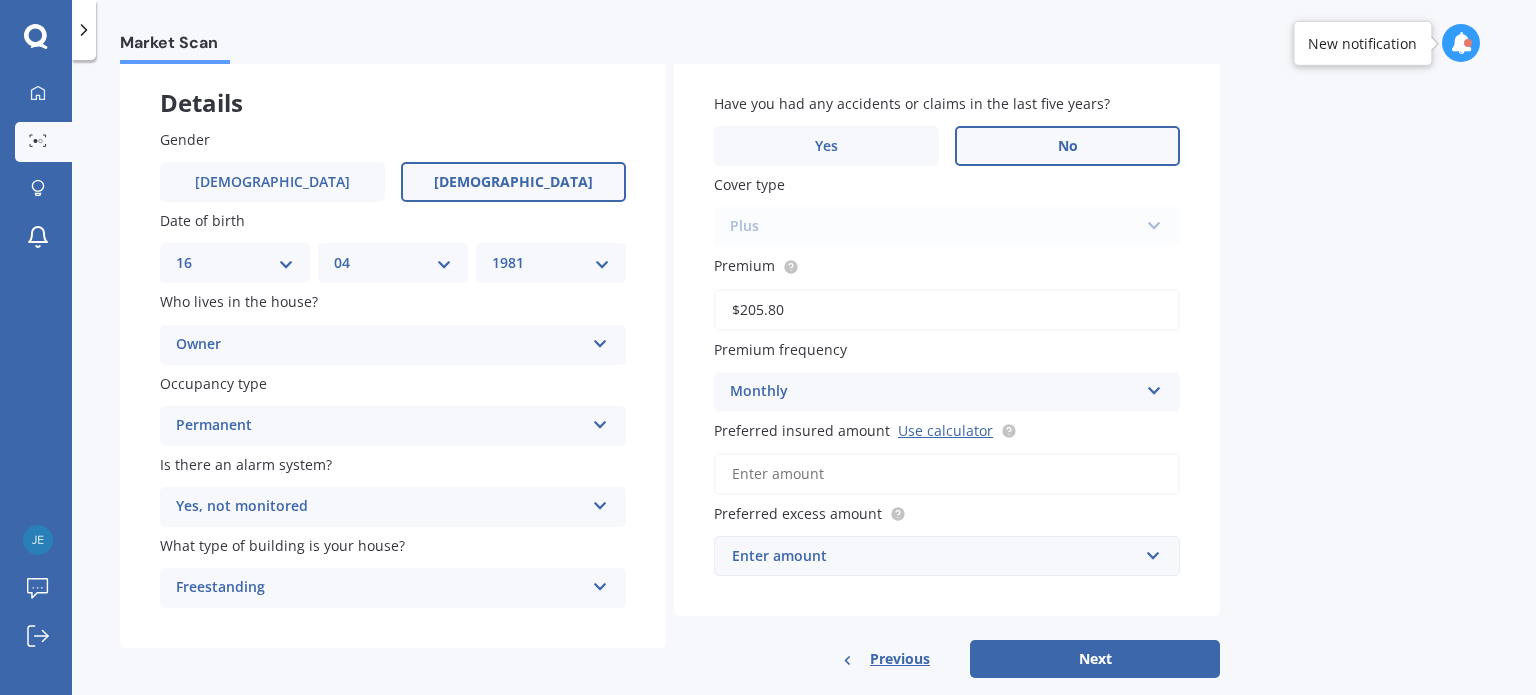 click on "Plus Standard Cover Premium Cover Plus" at bounding box center [947, 227] 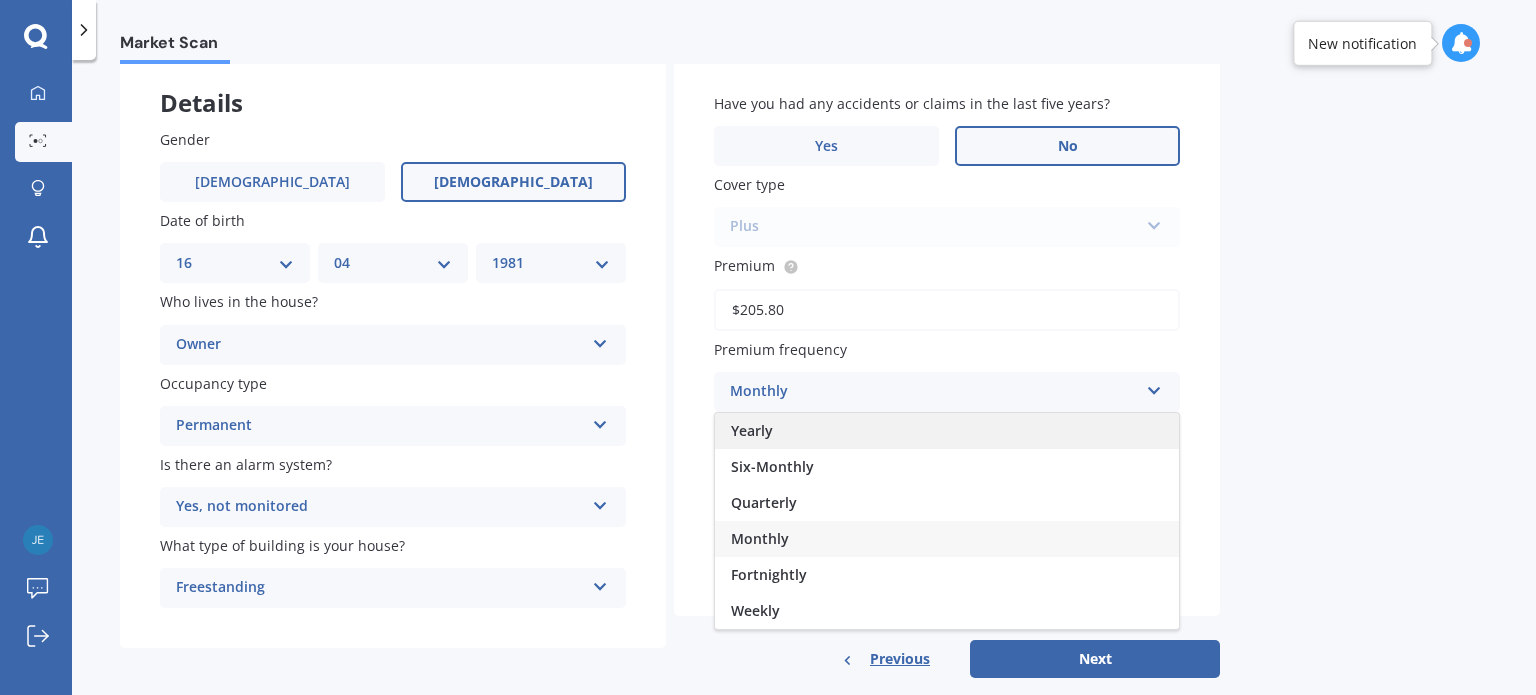 click on "Yearly" at bounding box center (947, 431) 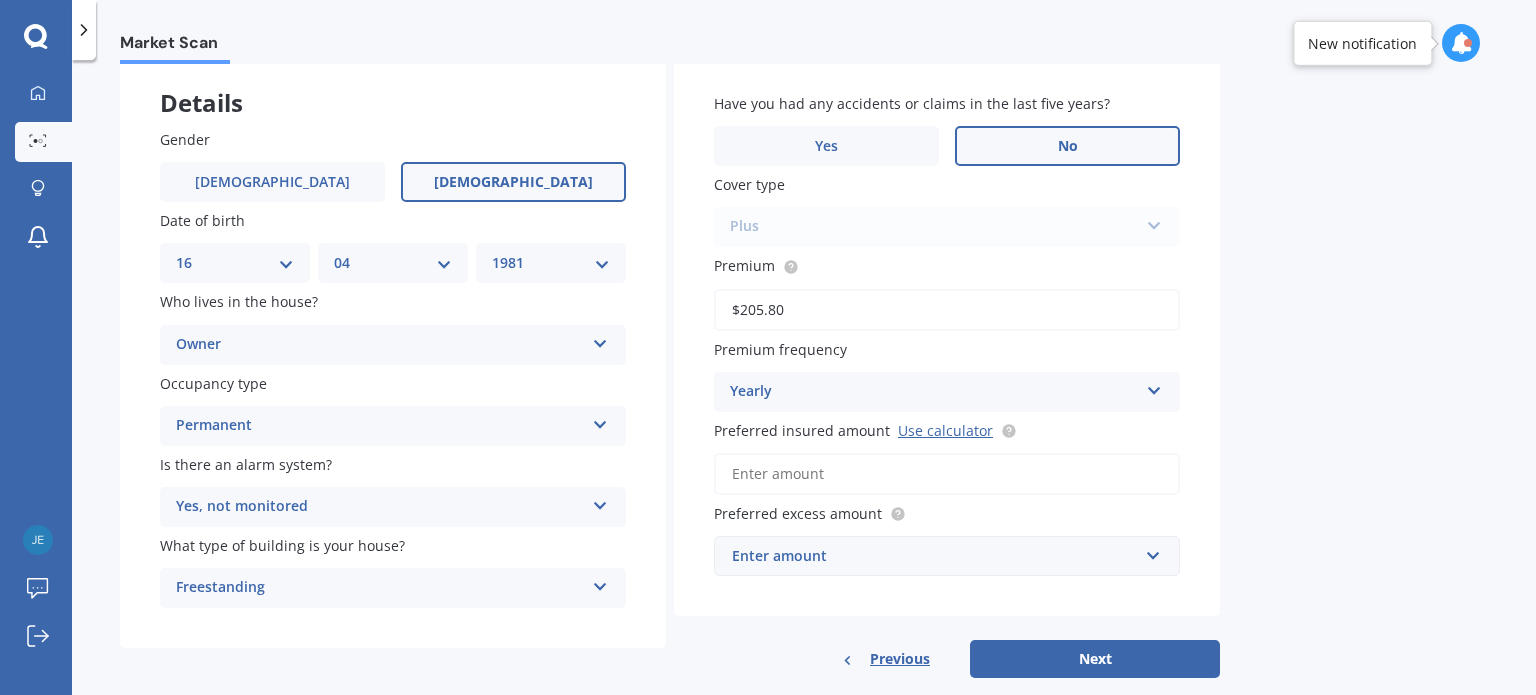 click on "$205.80" at bounding box center [947, 310] 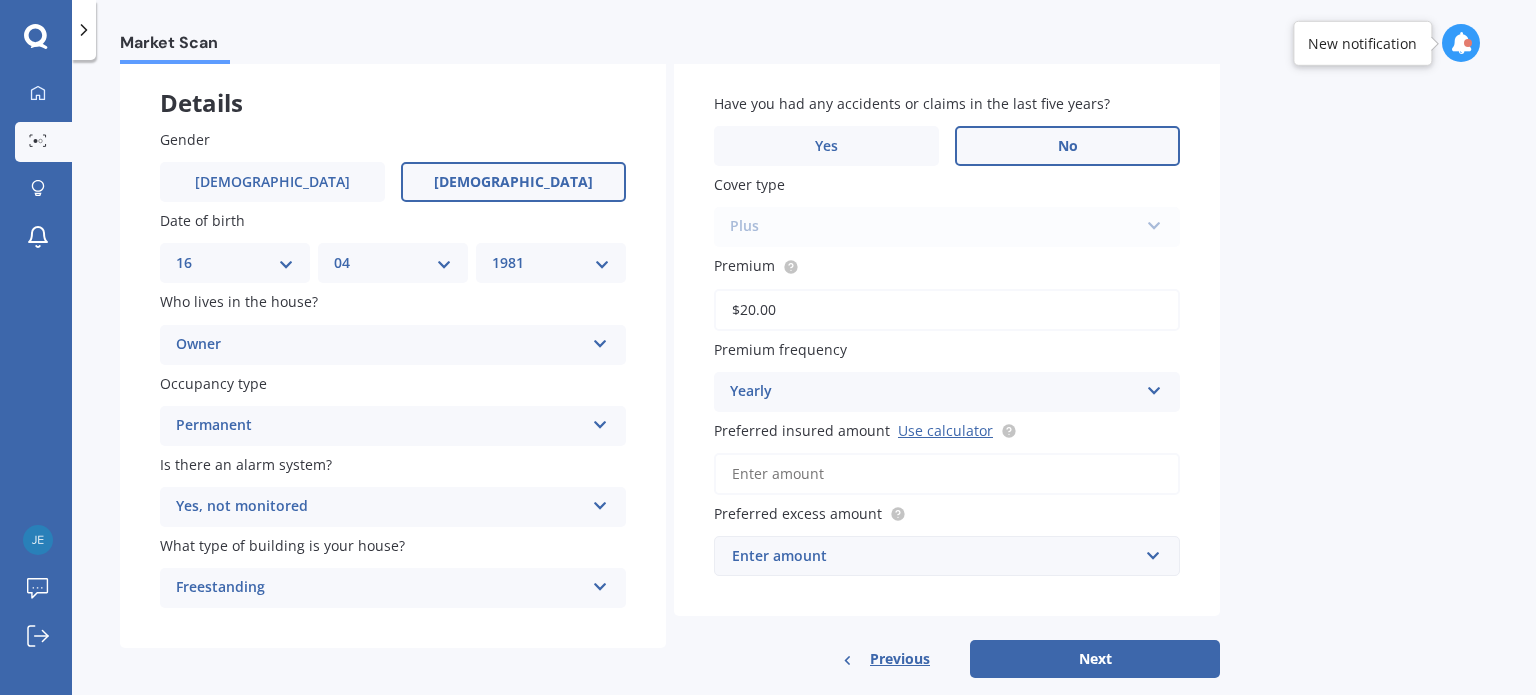 type on "$2.00" 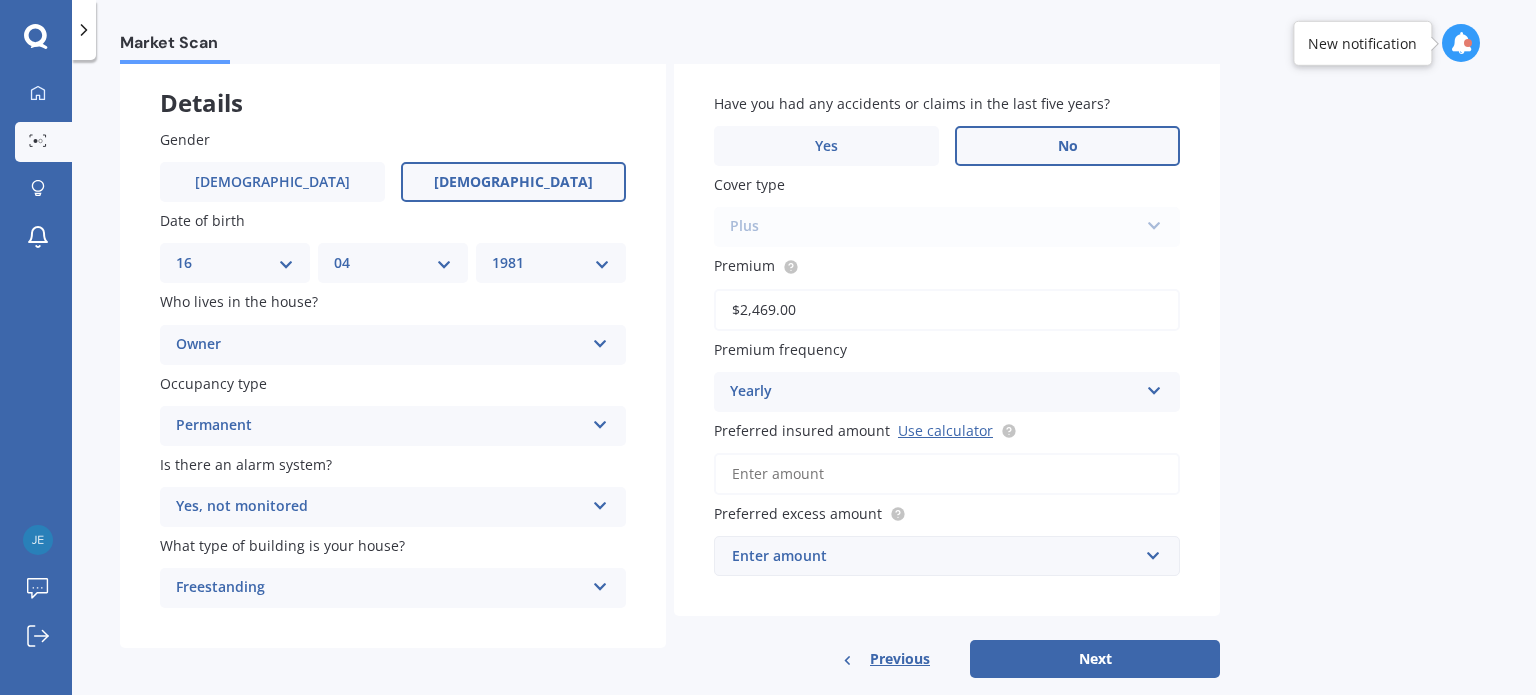 type on "$2,469.00" 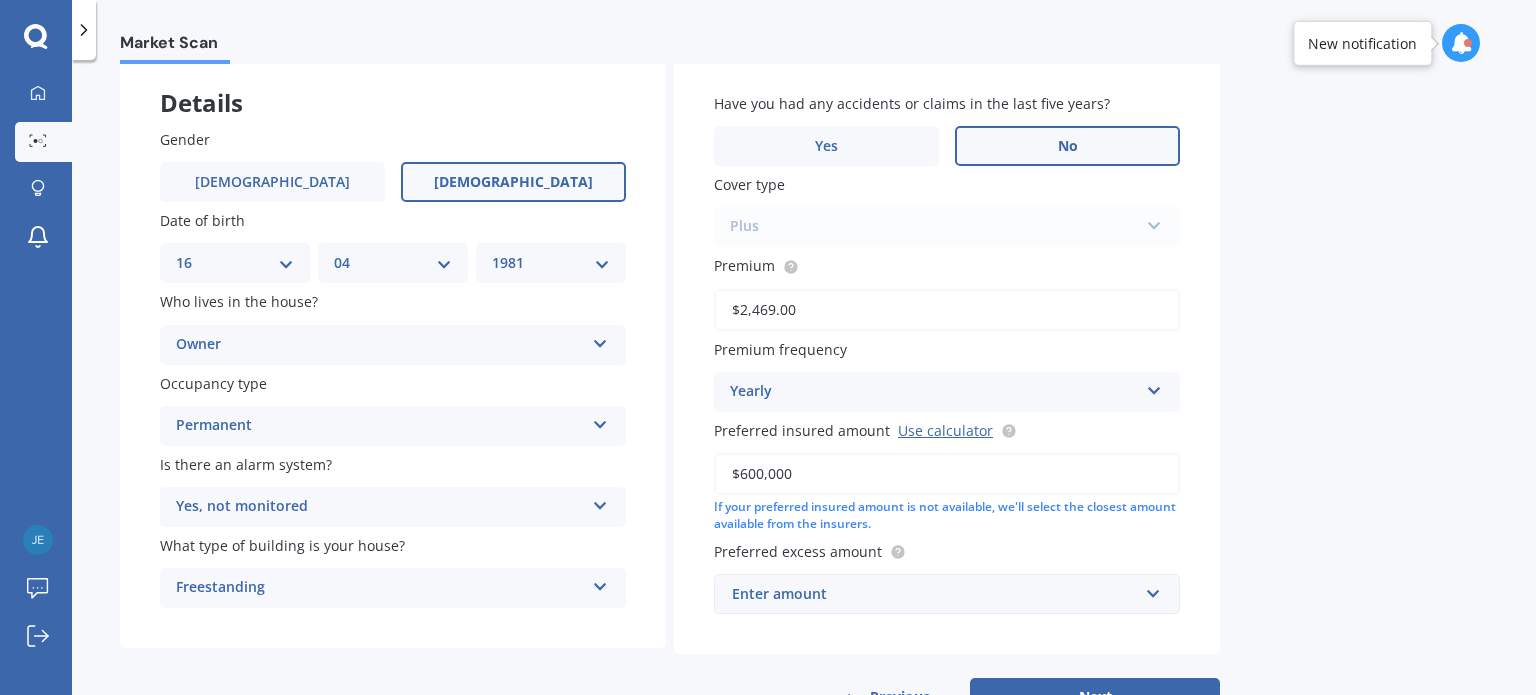 scroll, scrollTop: 180, scrollLeft: 0, axis: vertical 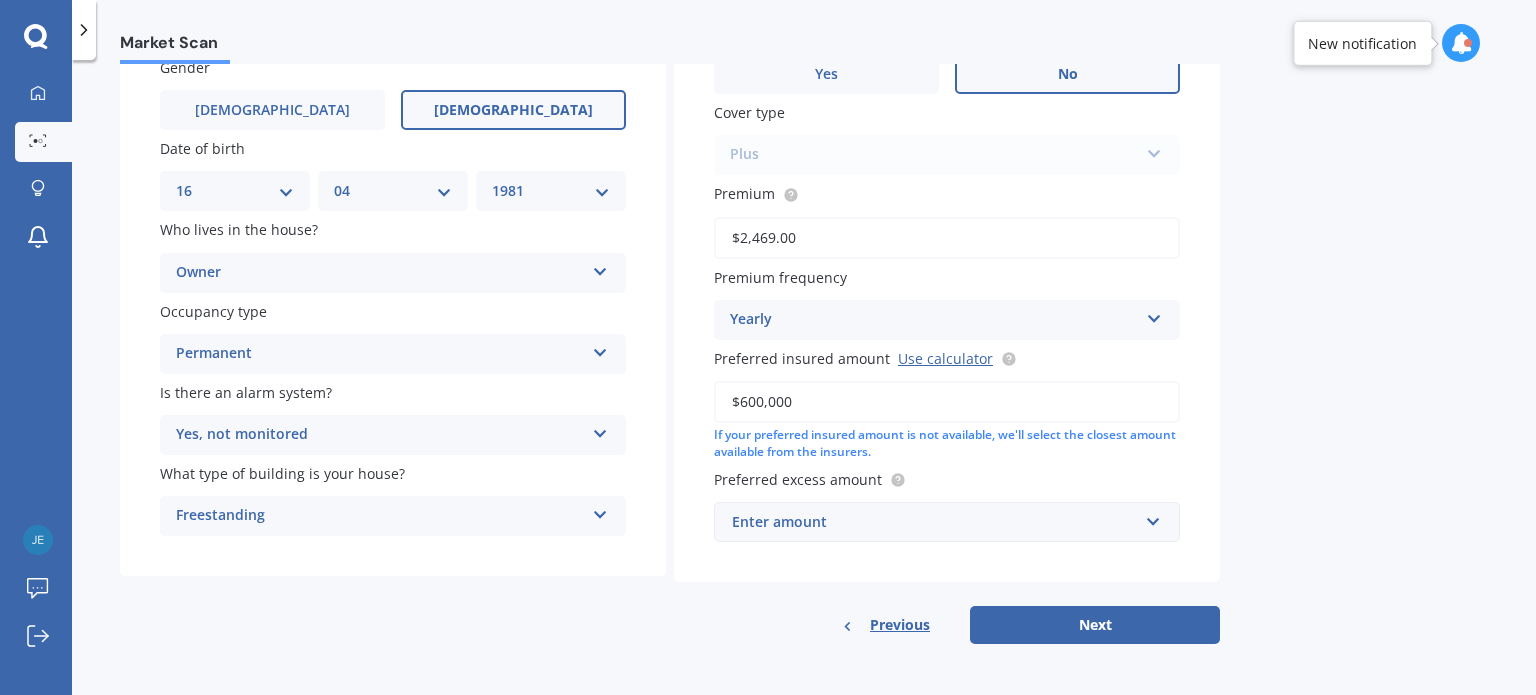 type on "$600,000" 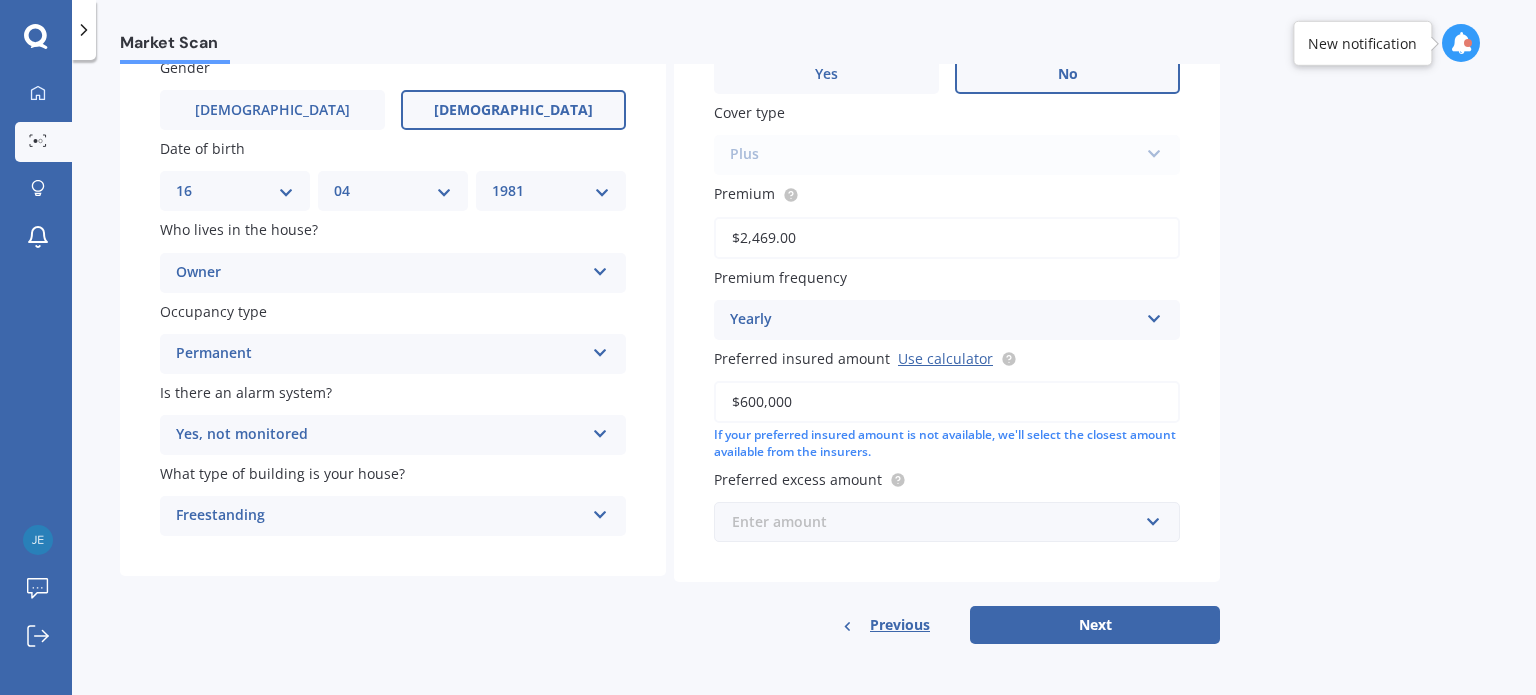 click at bounding box center (940, 522) 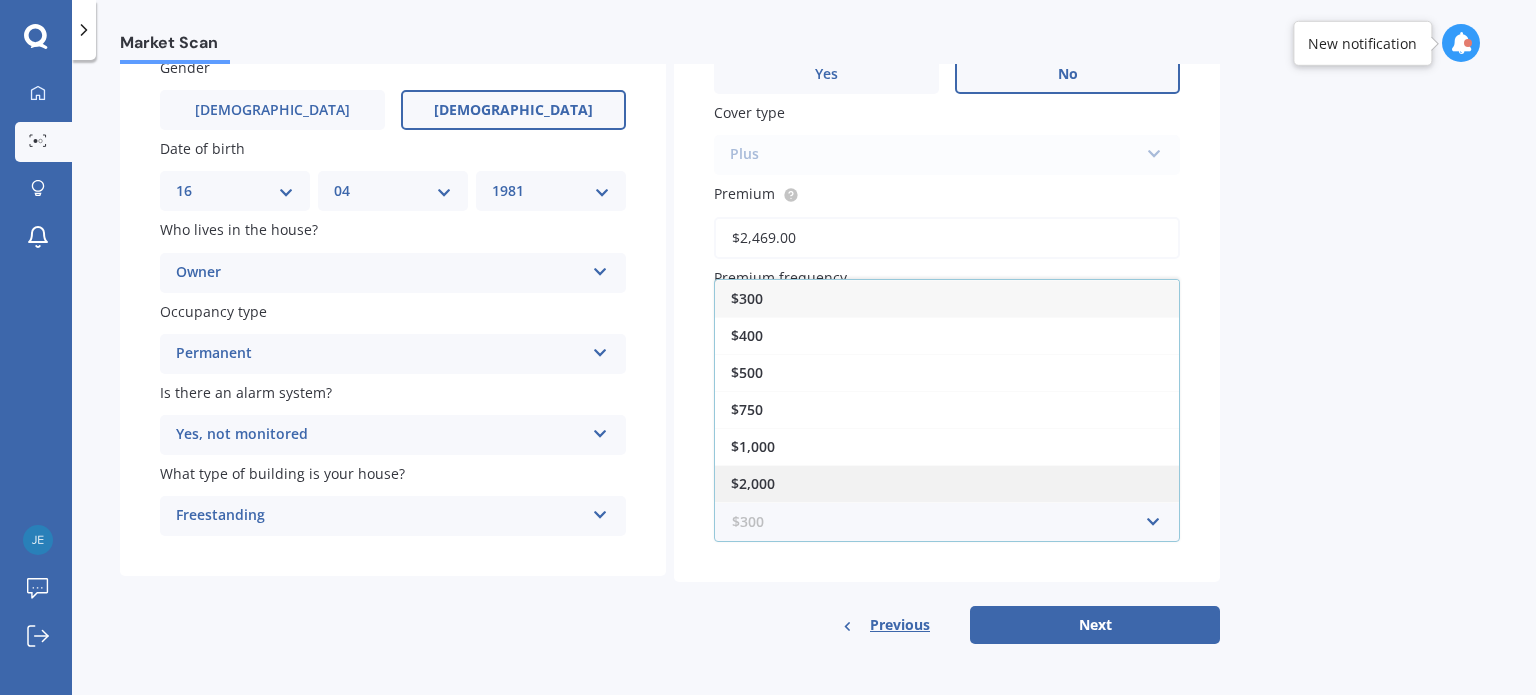 scroll, scrollTop: 33, scrollLeft: 0, axis: vertical 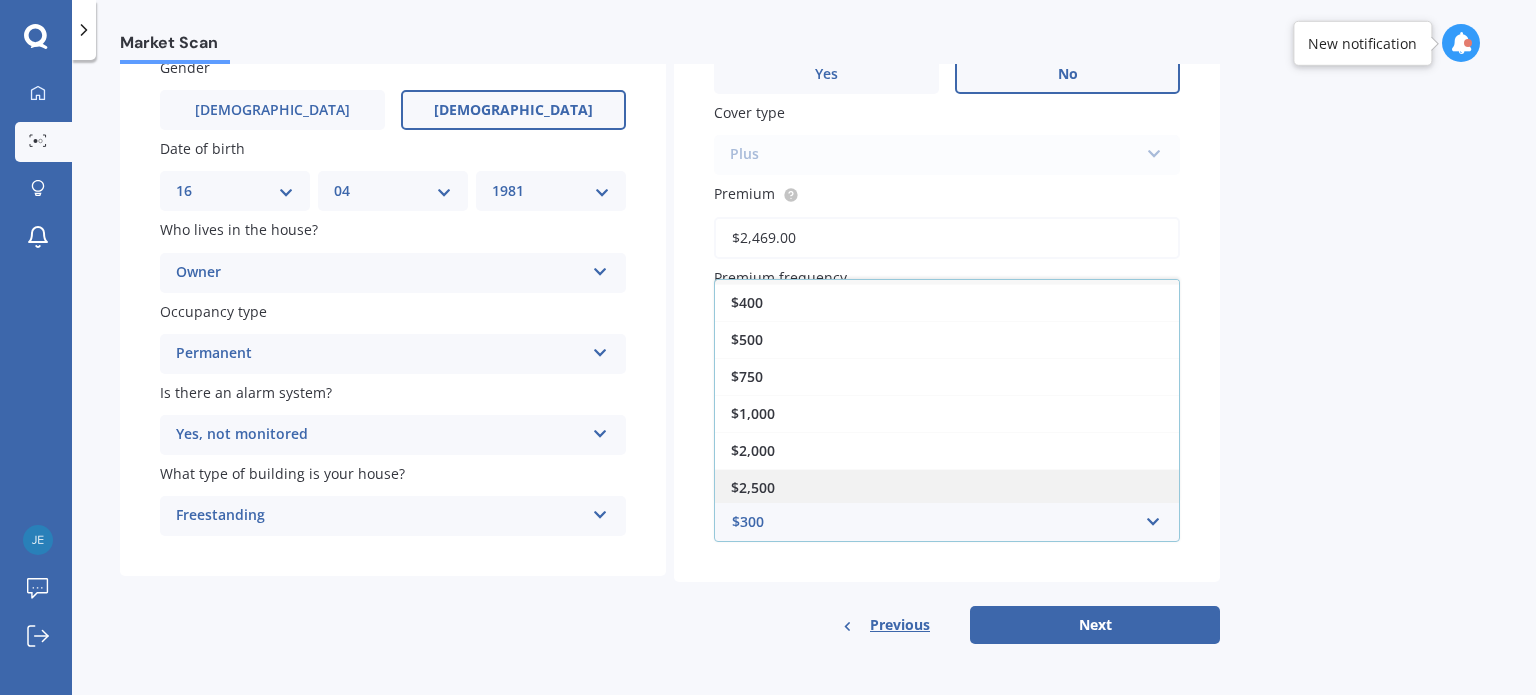 click on "$2,500" at bounding box center (947, 487) 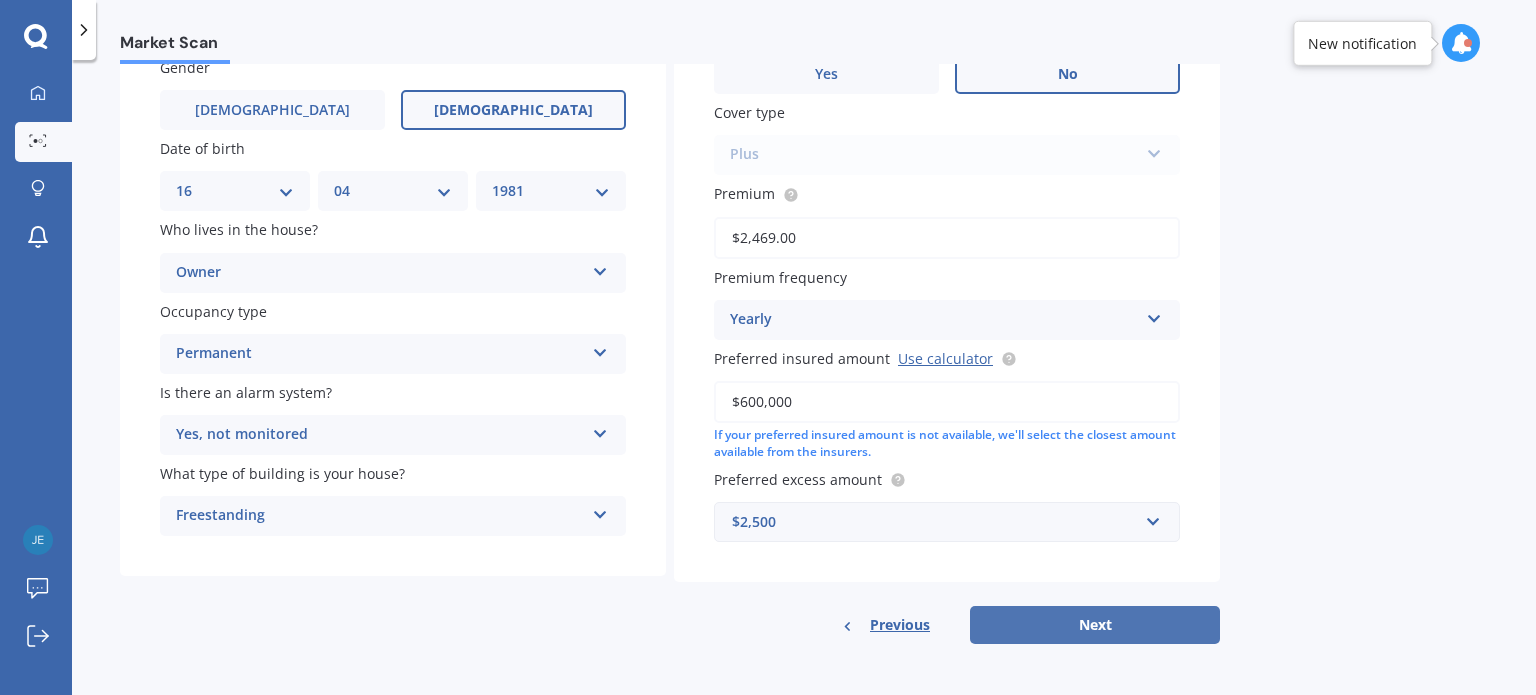 click on "Next" at bounding box center [1095, 625] 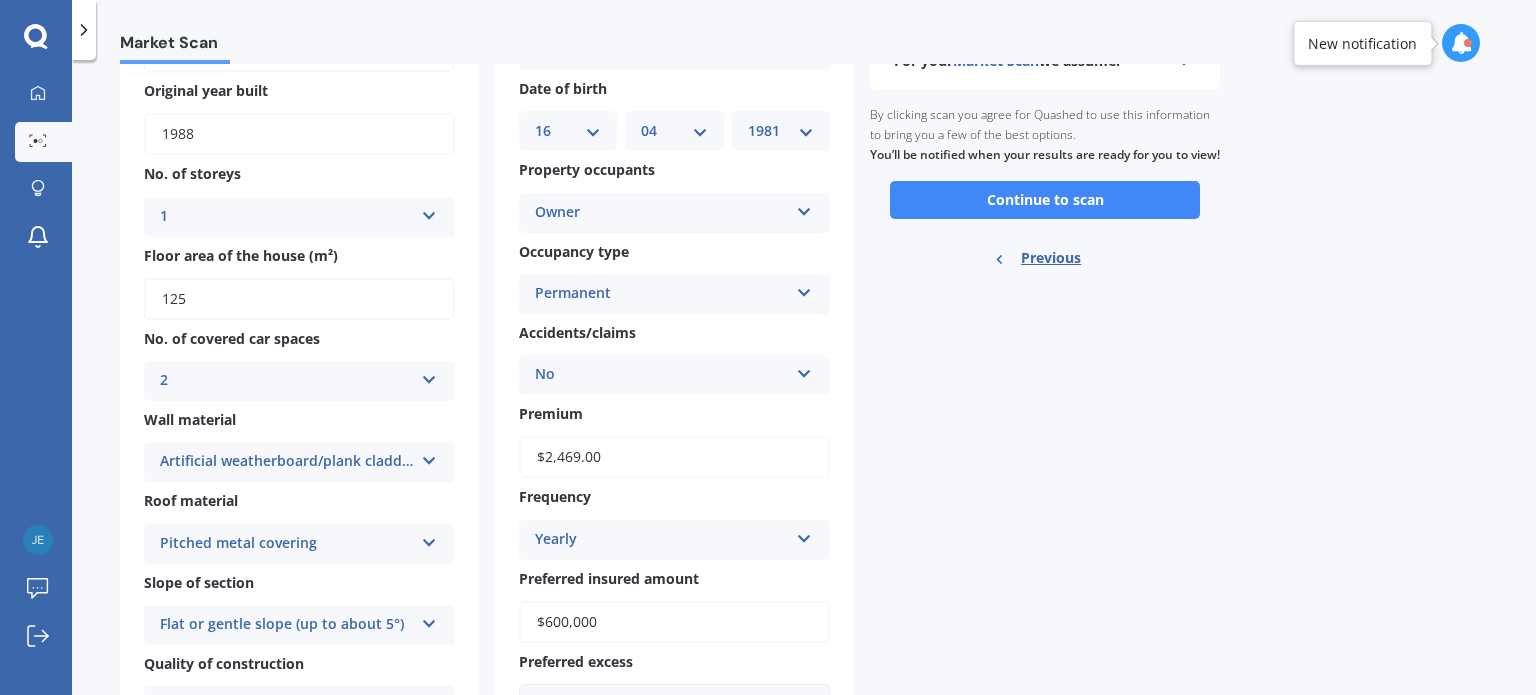 scroll, scrollTop: 0, scrollLeft: 0, axis: both 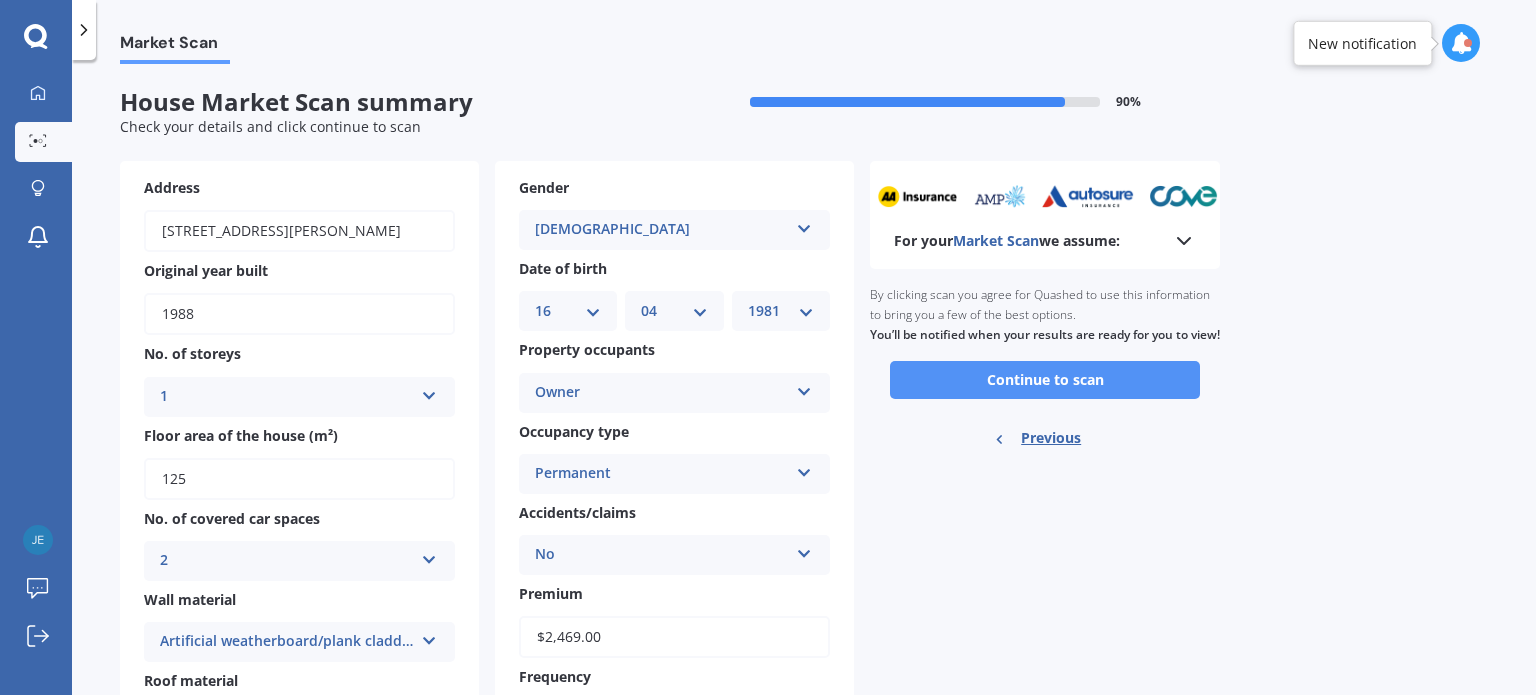 click on "Continue to scan" at bounding box center (1045, 380) 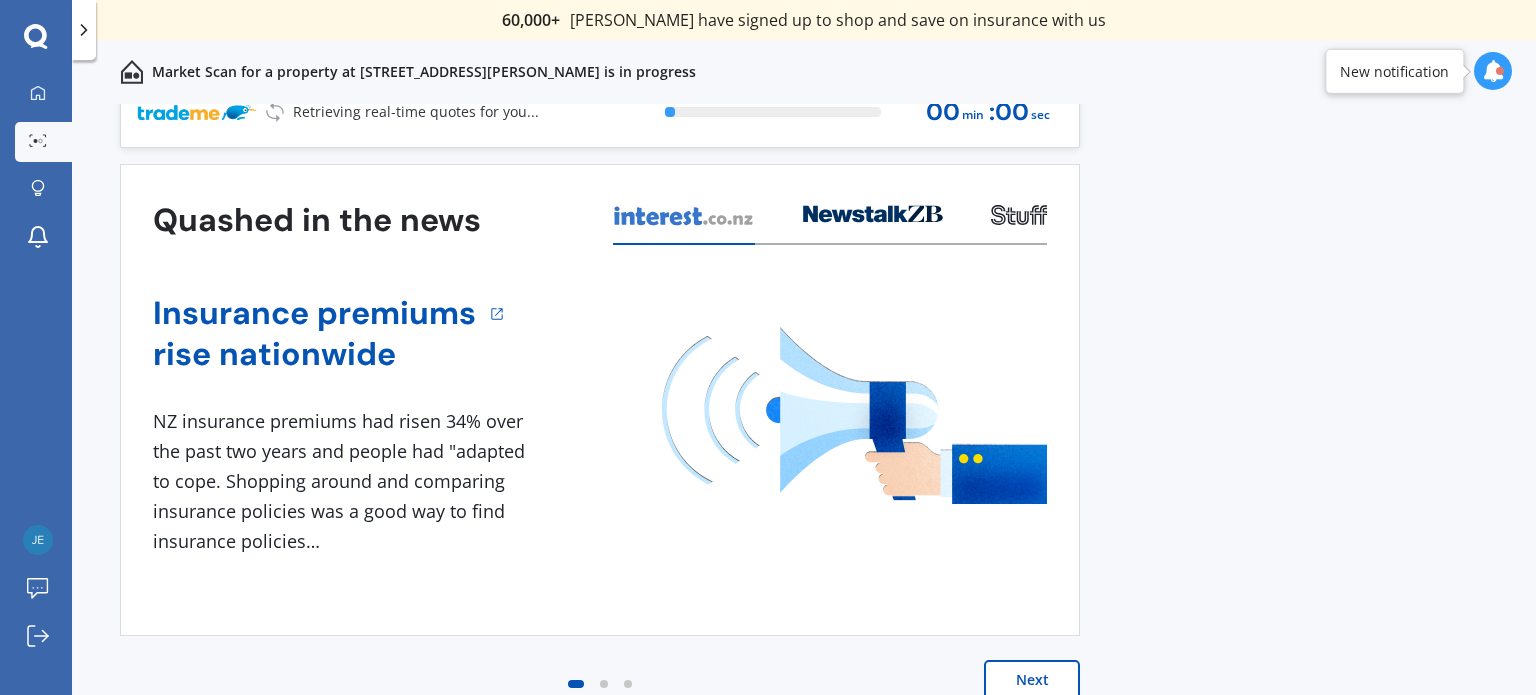 scroll, scrollTop: 0, scrollLeft: 0, axis: both 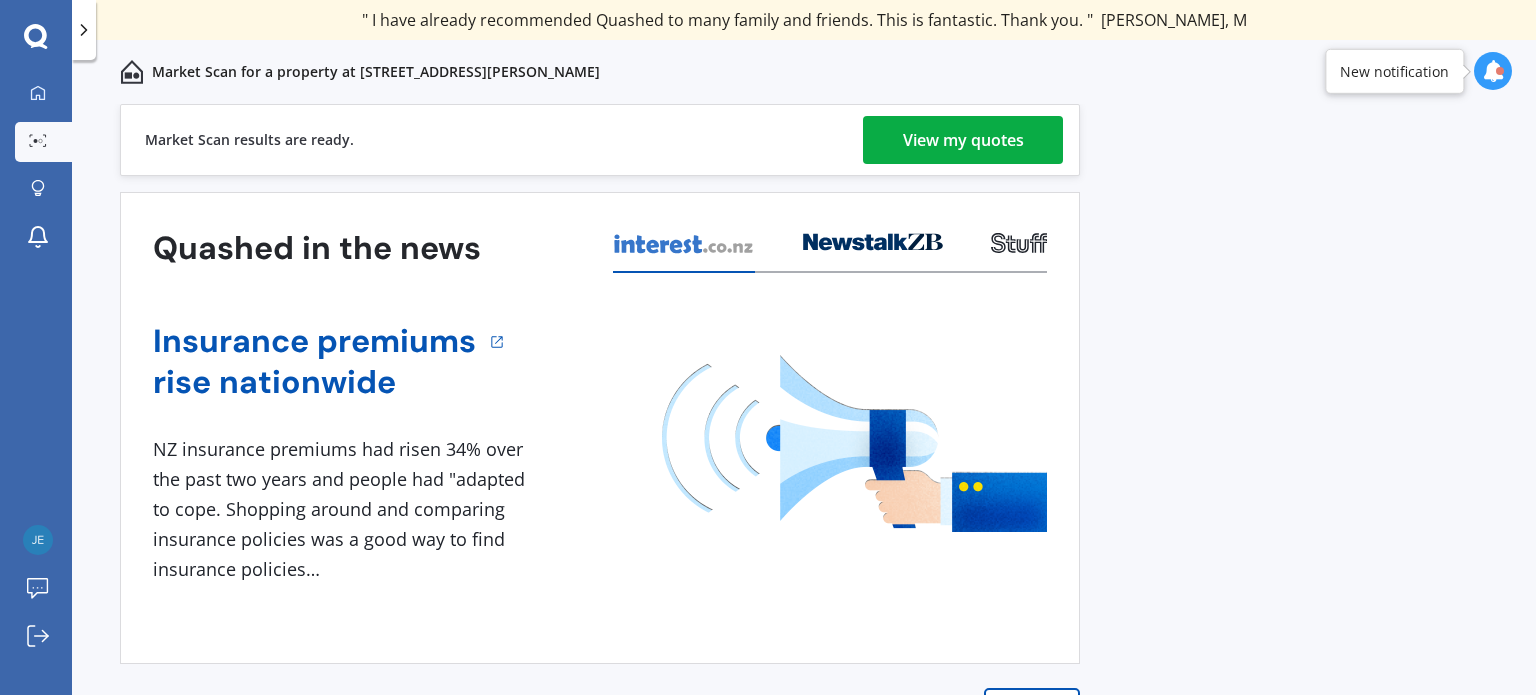 click on "View my quotes" at bounding box center (963, 140) 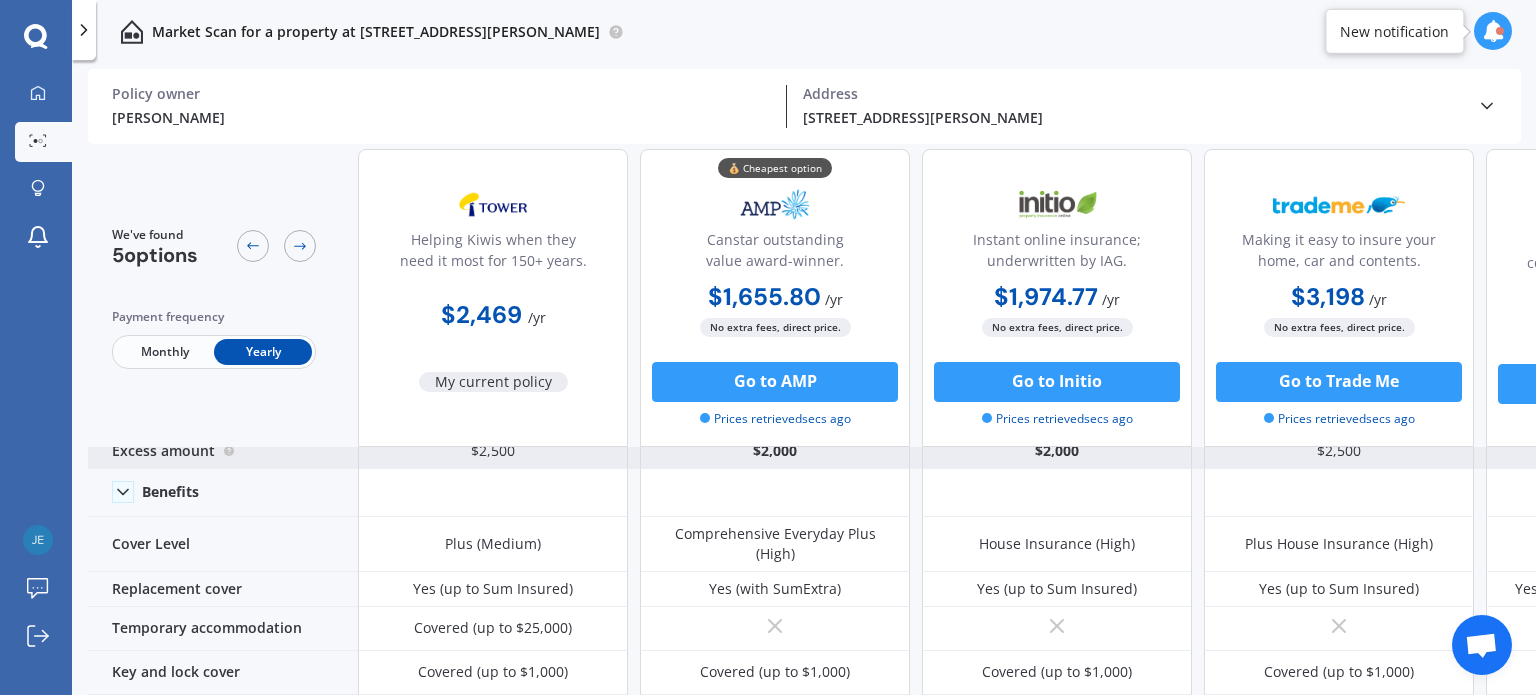 scroll, scrollTop: 64, scrollLeft: 0, axis: vertical 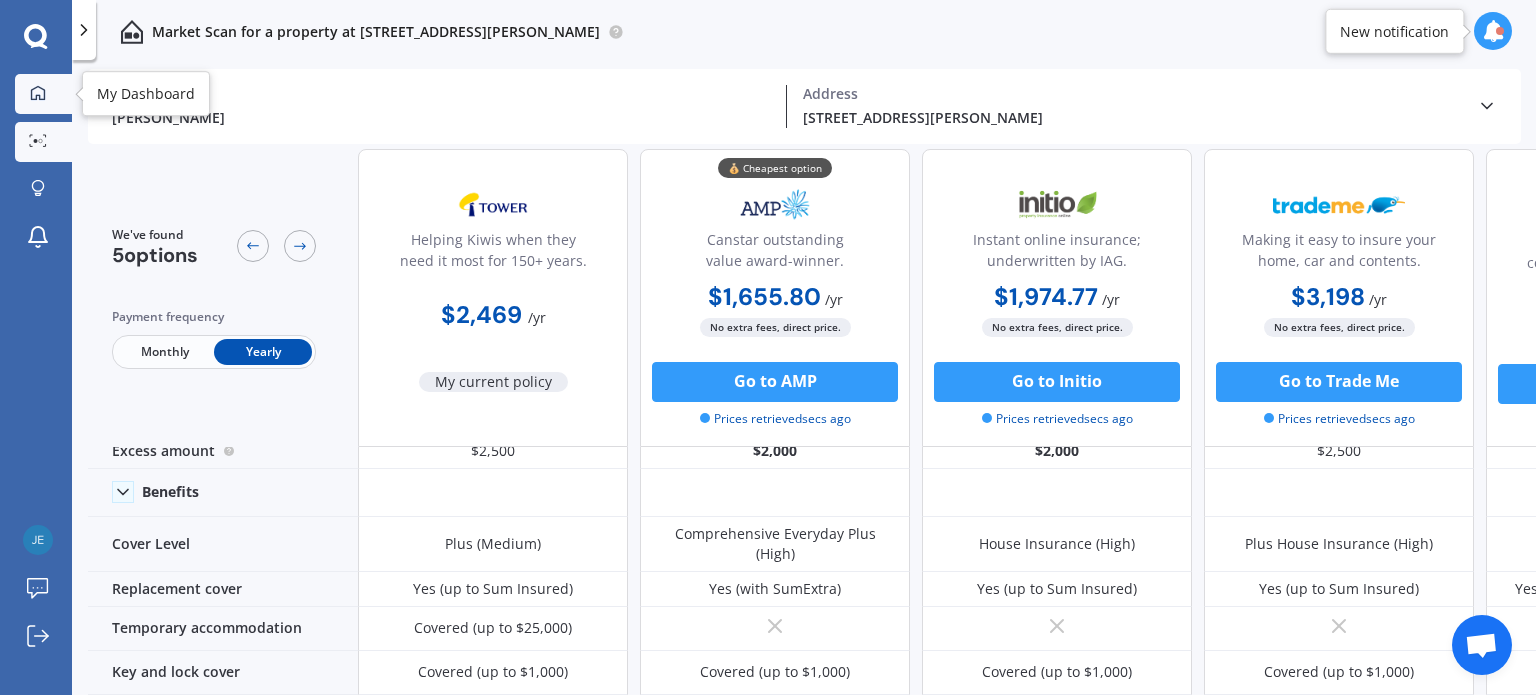 click at bounding box center (38, 94) 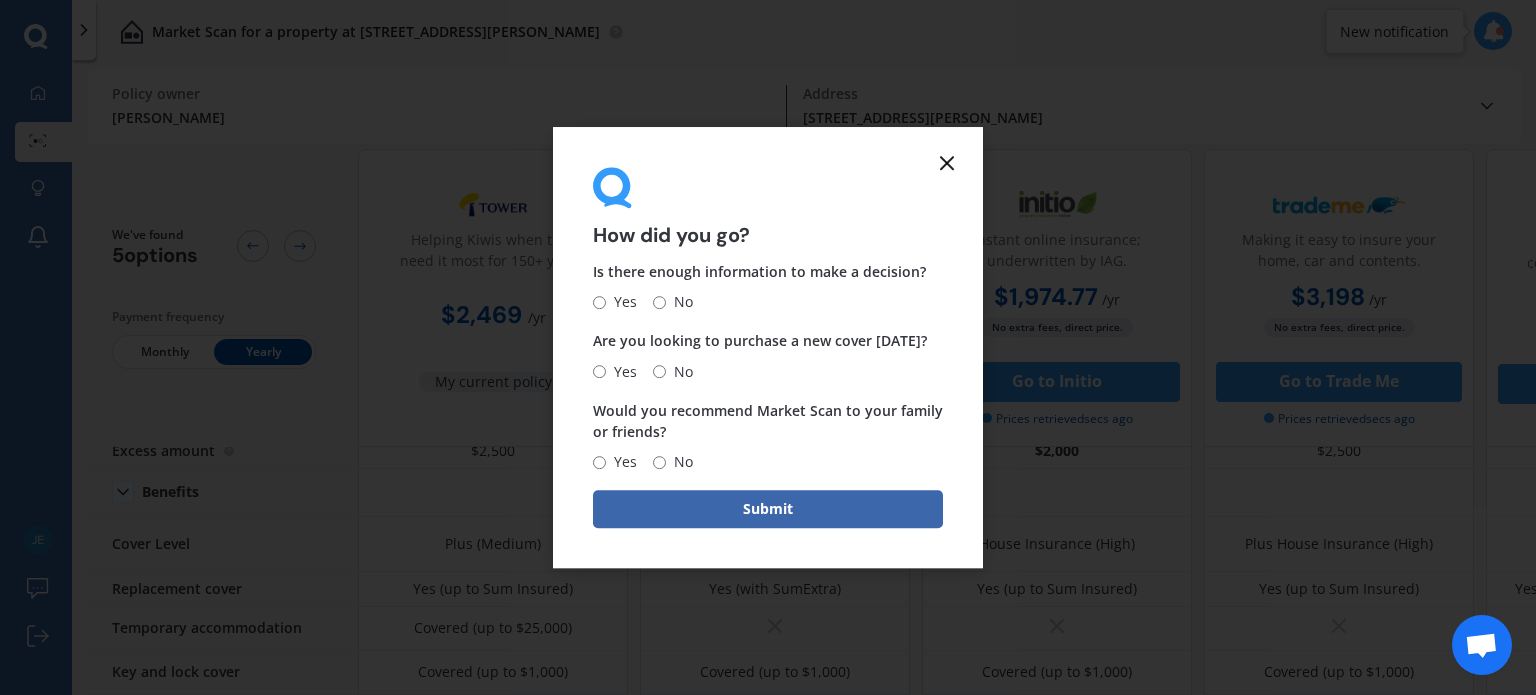 click on "Yes" at bounding box center (599, 302) 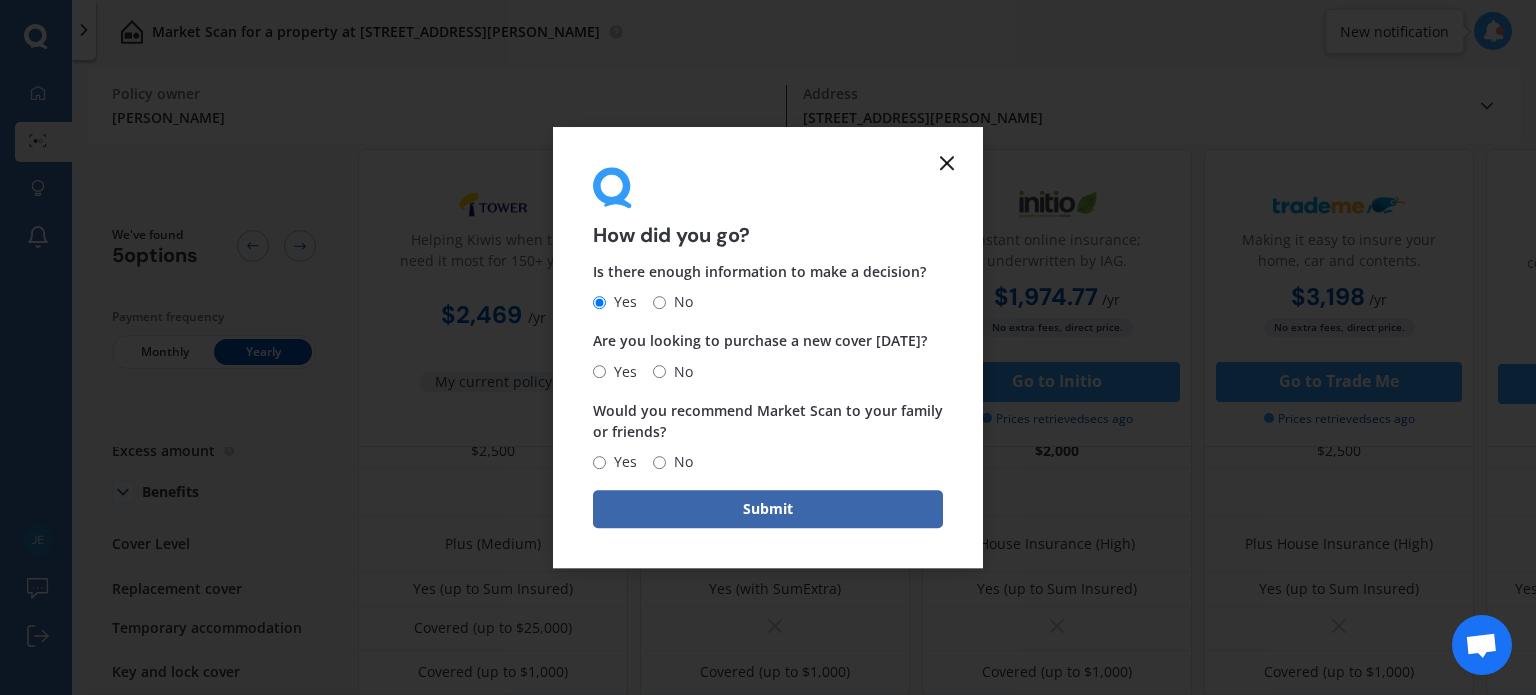 click on "No" at bounding box center (659, 371) 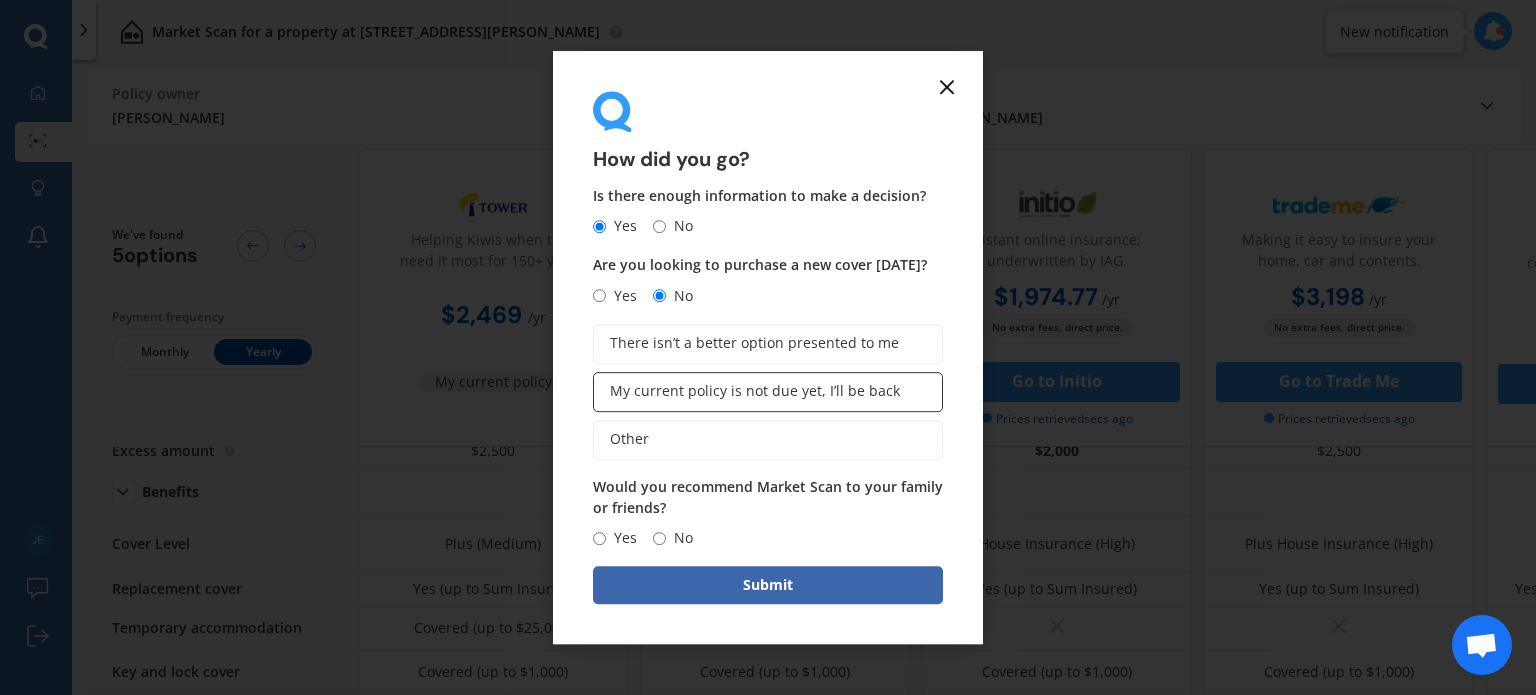 click on "My current policy is not due yet, I’ll be back" at bounding box center (755, 391) 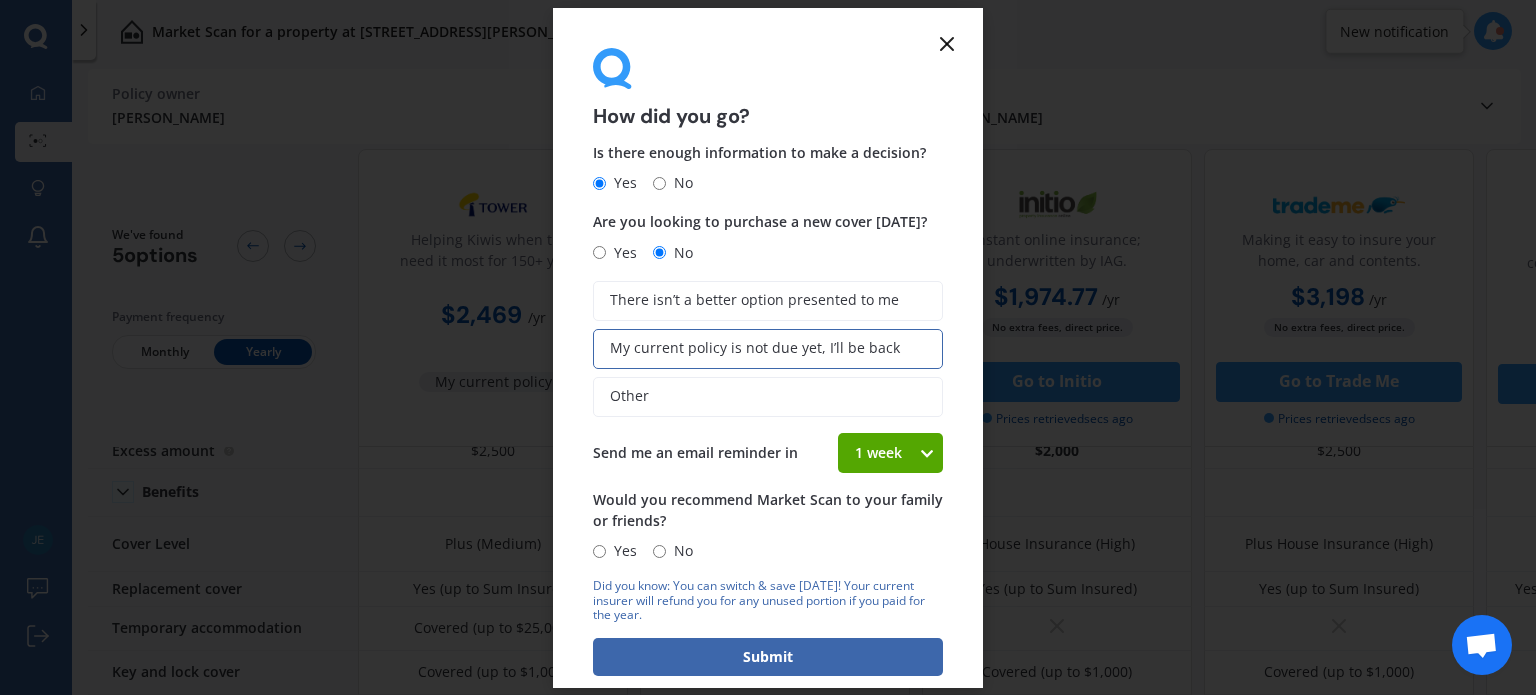 click on "Yes" at bounding box center (599, 551) 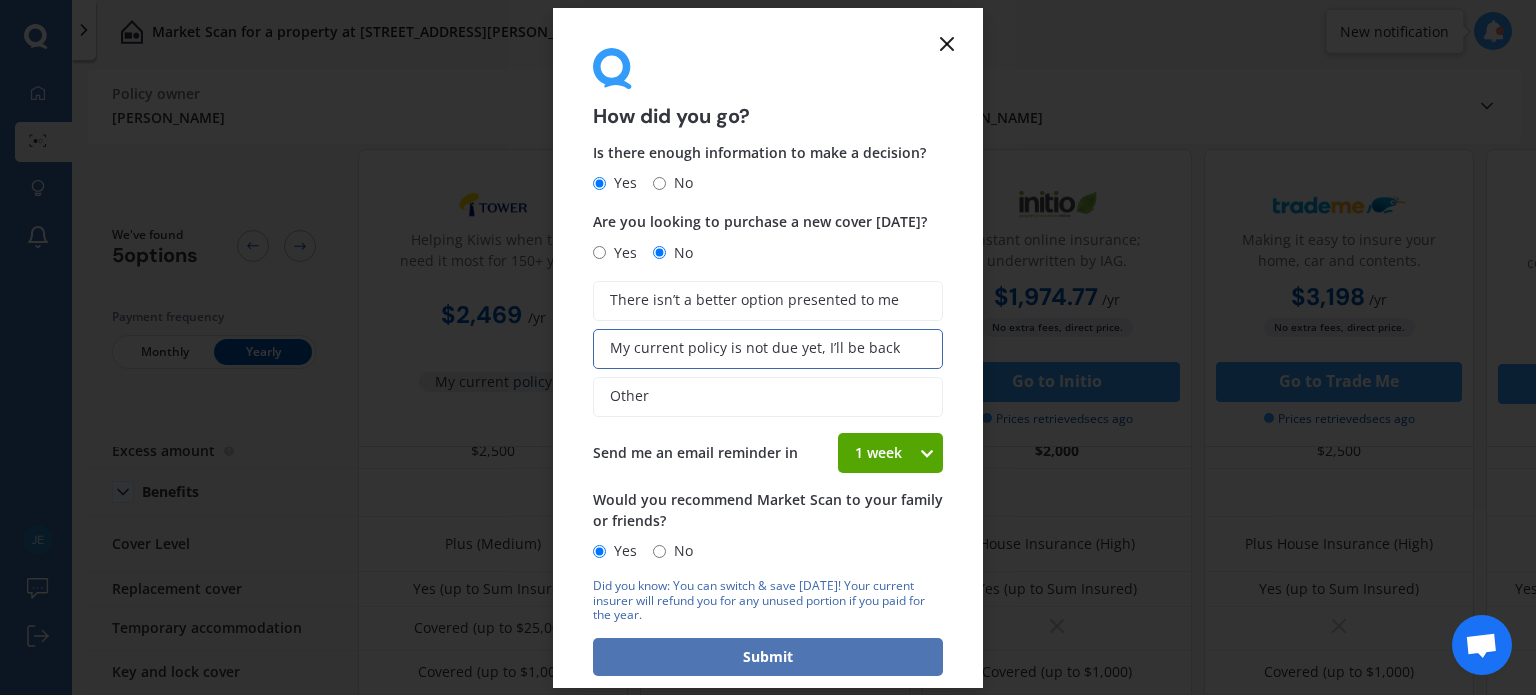 click on "Submit" at bounding box center (768, 657) 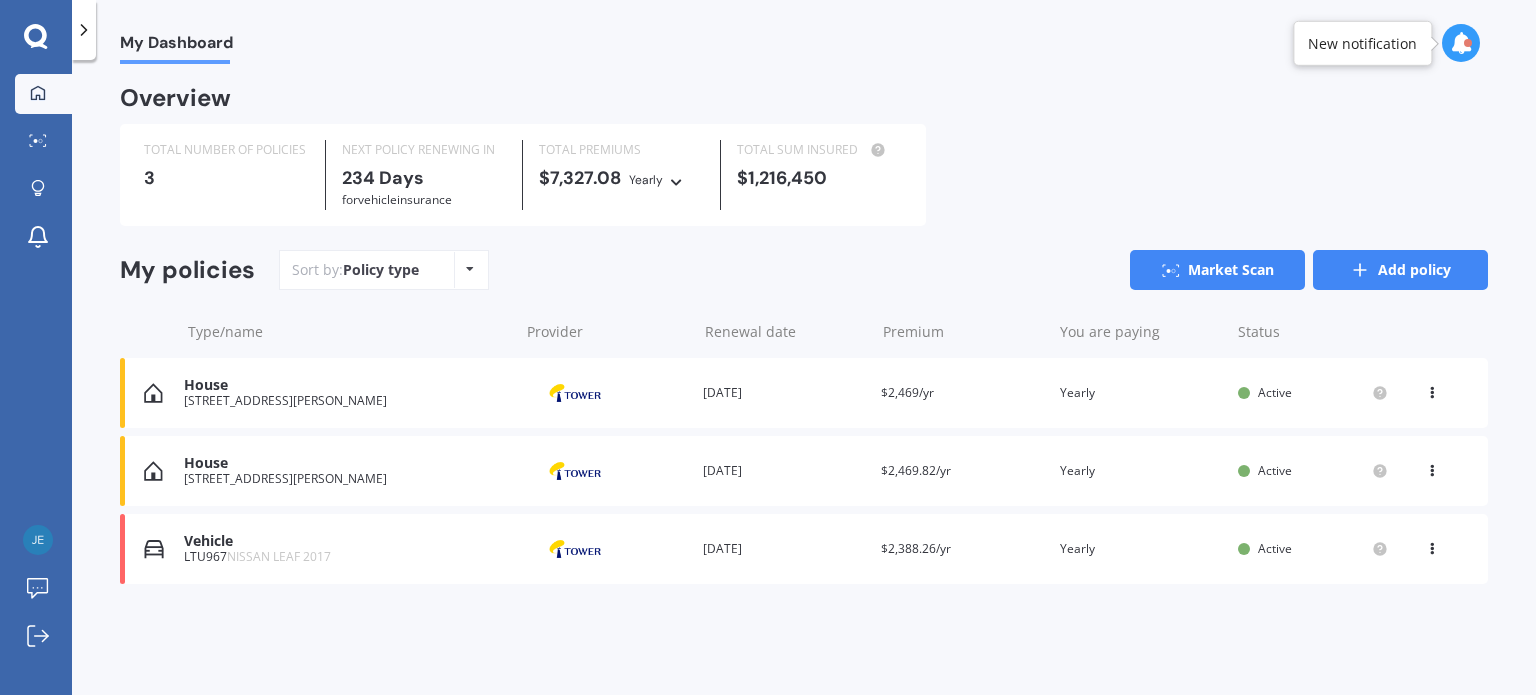 click 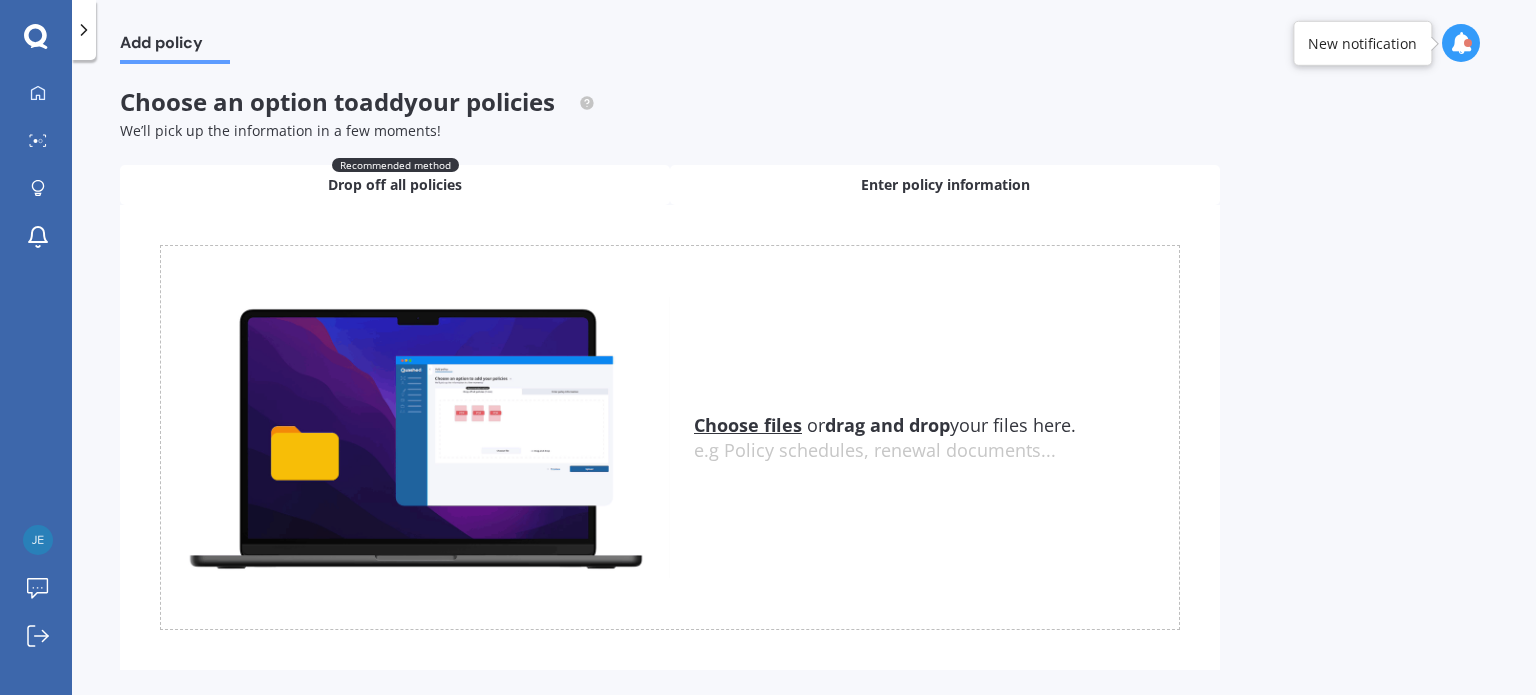 click on "Enter policy information" at bounding box center (945, 185) 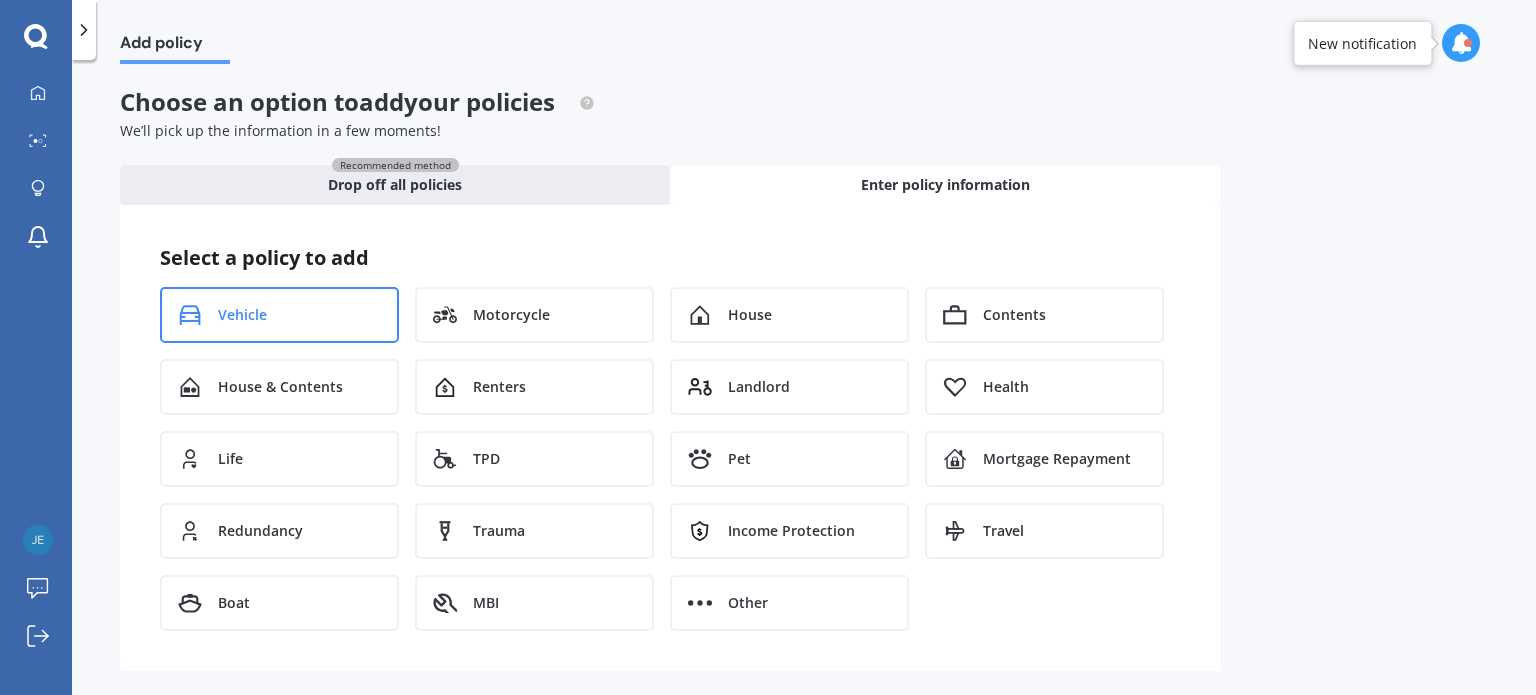 click on "Vehicle" at bounding box center (279, 315) 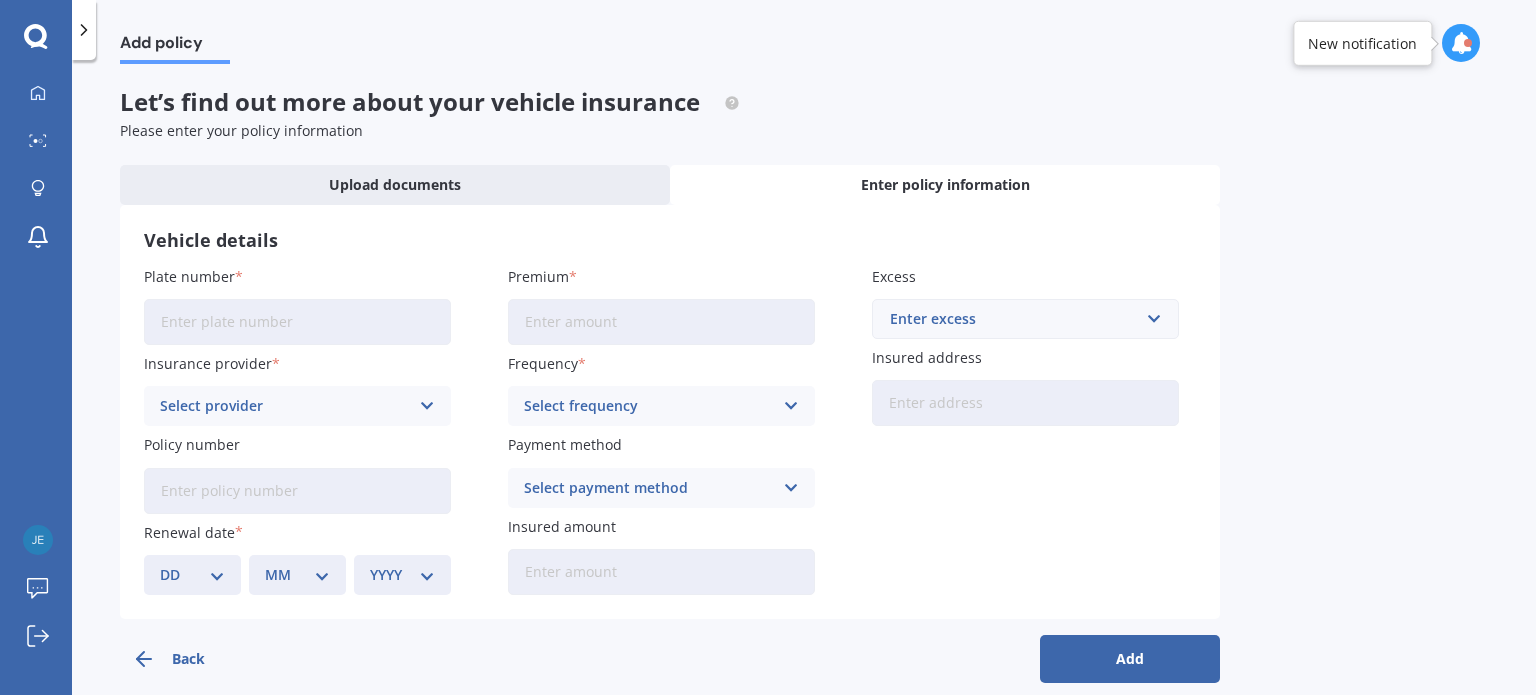 click on "Plate number" at bounding box center [297, 322] 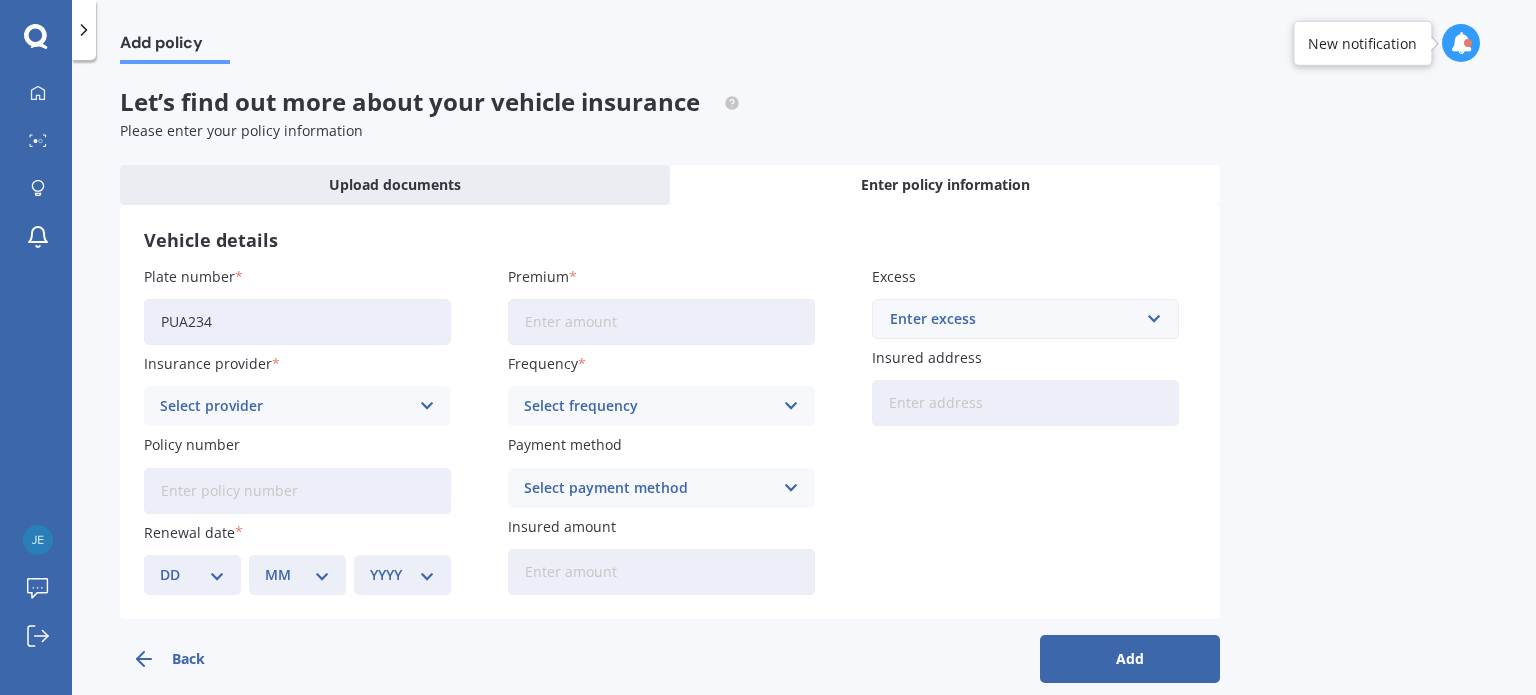 type on "PUA234" 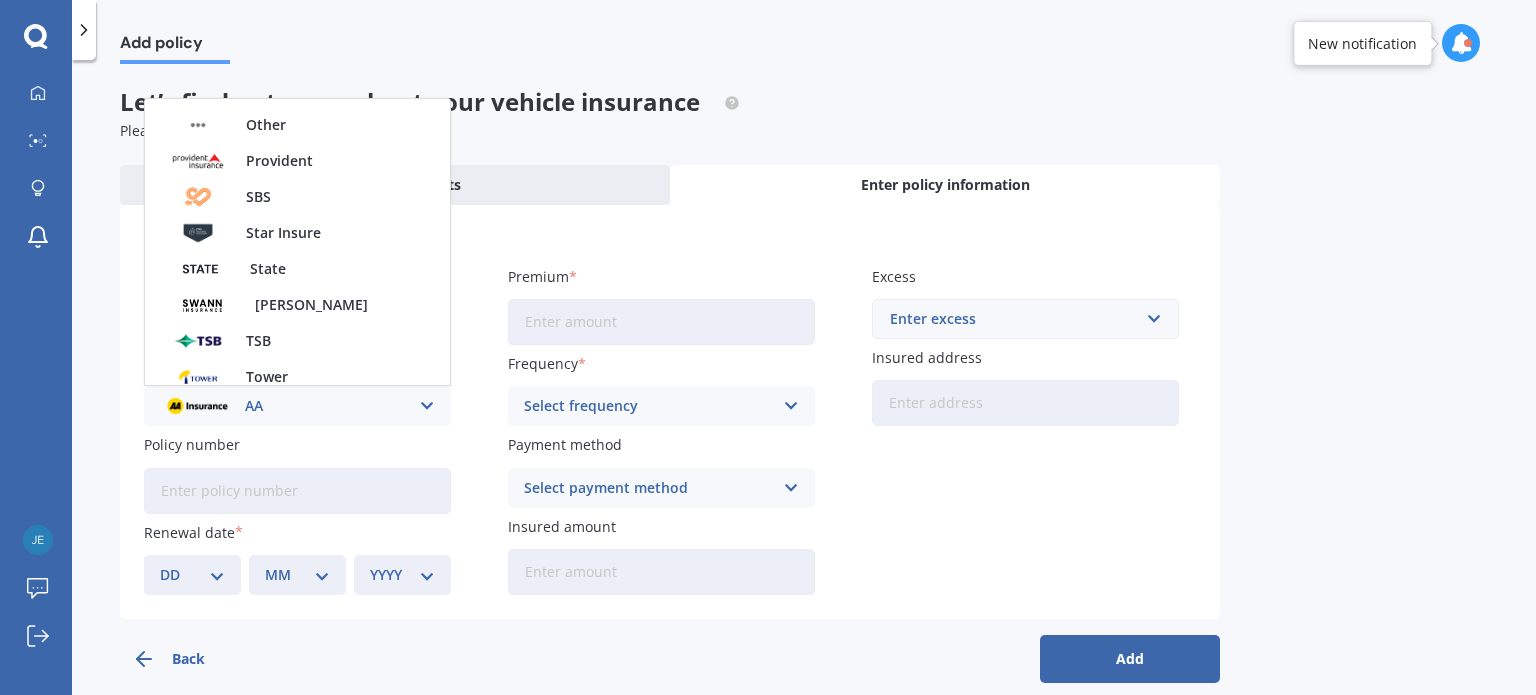 scroll, scrollTop: 865, scrollLeft: 0, axis: vertical 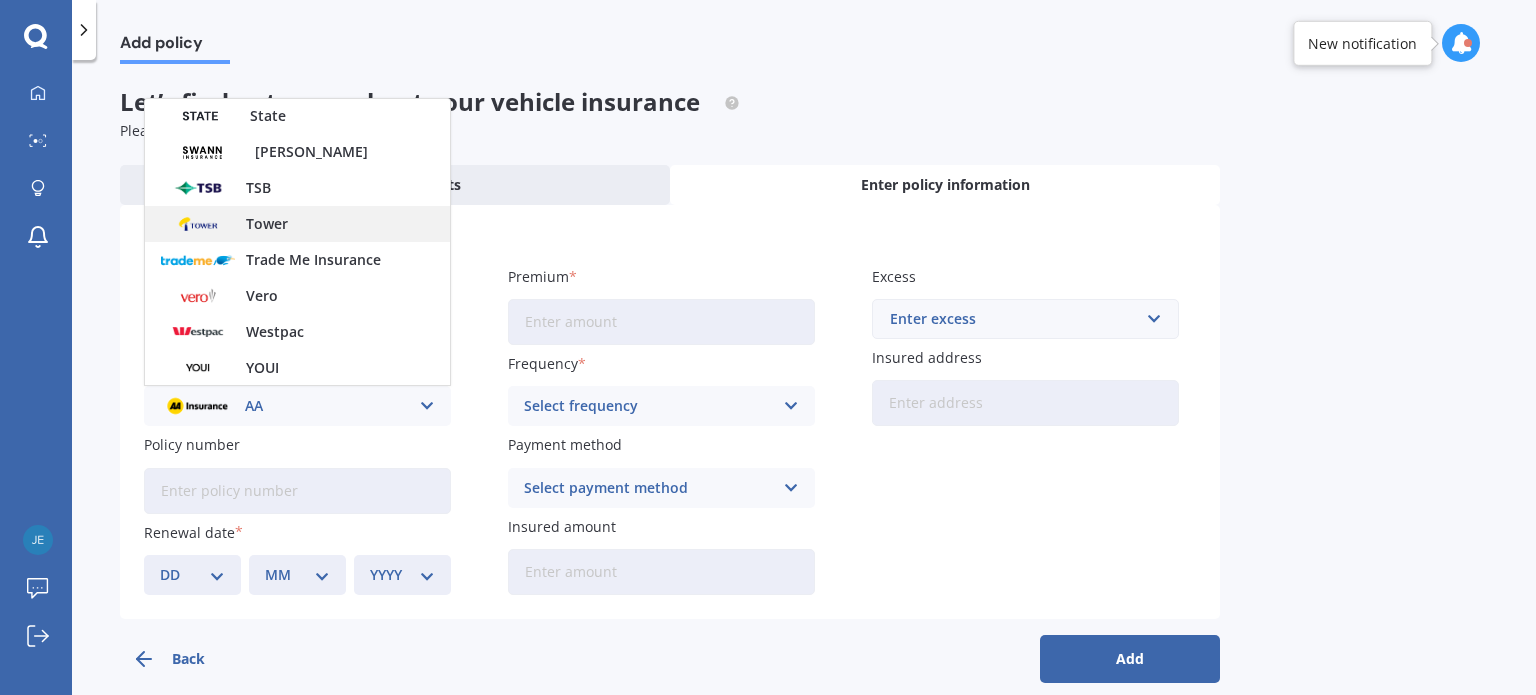 click on "Tower" at bounding box center (267, 224) 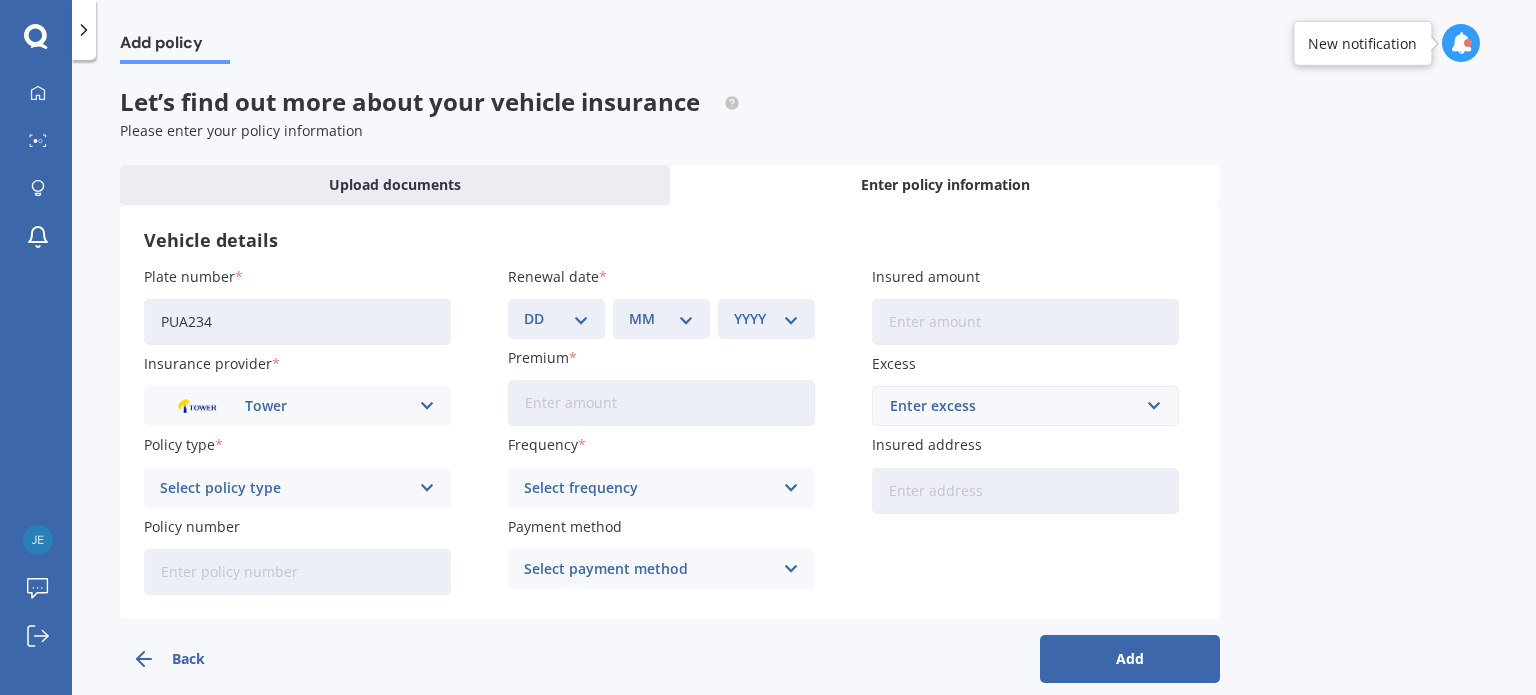 click on "Select policy type" at bounding box center (284, 488) 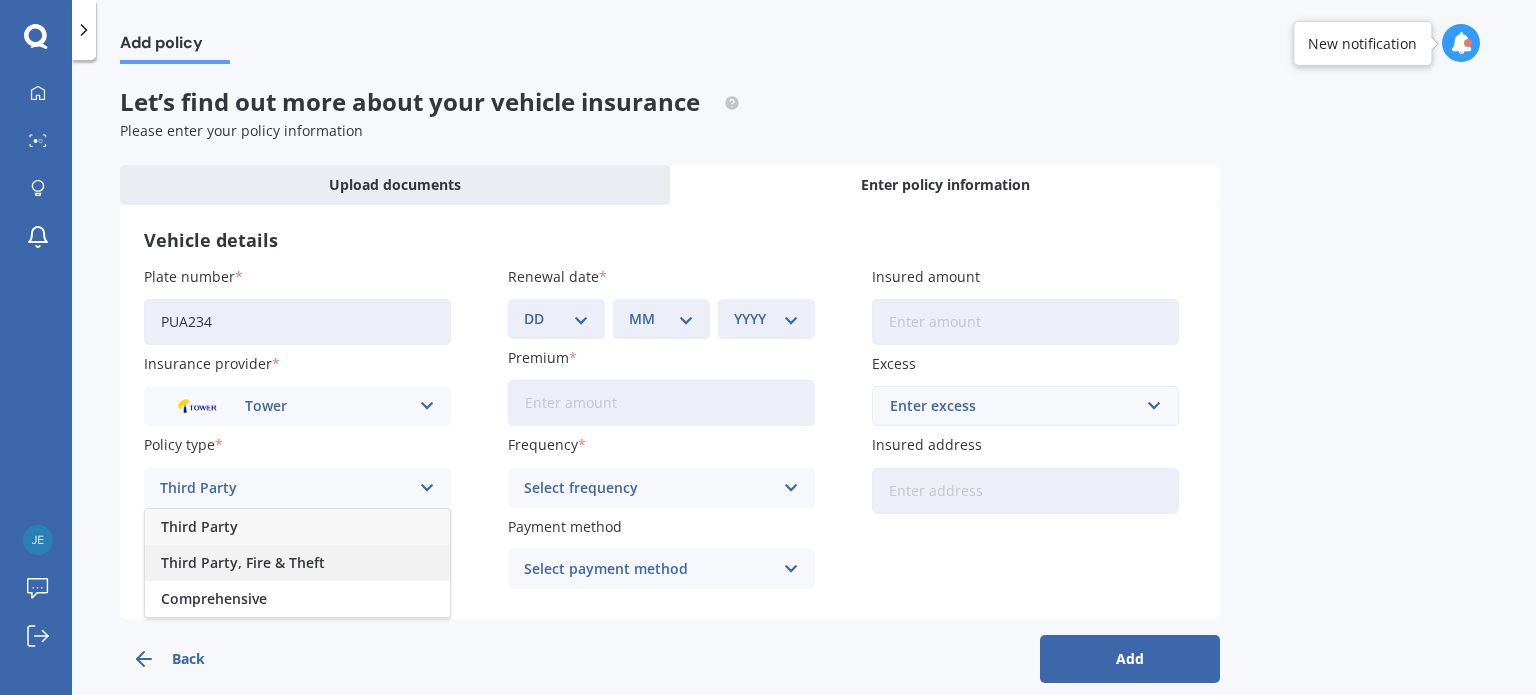 click on "Third Party, Fire & Theft" at bounding box center (243, 563) 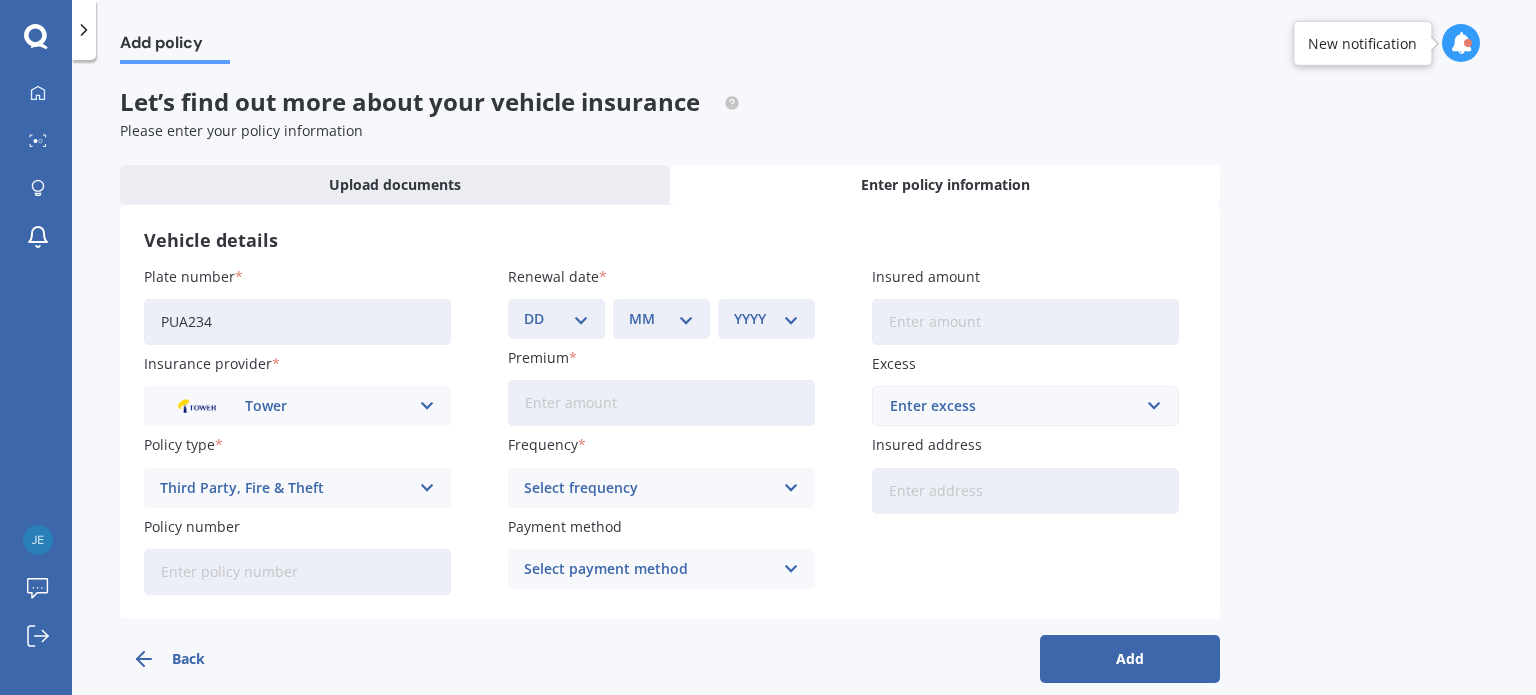 click on "Policy number" at bounding box center [297, 572] 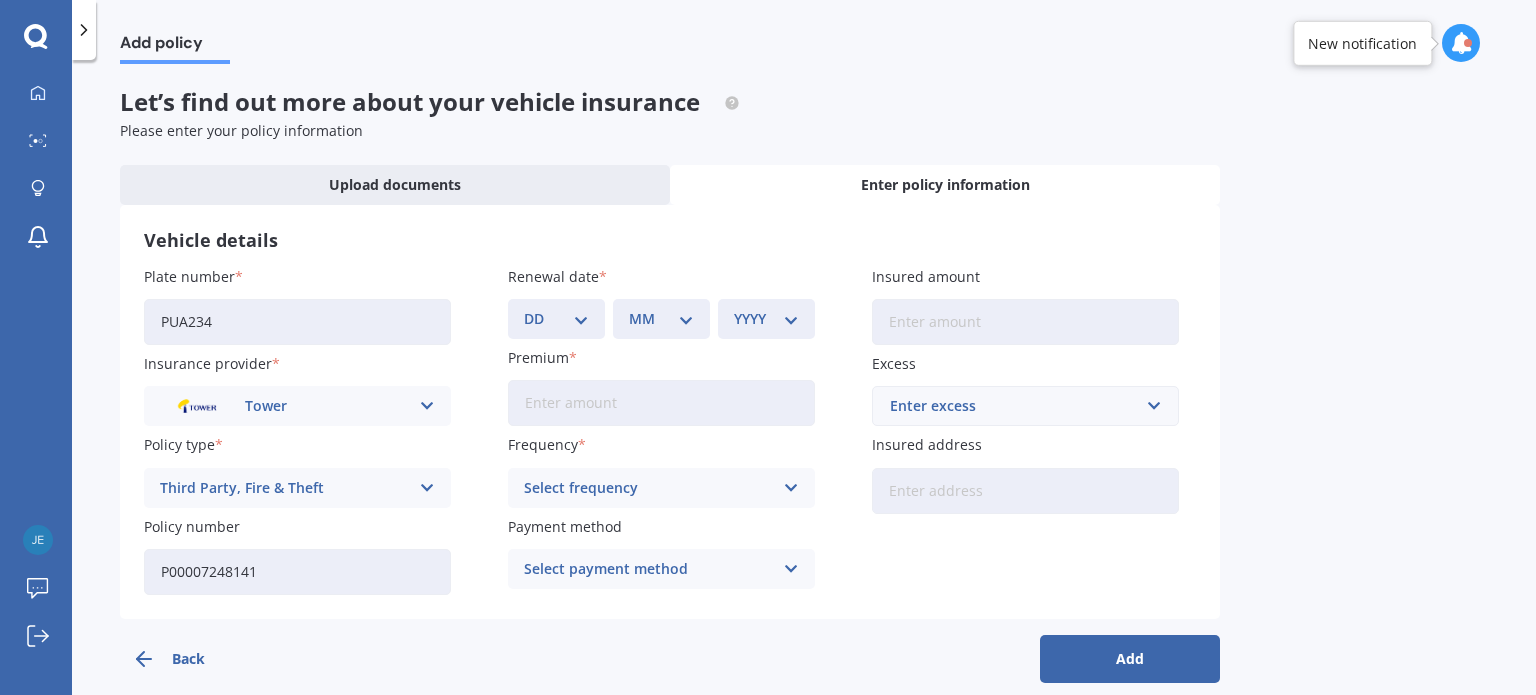 type on "P00007248141" 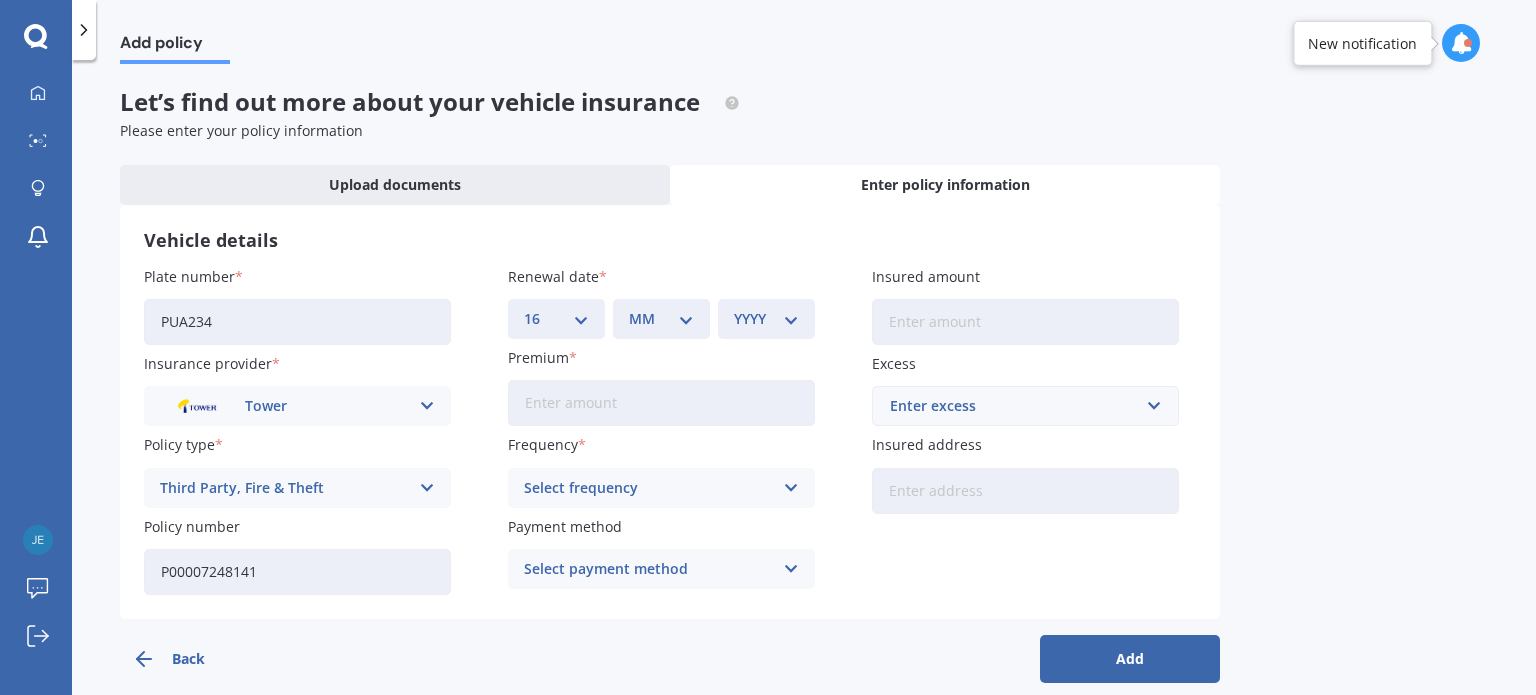 click on "DD 01 02 03 04 05 06 07 08 09 10 11 12 13 14 15 16 17 18 19 20 21 22 23 24 25 26 27 28 29 30 31" at bounding box center [556, 319] 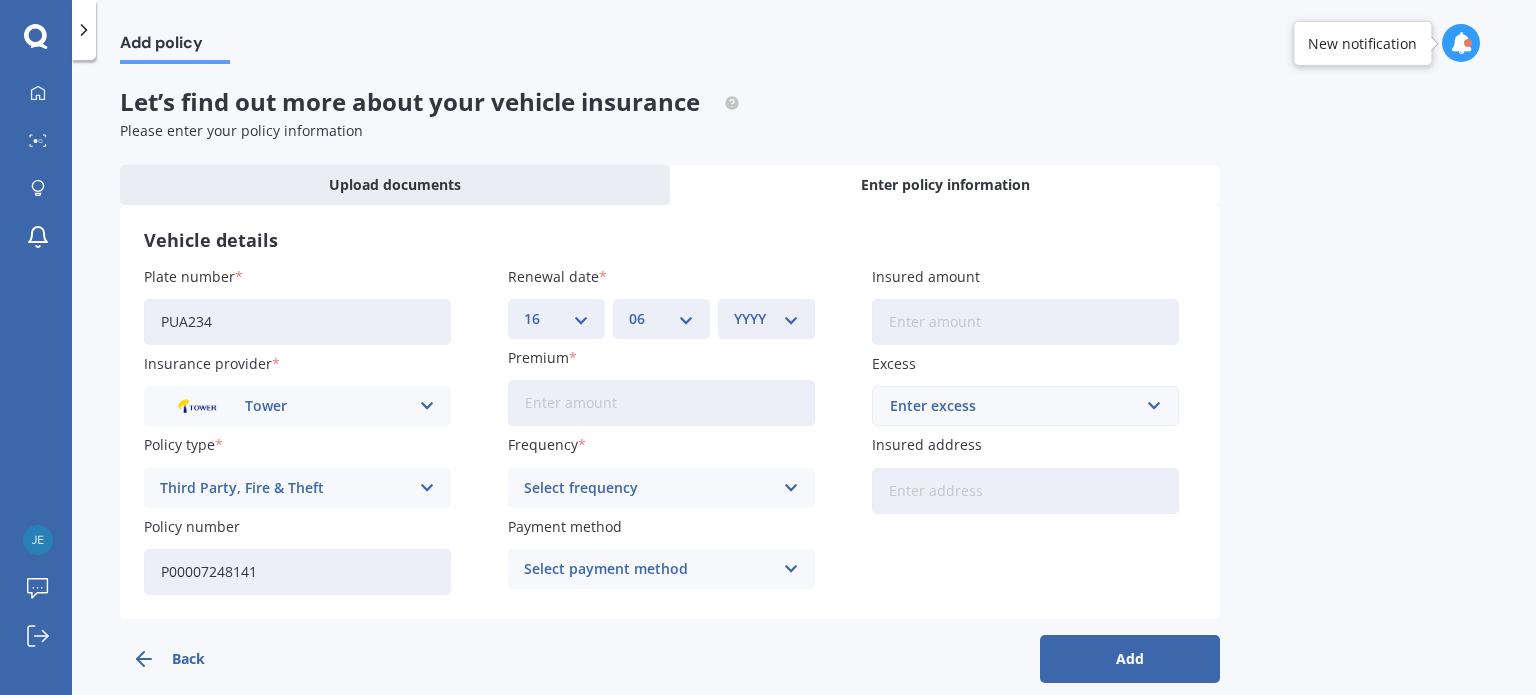 click on "MM 01 02 03 04 05 06 07 08 09 10 11 12" at bounding box center (661, 319) 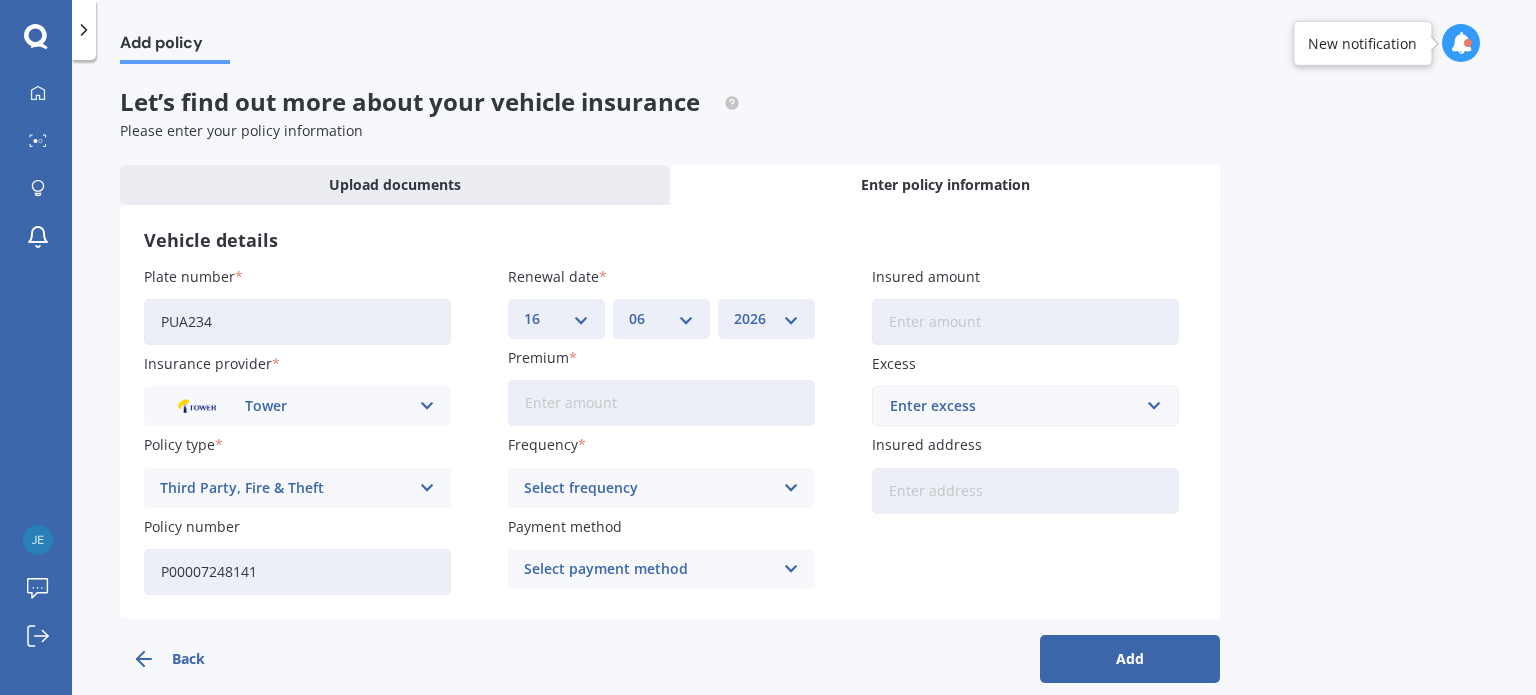 click on "YYYY 2027 2026 2025 2024 2023 2022 2021 2020 2019 2018 2017 2016 2015 2014 2013 2012 2011 2010 2009 2008 2007 2006 2005 2004 2003 2002 2001 2000 1999 1998 1997 1996 1995 1994 1993 1992 1991 1990 1989 1988 1987 1986 1985 1984 1983 1982 1981 1980 1979 1978 1977 1976 1975 1974 1973 1972 1971 1970 1969 1968 1967 1966 1965 1964 1963 1962 1961 1960 1959 1958 1957 1956 1955 1954 1953 1952 1951 1950 1949 1948 1947 1946 1945 1944 1943 1942 1941 1940 1939 1938 1937 1936 1935 1934 1933 1932 1931 1930 1929 1928" at bounding box center (766, 319) 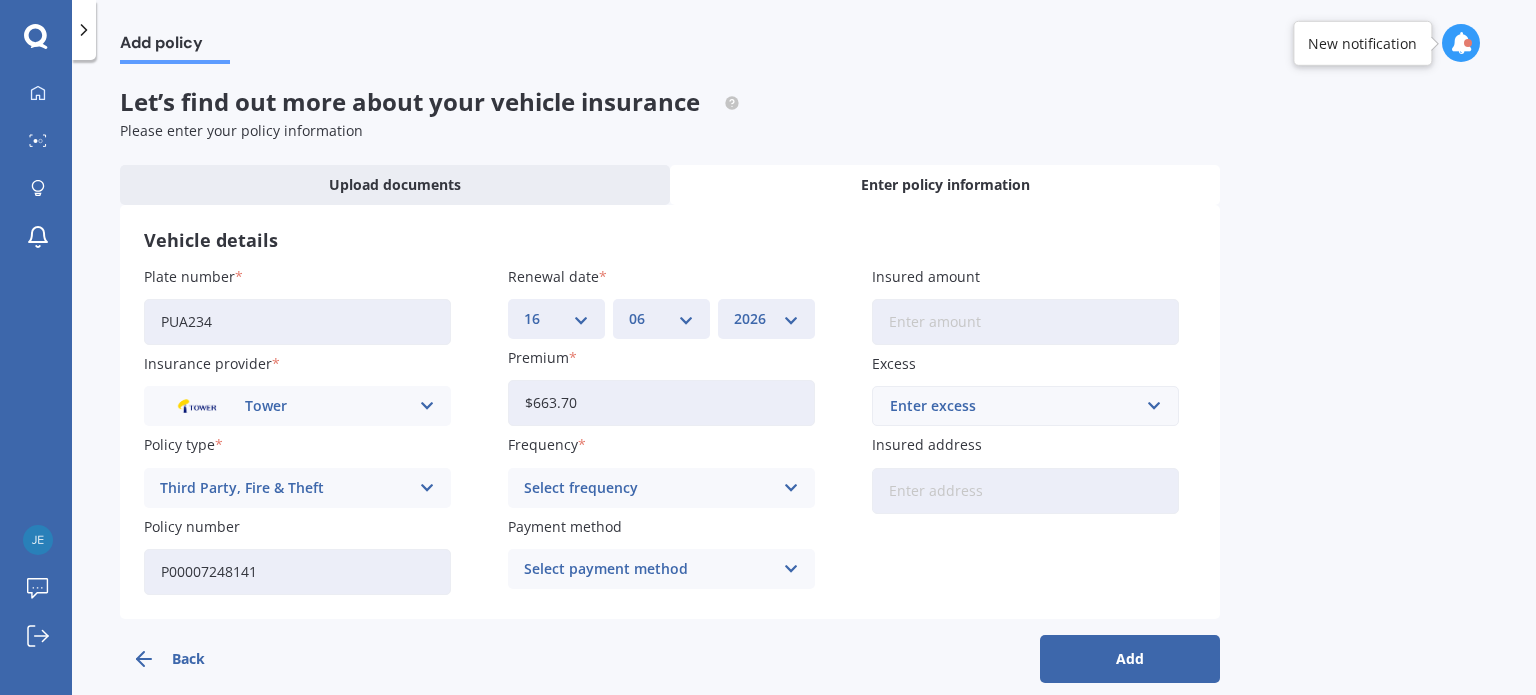 type on "$663.70" 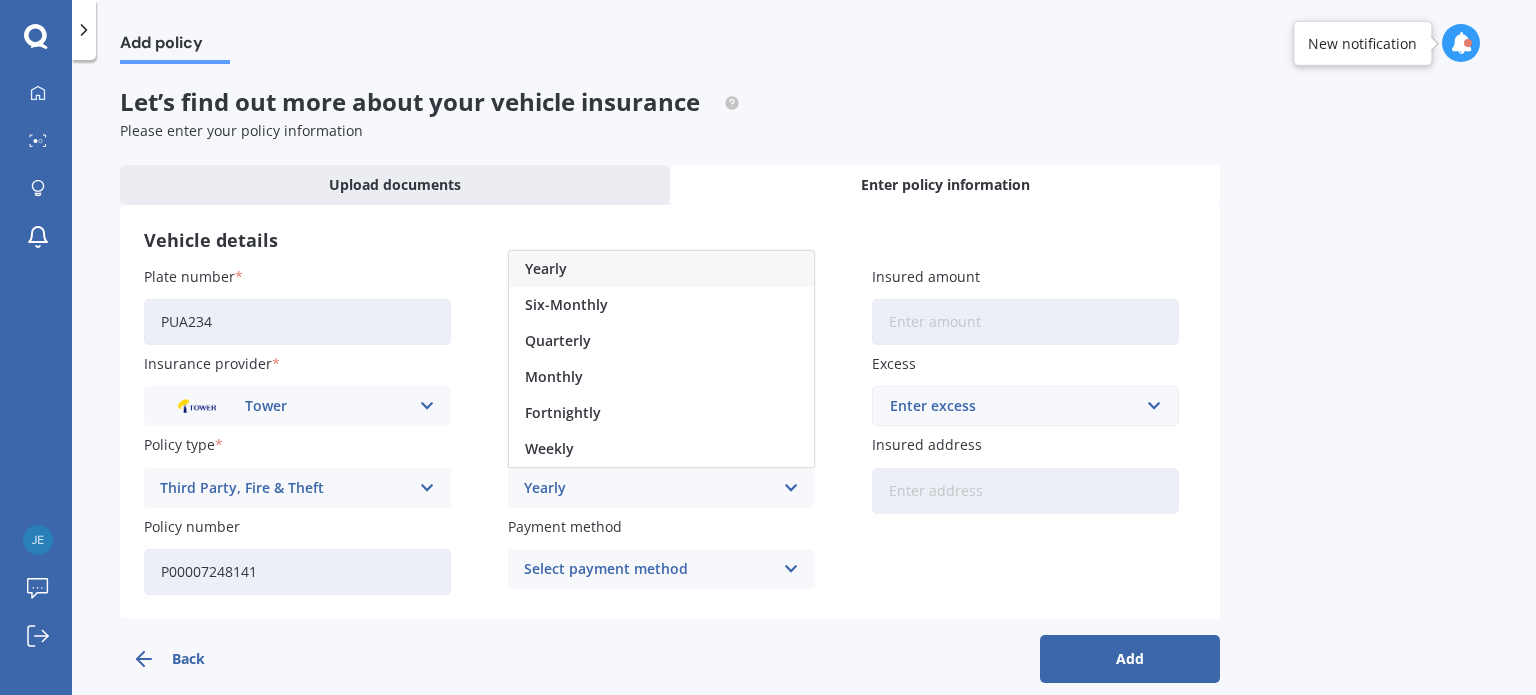 click on "Yearly" at bounding box center [661, 269] 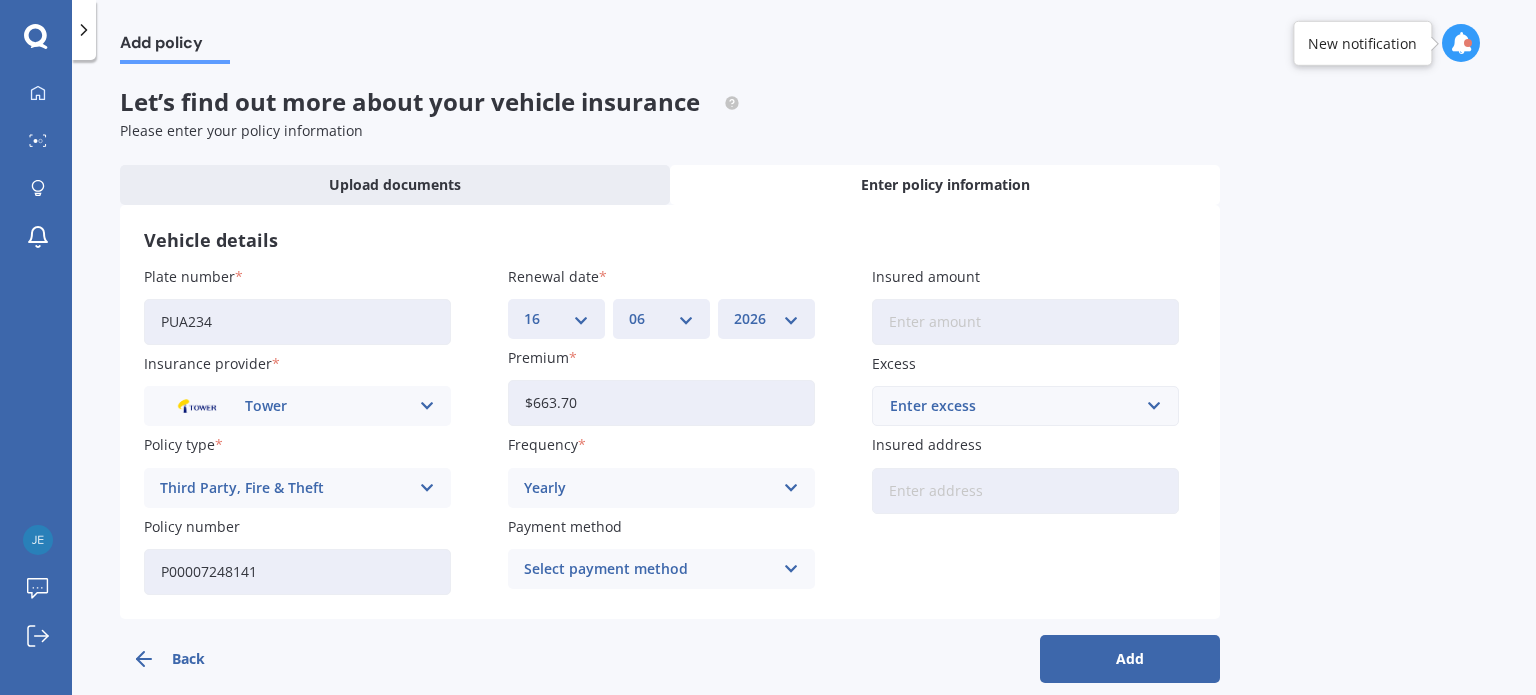 click on "Select payment method" at bounding box center [648, 569] 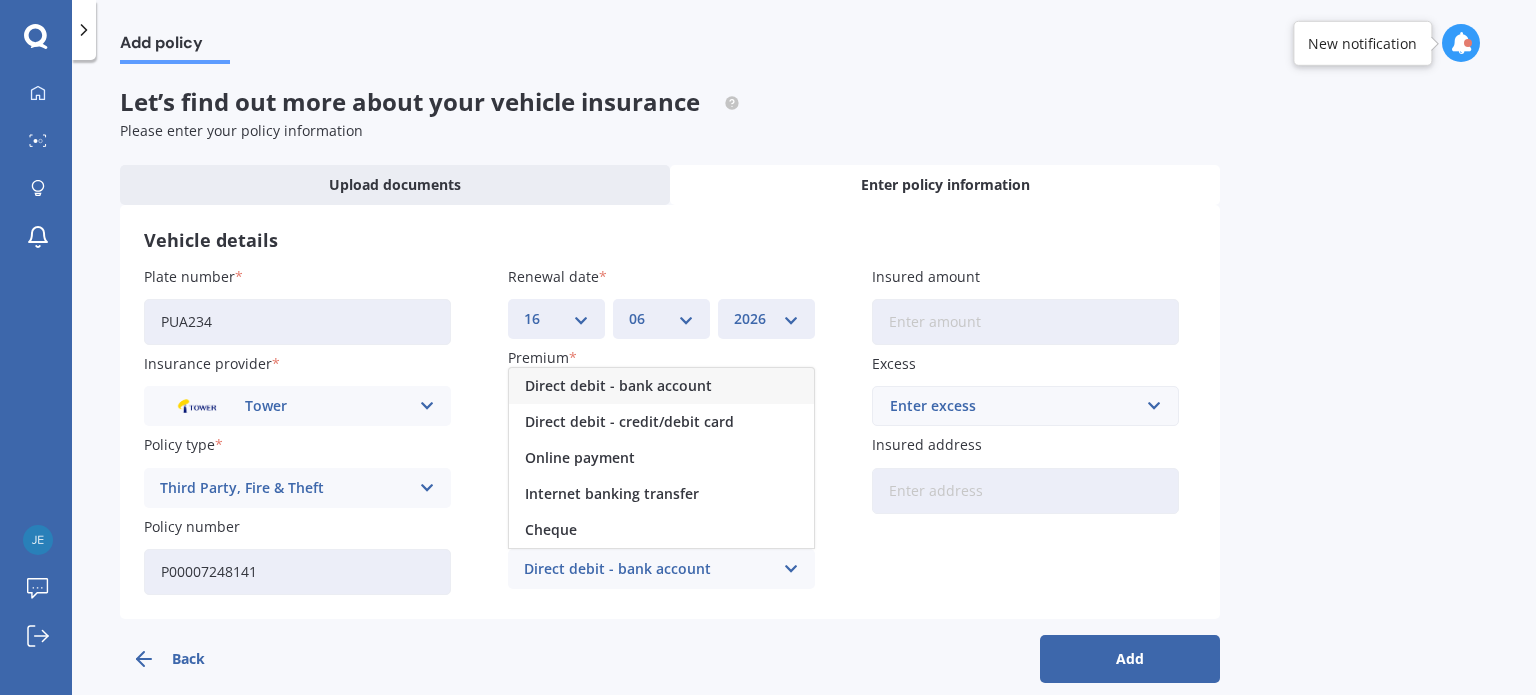 click on "Direct debit - bank account" at bounding box center [661, 386] 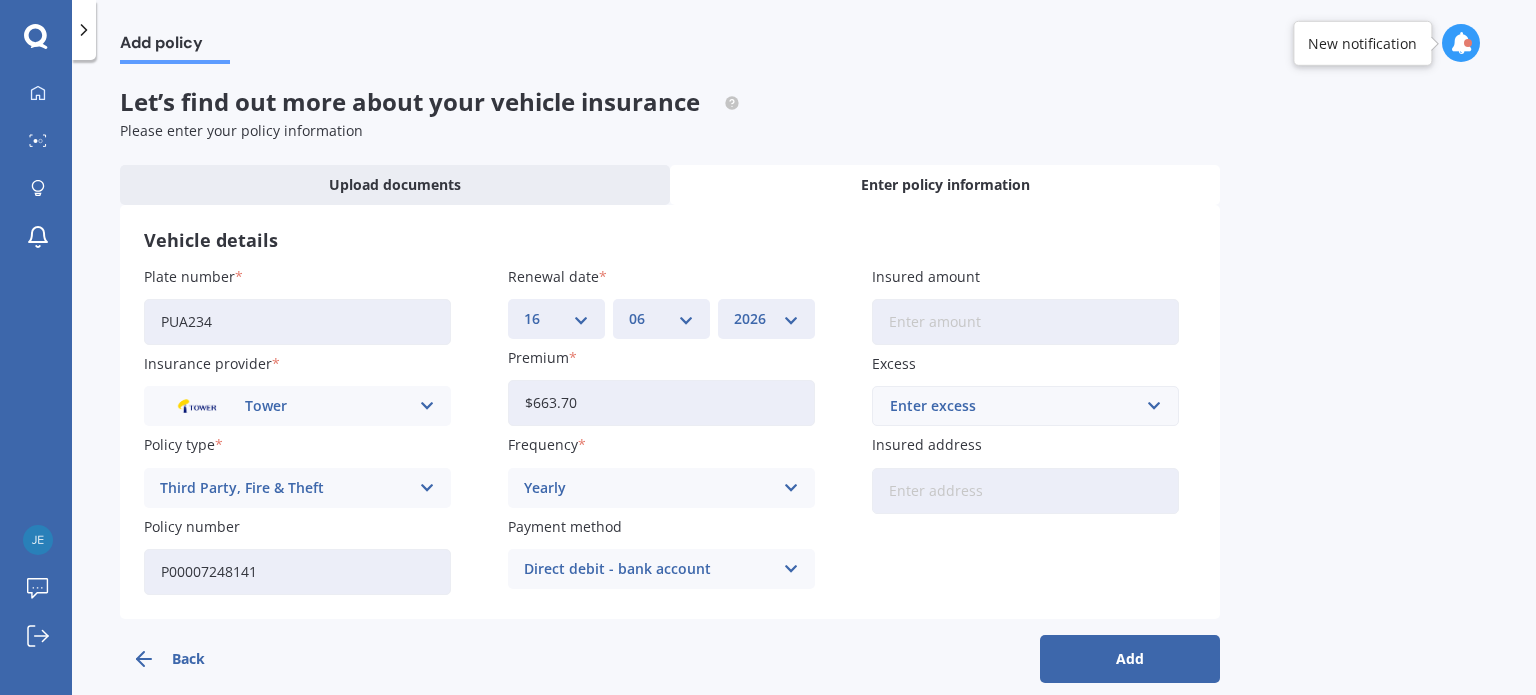 click on "Insured amount" at bounding box center [1025, 322] 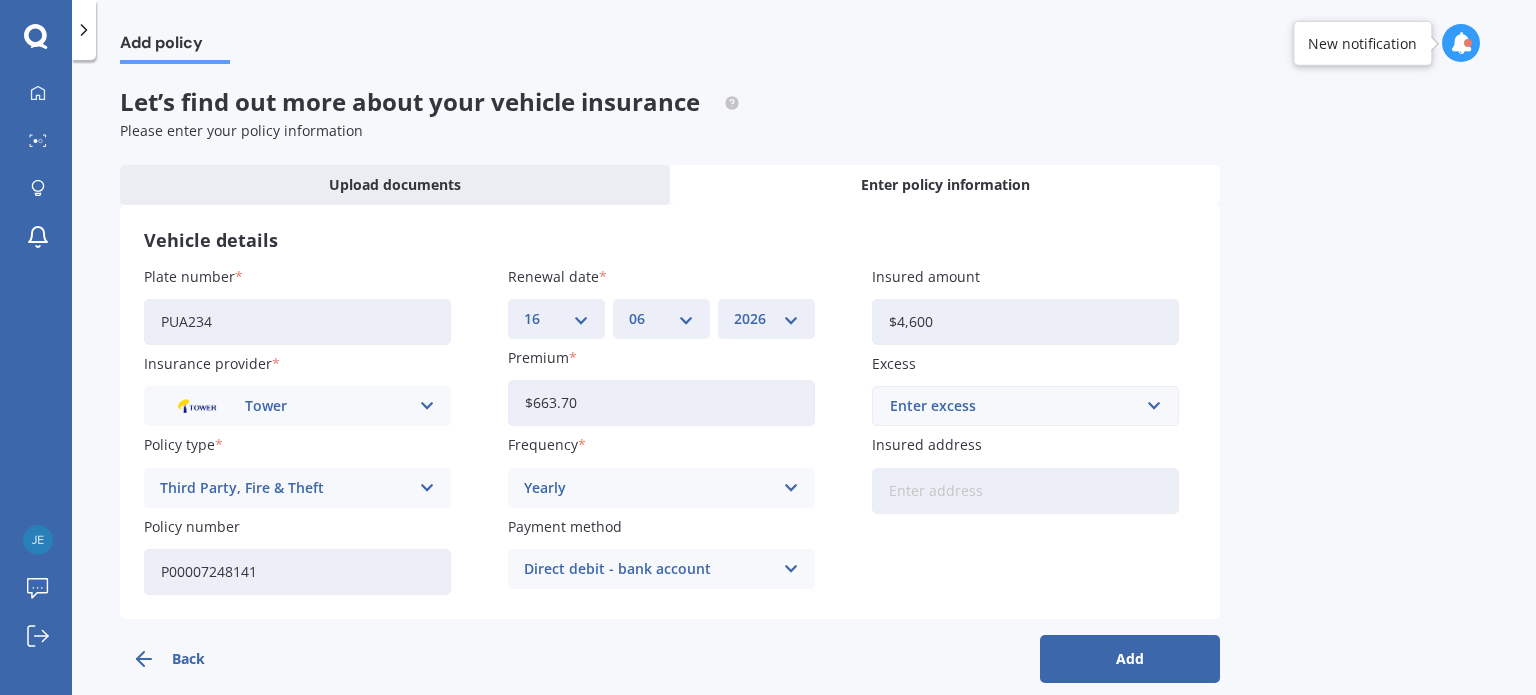 type on "$4,600" 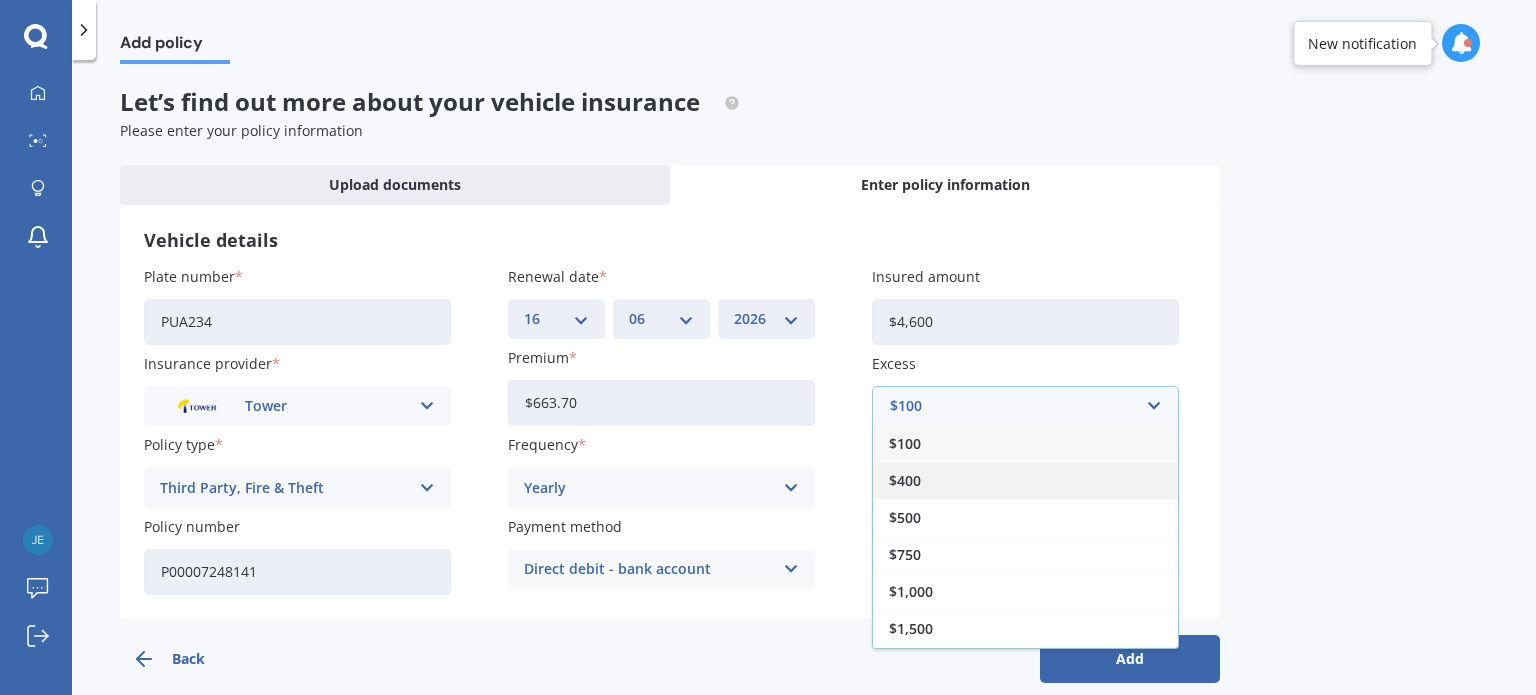 click on "$400" at bounding box center [1025, 480] 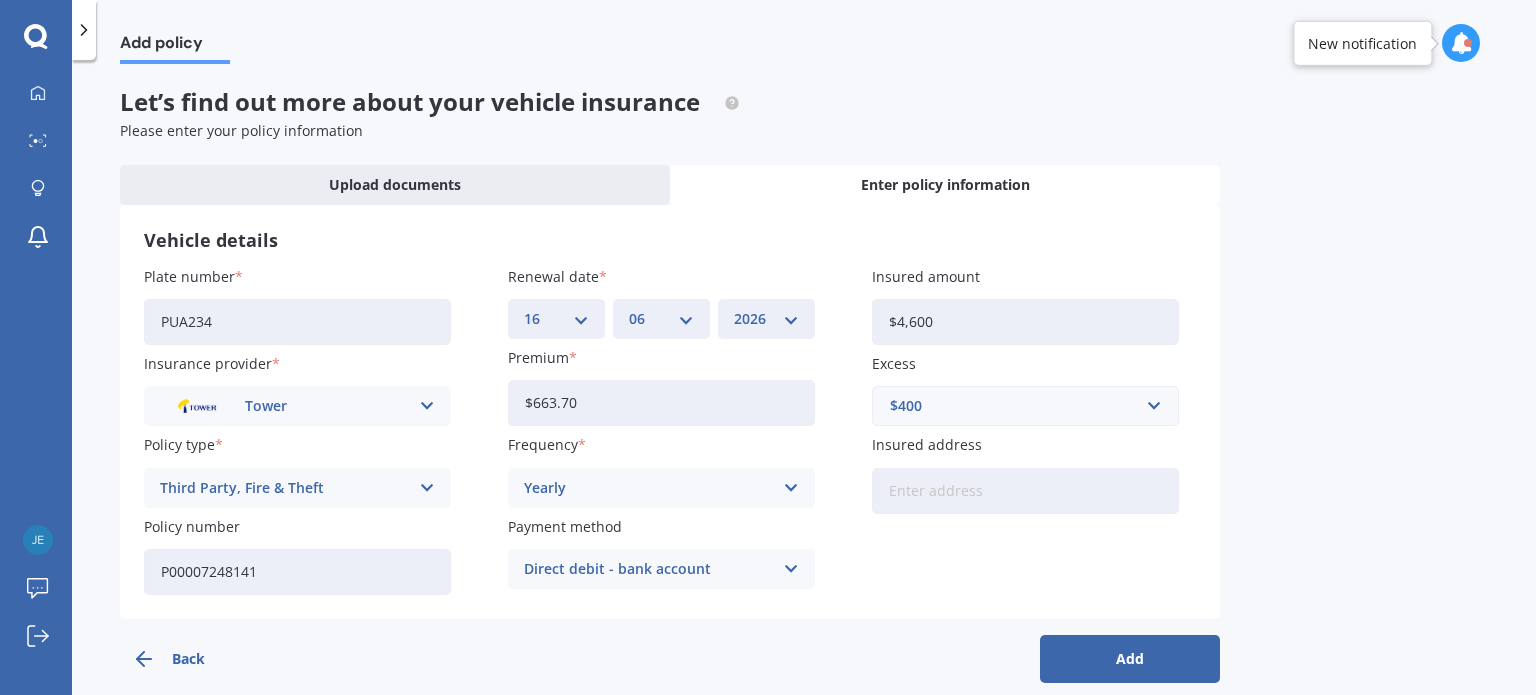 click on "Insured address" at bounding box center [1025, 491] 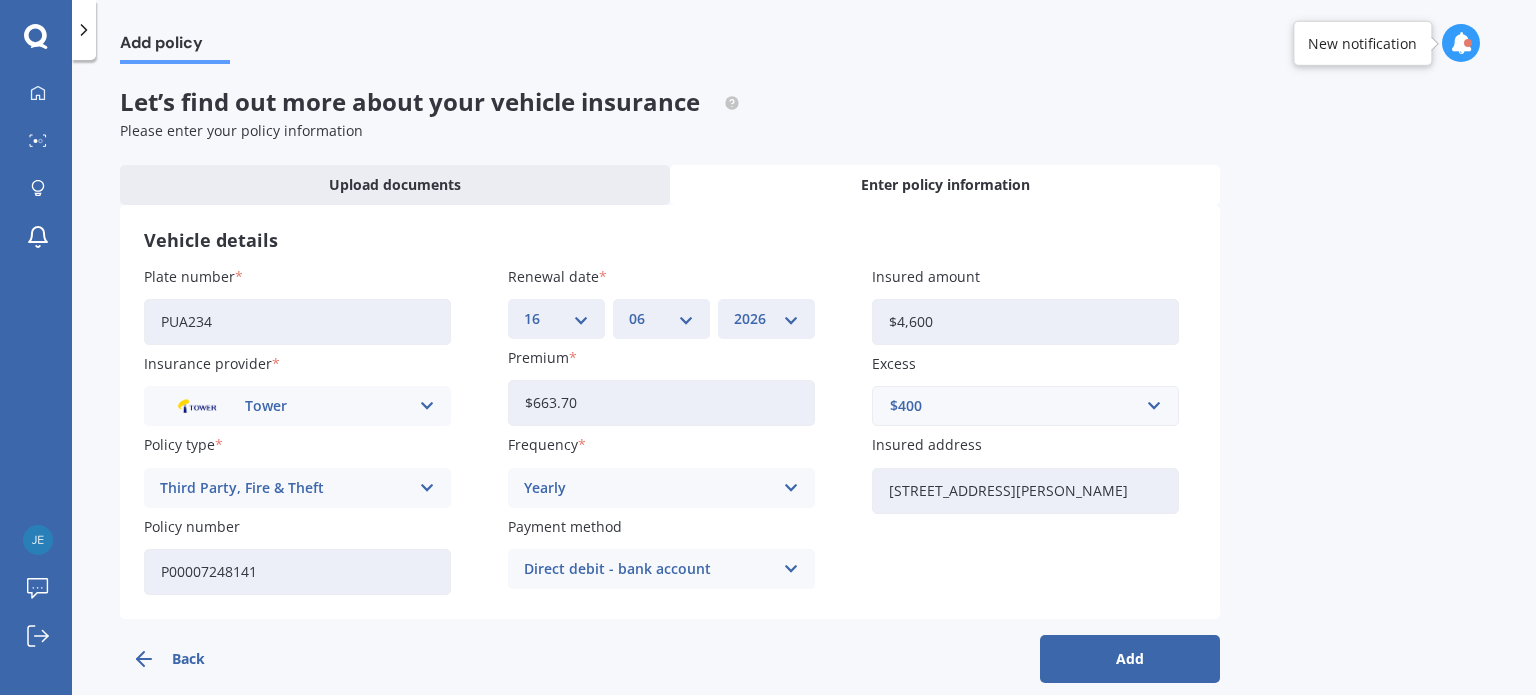 click on "[STREET_ADDRESS][PERSON_NAME]" at bounding box center (1025, 491) 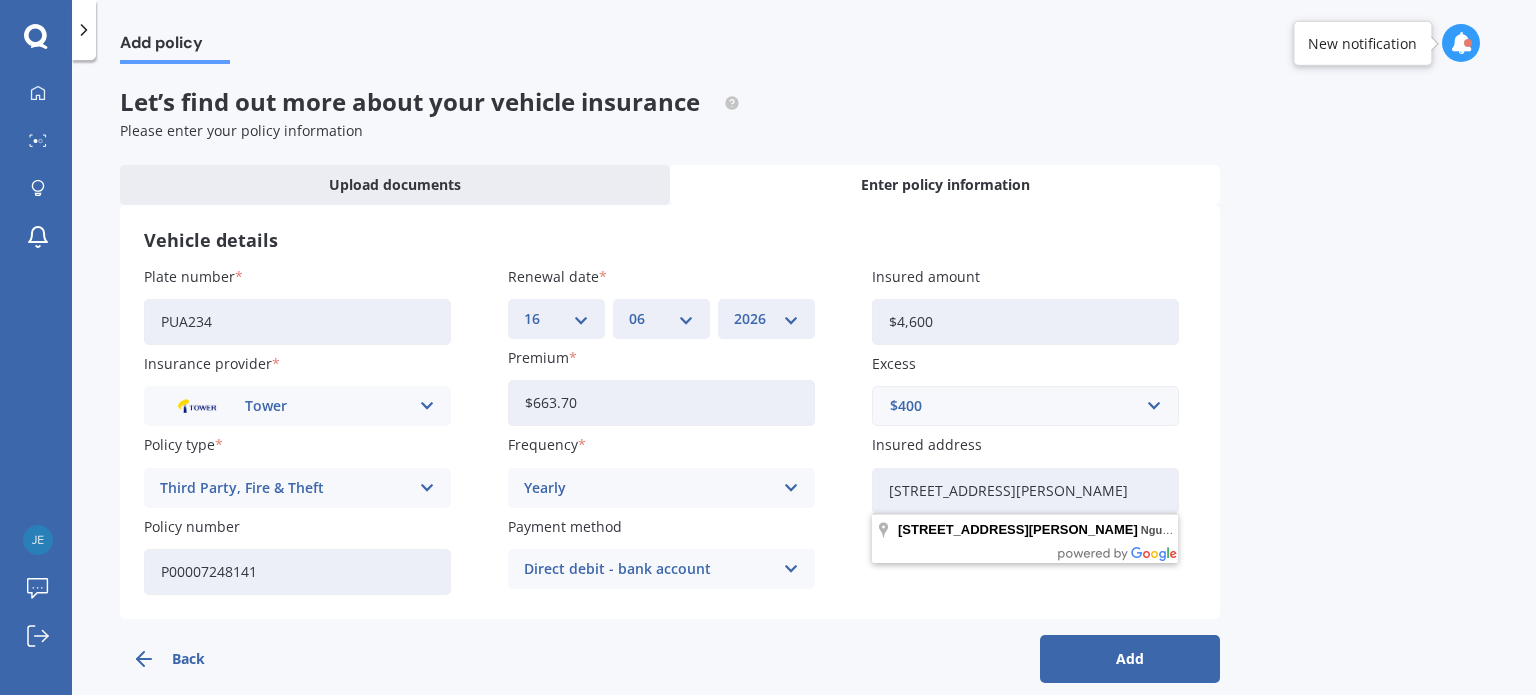 type on "[STREET_ADDRESS][PERSON_NAME]" 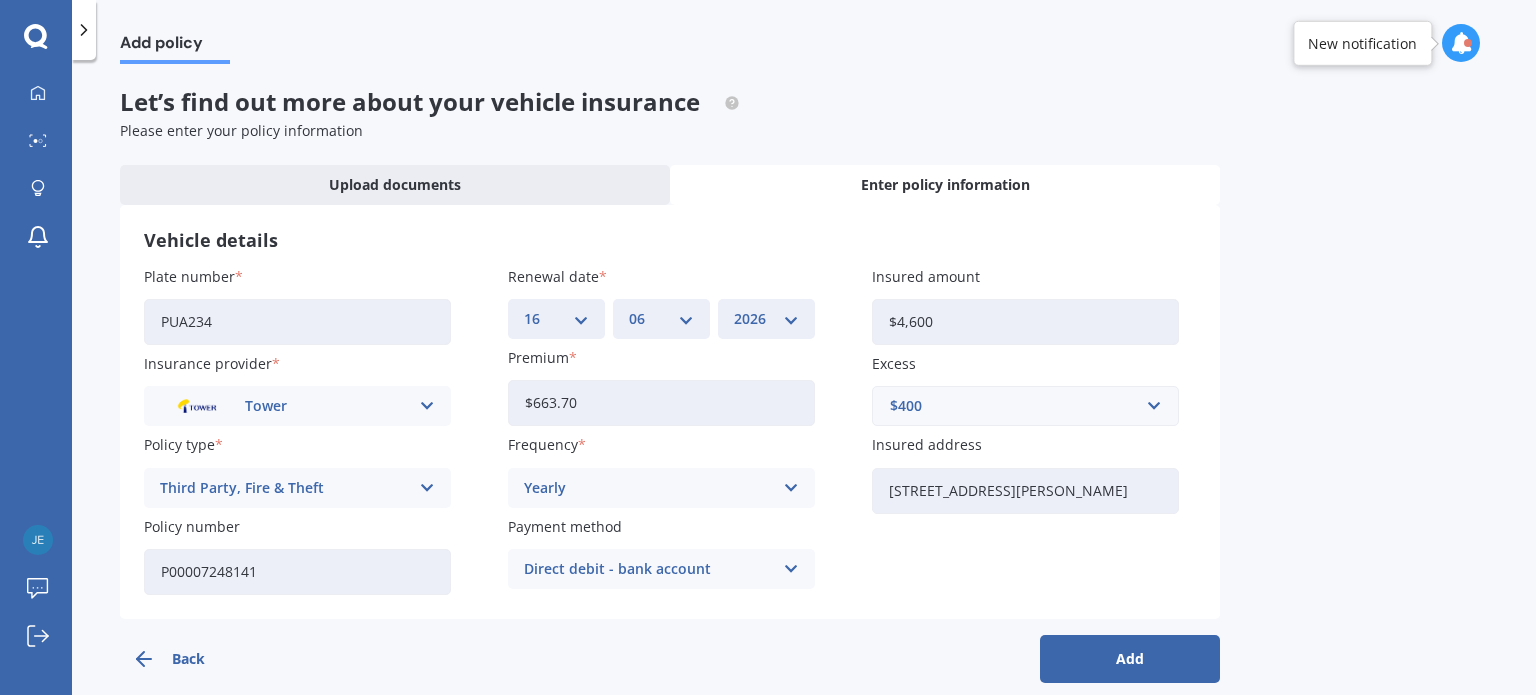 click on "Add" at bounding box center (1130, 659) 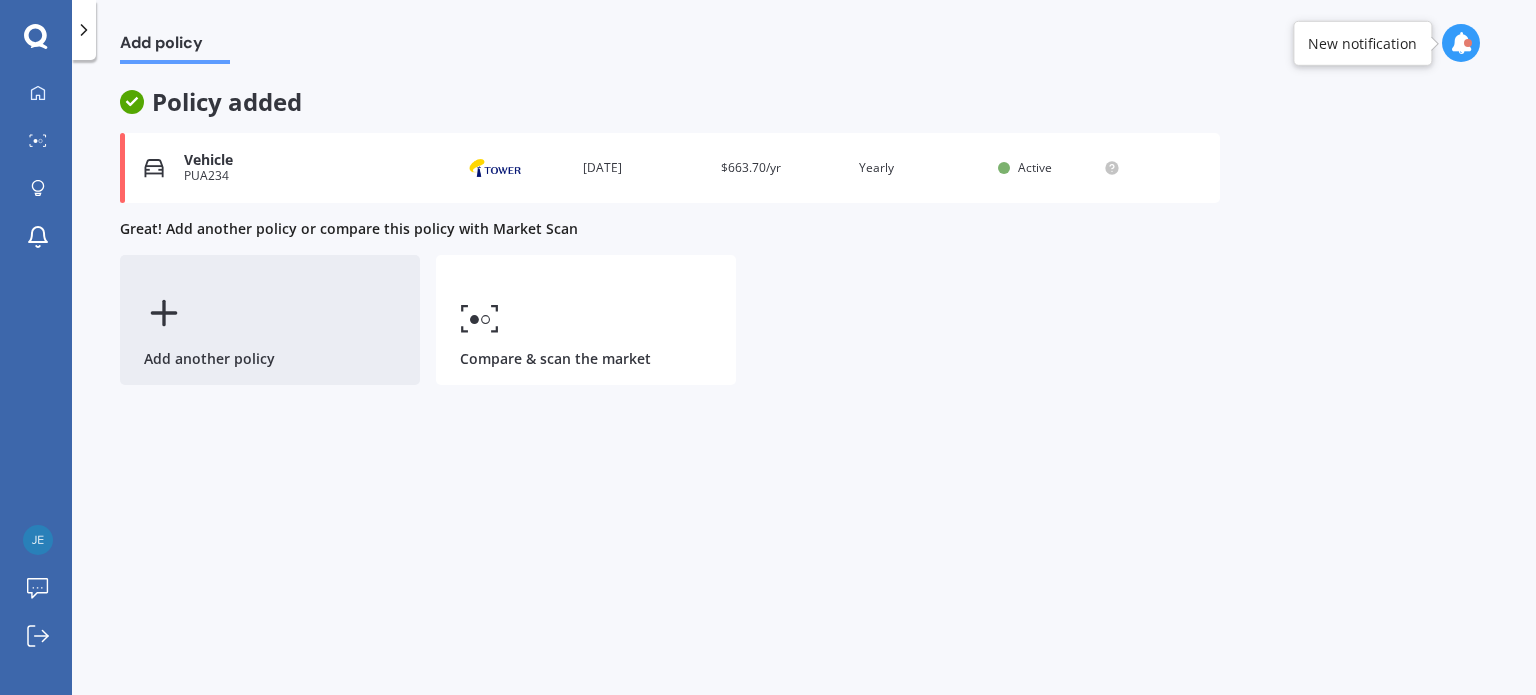 click 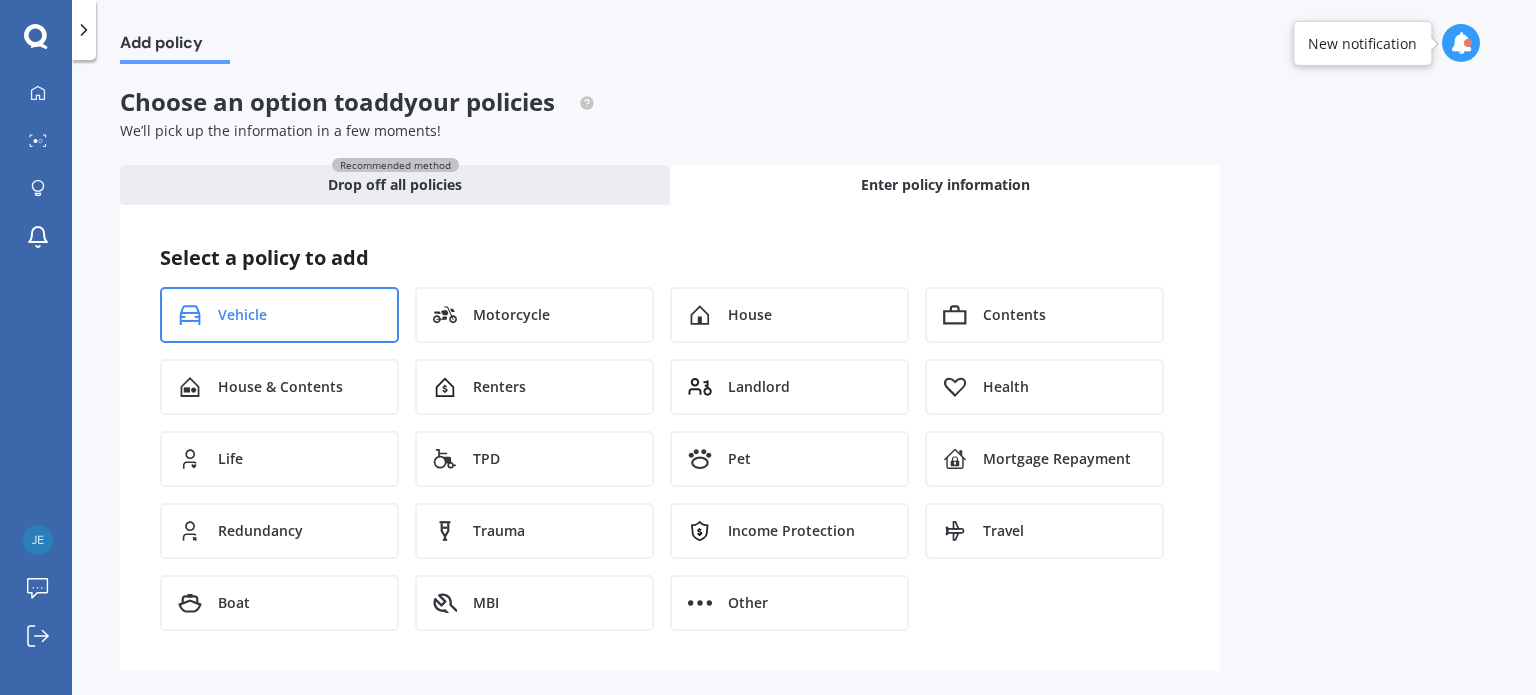 click on "Vehicle" at bounding box center (242, 315) 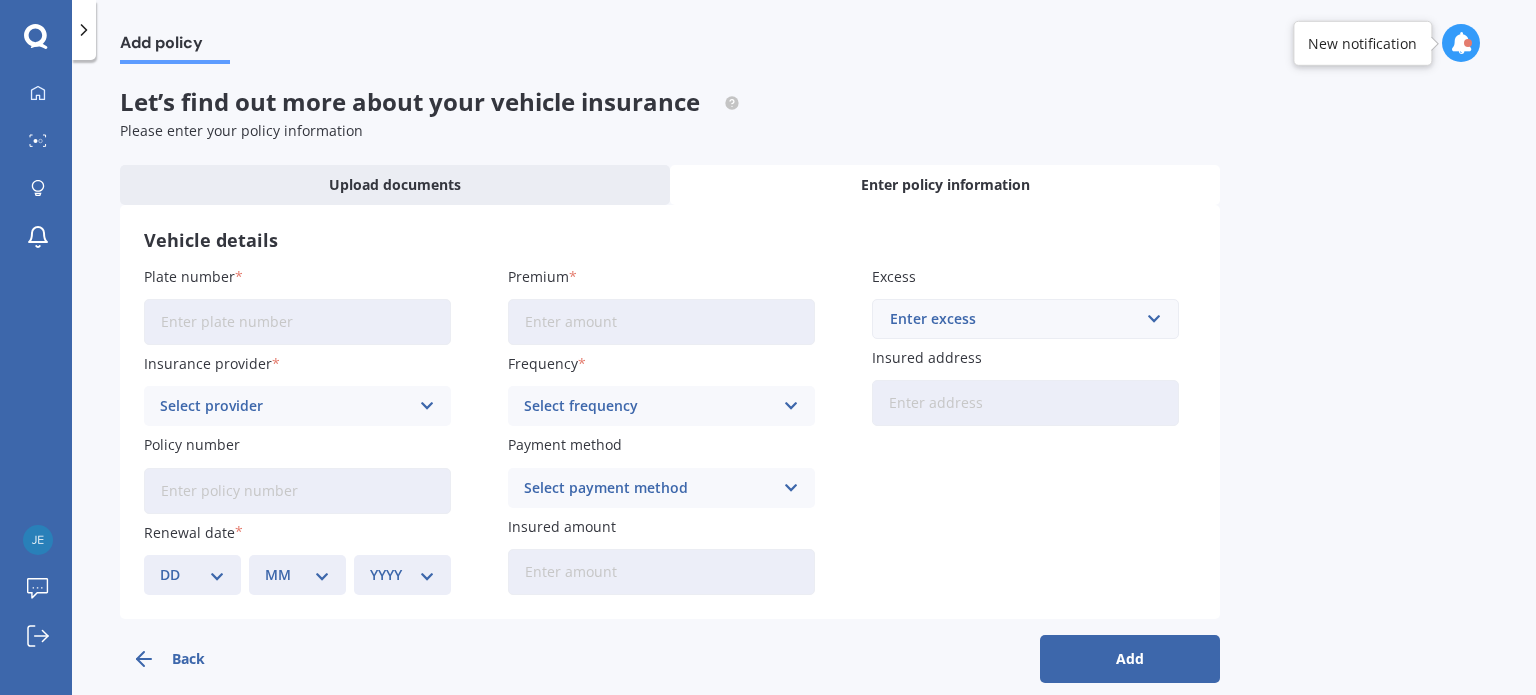 click on "Plate number" at bounding box center [297, 322] 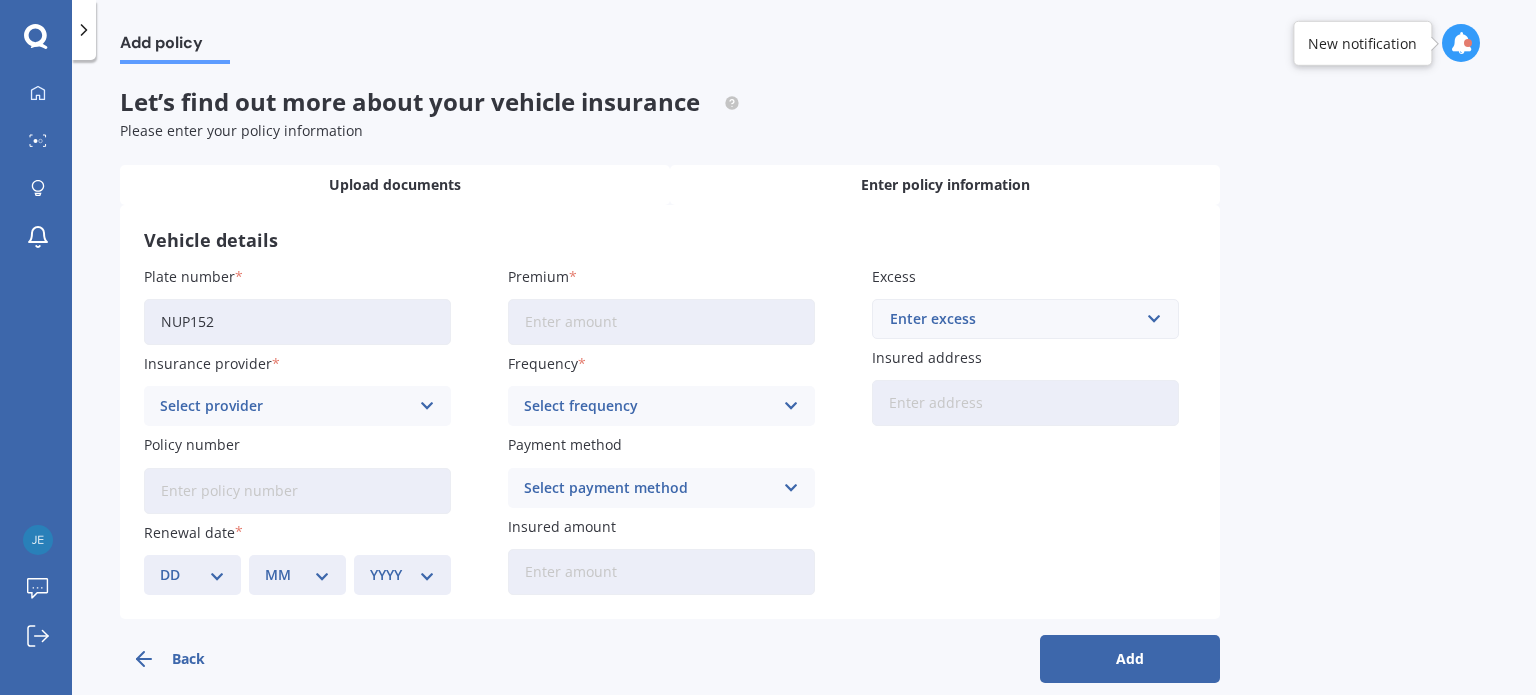 type on "NUP152" 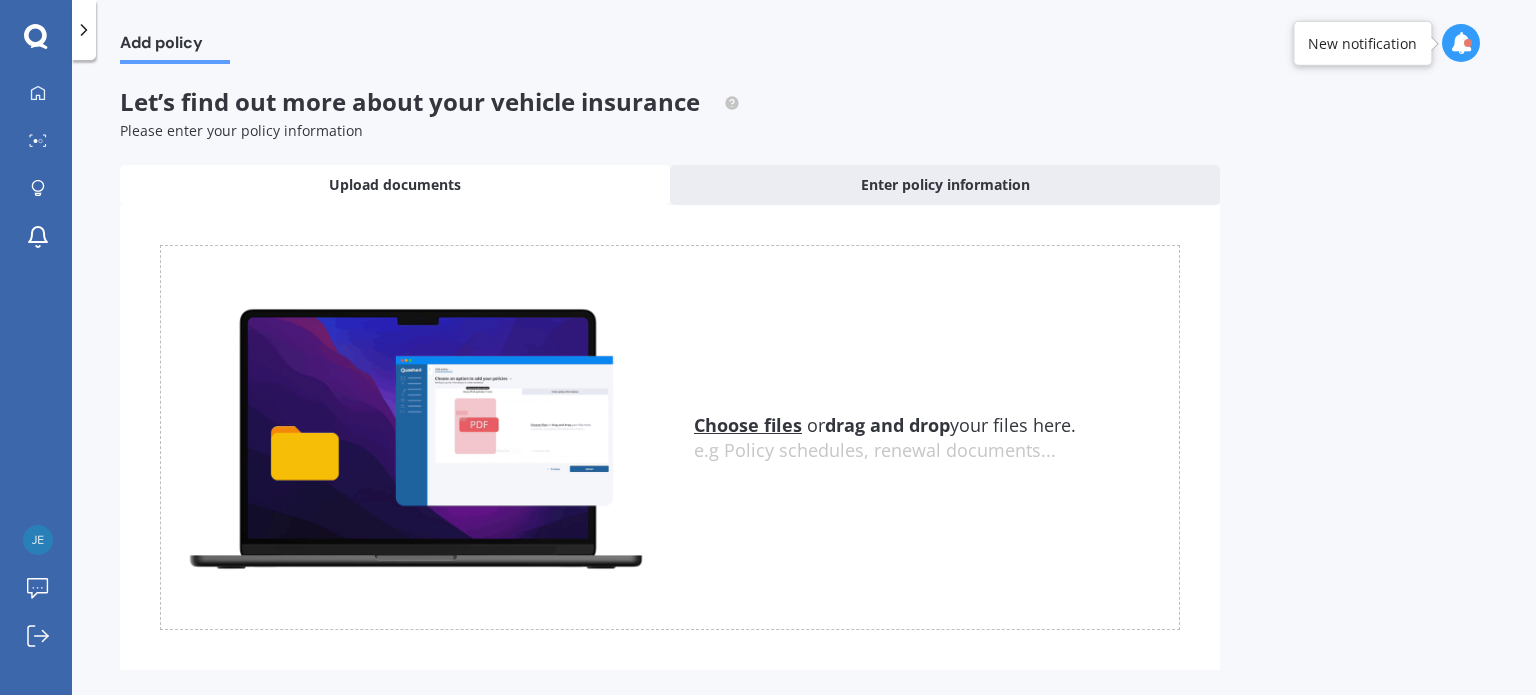 click on "Choose files" at bounding box center (748, 425) 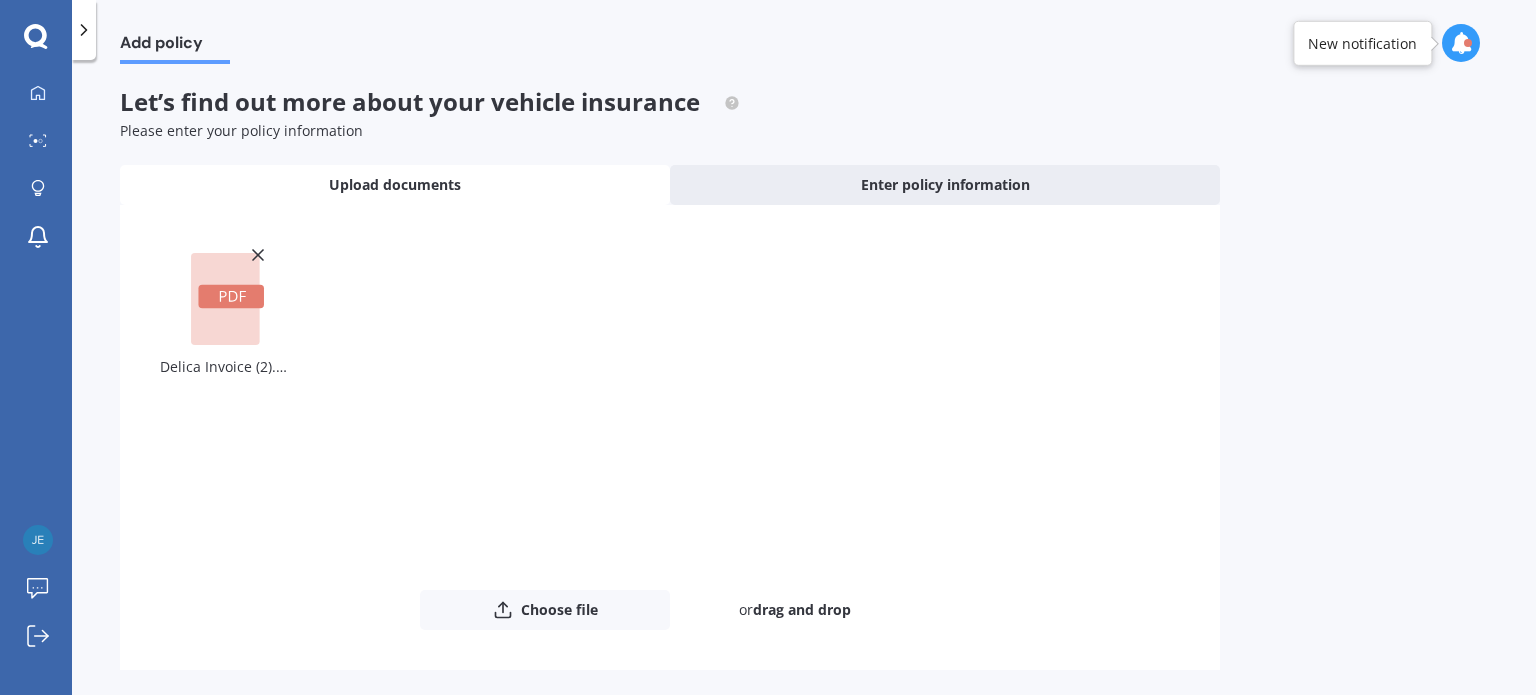 scroll, scrollTop: 74, scrollLeft: 0, axis: vertical 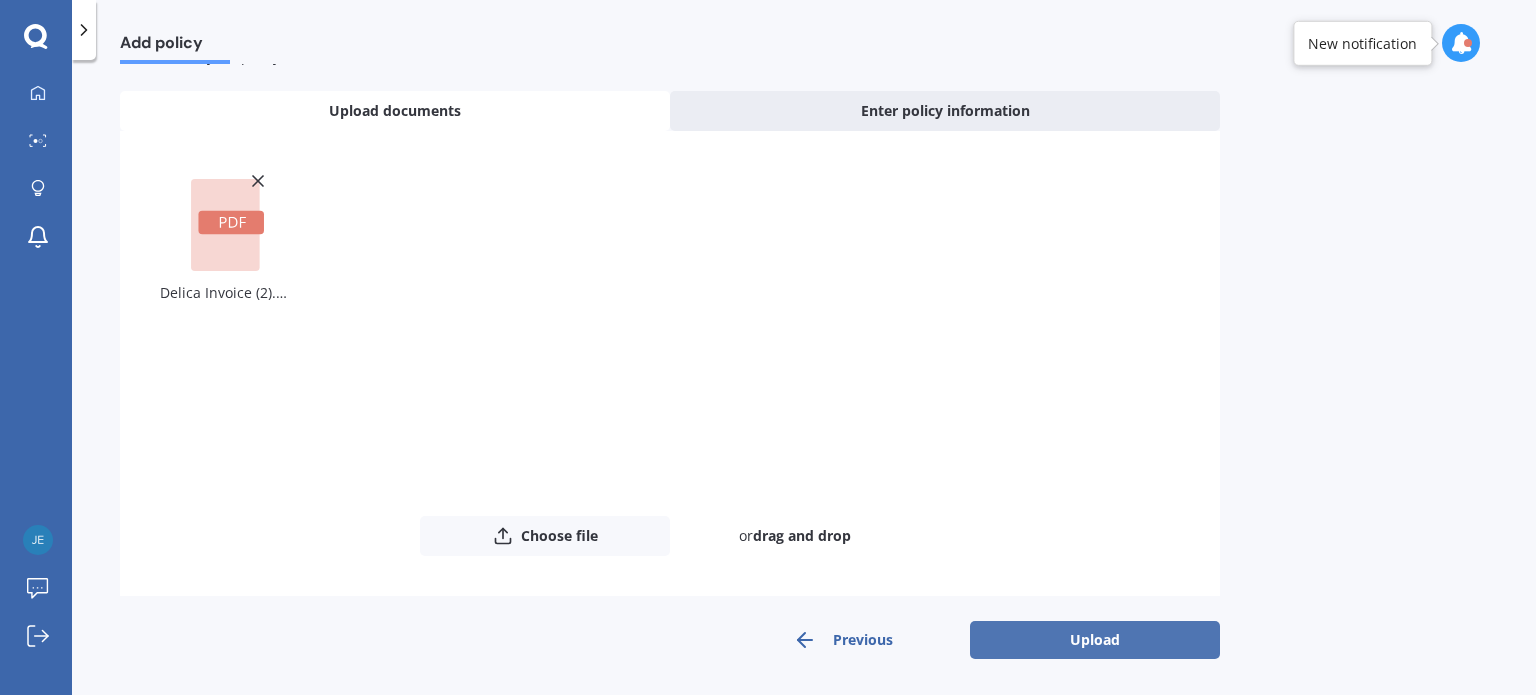 click on "Upload" at bounding box center [1095, 640] 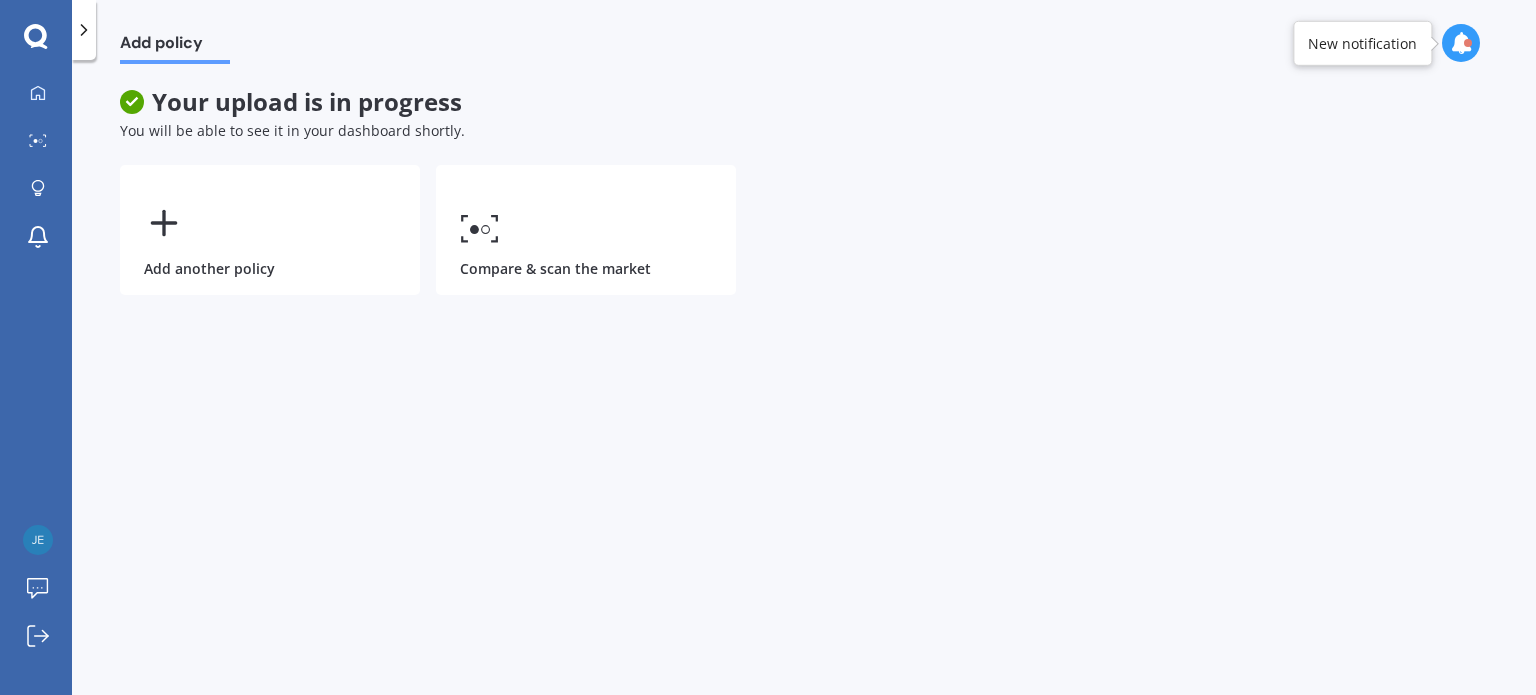 scroll, scrollTop: 0, scrollLeft: 0, axis: both 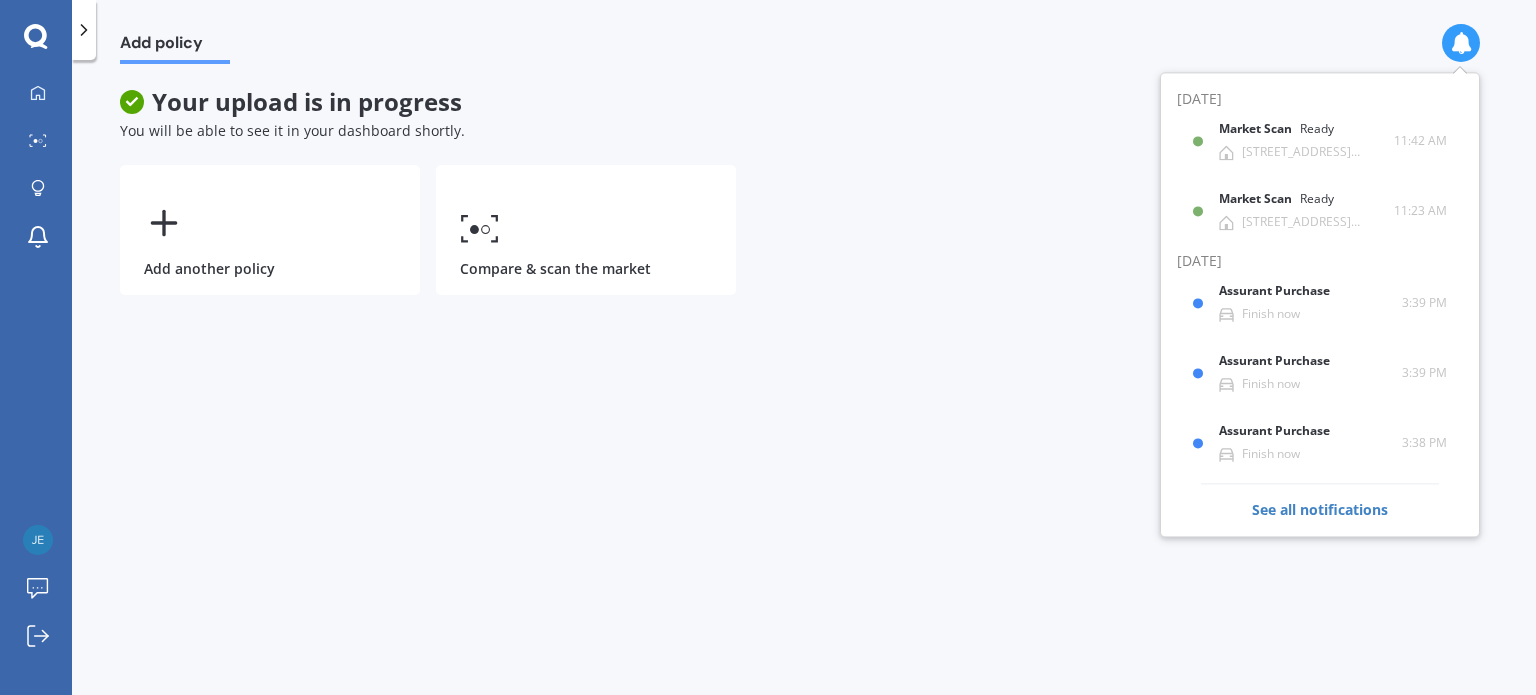 click on "Add policy Your upload is in progress You will be able to see it in your dashboard shortly. Add another policy Compare & scan the market" at bounding box center (804, 381) 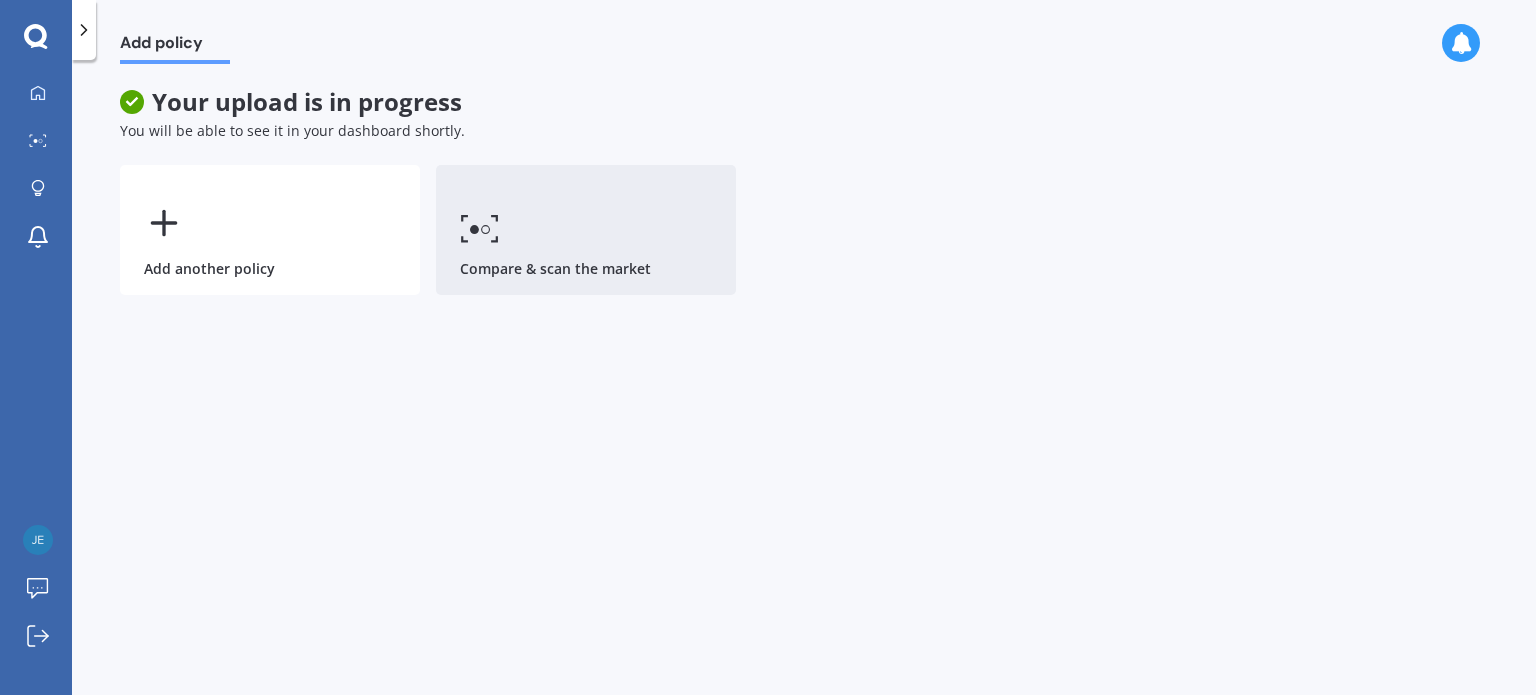 click 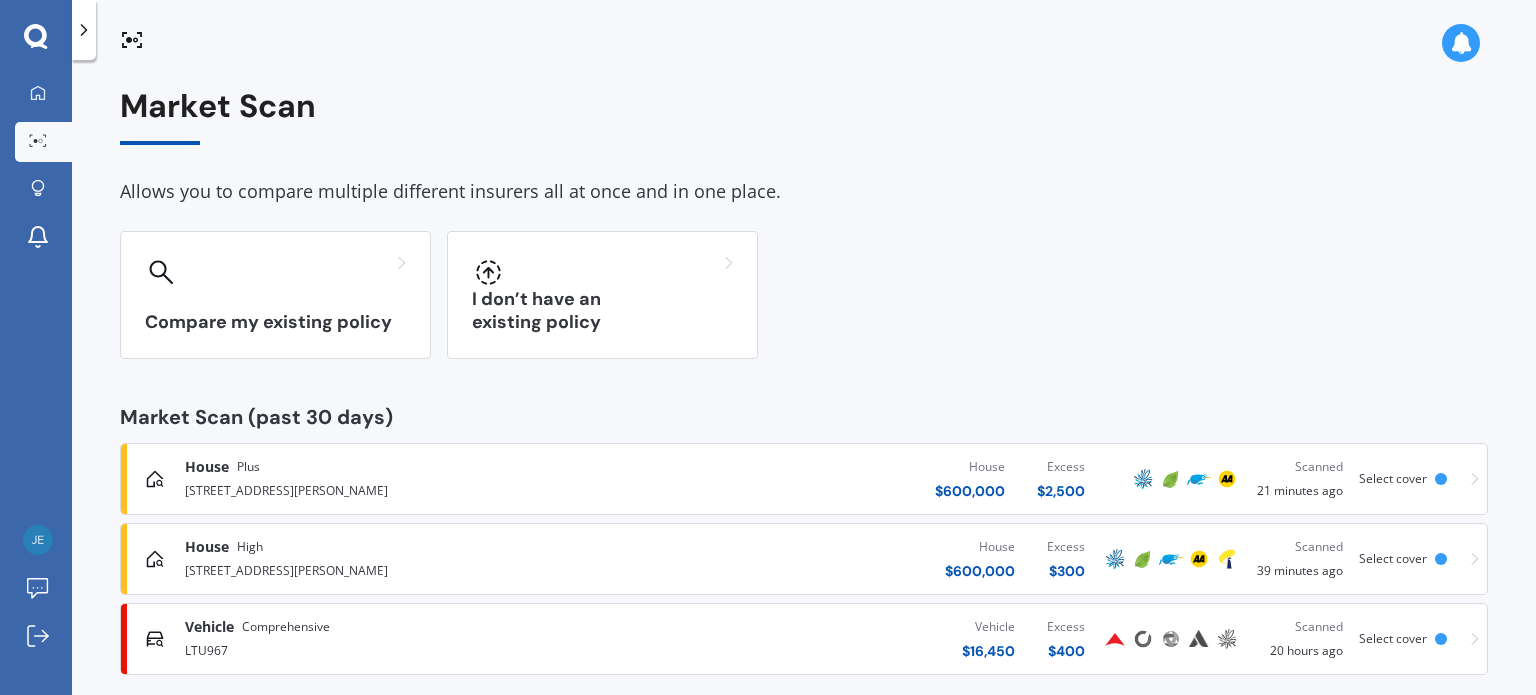 scroll, scrollTop: 24, scrollLeft: 0, axis: vertical 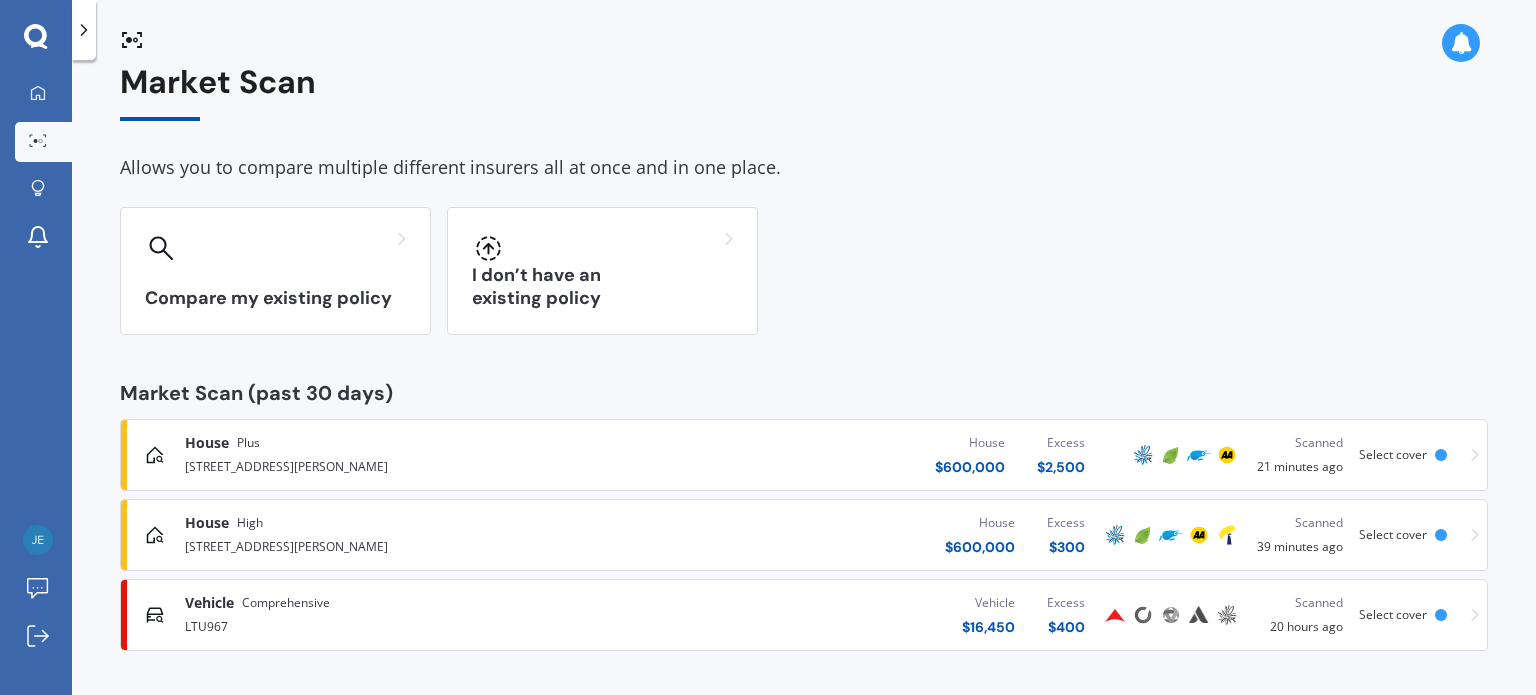 click 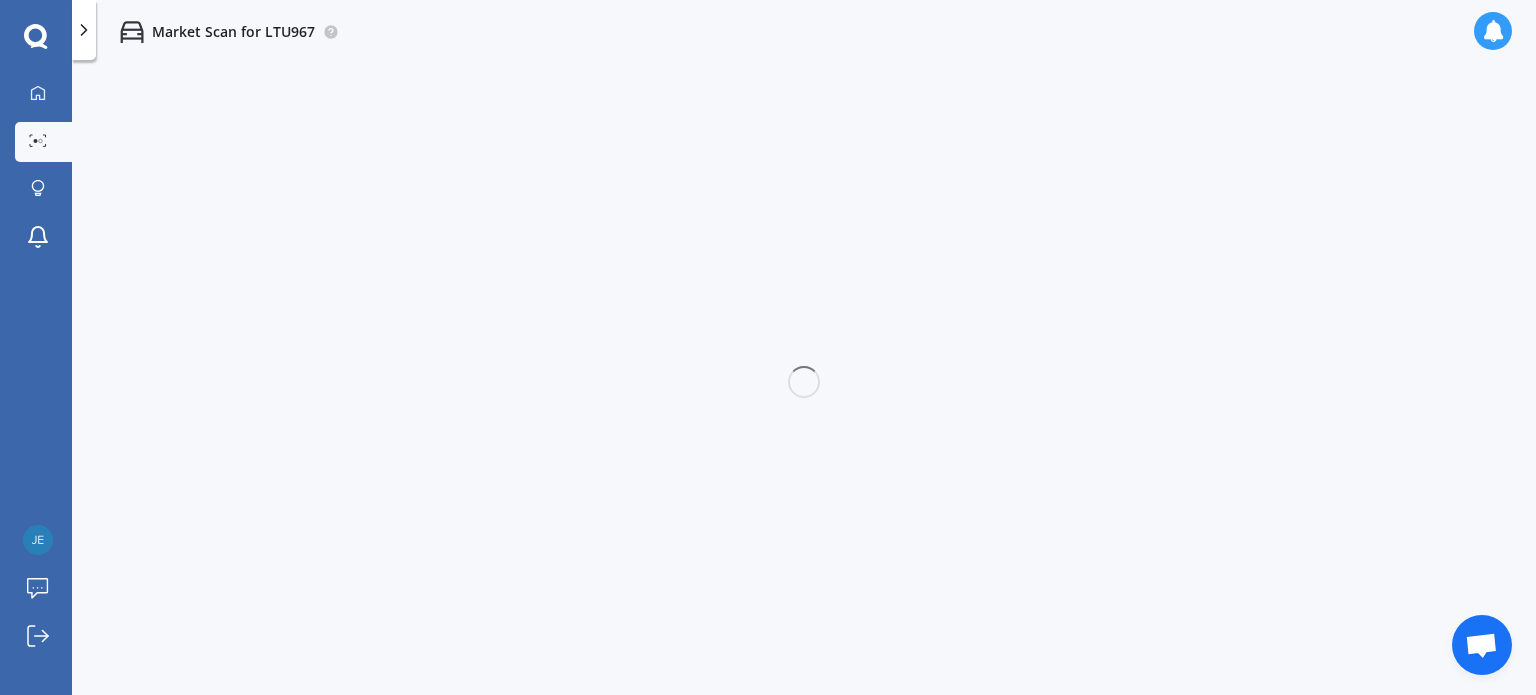 scroll, scrollTop: 0, scrollLeft: 0, axis: both 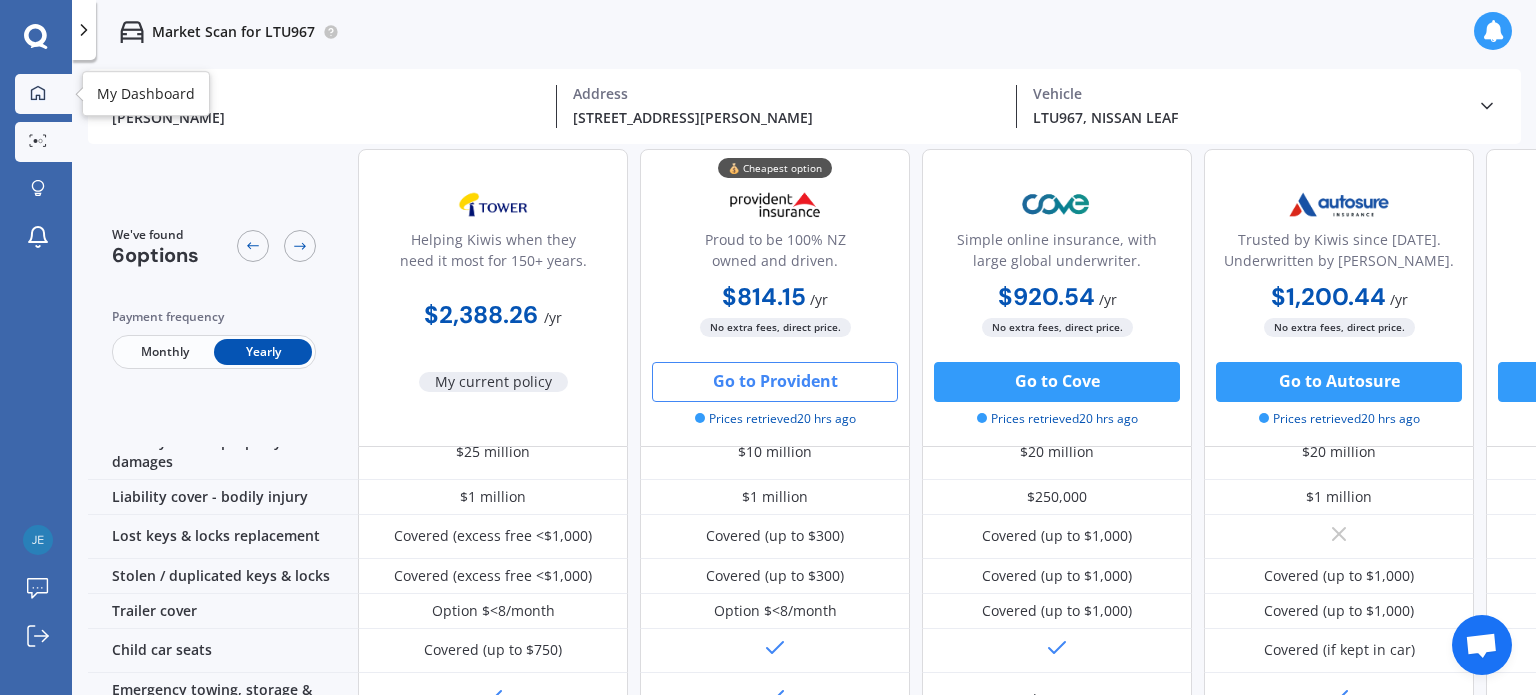 click 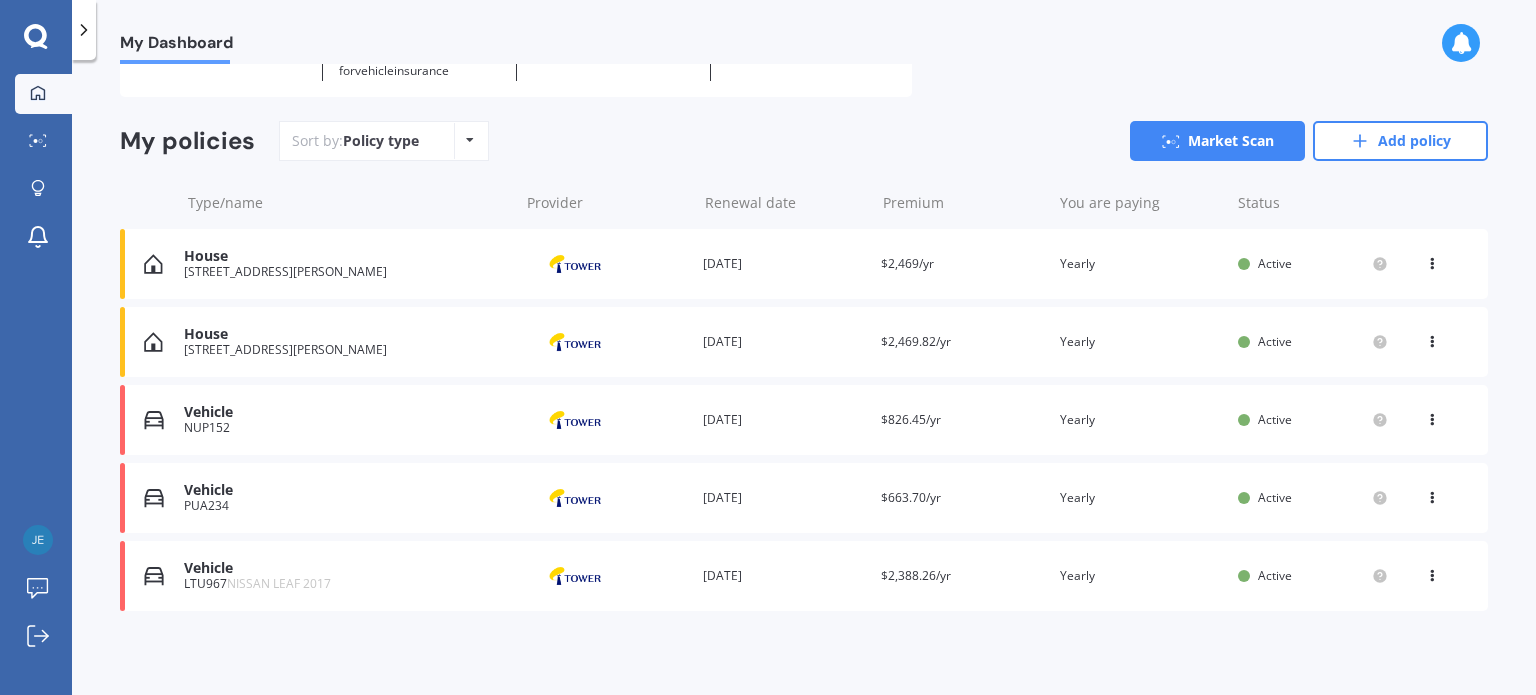 scroll, scrollTop: 129, scrollLeft: 0, axis: vertical 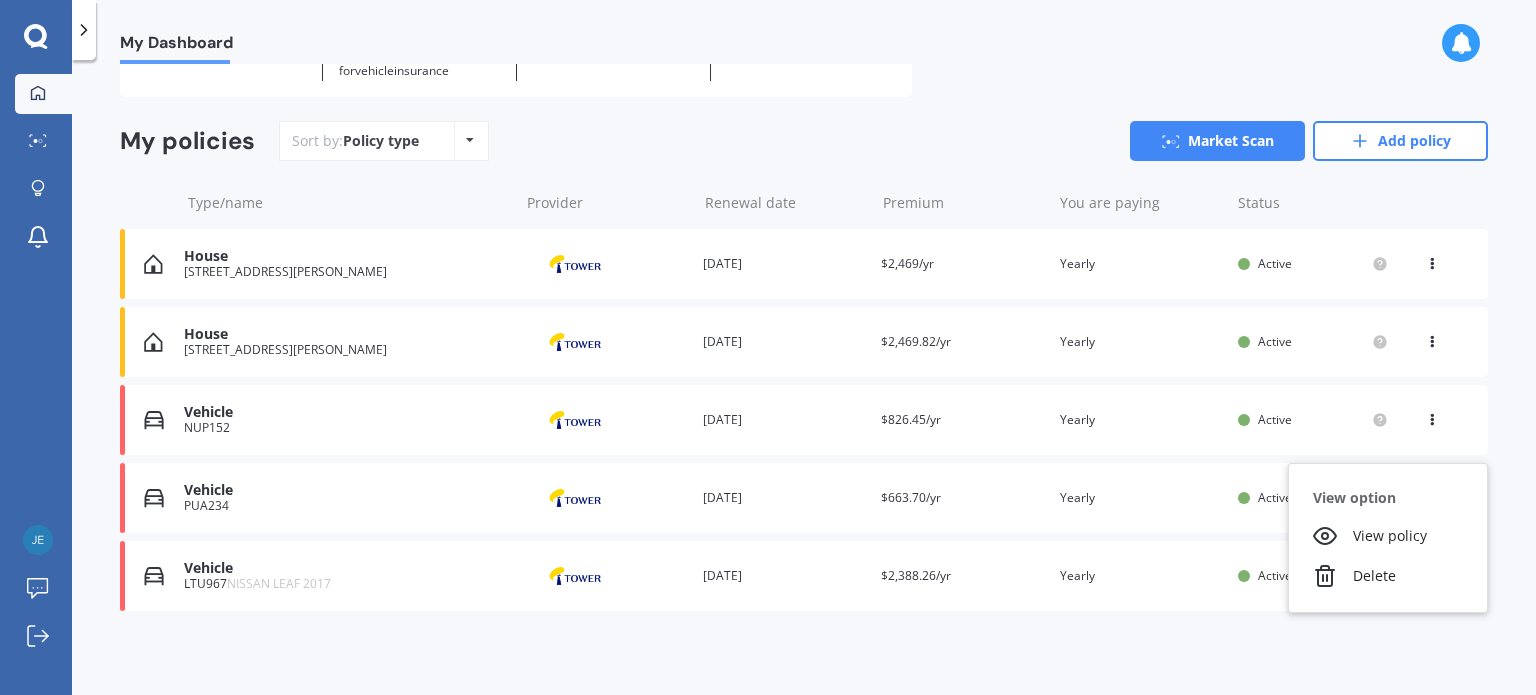 click on "Vehicle" at bounding box center (346, 490) 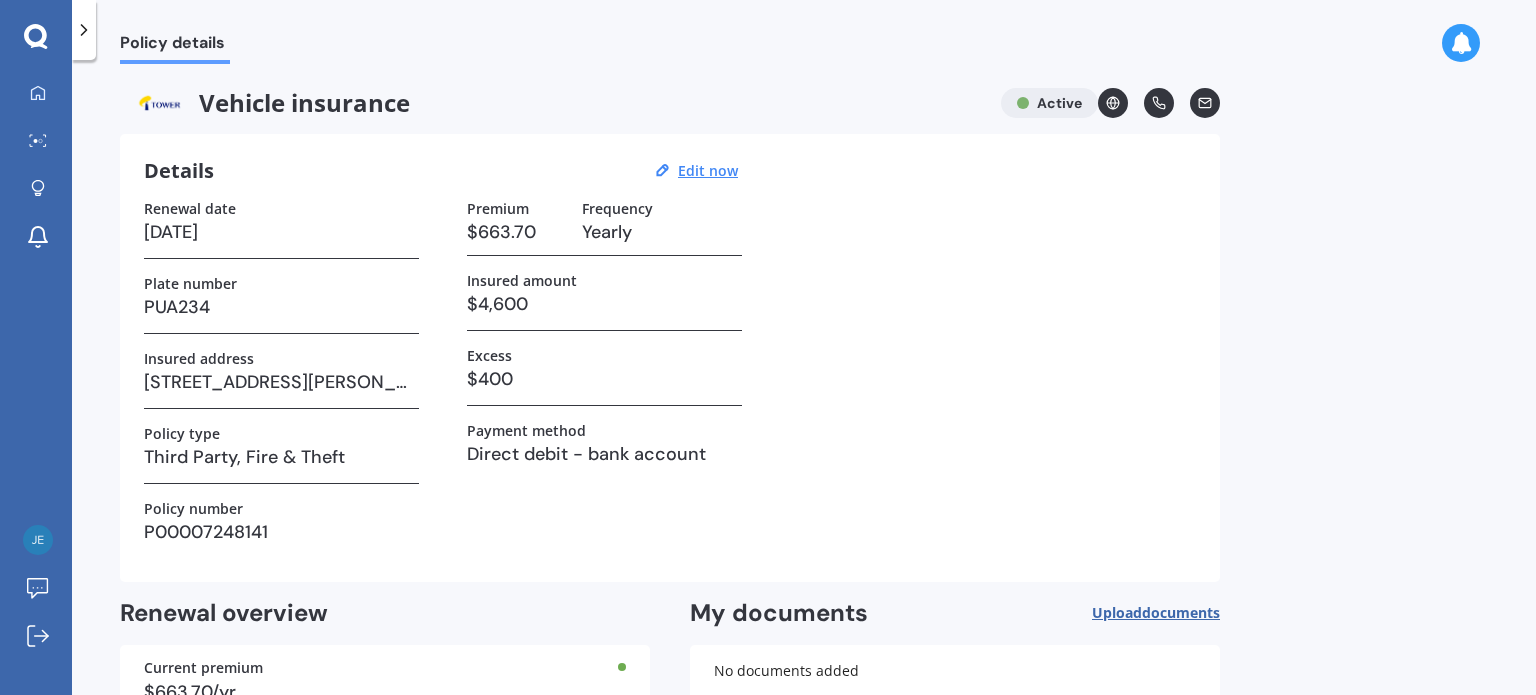 scroll, scrollTop: 146, scrollLeft: 0, axis: vertical 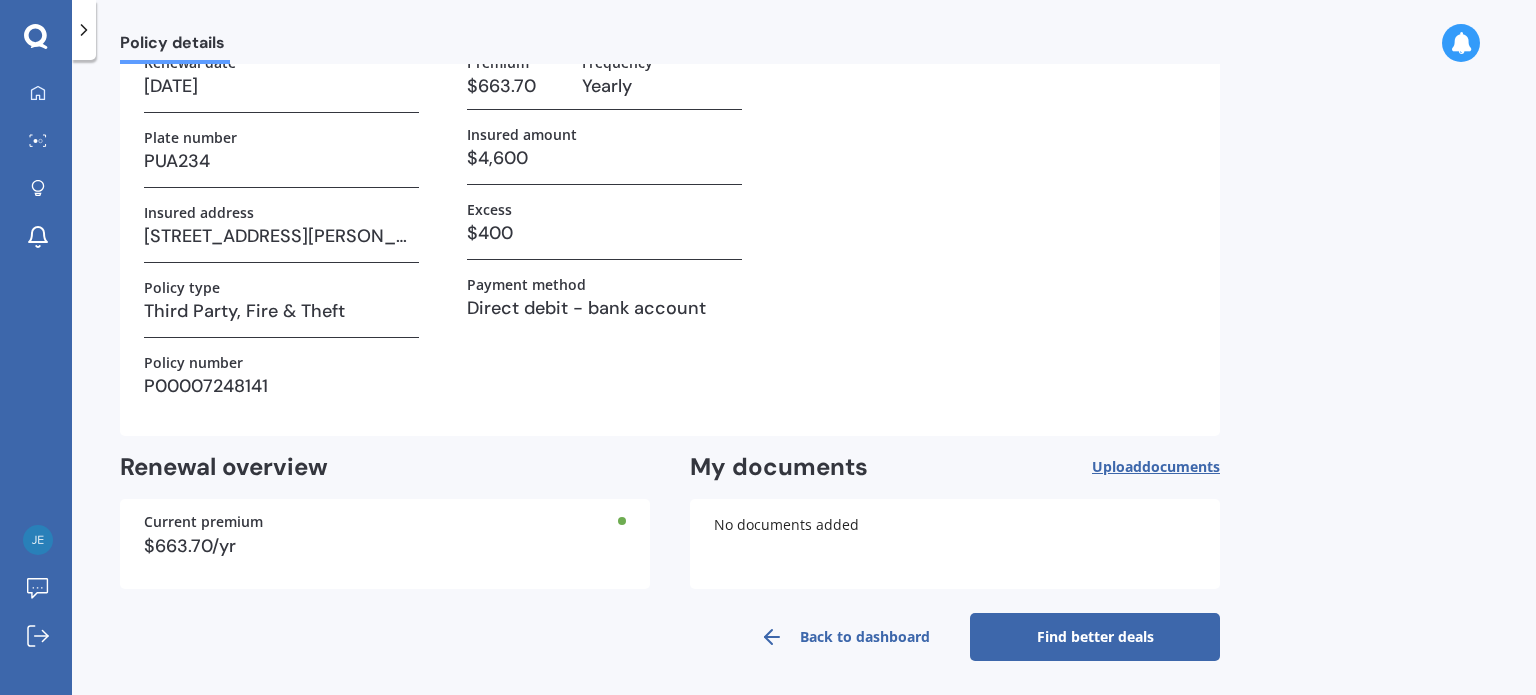 click on "Find better deals" at bounding box center [1095, 637] 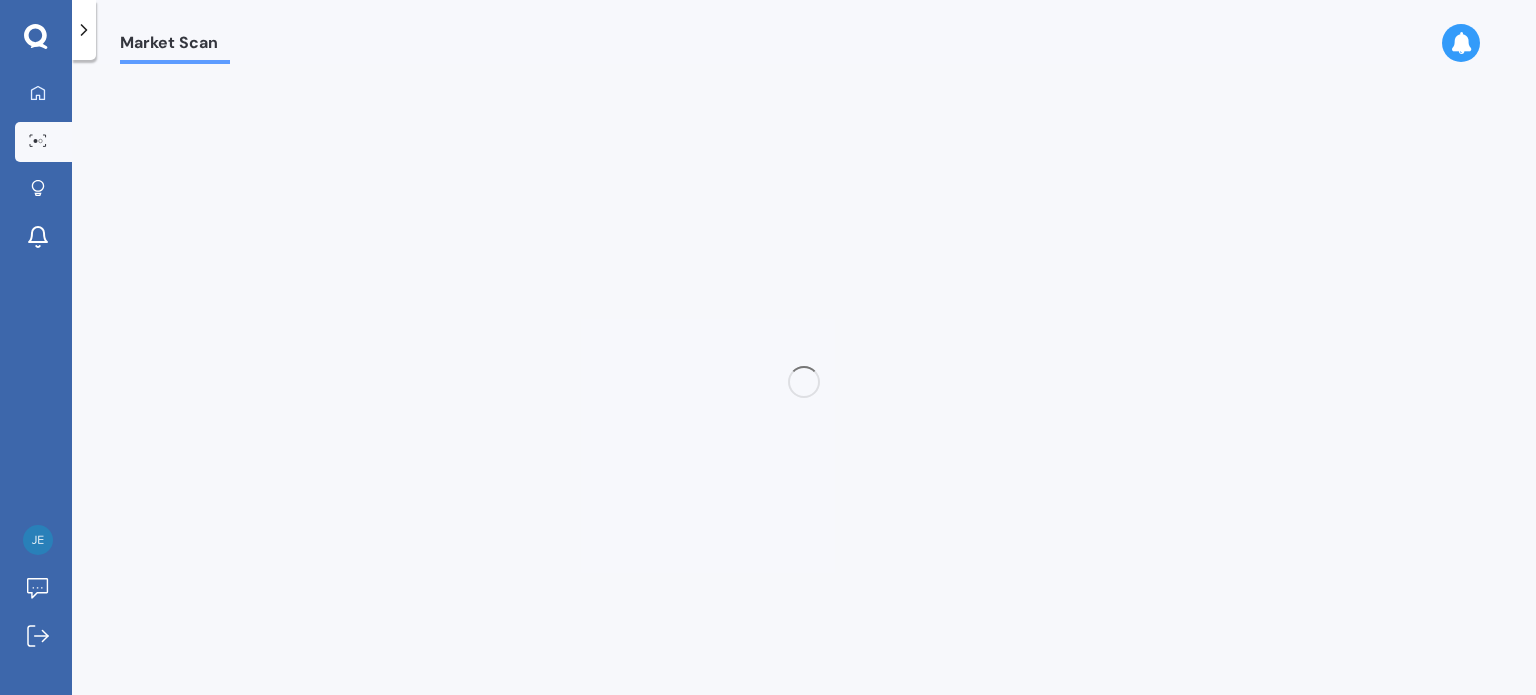 scroll, scrollTop: 0, scrollLeft: 0, axis: both 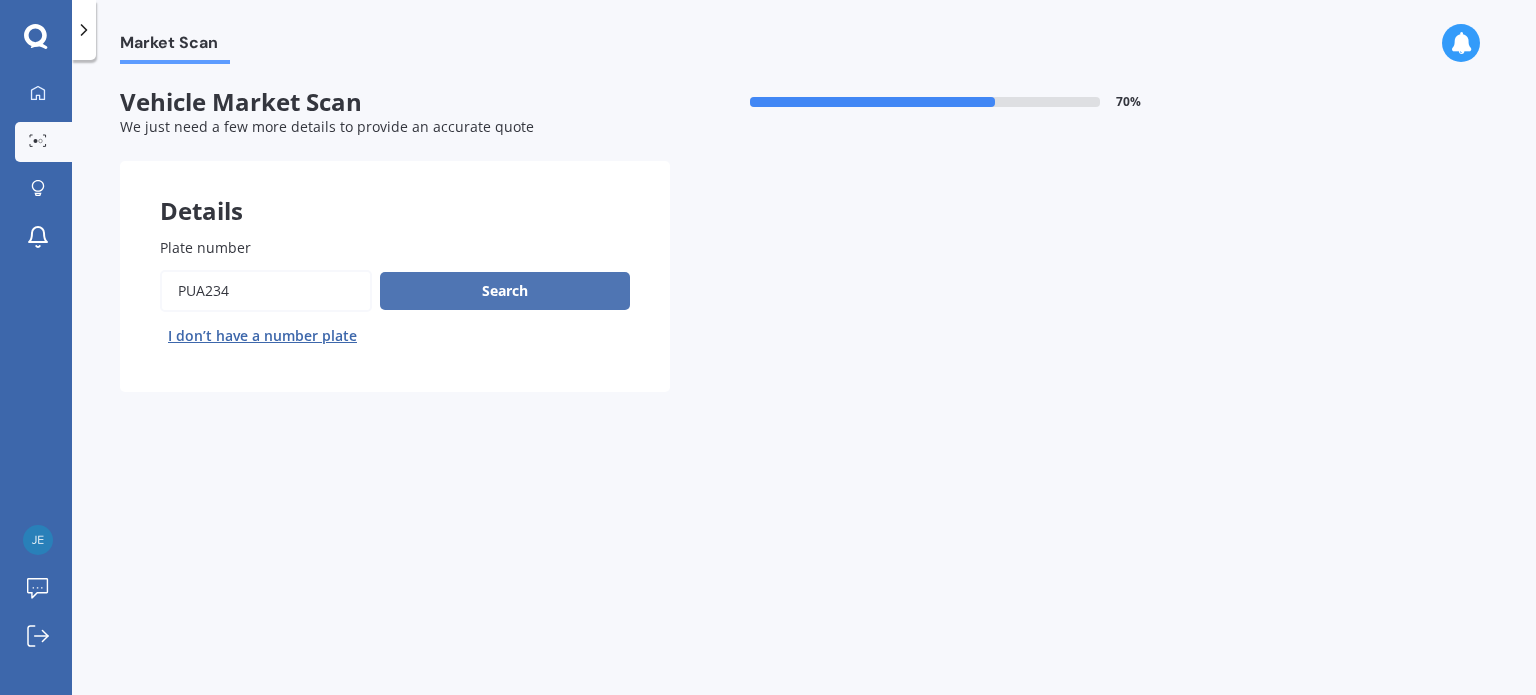 click on "Search" at bounding box center (505, 291) 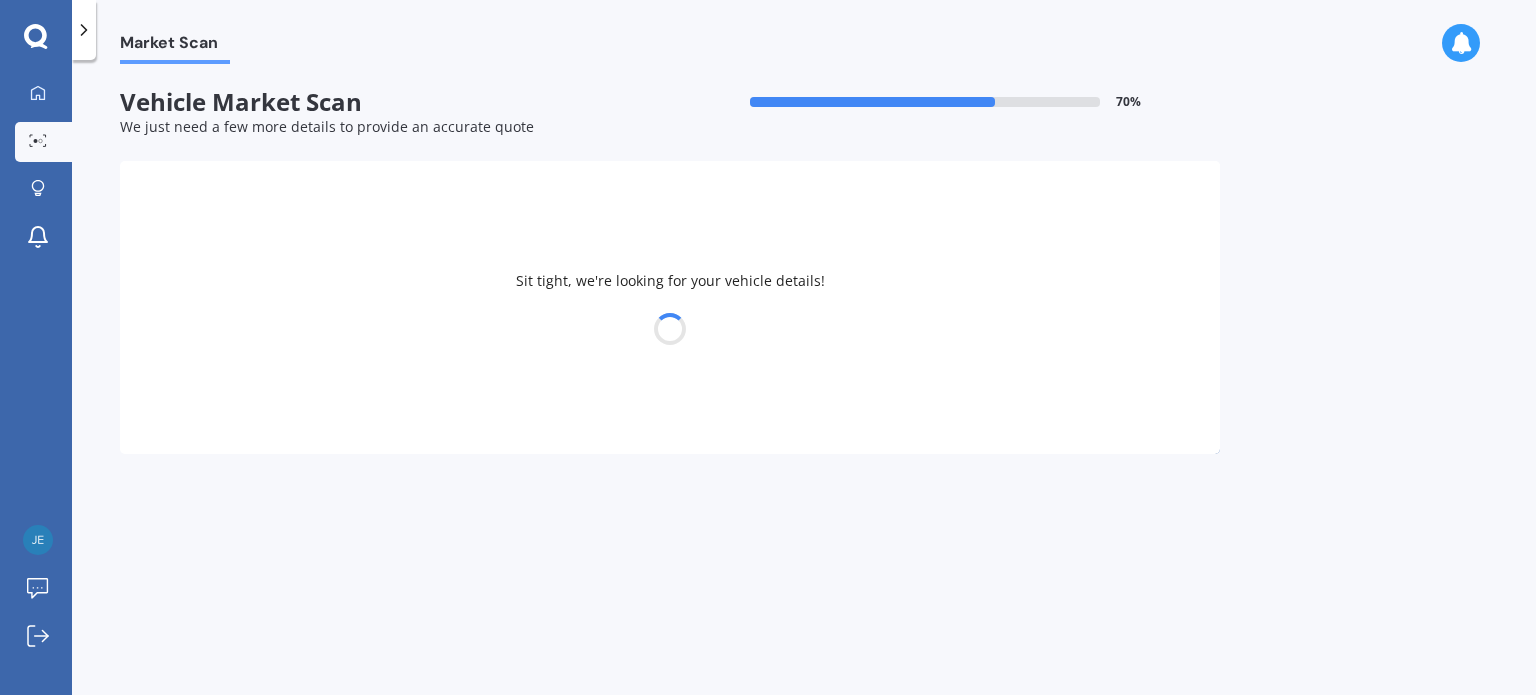 select on "TOYOTA" 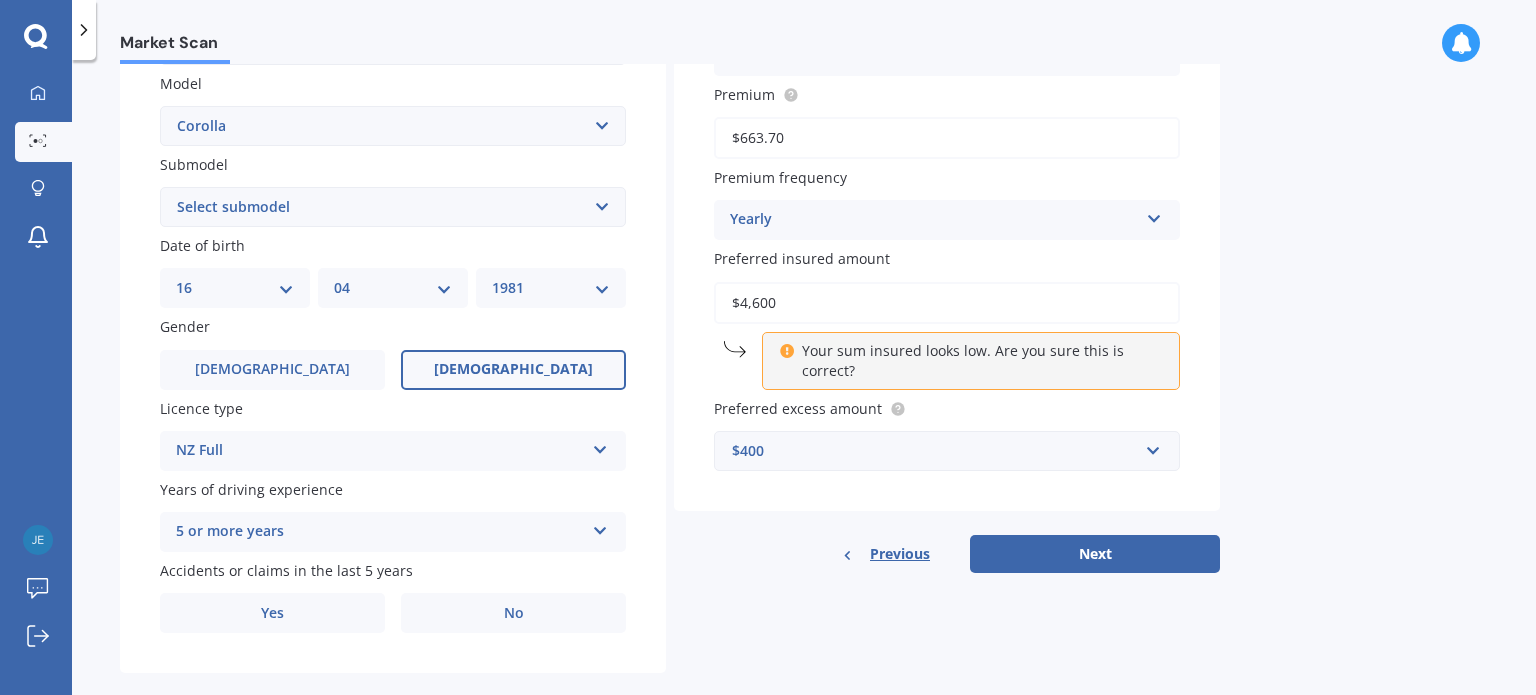 scroll, scrollTop: 454, scrollLeft: 0, axis: vertical 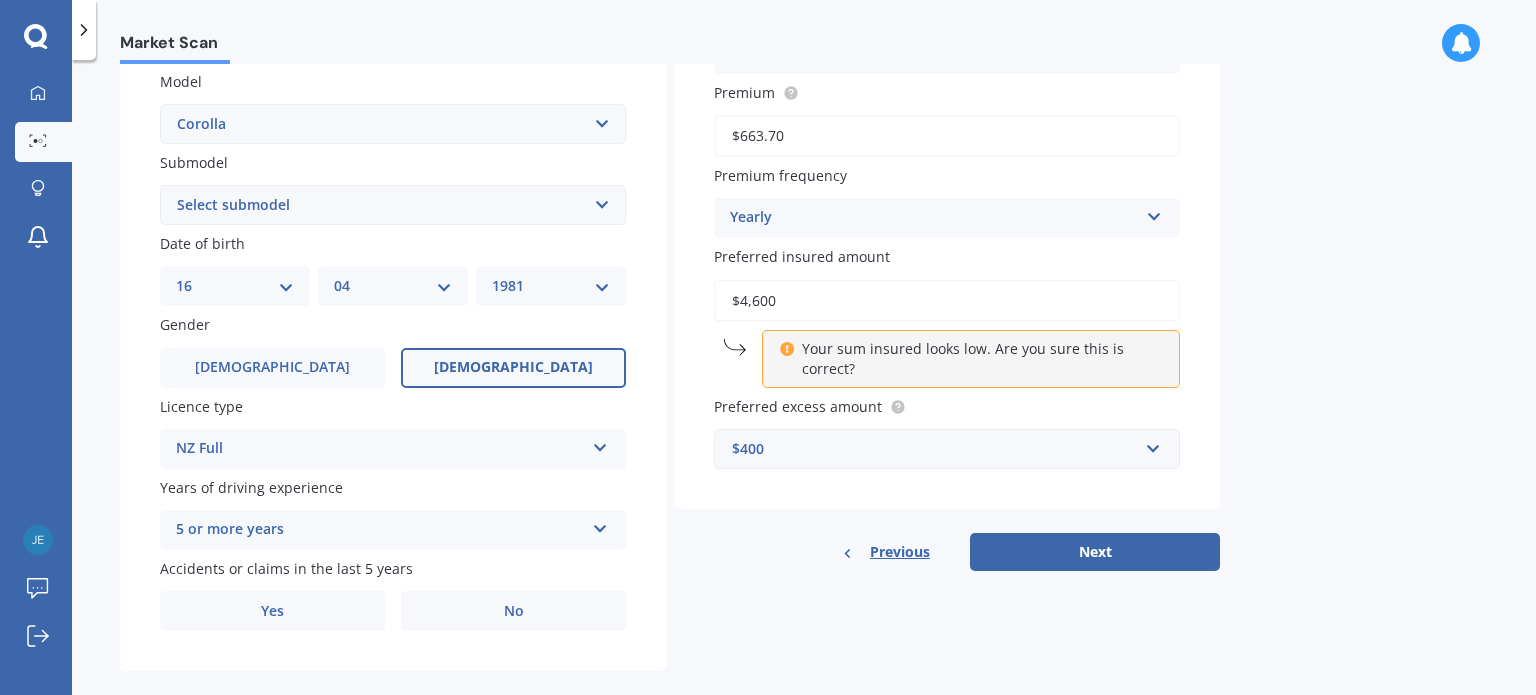 click on "Select submodel (All other) Axio Diesel [PERSON_NAME] 2WD [PERSON_NAME] 4WD FXGT GL GLX 1.8 GLX Sedan GS GTI GTI Sports GX 1.6 GX 1.8 GX CVT Hatch GX Sedan GX Wagon auto GX Wagon manual Hatch Hybrid Hybrid [PERSON_NAME] 1.6 [PERSON_NAME] SX [PERSON_NAME] [PERSON_NAME] ZR [PERSON_NAME] Runx SE 1.5 Sportivo Non Turbo 1.8 Litre Sportivo Turbo 1.8 Litre Sprinter Sprinter GT Touring 4WD wagon Touring S/W Touring Wagon Hybrid TS 1.8 Van XL ZR Sedan" at bounding box center [393, 205] 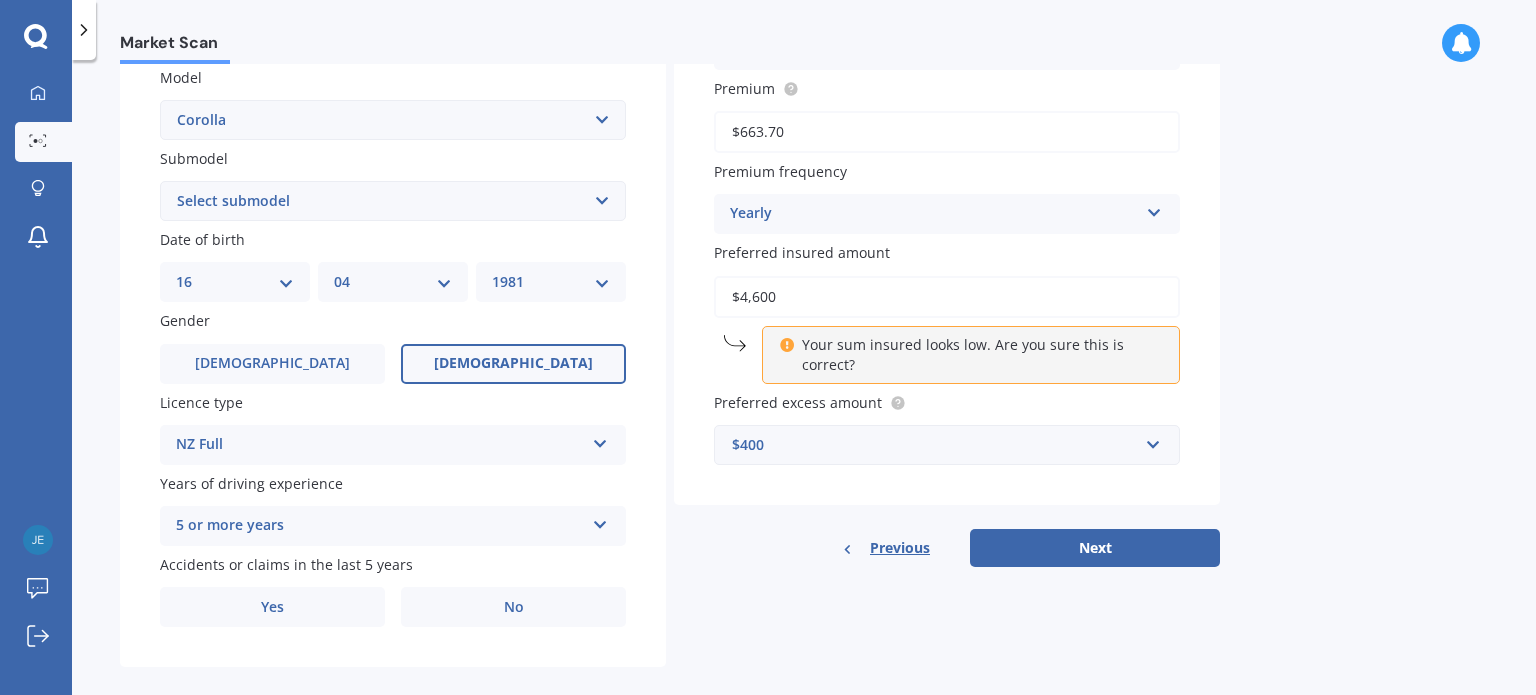scroll, scrollTop: 482, scrollLeft: 0, axis: vertical 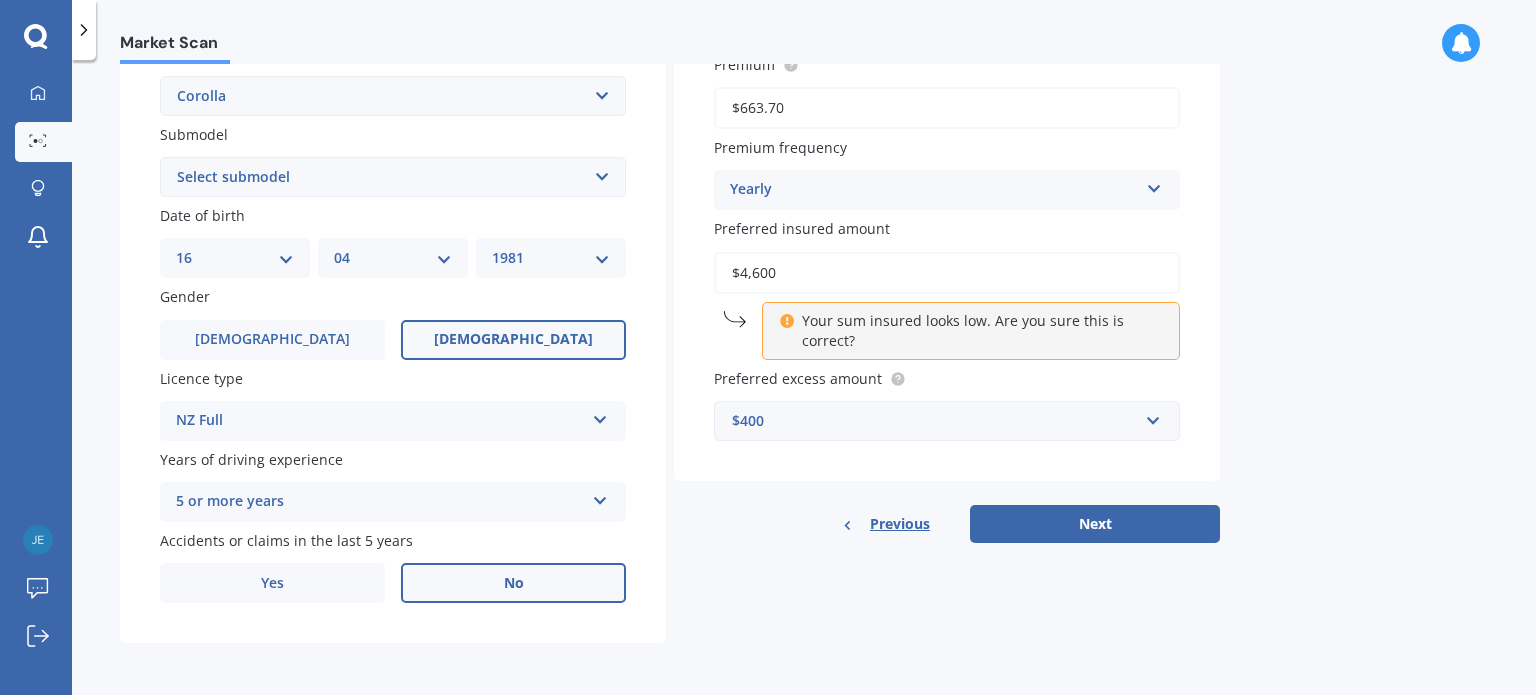 click on "No" at bounding box center [513, 583] 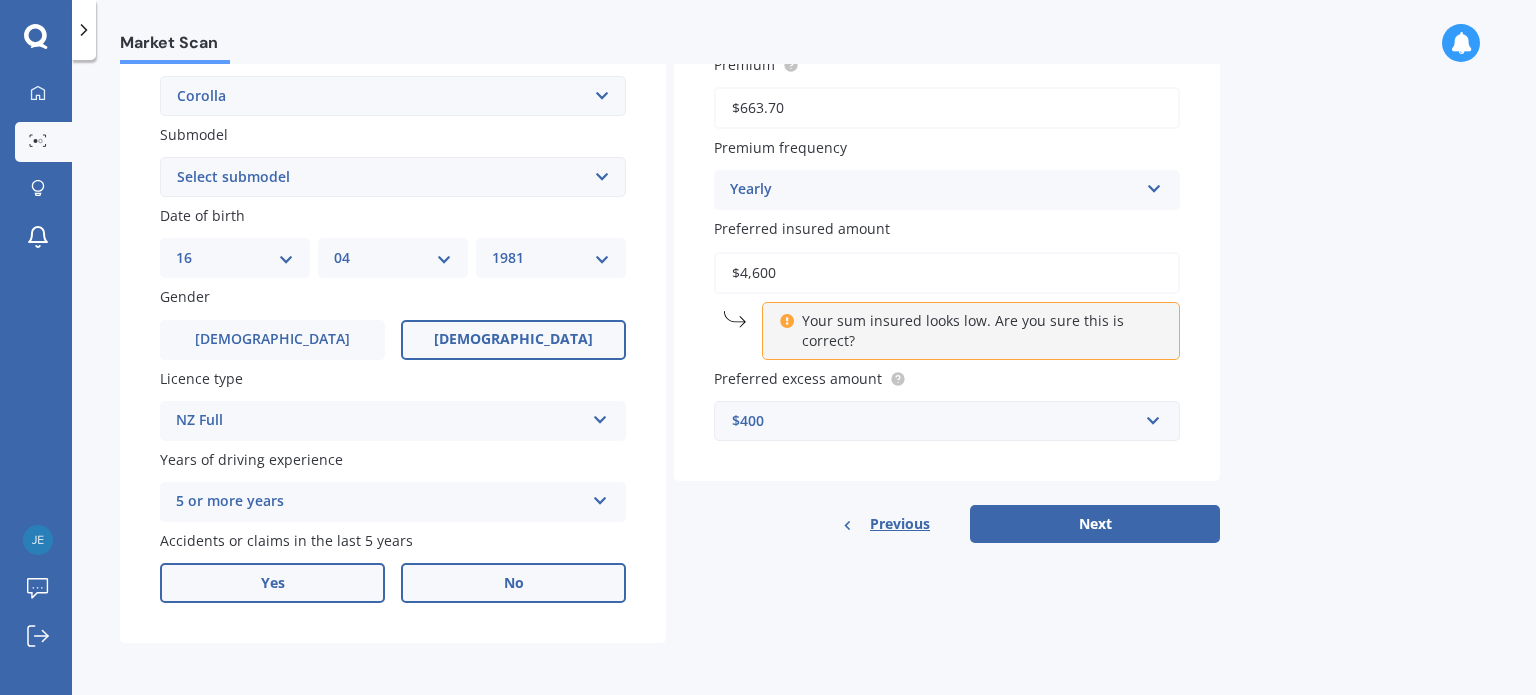 click on "Yes" at bounding box center (272, 583) 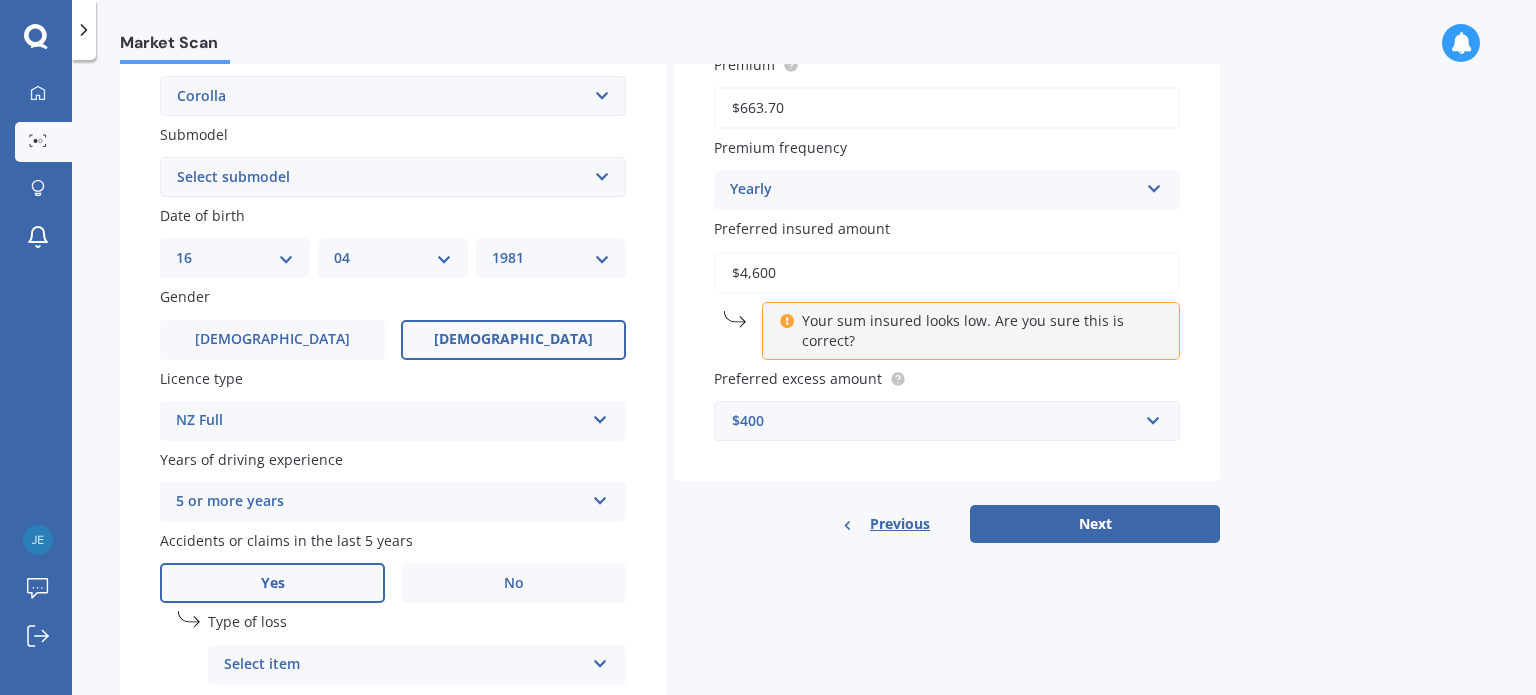 scroll, scrollTop: 699, scrollLeft: 0, axis: vertical 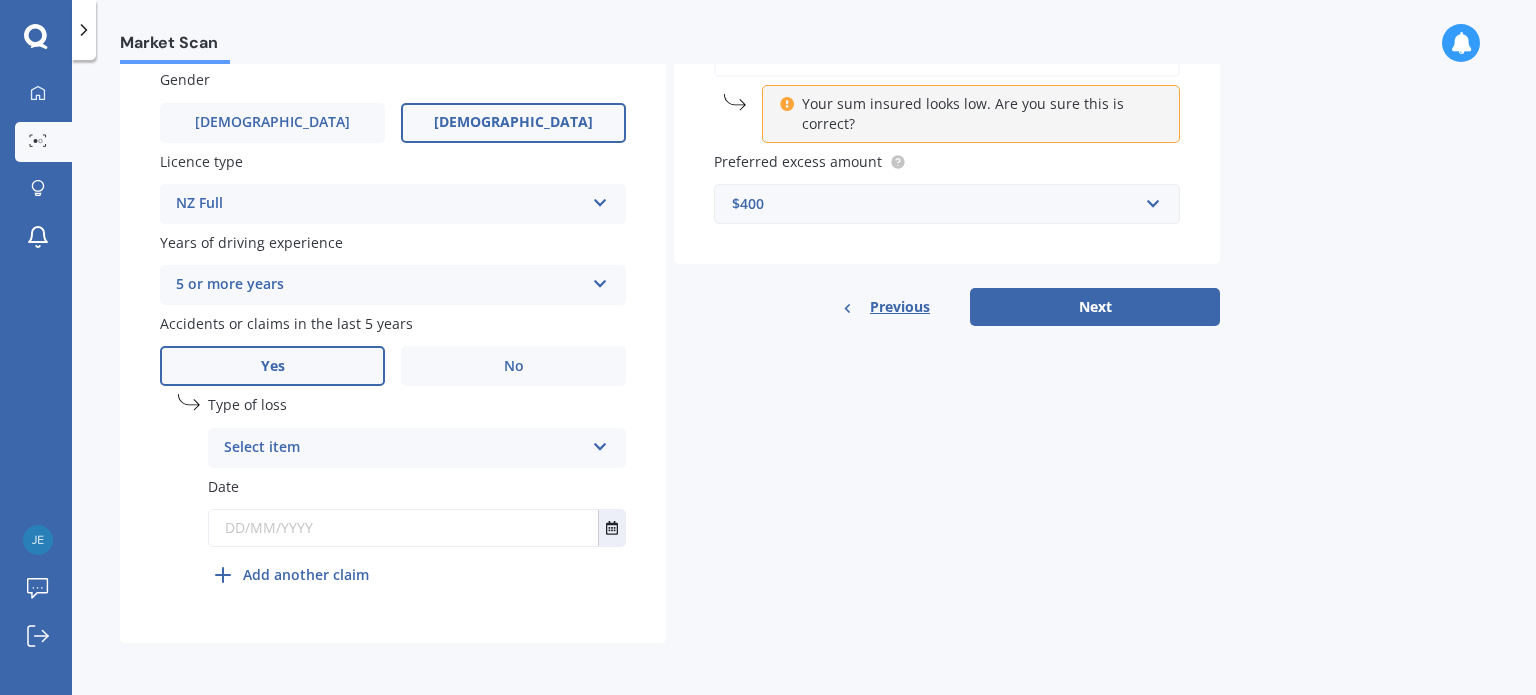 click on "Select item At fault accident Not at fault accident" at bounding box center [417, 448] 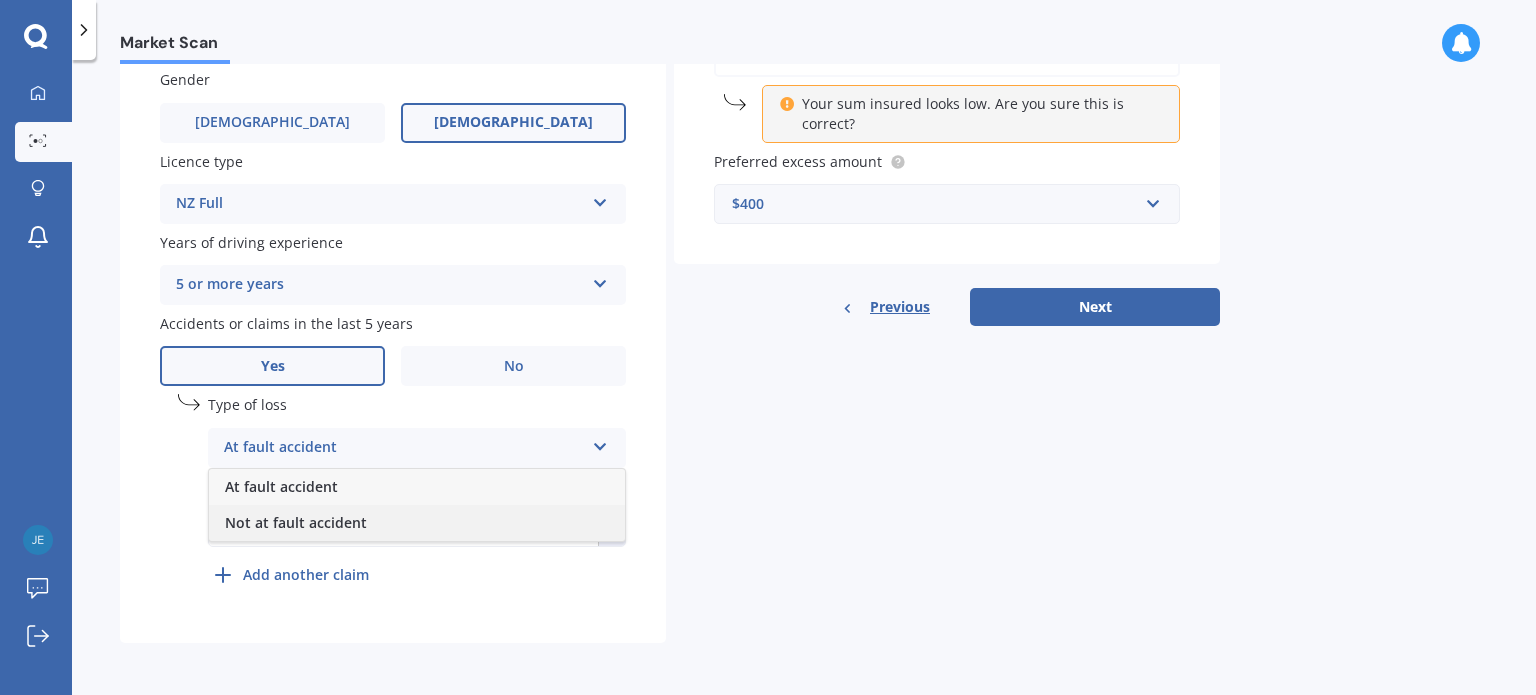 click on "Not at fault accident" at bounding box center [417, 523] 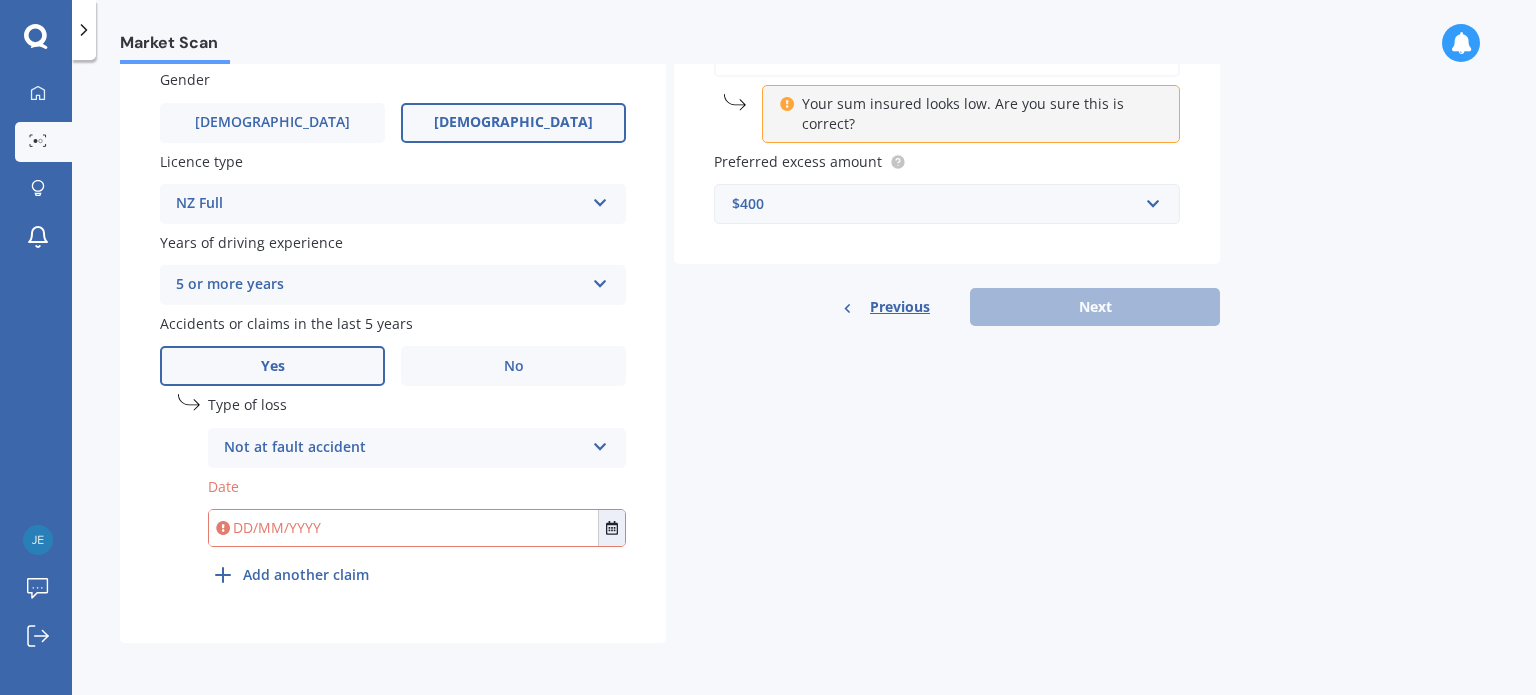 click at bounding box center (403, 528) 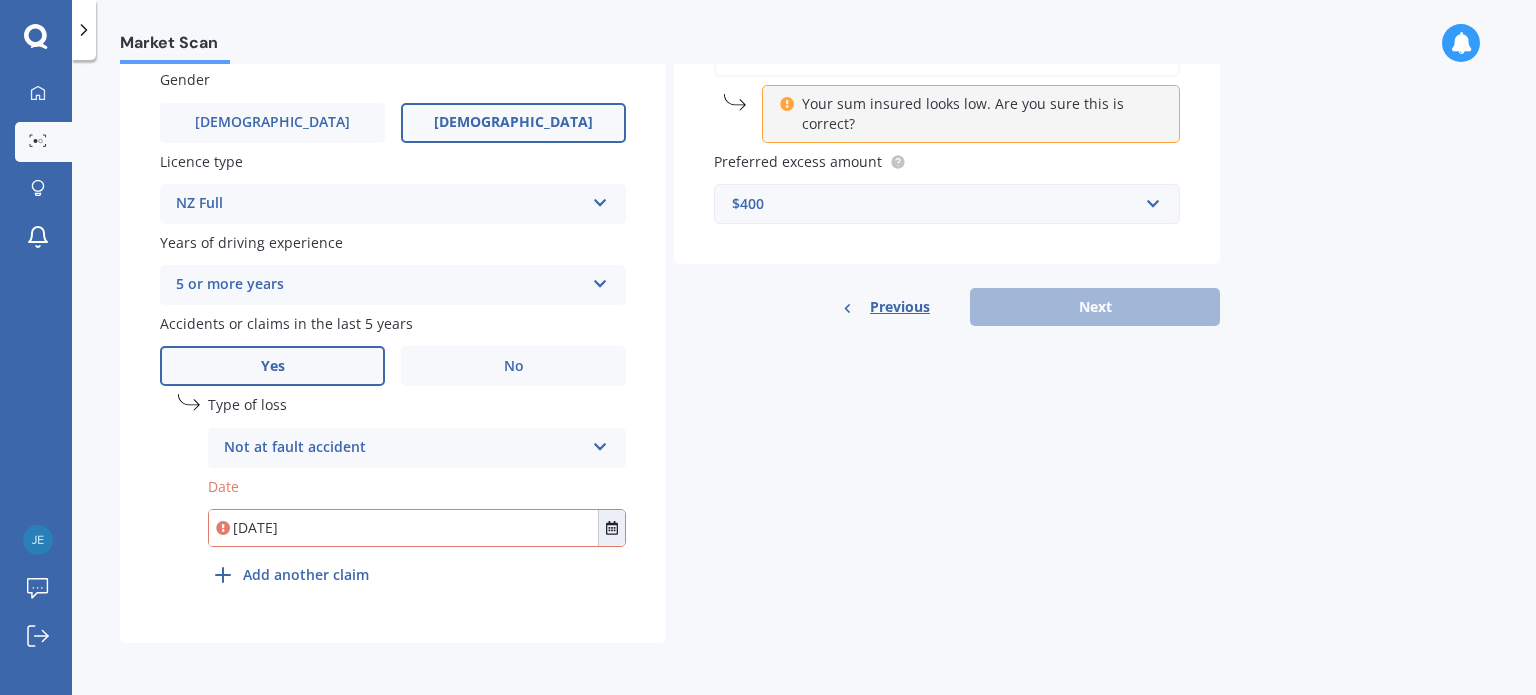 type on "[DATE]" 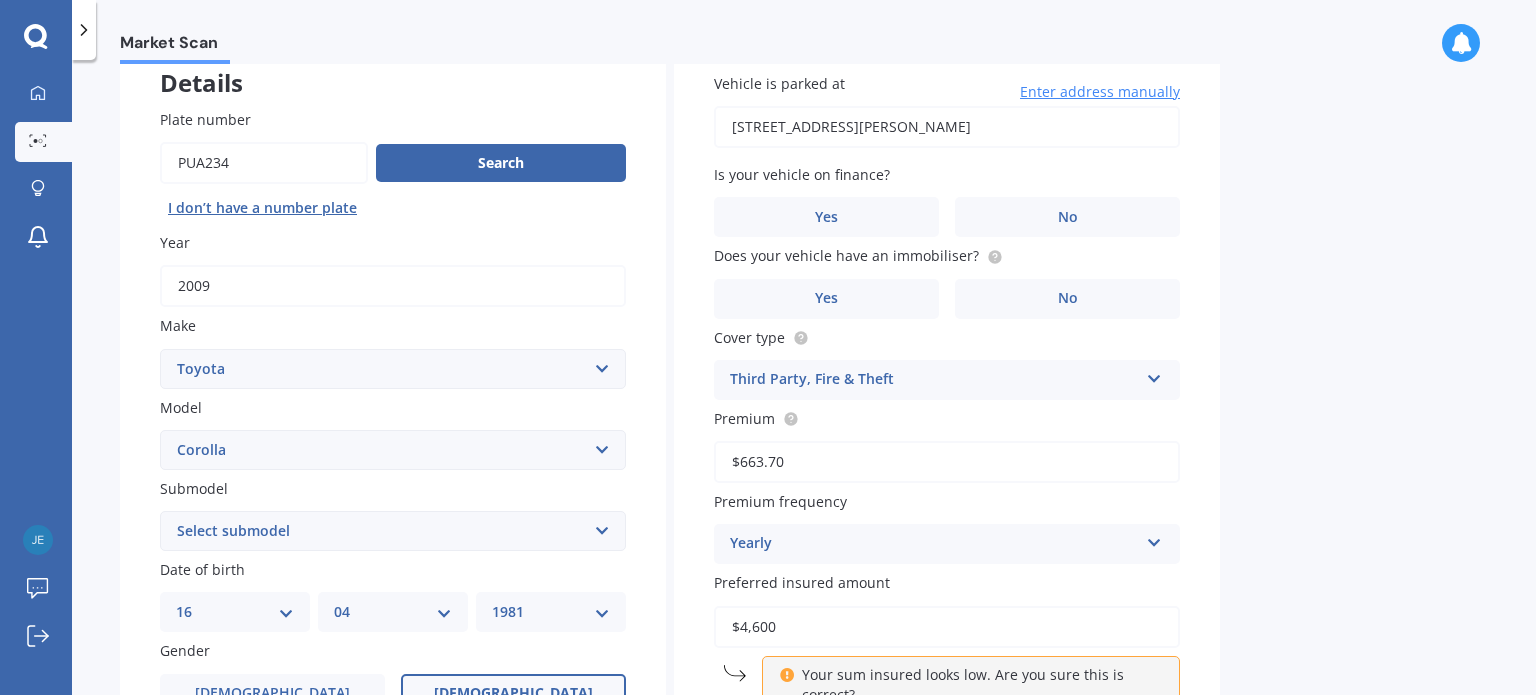 scroll, scrollTop: 0, scrollLeft: 0, axis: both 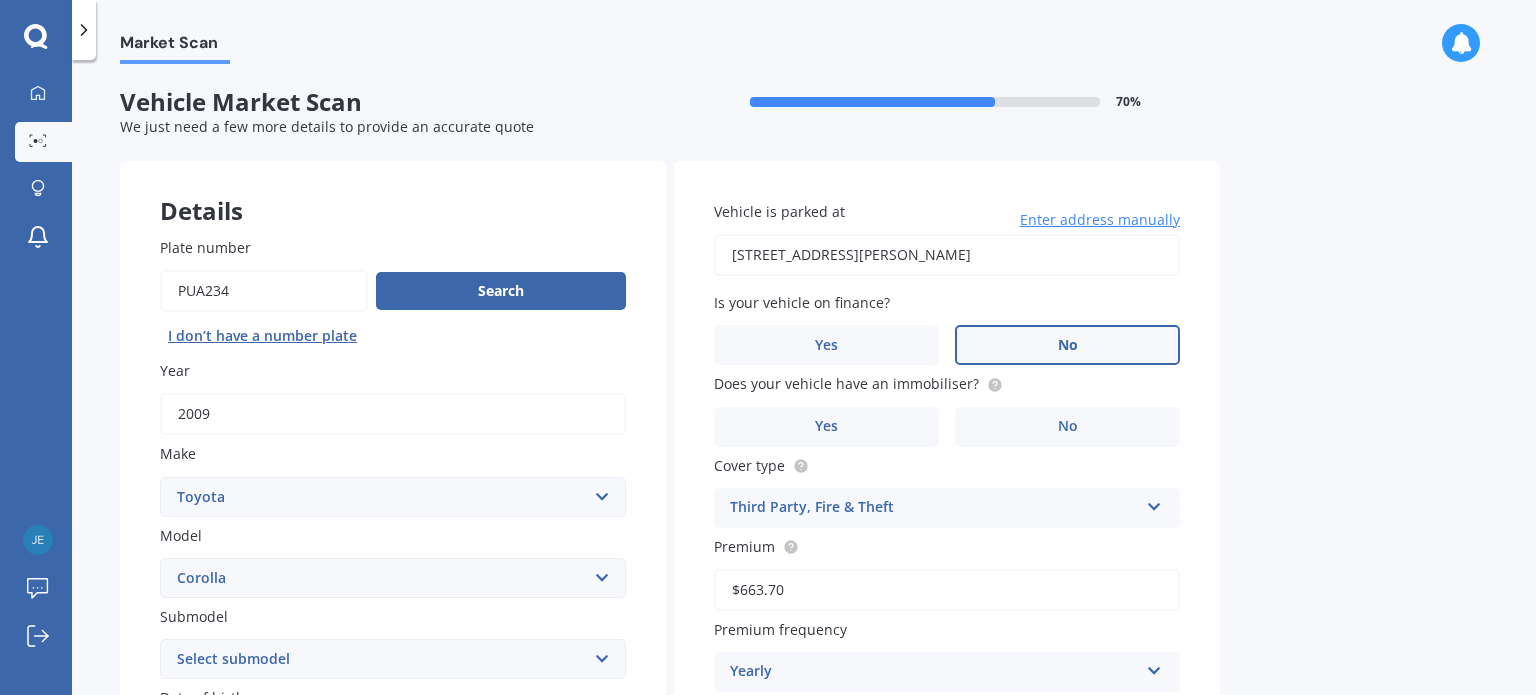 click on "No" at bounding box center [1067, 345] 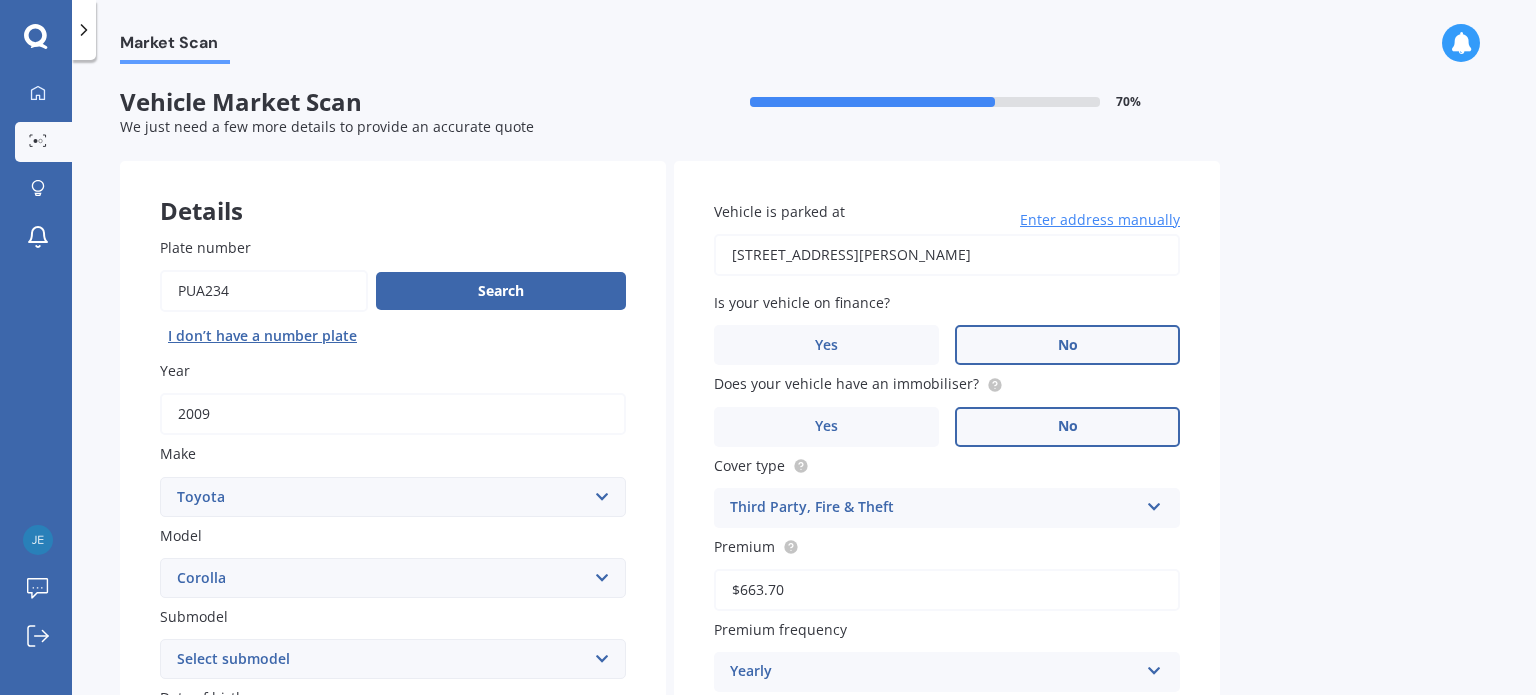 click on "No" at bounding box center (1068, 426) 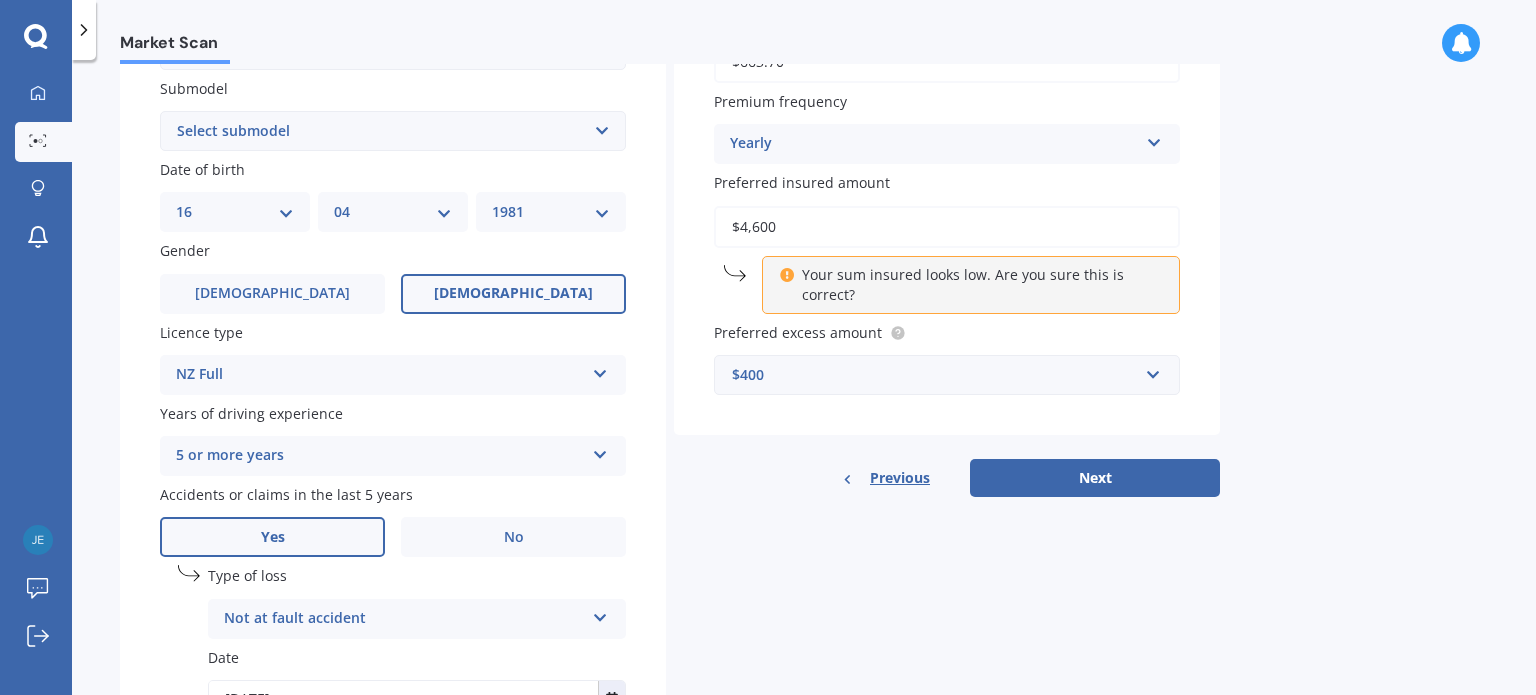 scroll, scrollTop: 540, scrollLeft: 0, axis: vertical 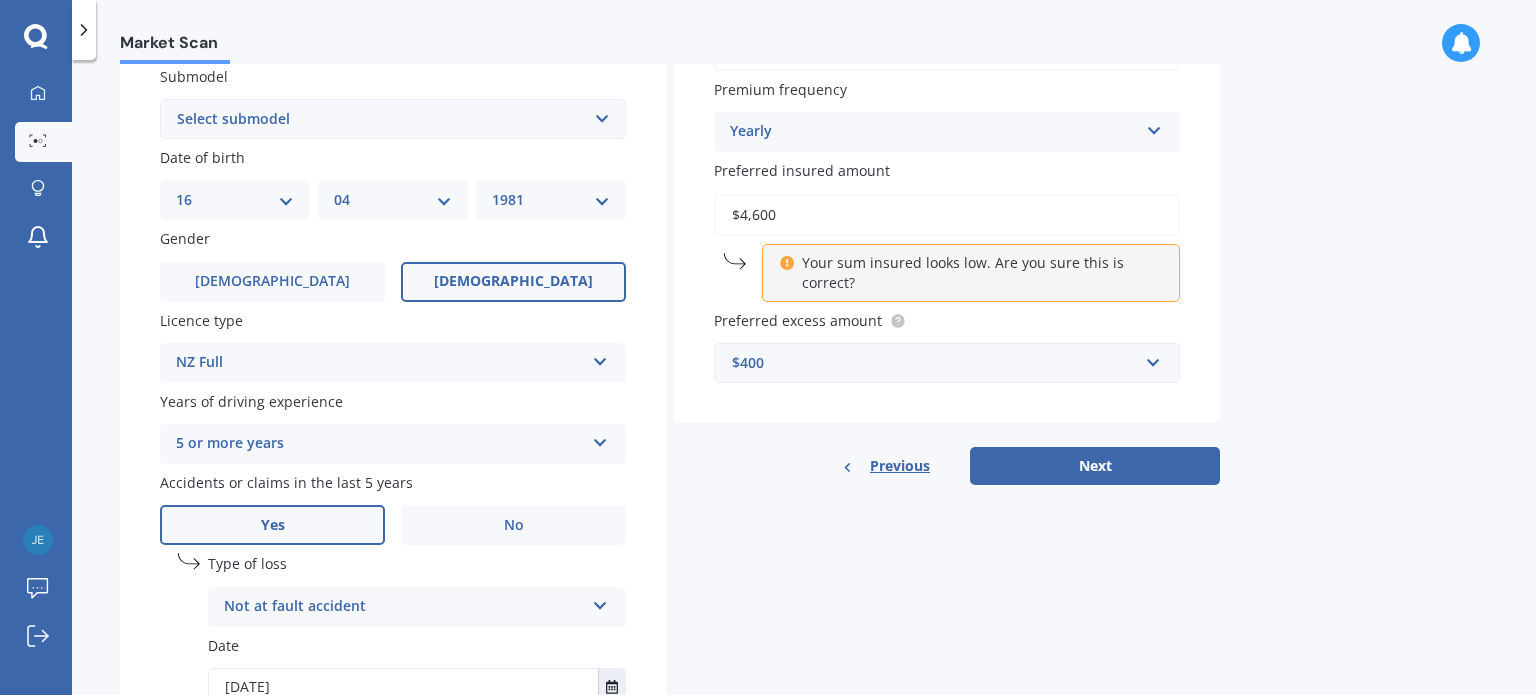 click on "Your sum insured looks low. Are you sure this is correct?" at bounding box center (978, 273) 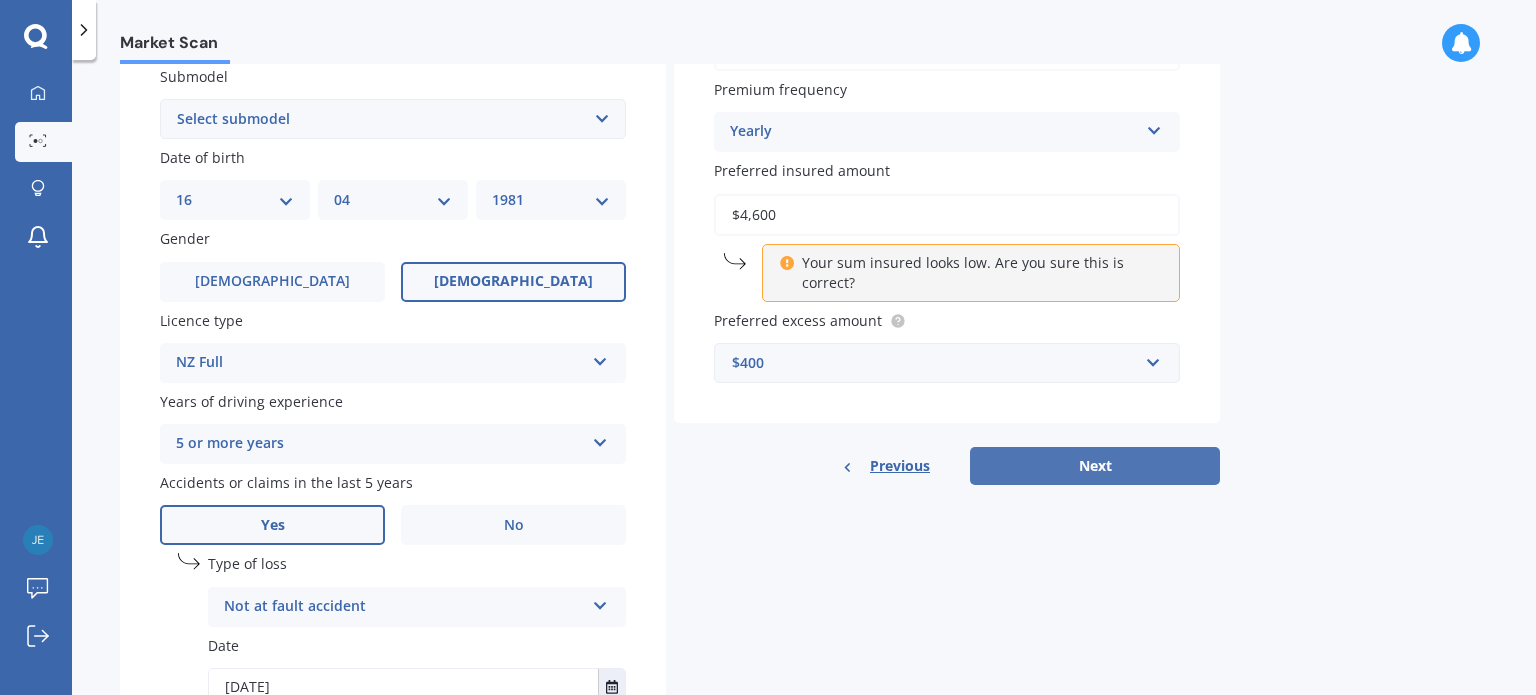 click on "Next" at bounding box center (1095, 466) 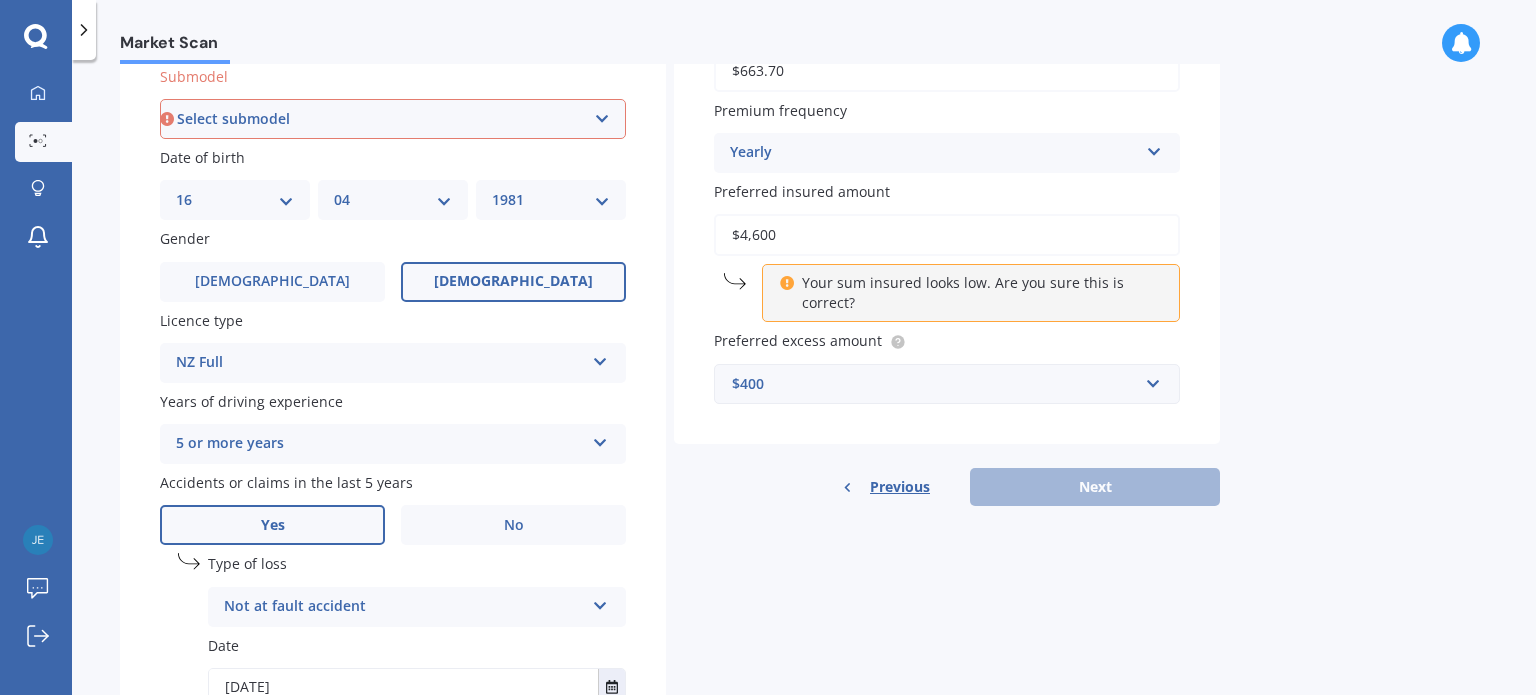 click on "Select submodel (All other) Axio Diesel [PERSON_NAME] 2WD [PERSON_NAME] 4WD FXGT GL GLX 1.8 GLX Sedan GS GTI GTI Sports GX 1.6 GX 1.8 GX CVT Hatch GX Sedan GX Wagon auto GX Wagon manual Hatch Hybrid Hybrid [PERSON_NAME] 1.6 [PERSON_NAME] SX [PERSON_NAME] [PERSON_NAME] ZR [PERSON_NAME] Runx SE 1.5 Sportivo Non Turbo 1.8 Litre Sportivo Turbo 1.8 Litre Sprinter Sprinter GT Touring 4WD wagon Touring S/W Touring Wagon Hybrid TS 1.8 Van XL ZR Sedan" at bounding box center [393, 119] 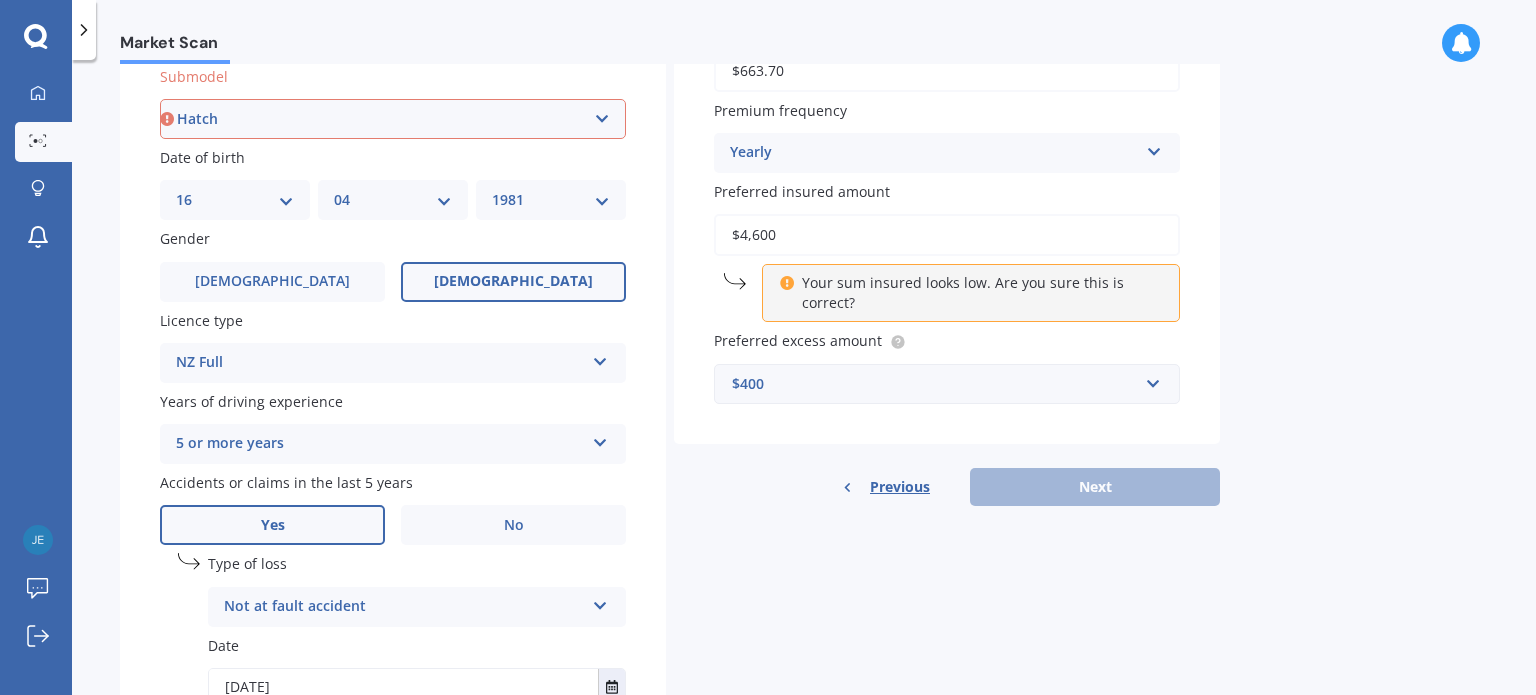 click on "Select submodel (All other) Axio Diesel [PERSON_NAME] 2WD [PERSON_NAME] 4WD FXGT GL GLX 1.8 GLX Sedan GS GTI GTI Sports GX 1.6 GX 1.8 GX CVT Hatch GX Sedan GX Wagon auto GX Wagon manual Hatch Hybrid Hybrid [PERSON_NAME] 1.6 [PERSON_NAME] SX [PERSON_NAME] [PERSON_NAME] ZR [PERSON_NAME] Runx SE 1.5 Sportivo Non Turbo 1.8 Litre Sportivo Turbo 1.8 Litre Sprinter Sprinter GT Touring 4WD wagon Touring S/W Touring Wagon Hybrid TS 1.8 Van XL ZR Sedan" at bounding box center [393, 119] 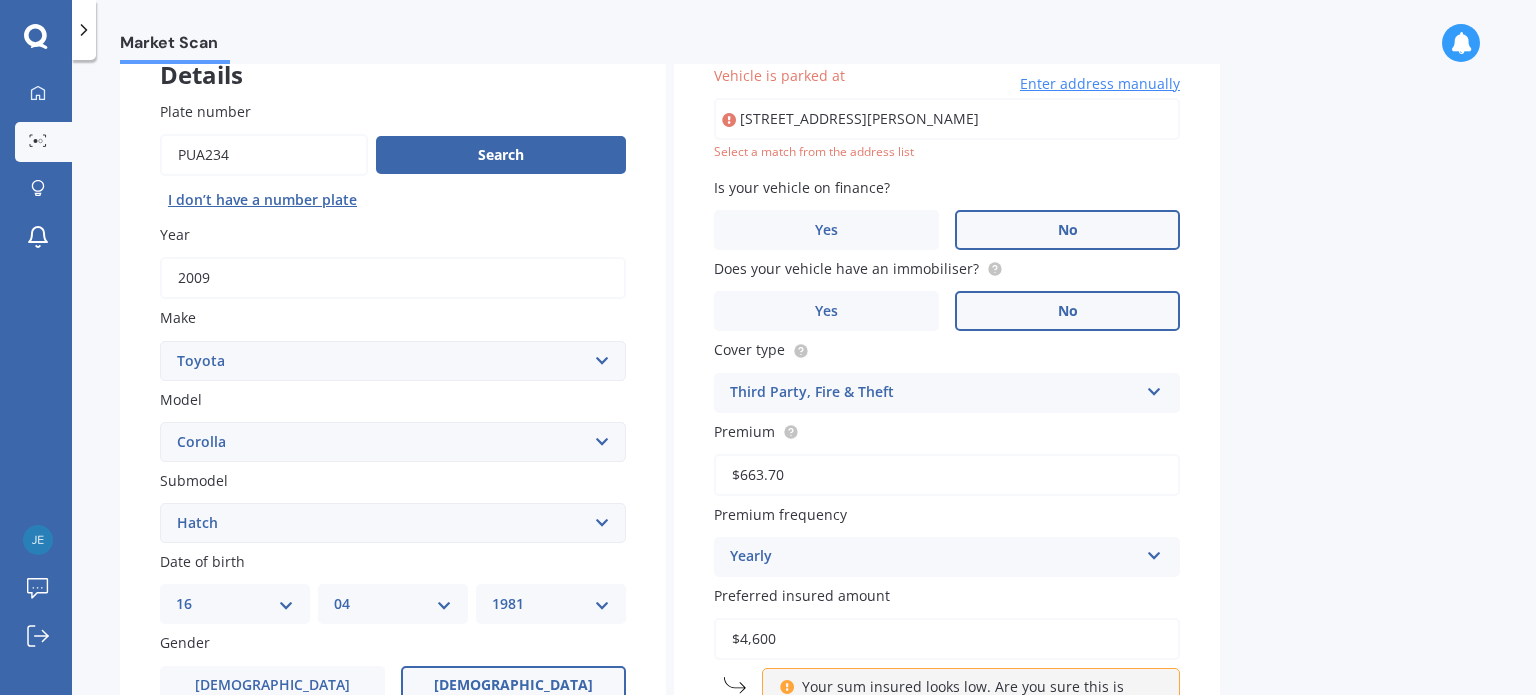 type on "[STREET_ADDRESS][PERSON_NAME]" 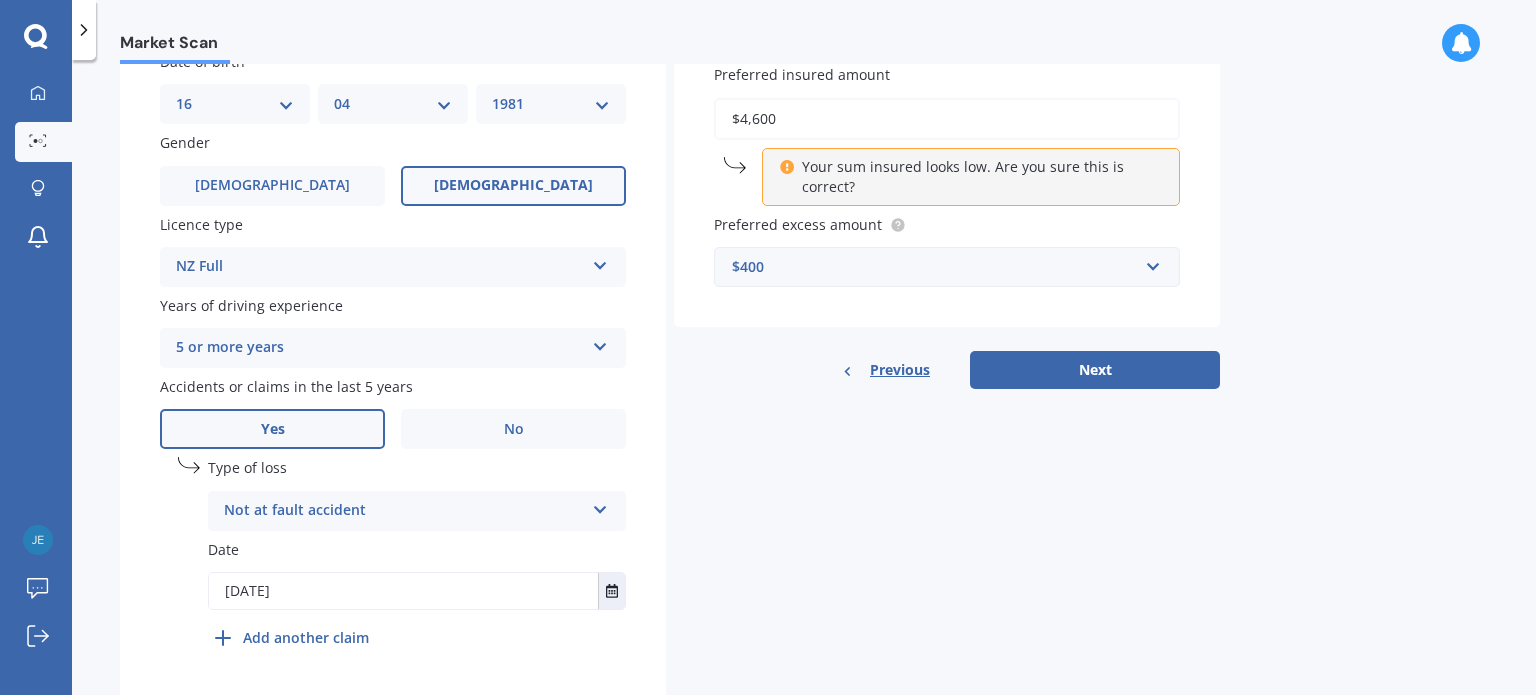scroll, scrollTop: 699, scrollLeft: 0, axis: vertical 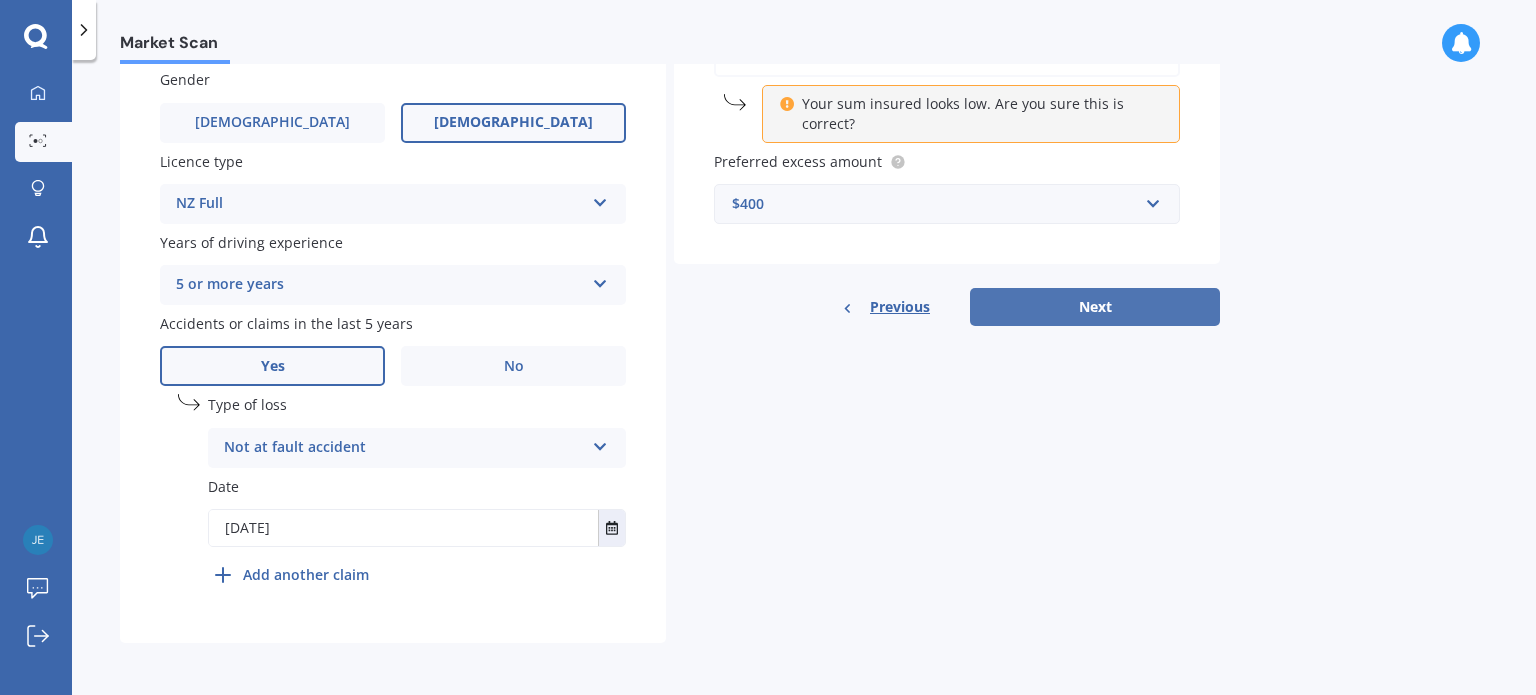 click on "Next" at bounding box center [1095, 307] 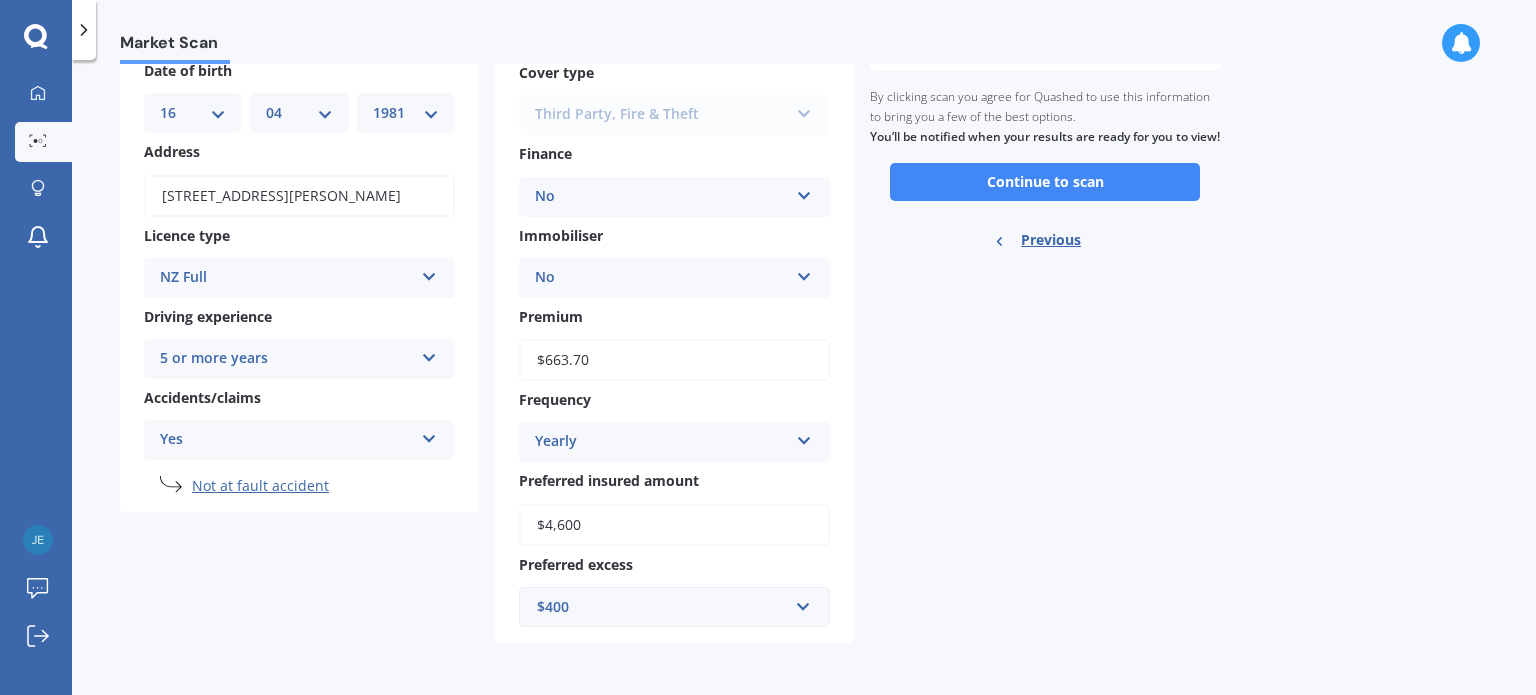 scroll, scrollTop: 0, scrollLeft: 0, axis: both 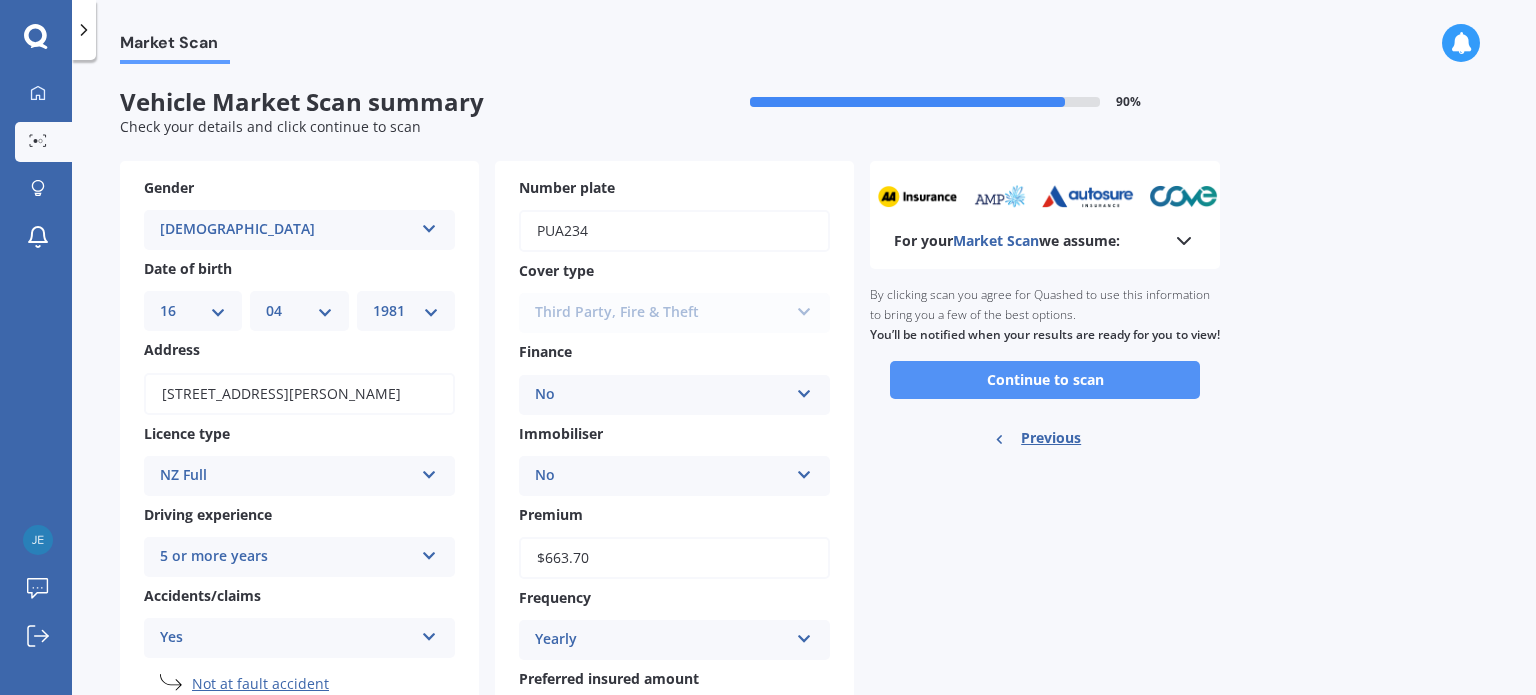 click on "Continue to scan" at bounding box center (1045, 380) 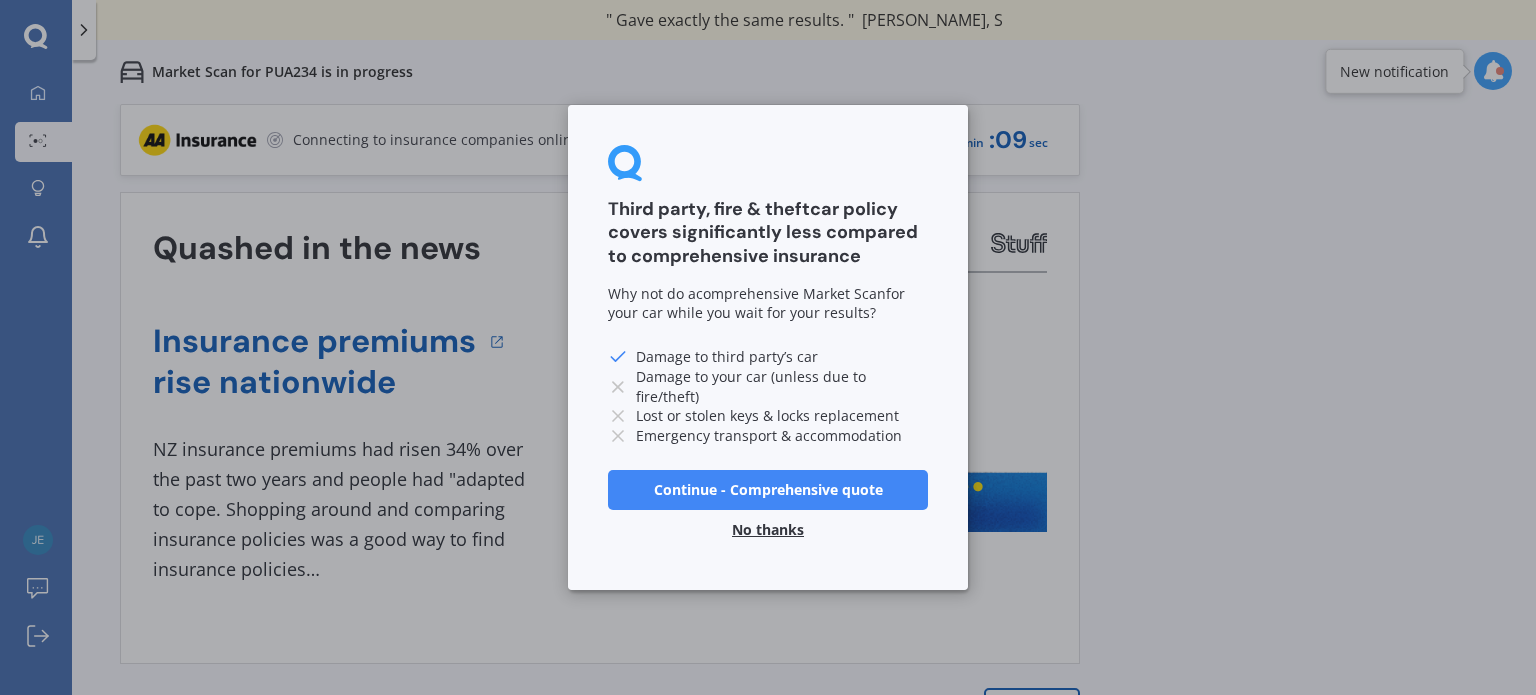 click on "No thanks" at bounding box center [768, 530] 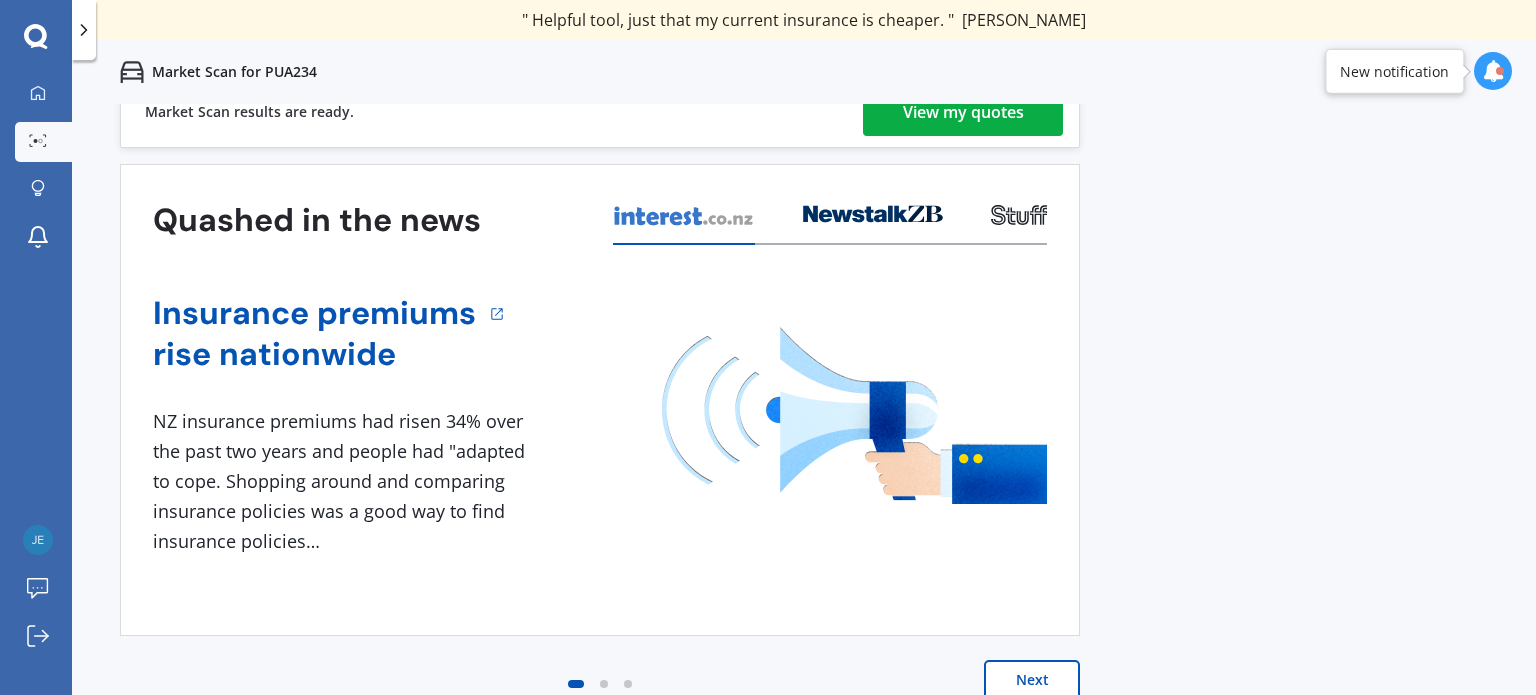 scroll, scrollTop: 0, scrollLeft: 0, axis: both 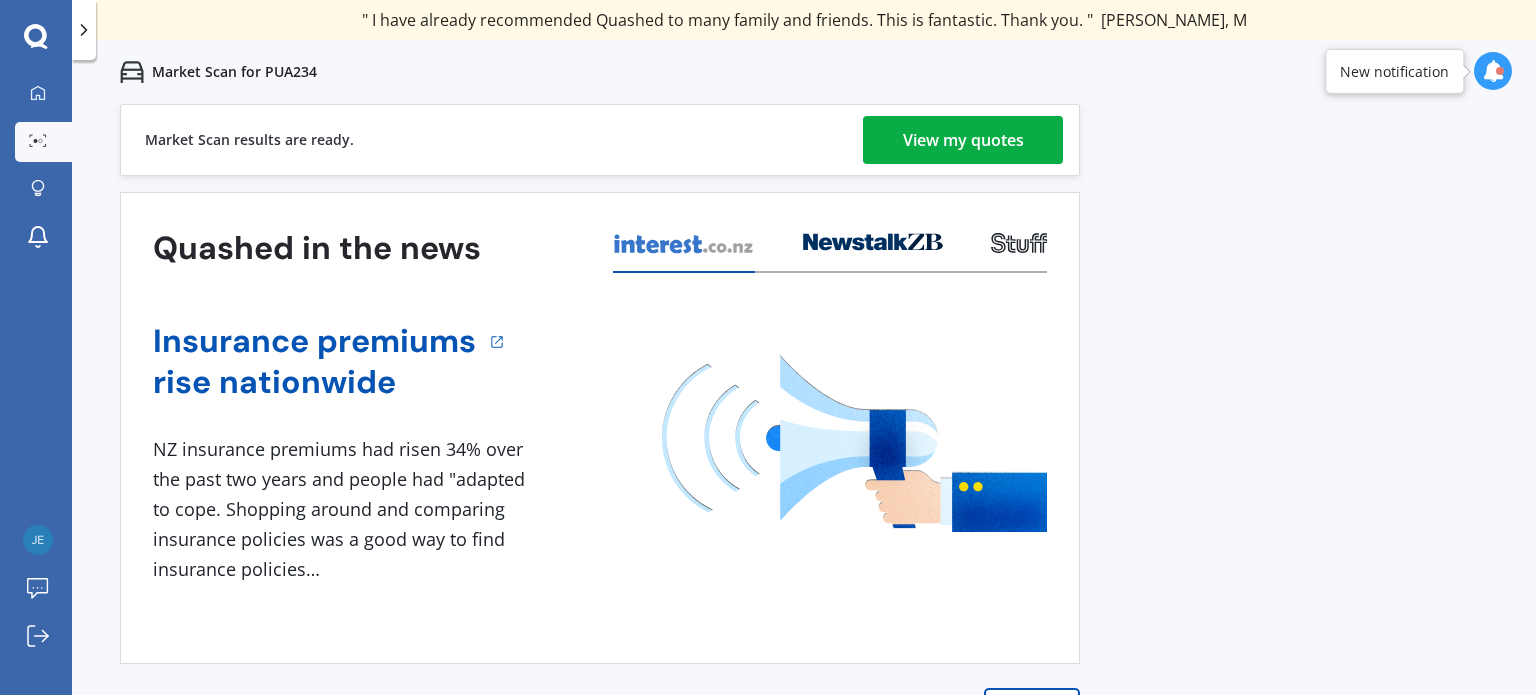 click on "View my quotes" at bounding box center [963, 140] 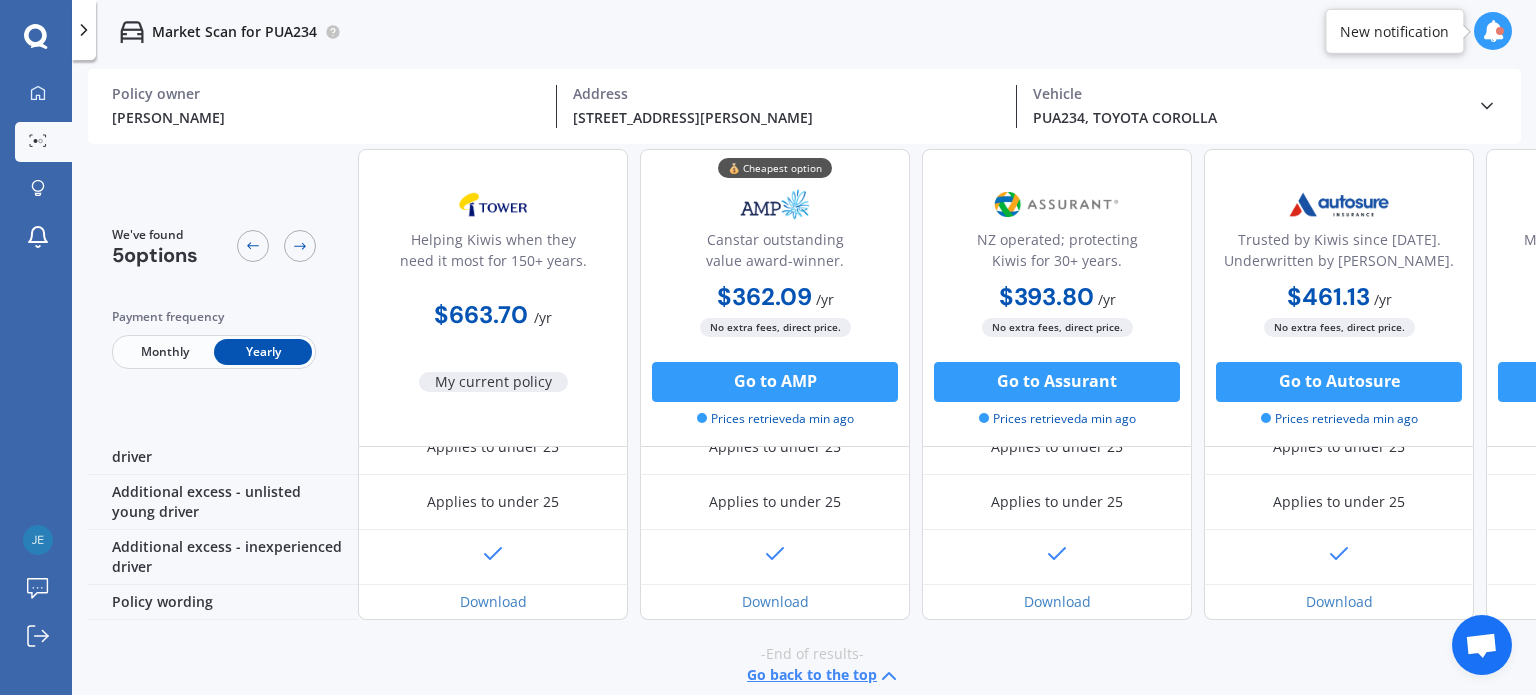 scroll, scrollTop: 760, scrollLeft: 0, axis: vertical 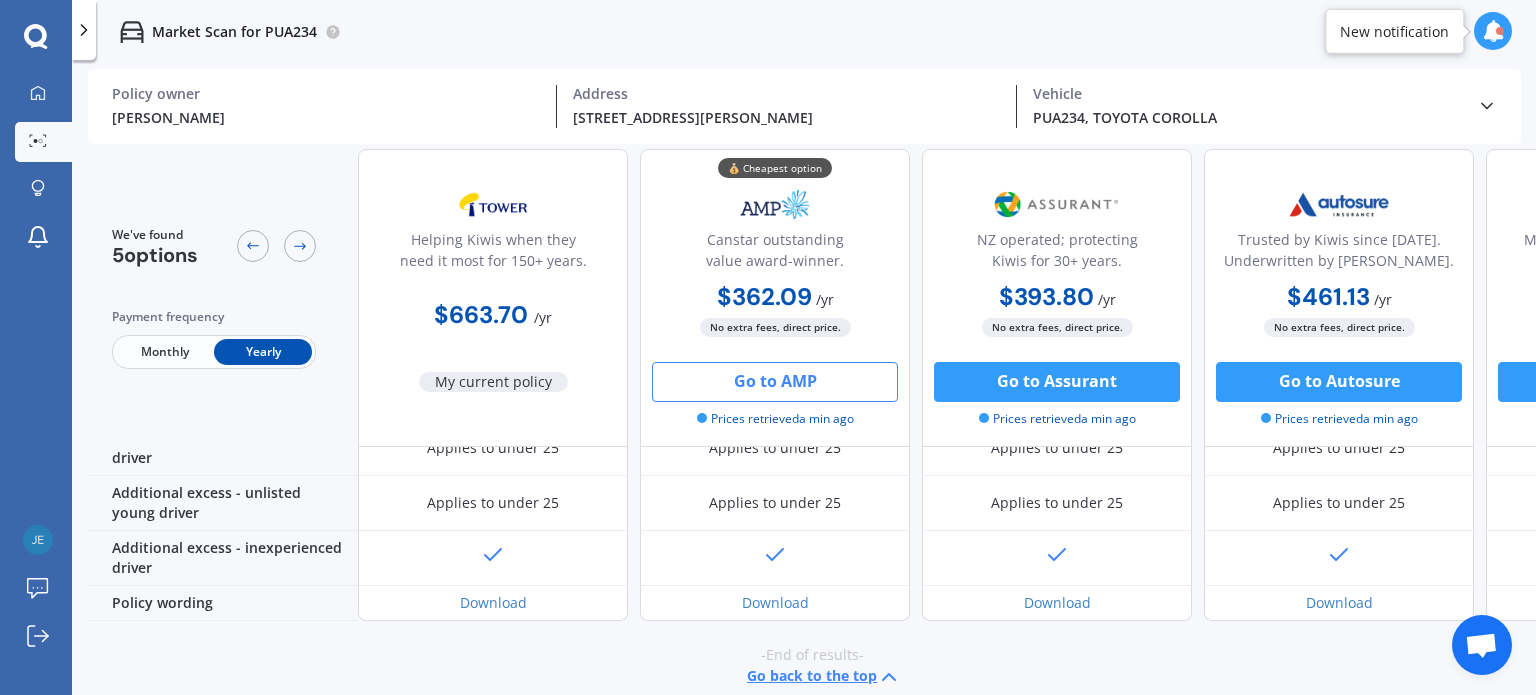 click on "Go to AMP" at bounding box center (775, 382) 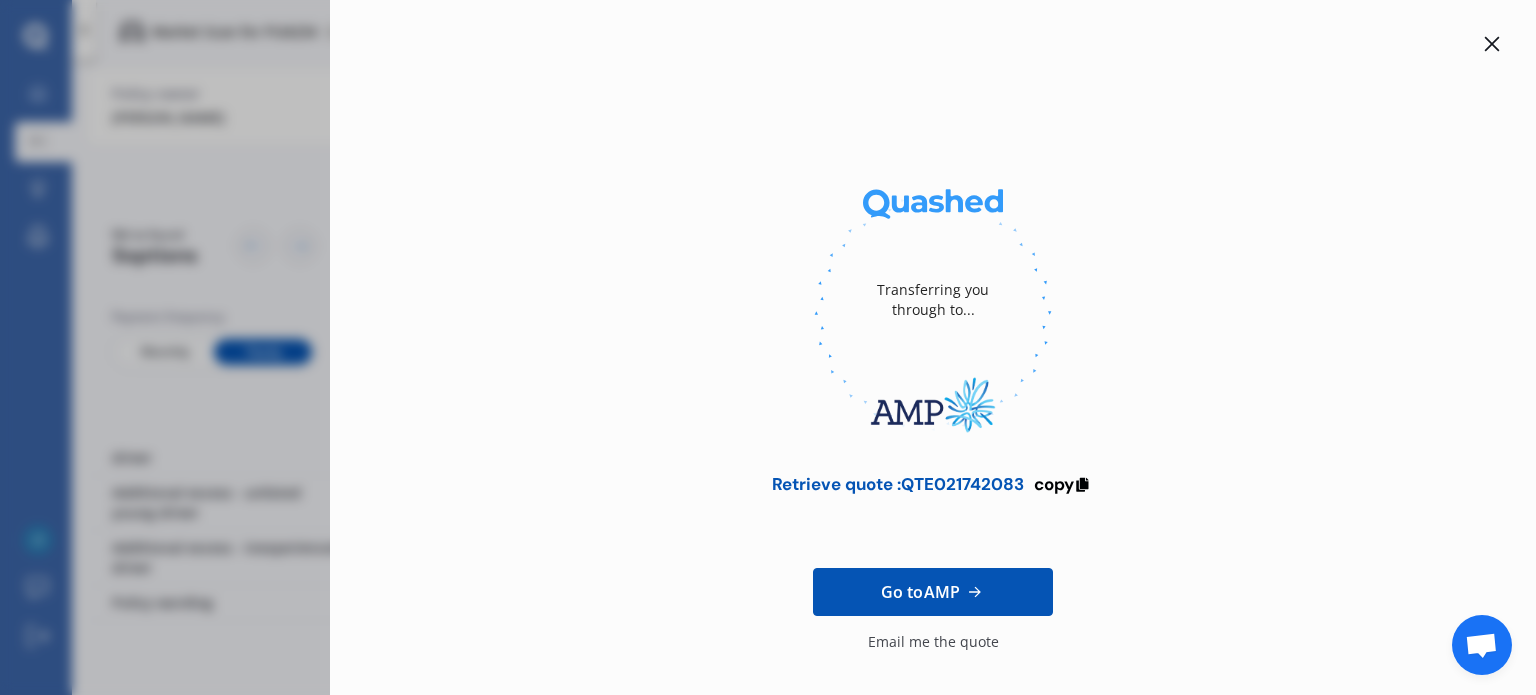click 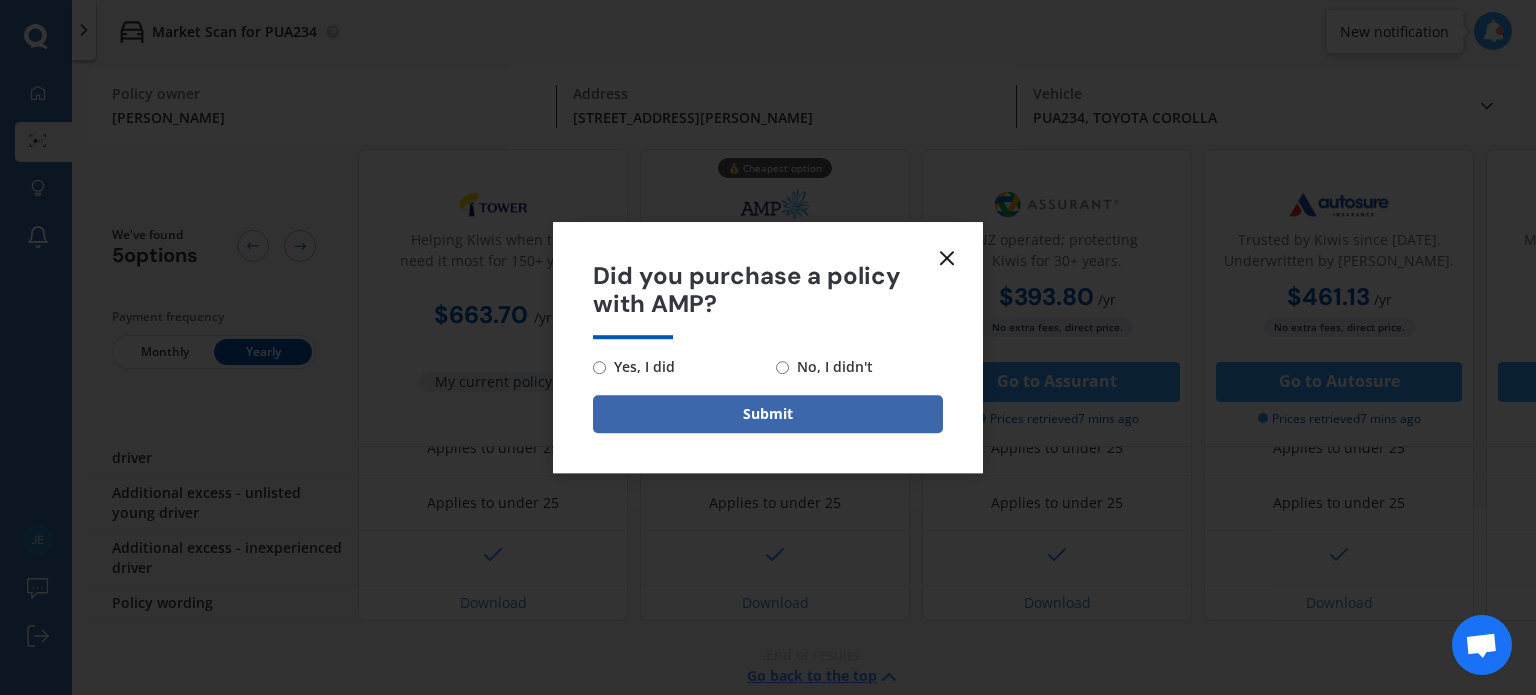 click on "No, I didn't" at bounding box center (782, 367) 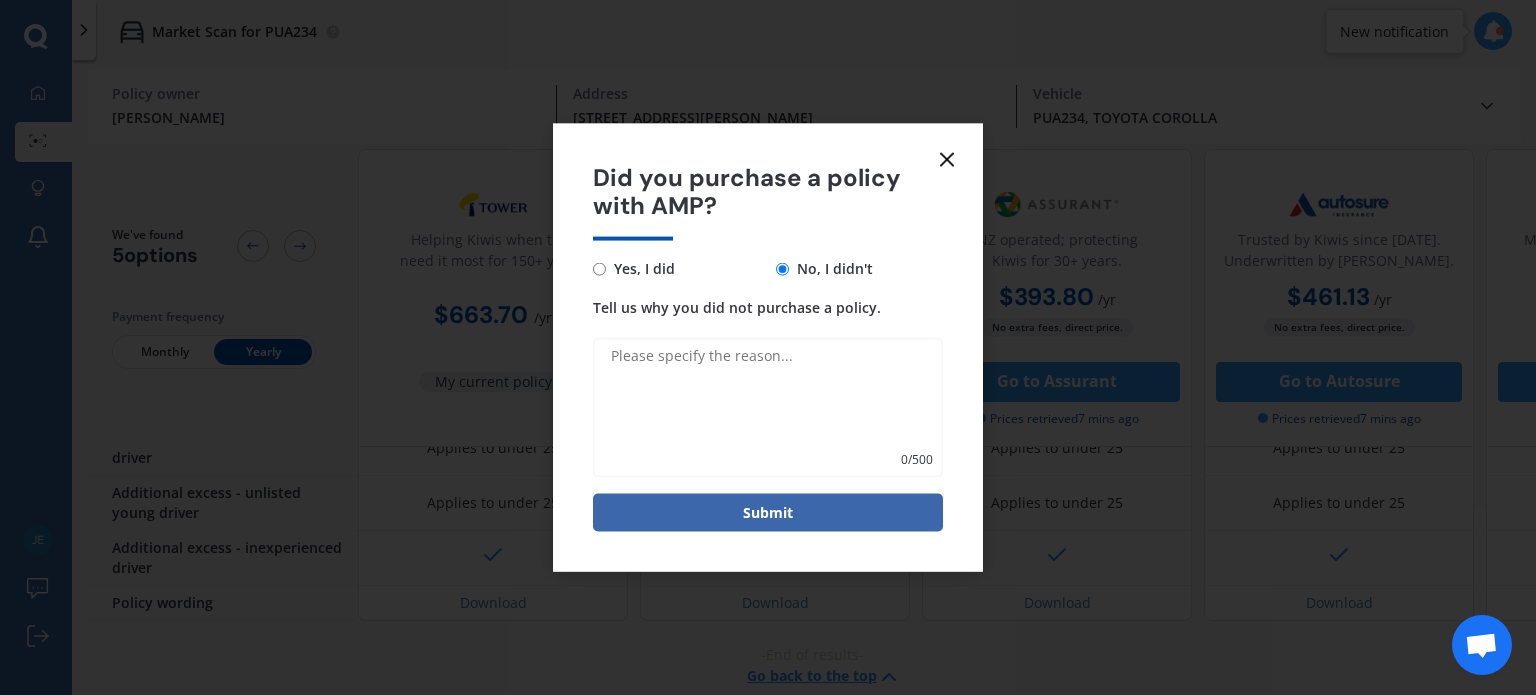 click on "Tell us why you did not purchase a policy." at bounding box center (768, 408) 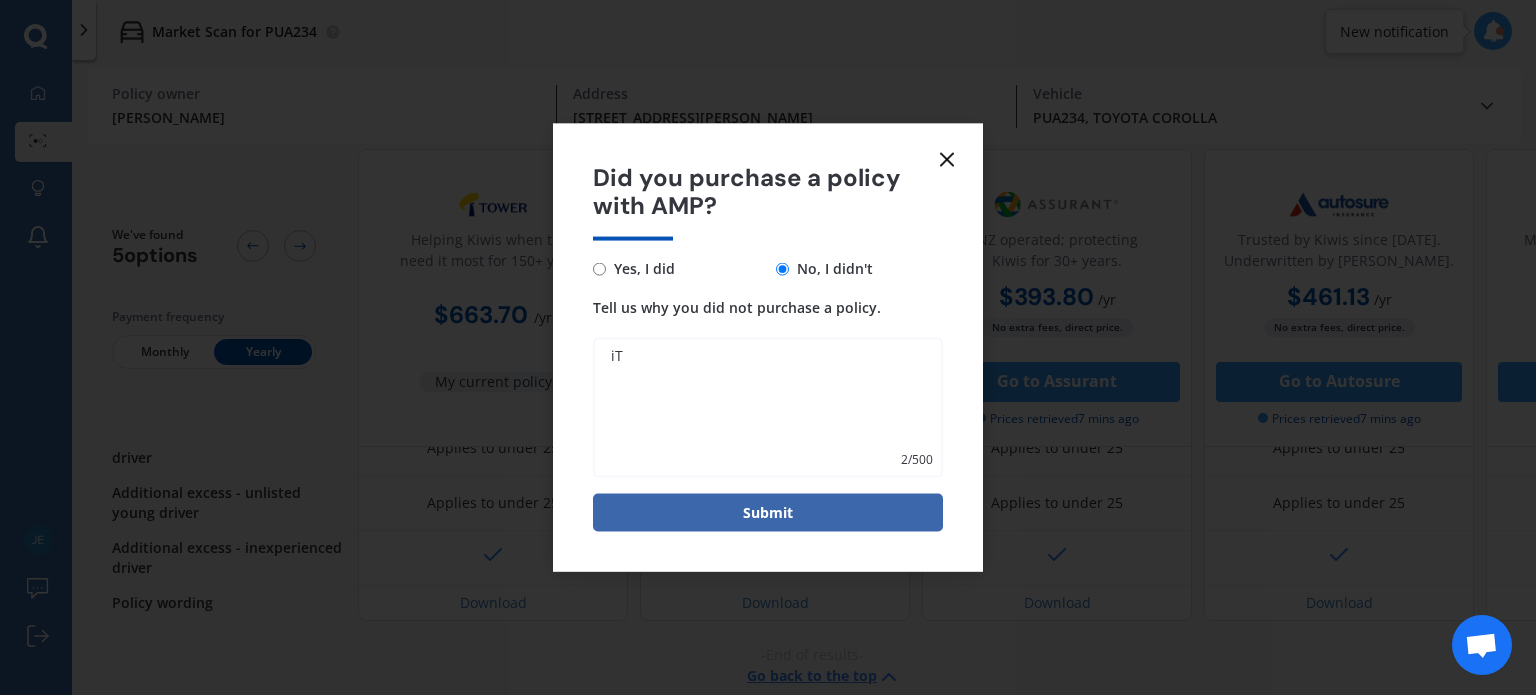 type on "i" 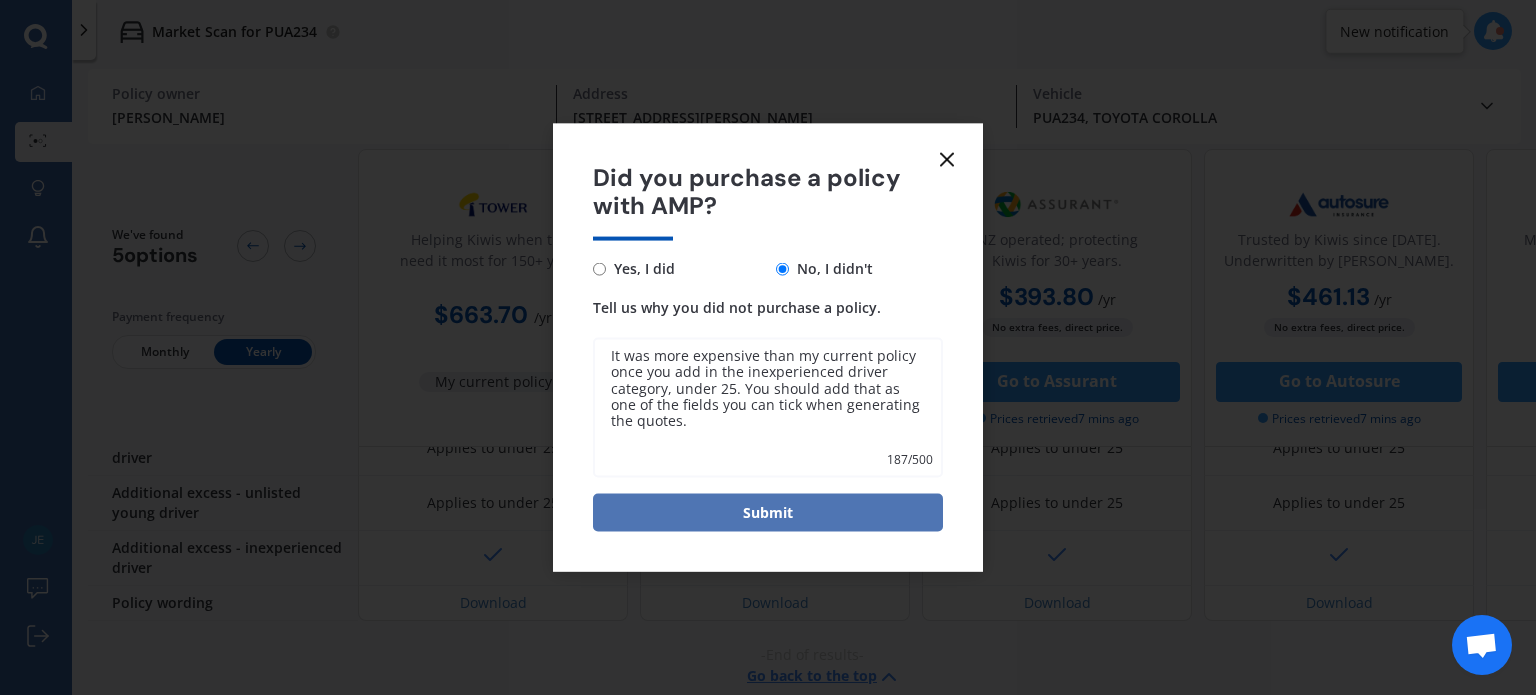 type on "It was more expensive than my current policy once you add in the inexperienced driver category, under 25. You should add that as one of the fields you can tick when generating the quotes." 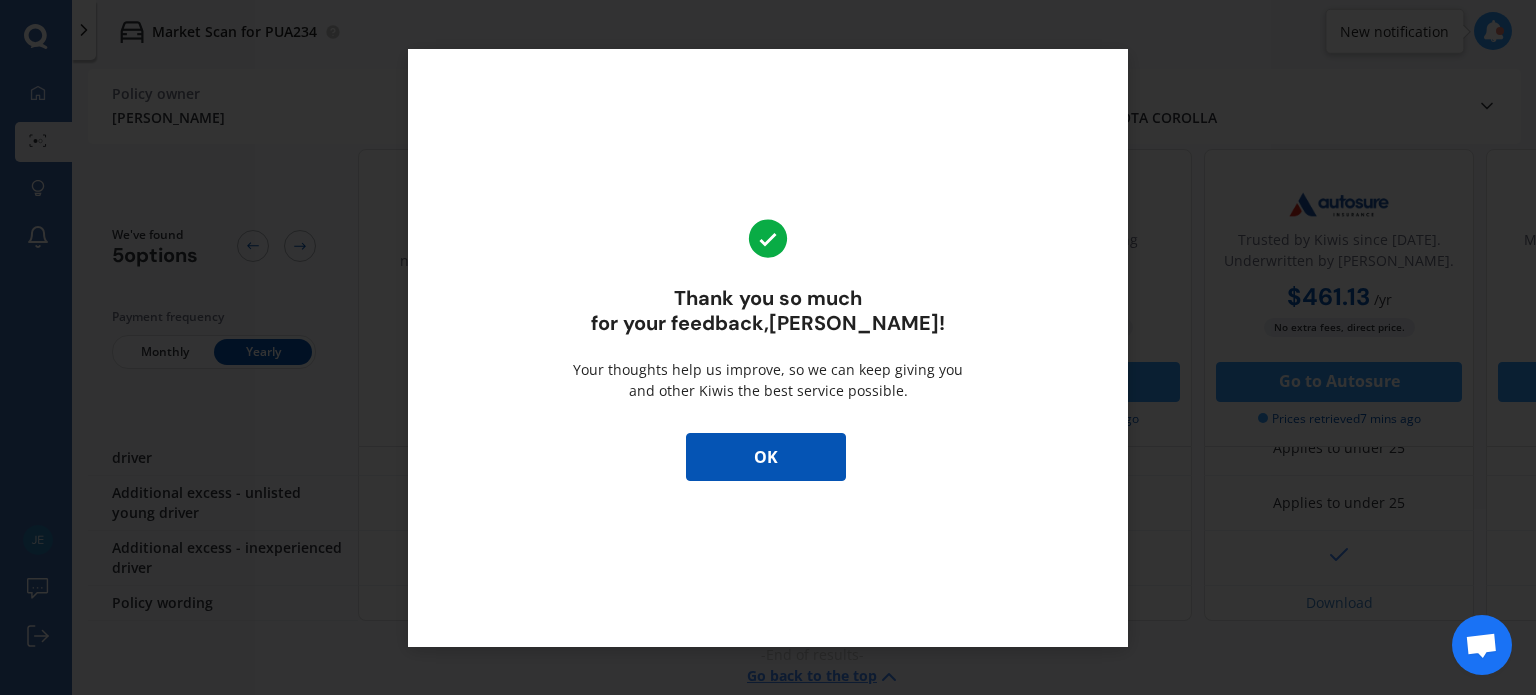 click on "OK" at bounding box center (766, 457) 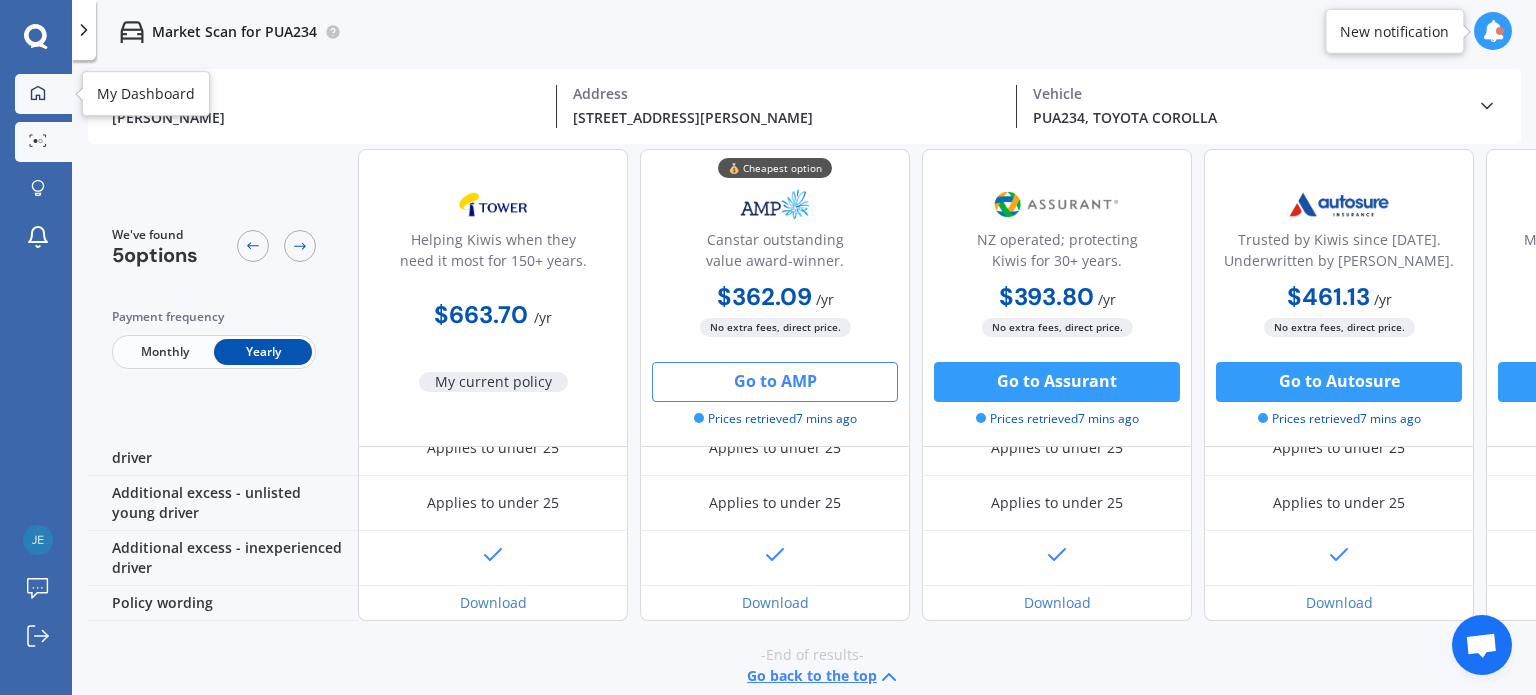 click 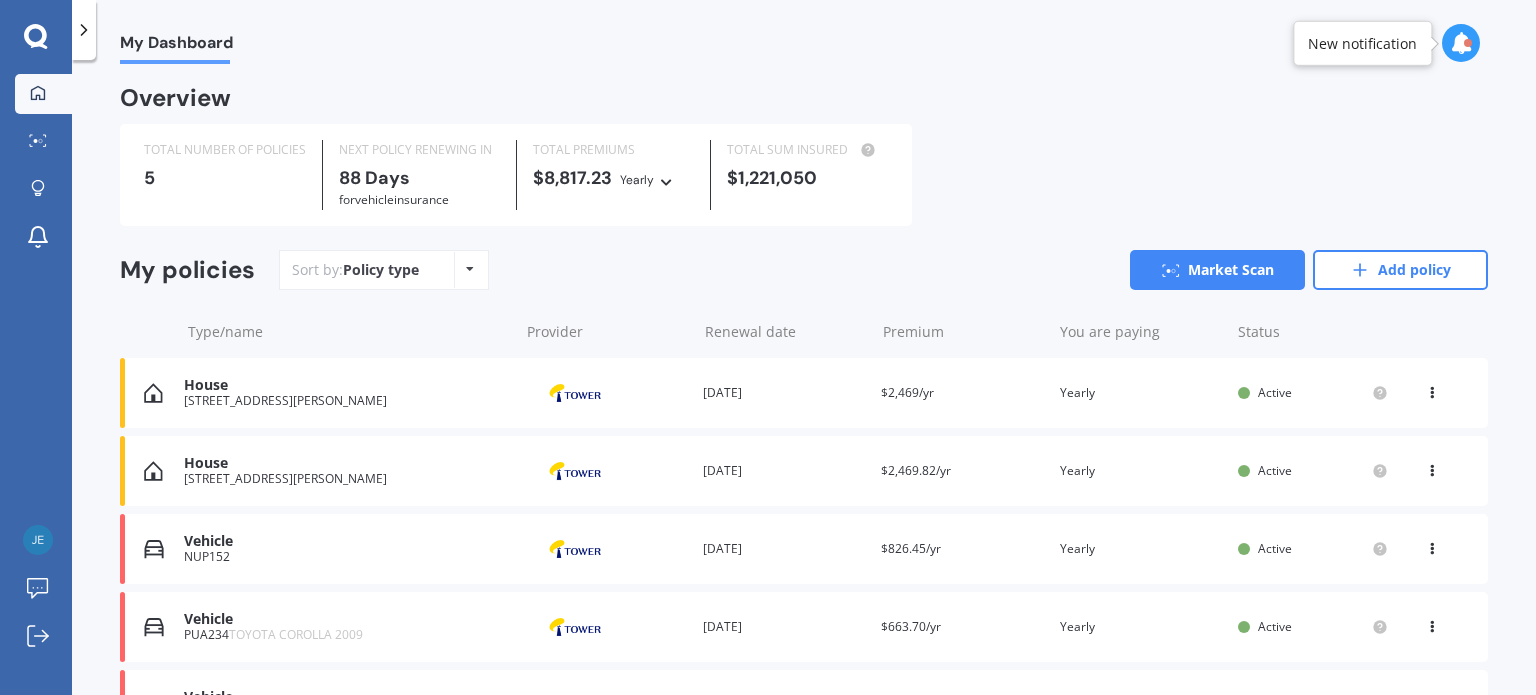 scroll, scrollTop: 130, scrollLeft: 0, axis: vertical 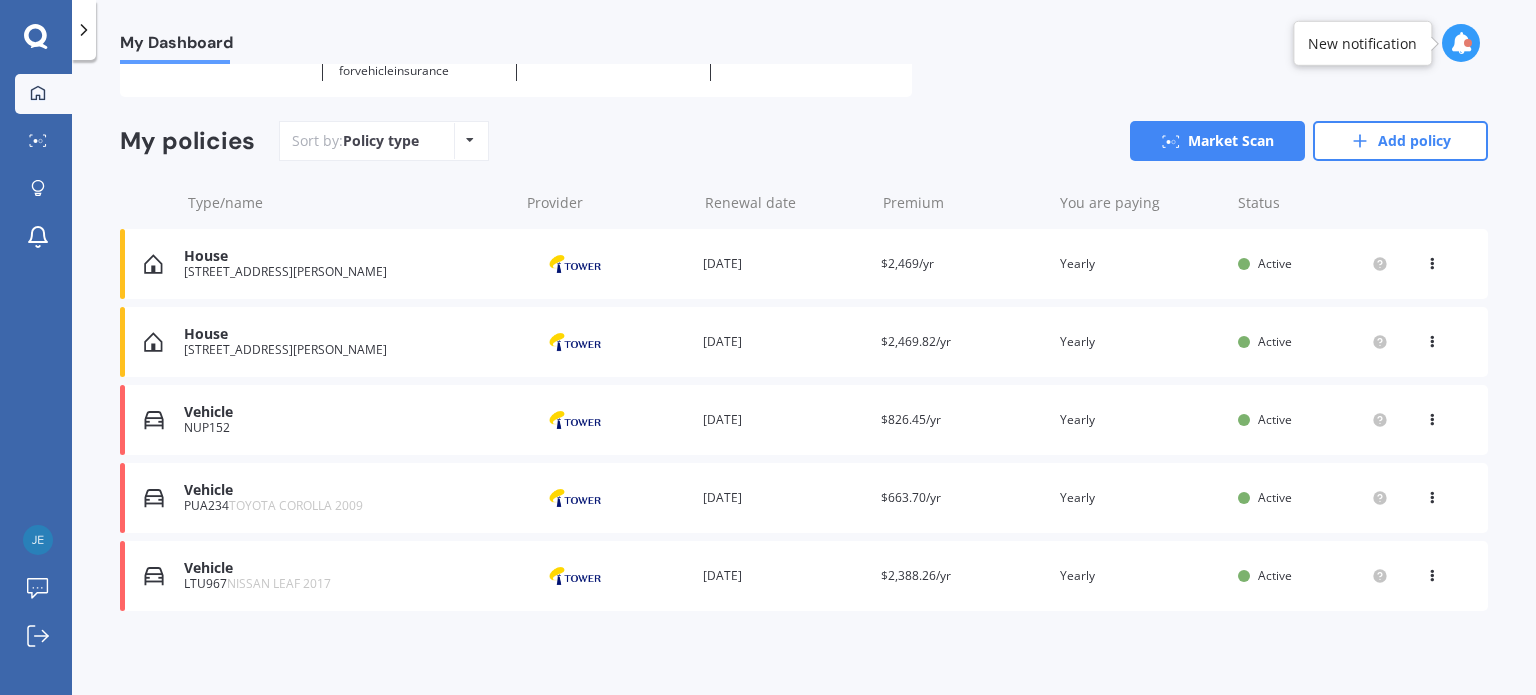 click on "Vehicle" at bounding box center [346, 412] 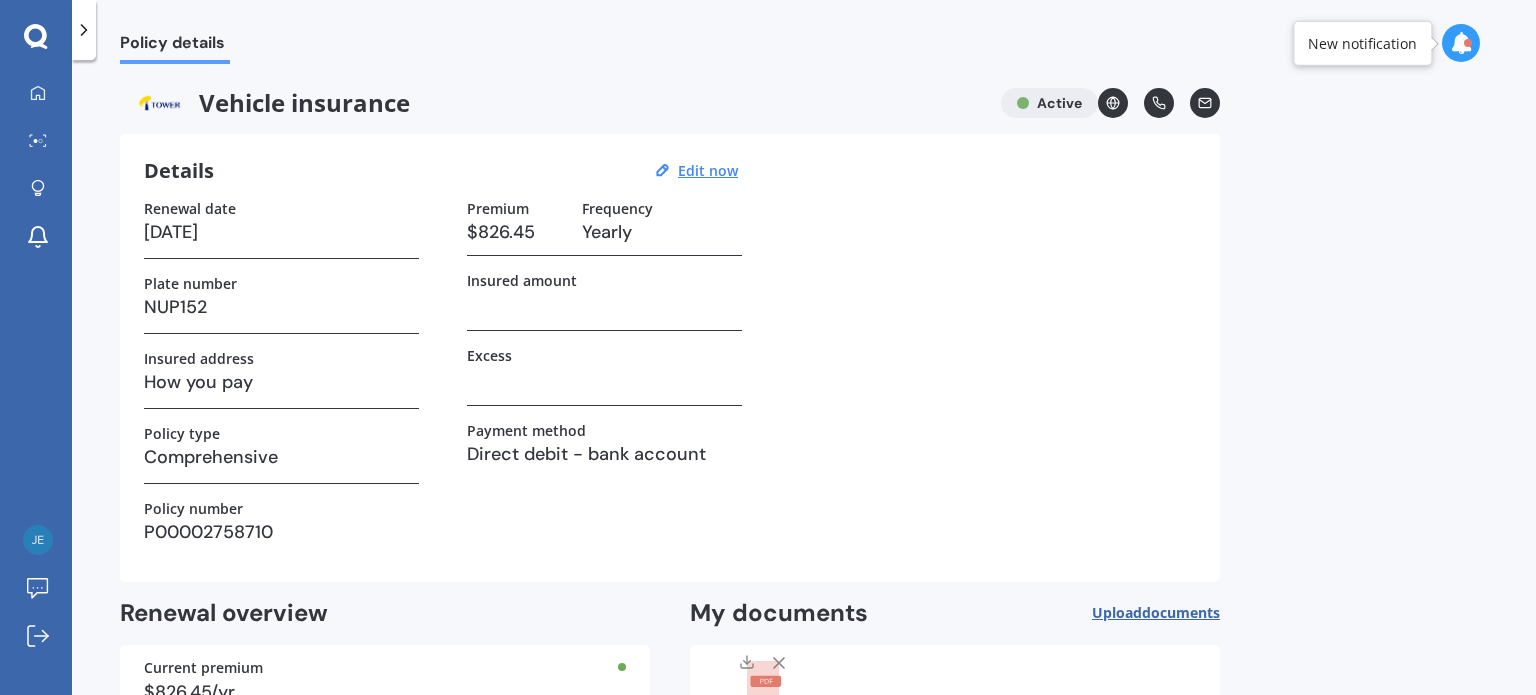 scroll, scrollTop: 146, scrollLeft: 0, axis: vertical 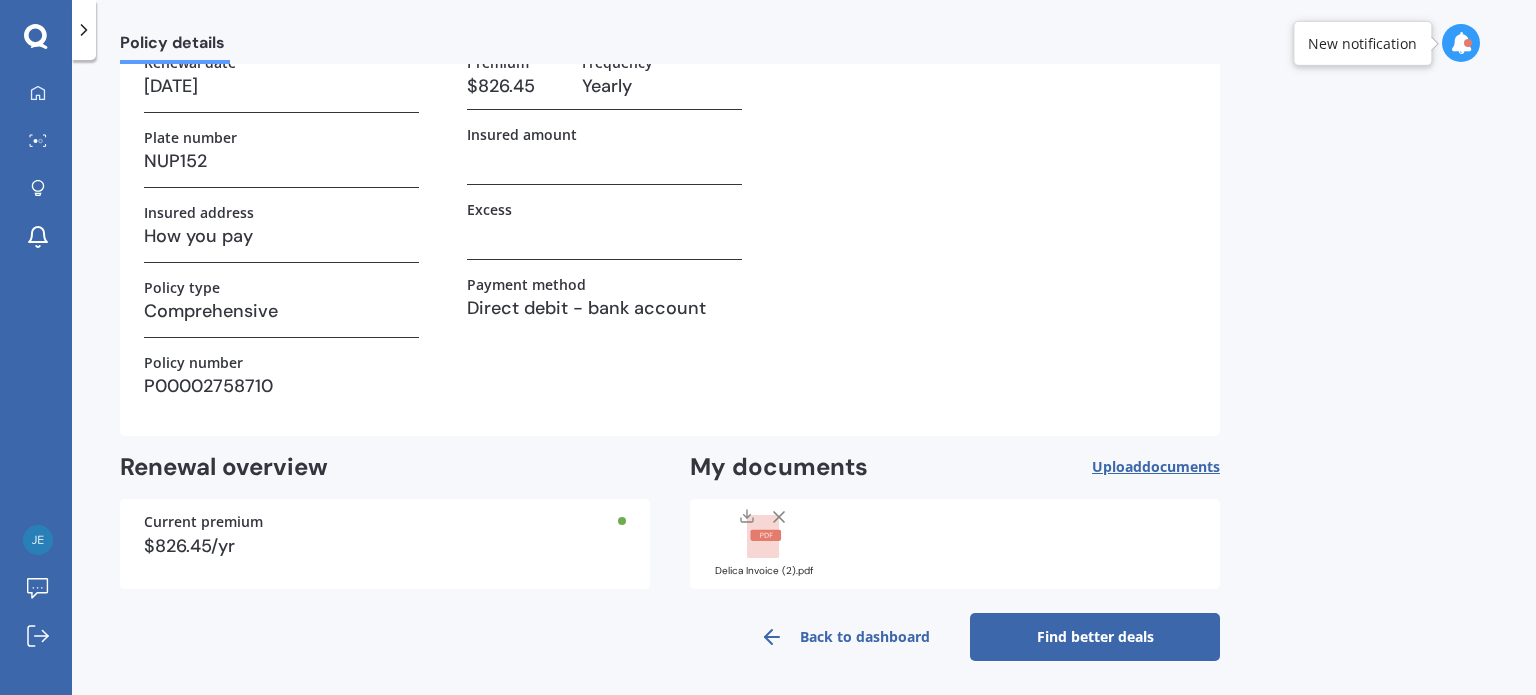 click on "Find better deals" at bounding box center [1095, 637] 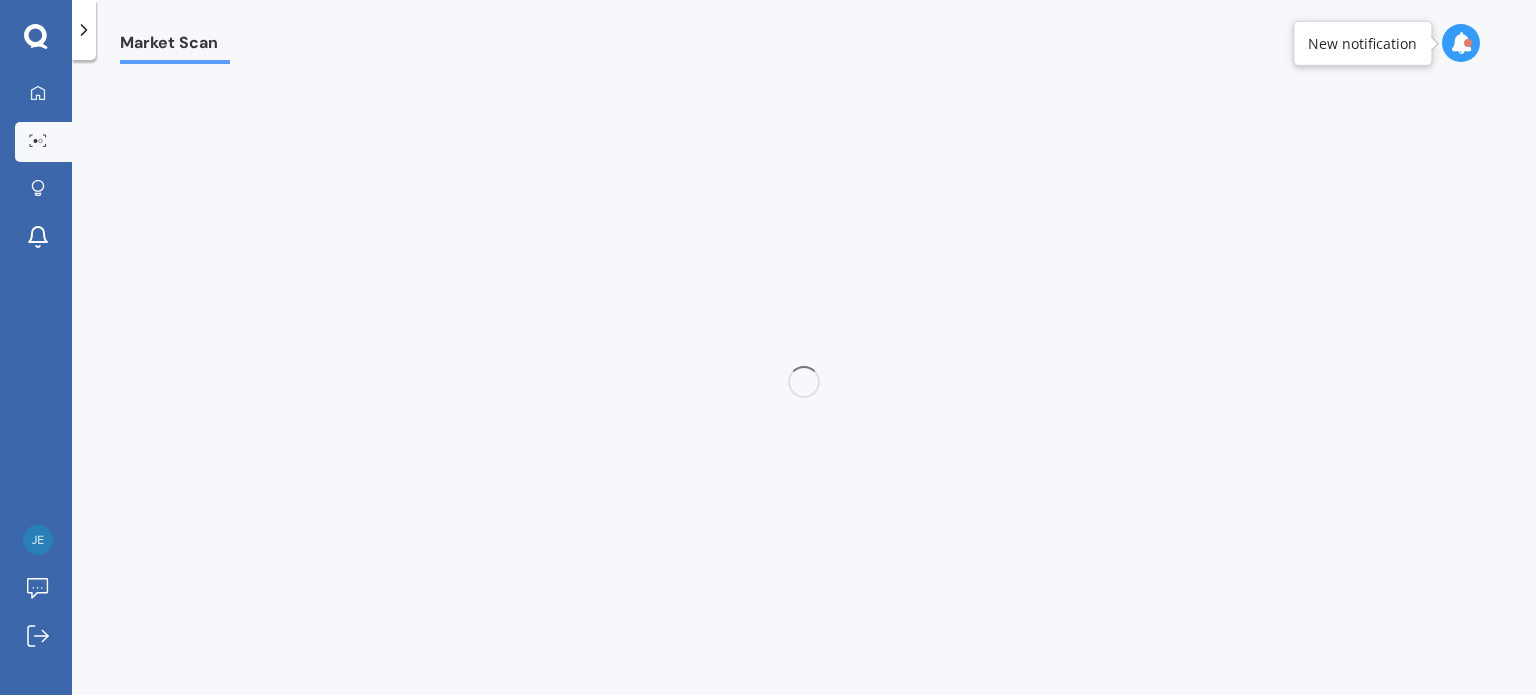 scroll, scrollTop: 0, scrollLeft: 0, axis: both 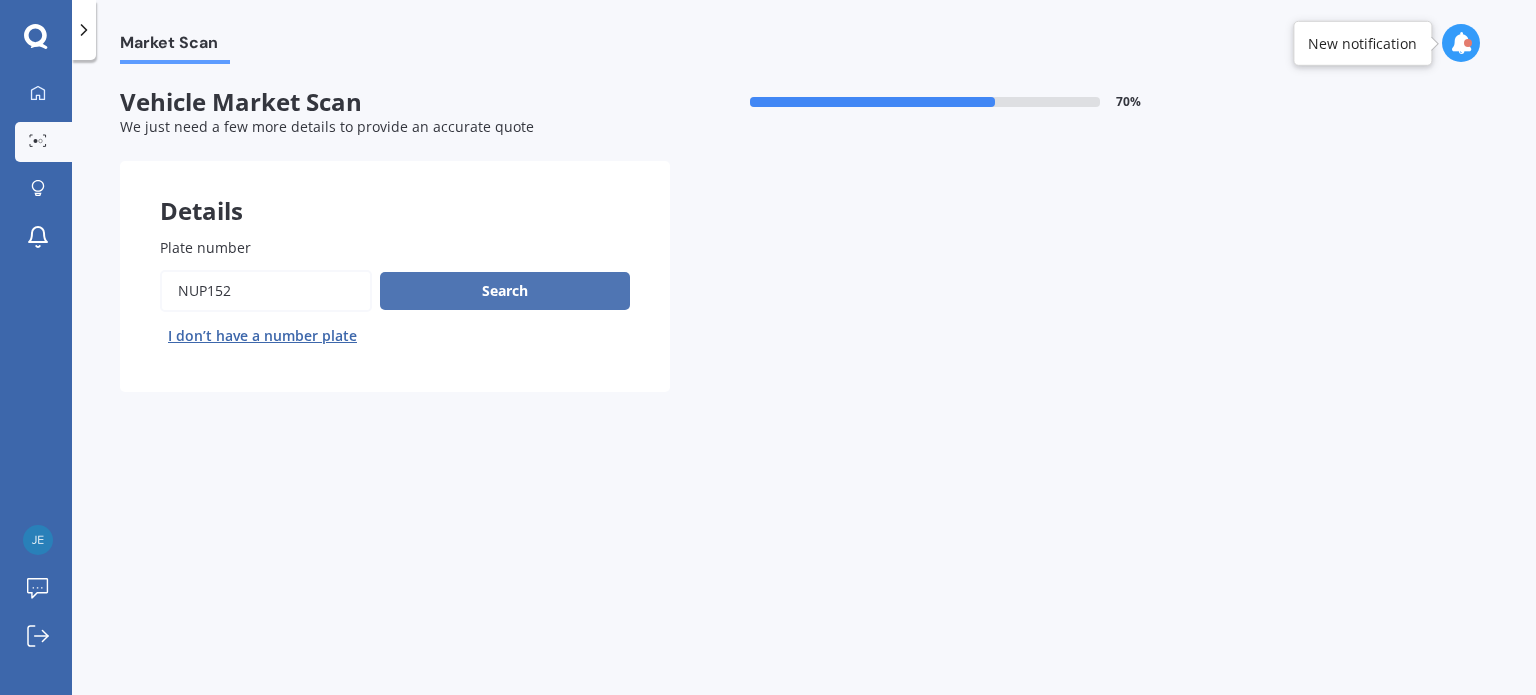 click on "Search" at bounding box center [505, 291] 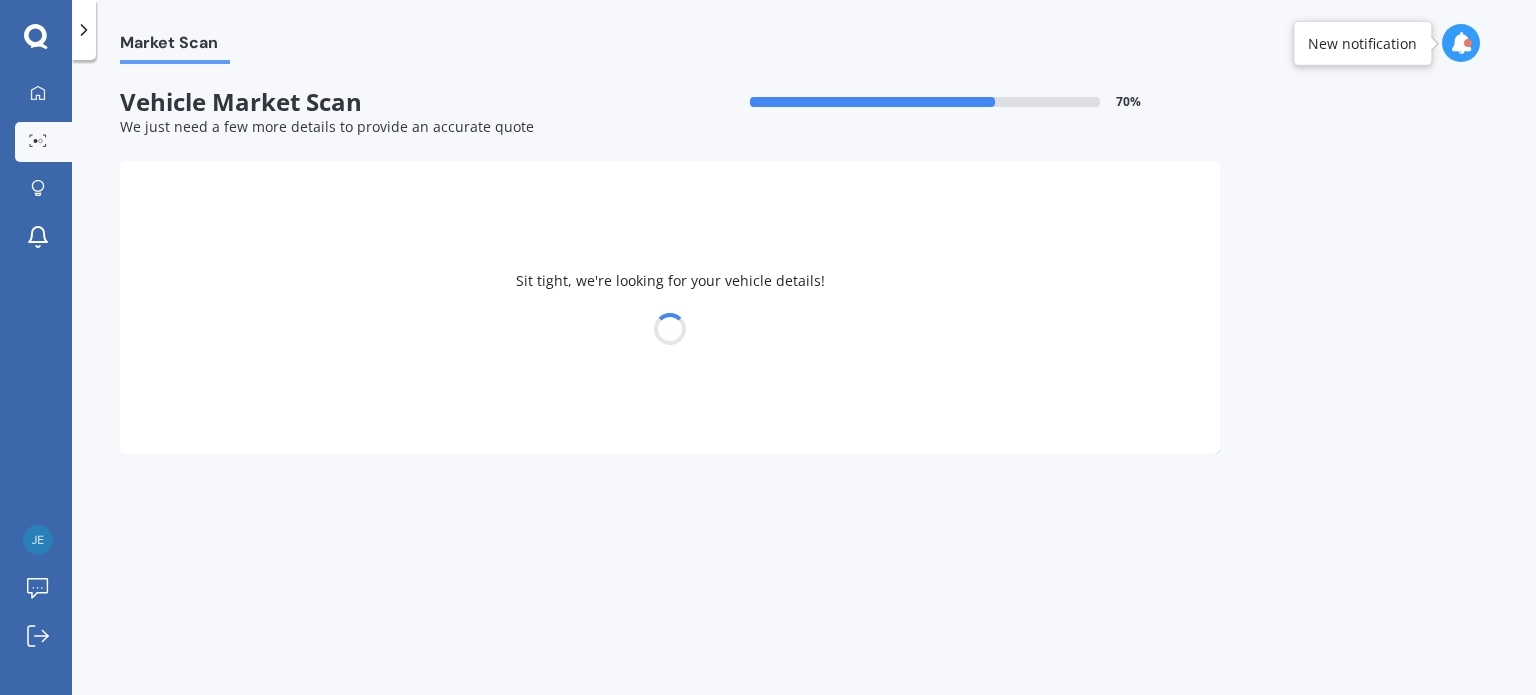 select on "MITSUBISHI" 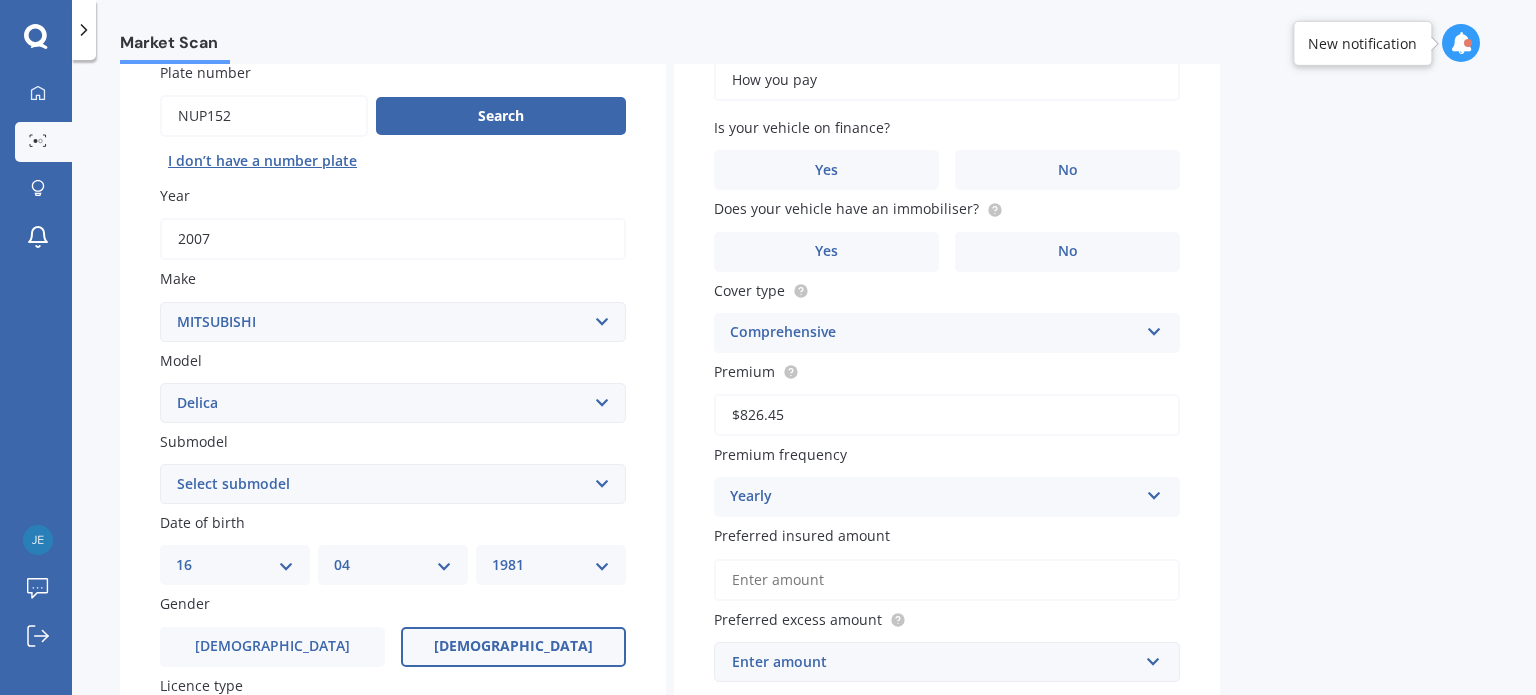 scroll, scrollTop: 0, scrollLeft: 0, axis: both 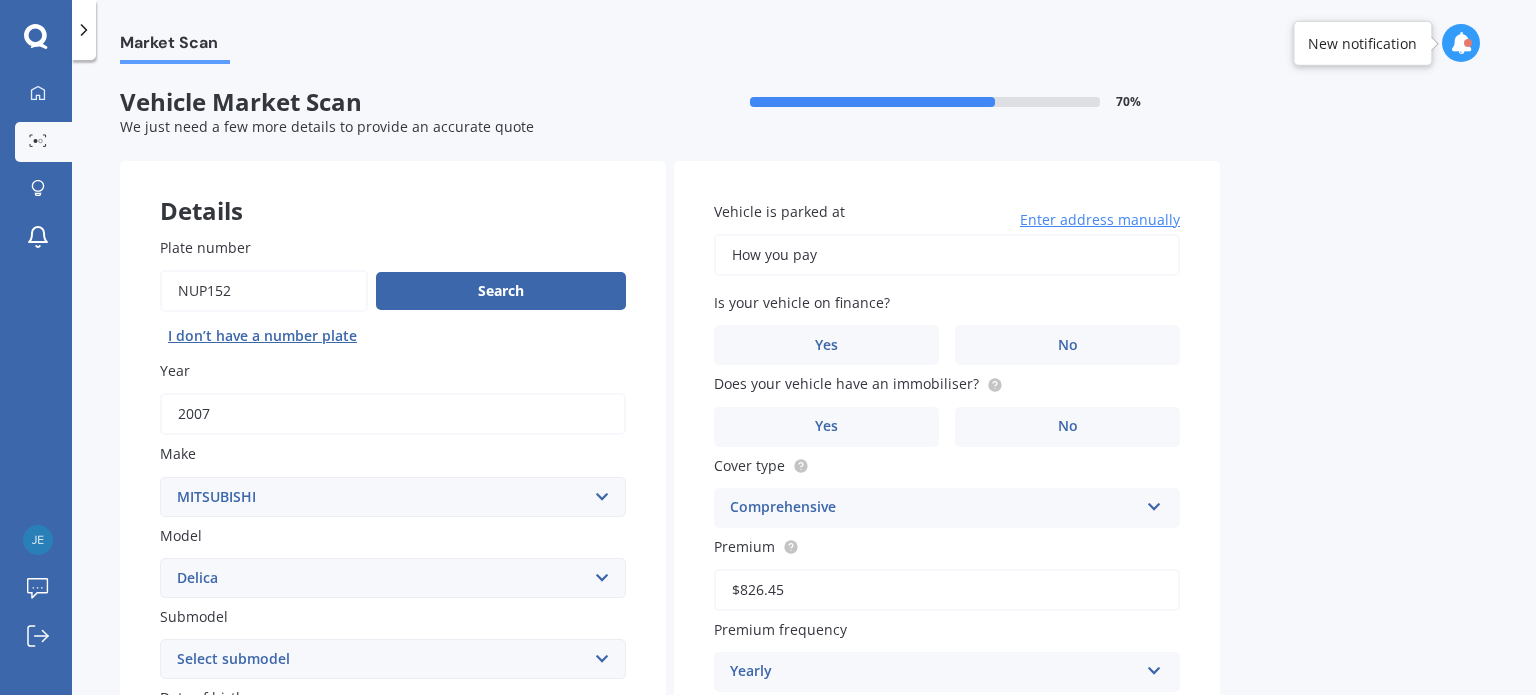 drag, startPoint x: 827, startPoint y: 254, endPoint x: 673, endPoint y: 235, distance: 155.16765 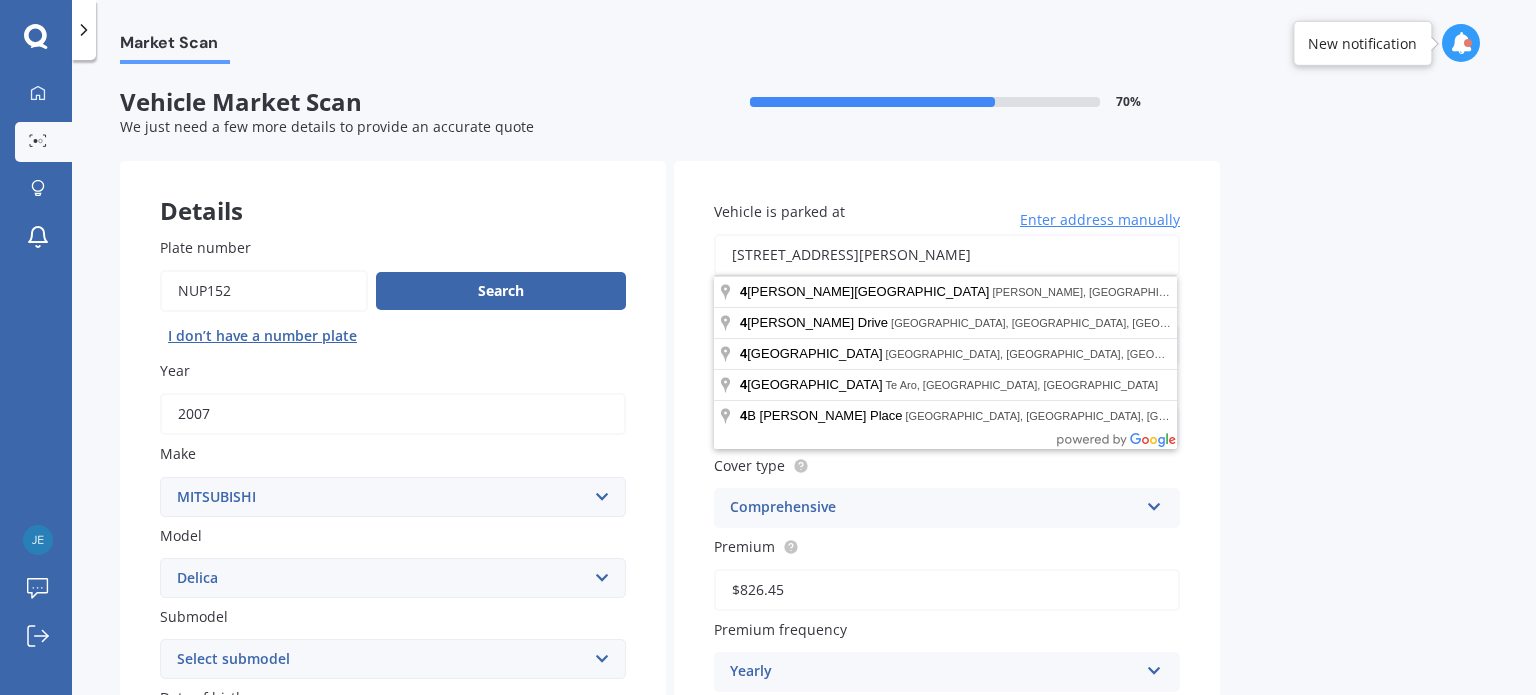 click on "[STREET_ADDRESS][PERSON_NAME]" at bounding box center (947, 255) 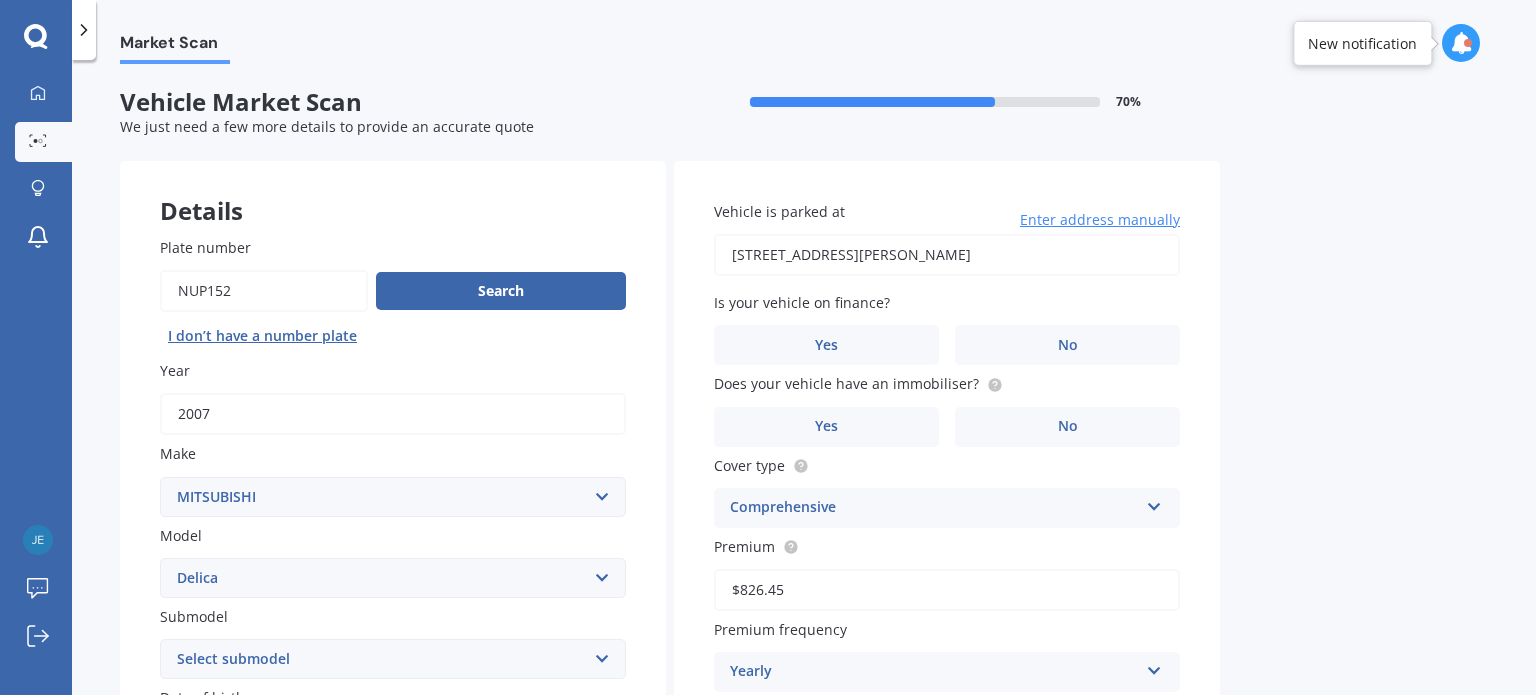 type on "[STREET_ADDRESS][PERSON_NAME]" 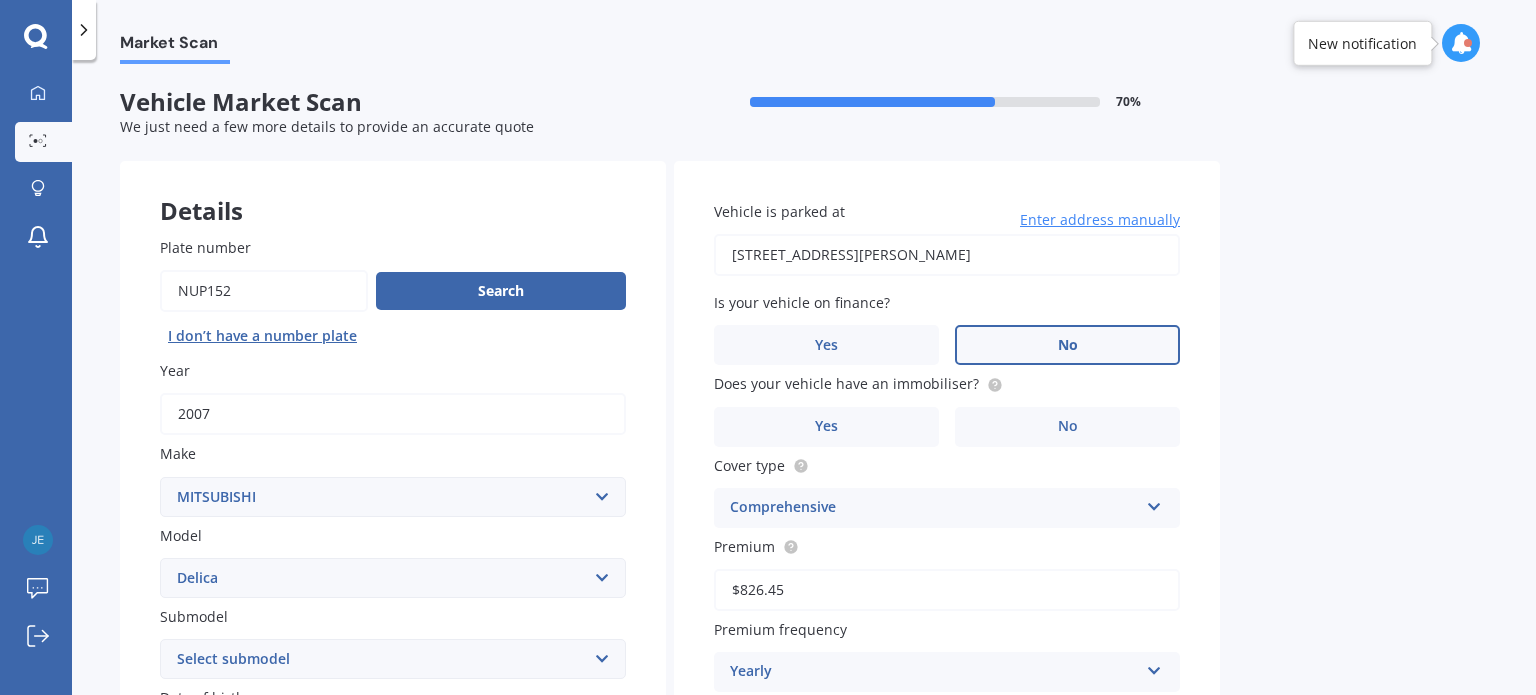 click on "No" at bounding box center (1067, 345) 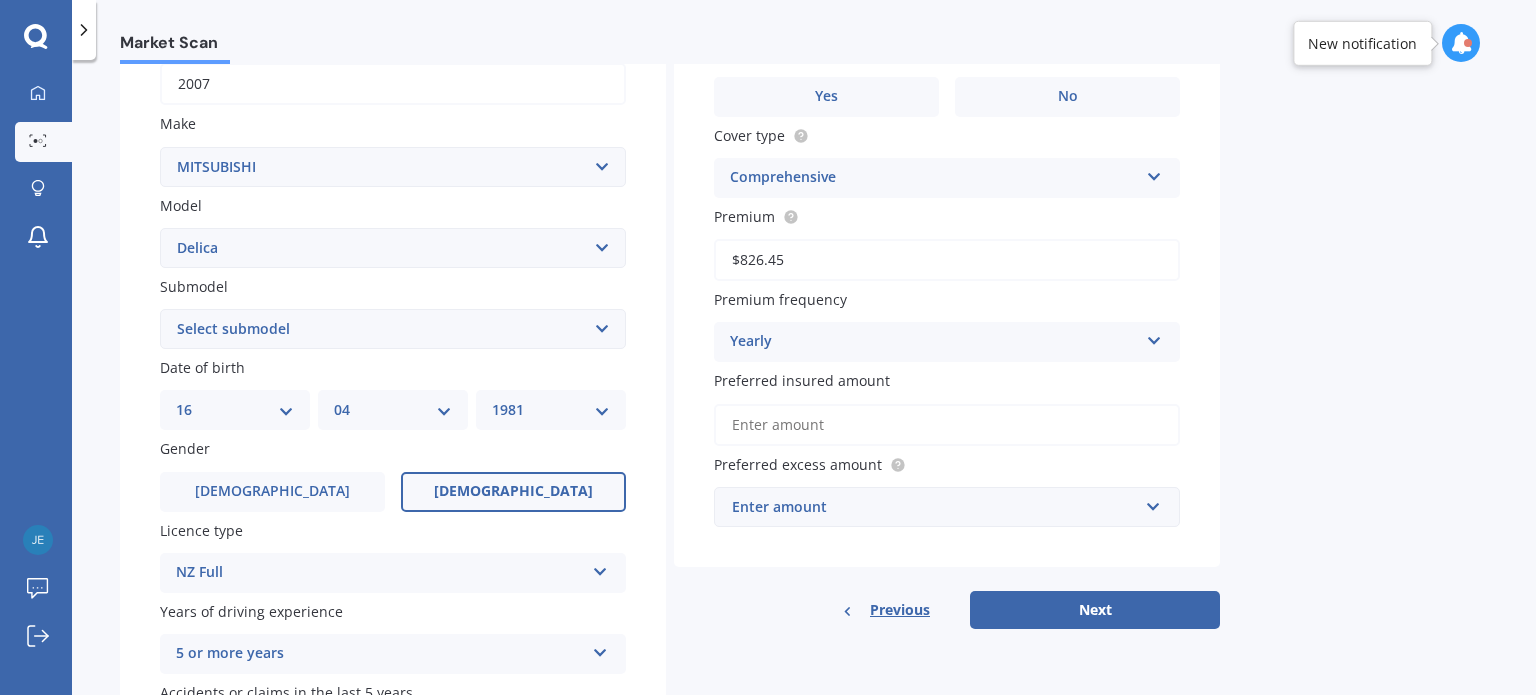 scroll, scrollTop: 332, scrollLeft: 0, axis: vertical 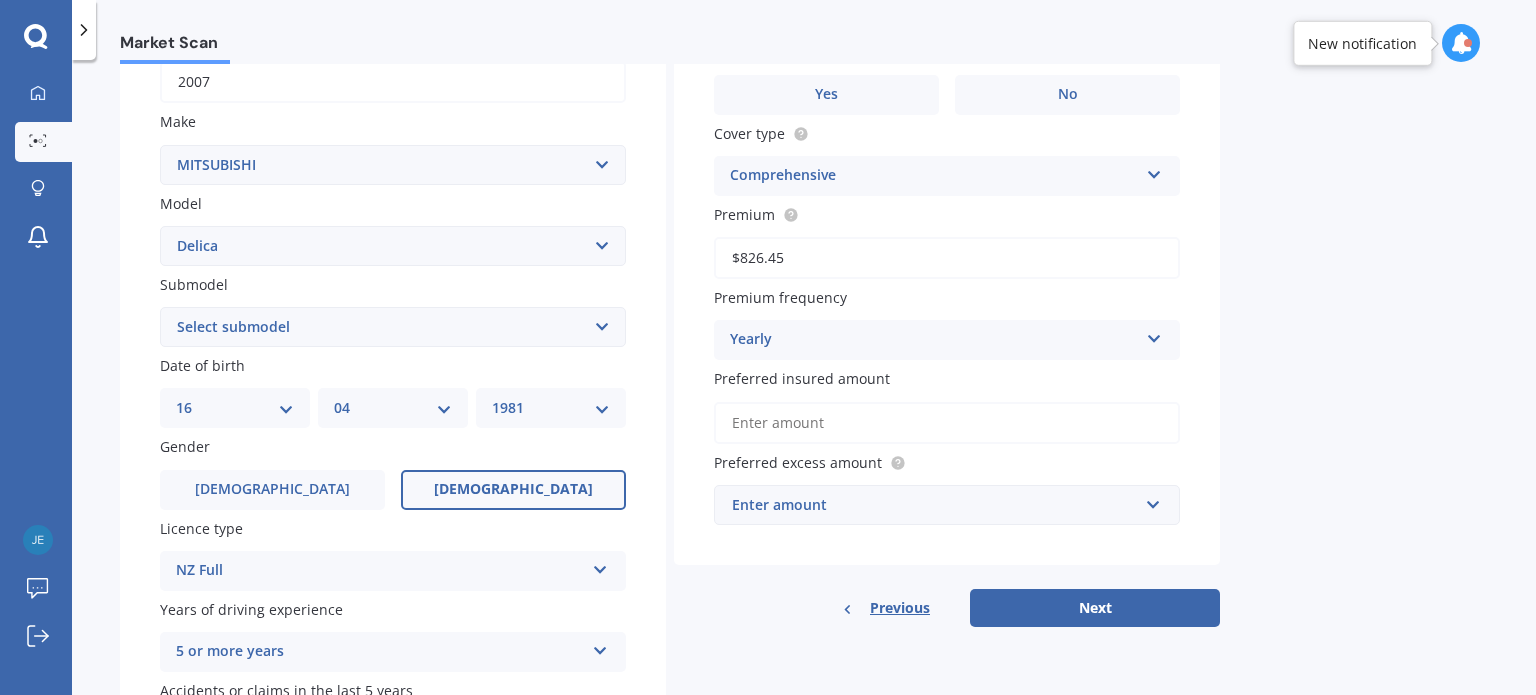 click on "Select submodel Diesel Non-Turbo Diesel Turbo Petrol Non-Turbo Petrol Non-Turbo 4WD Petrol Turbo" at bounding box center [393, 327] 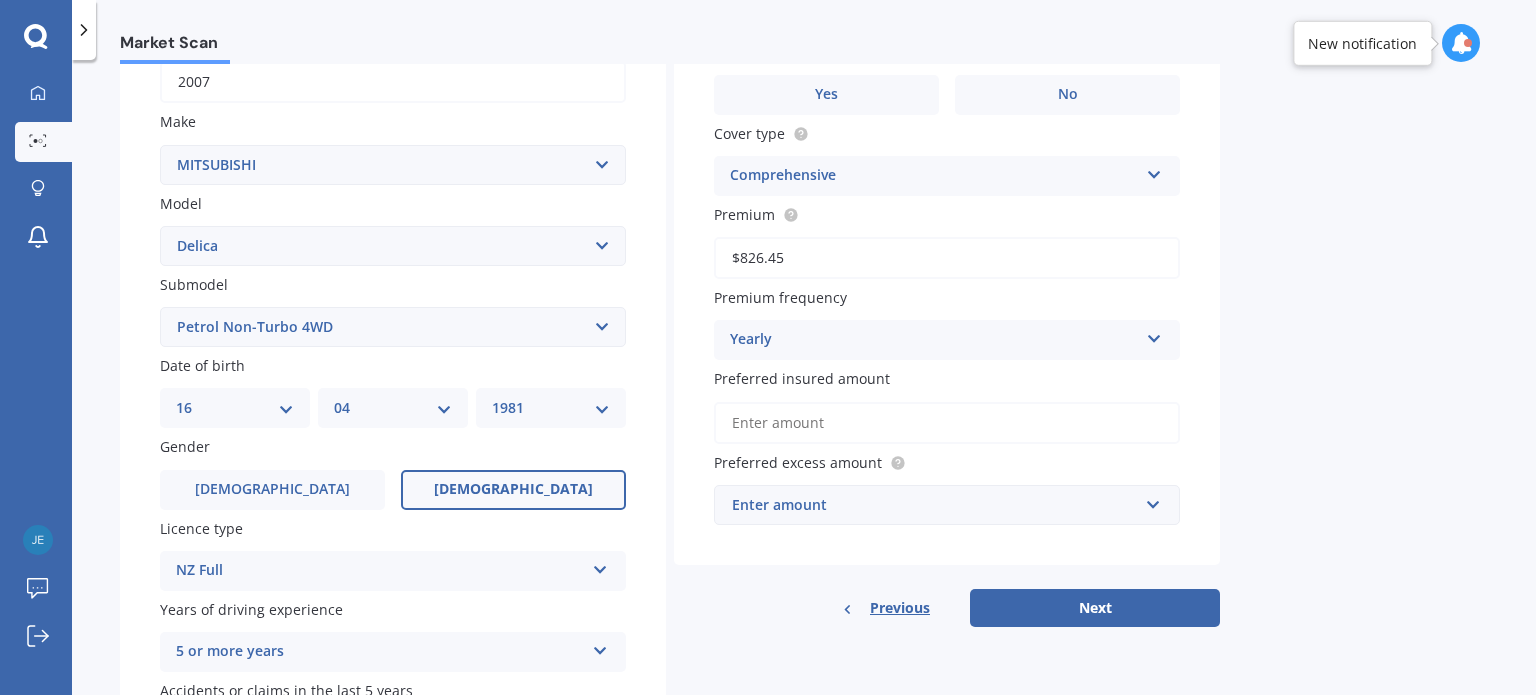 click on "Select submodel Diesel Non-Turbo Diesel Turbo Petrol Non-Turbo Petrol Non-Turbo 4WD Petrol Turbo" at bounding box center [393, 327] 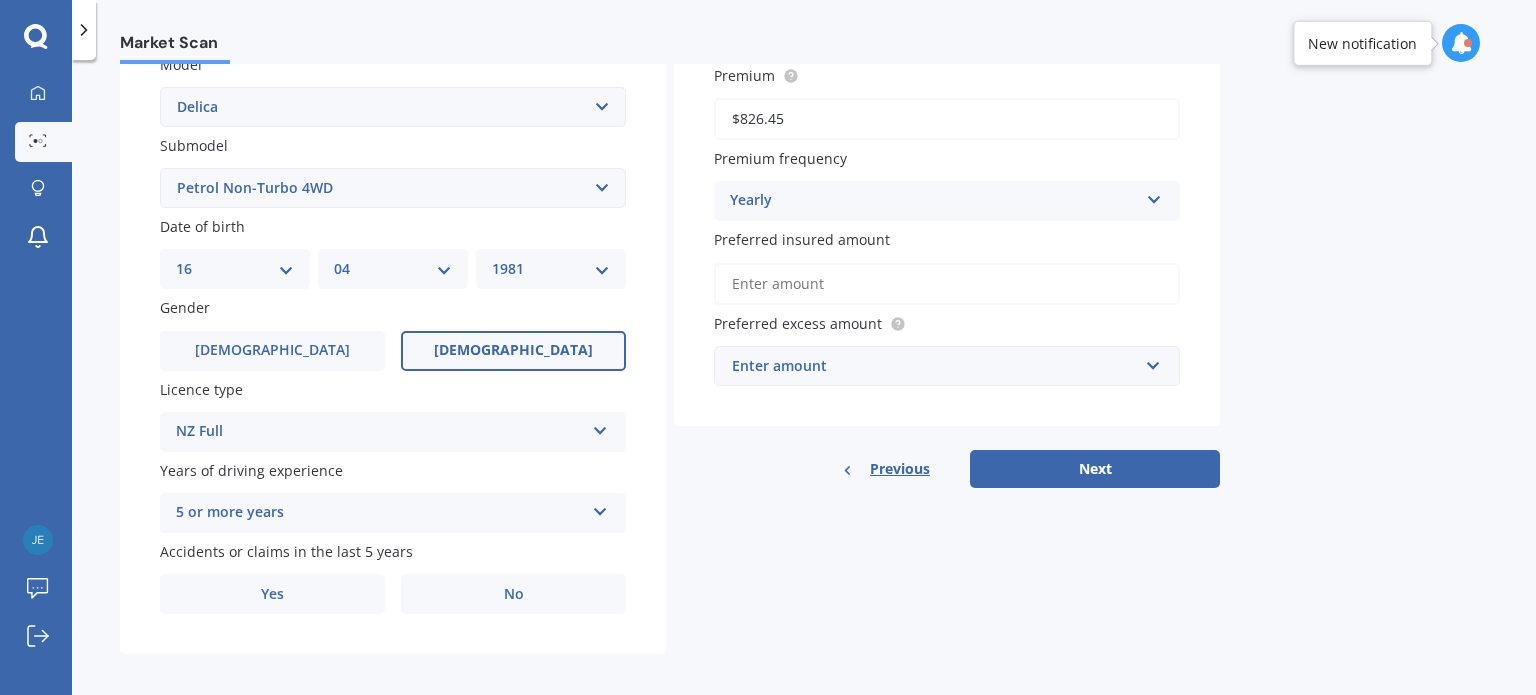 scroll, scrollTop: 482, scrollLeft: 0, axis: vertical 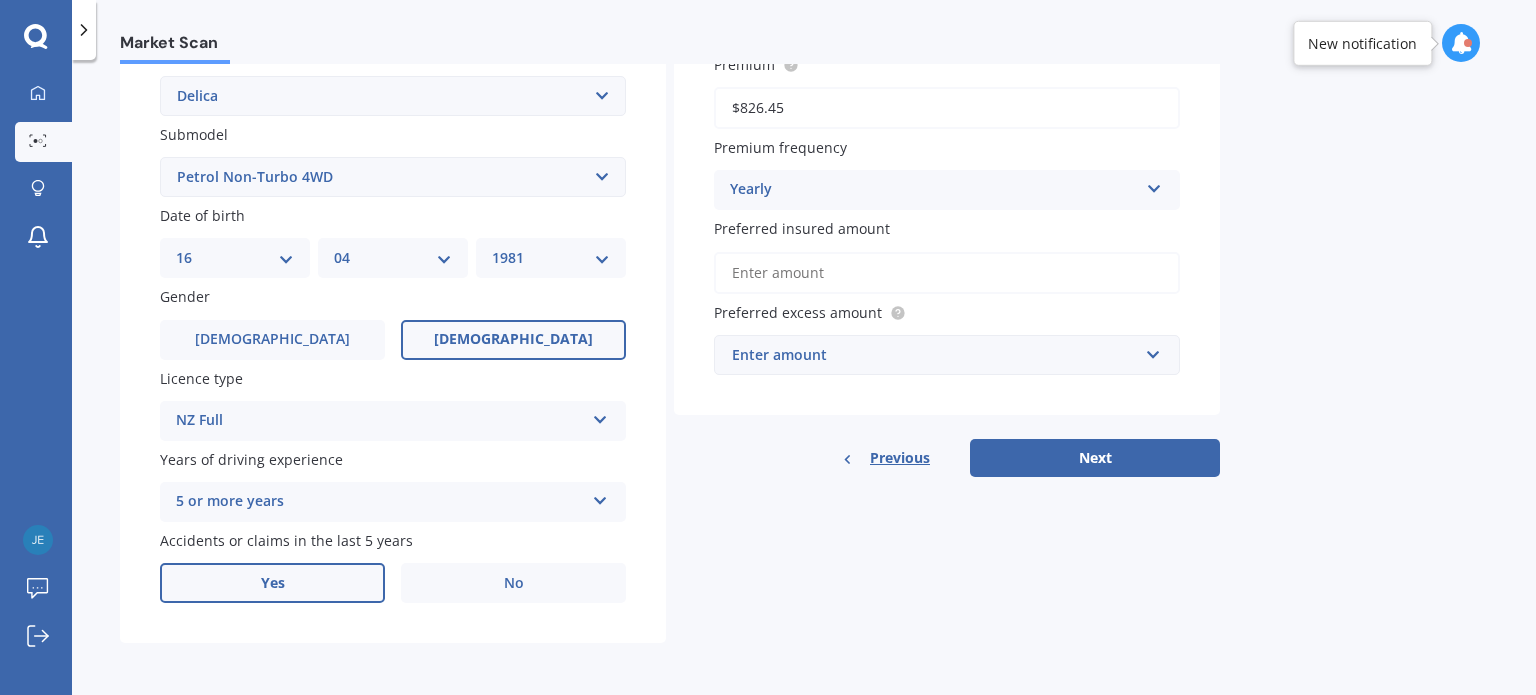 click on "Yes" at bounding box center (272, 583) 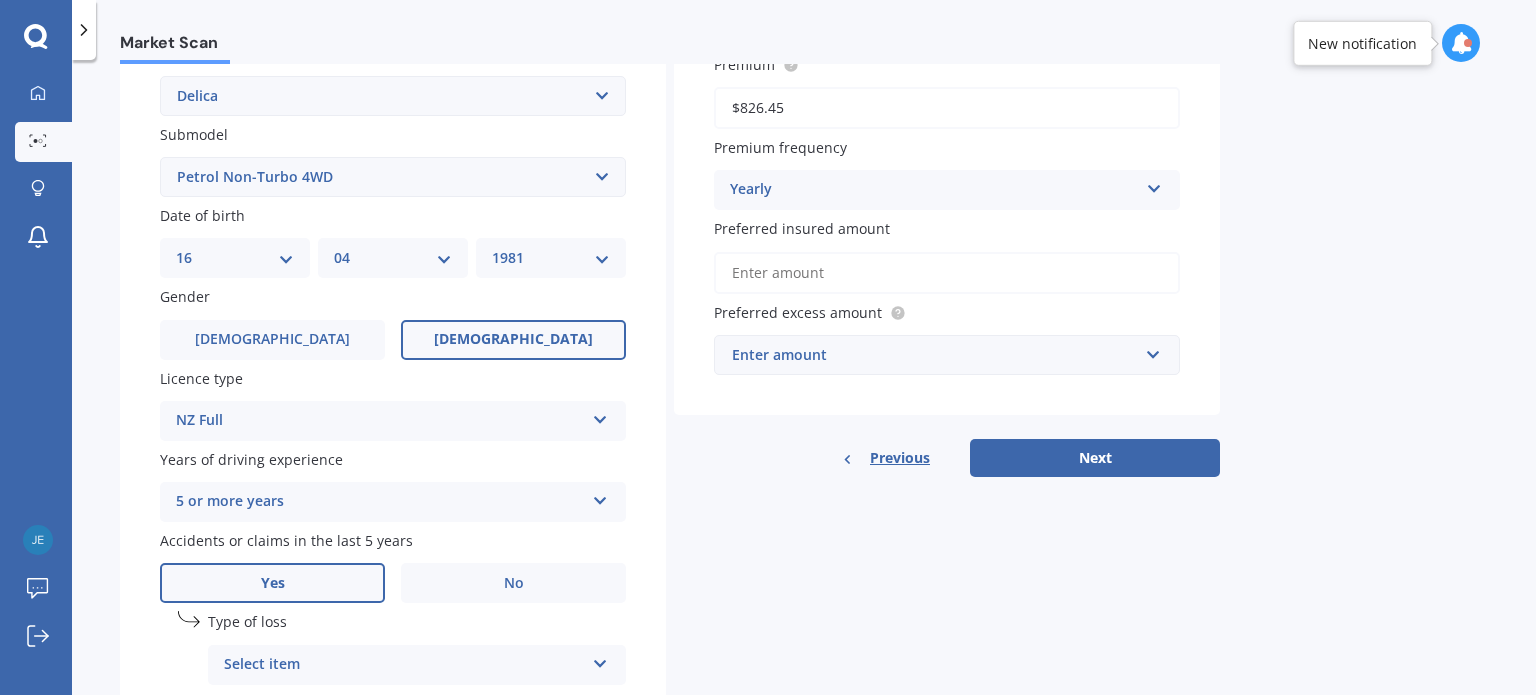 scroll, scrollTop: 699, scrollLeft: 0, axis: vertical 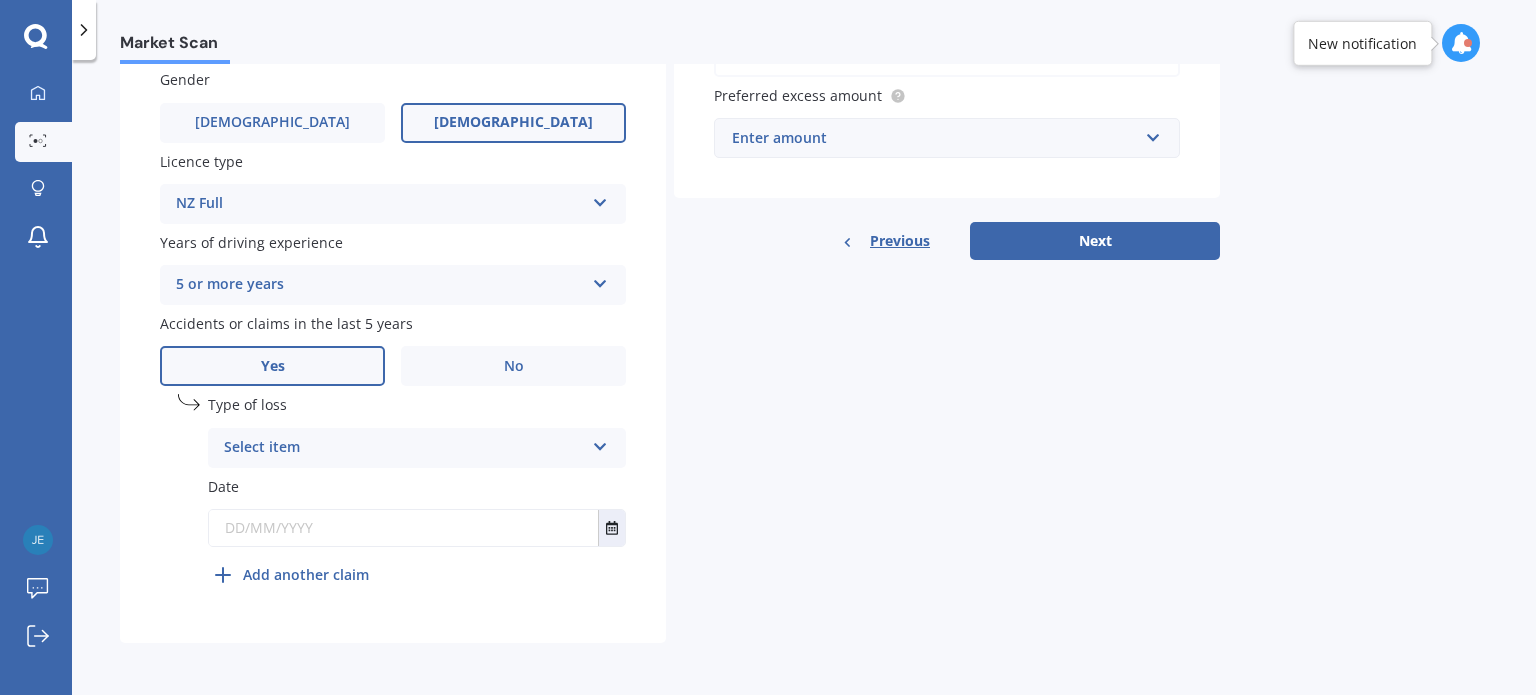 click on "Select item" at bounding box center (404, 448) 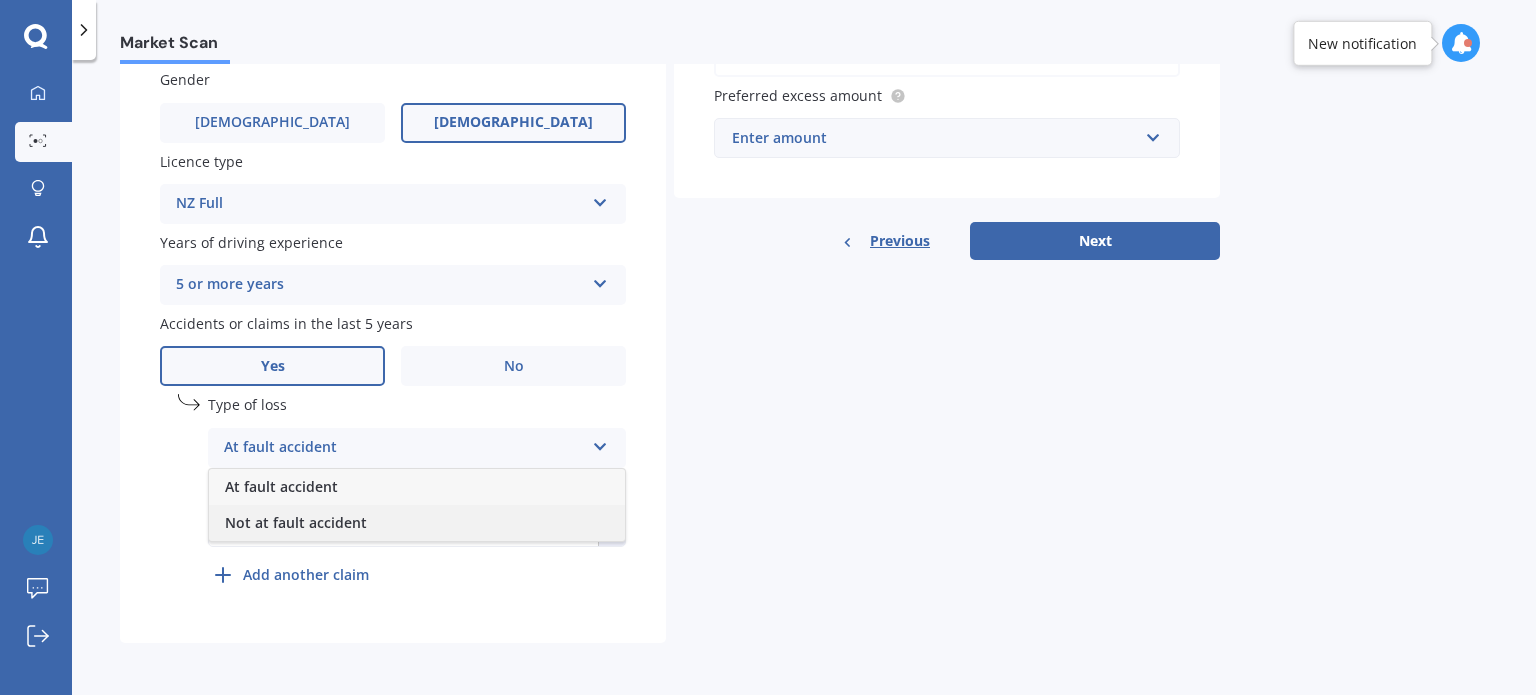 click on "Not at fault accident" at bounding box center [296, 522] 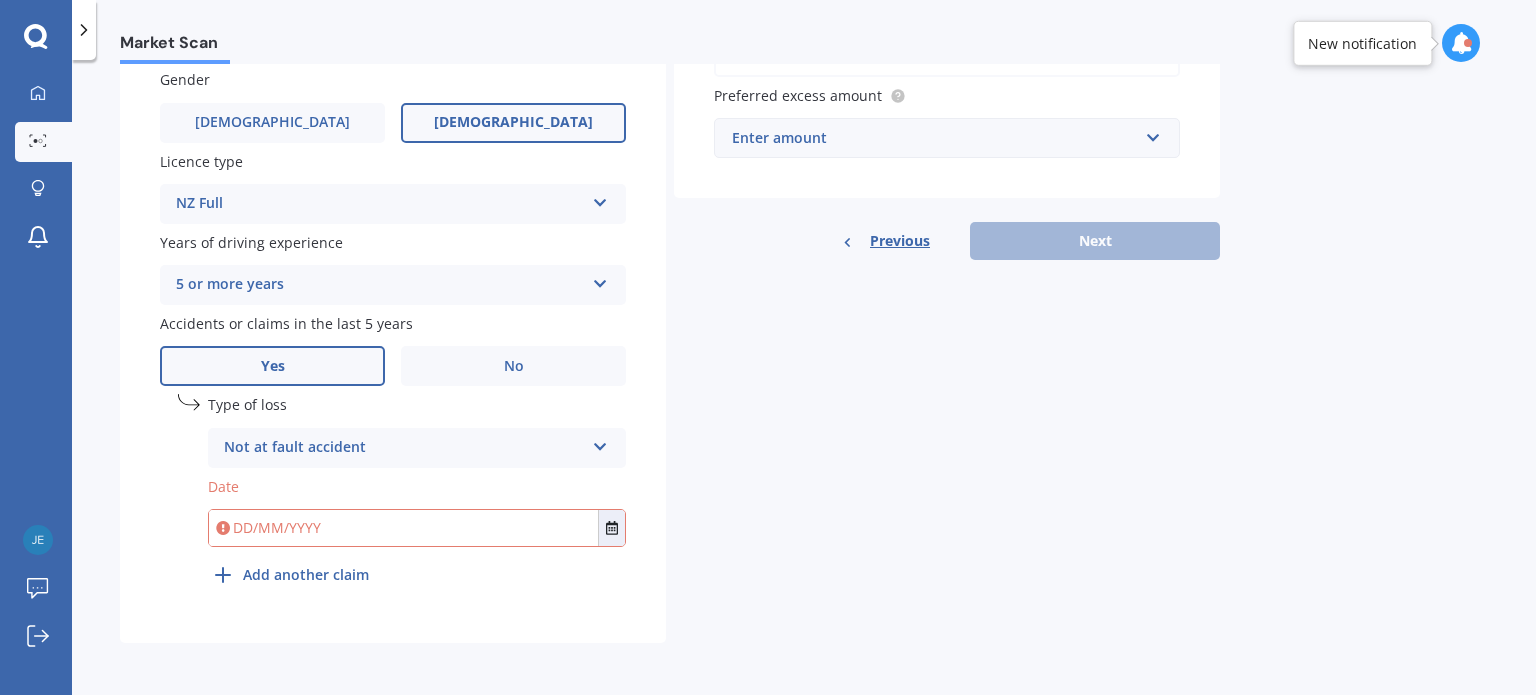 click at bounding box center (403, 528) 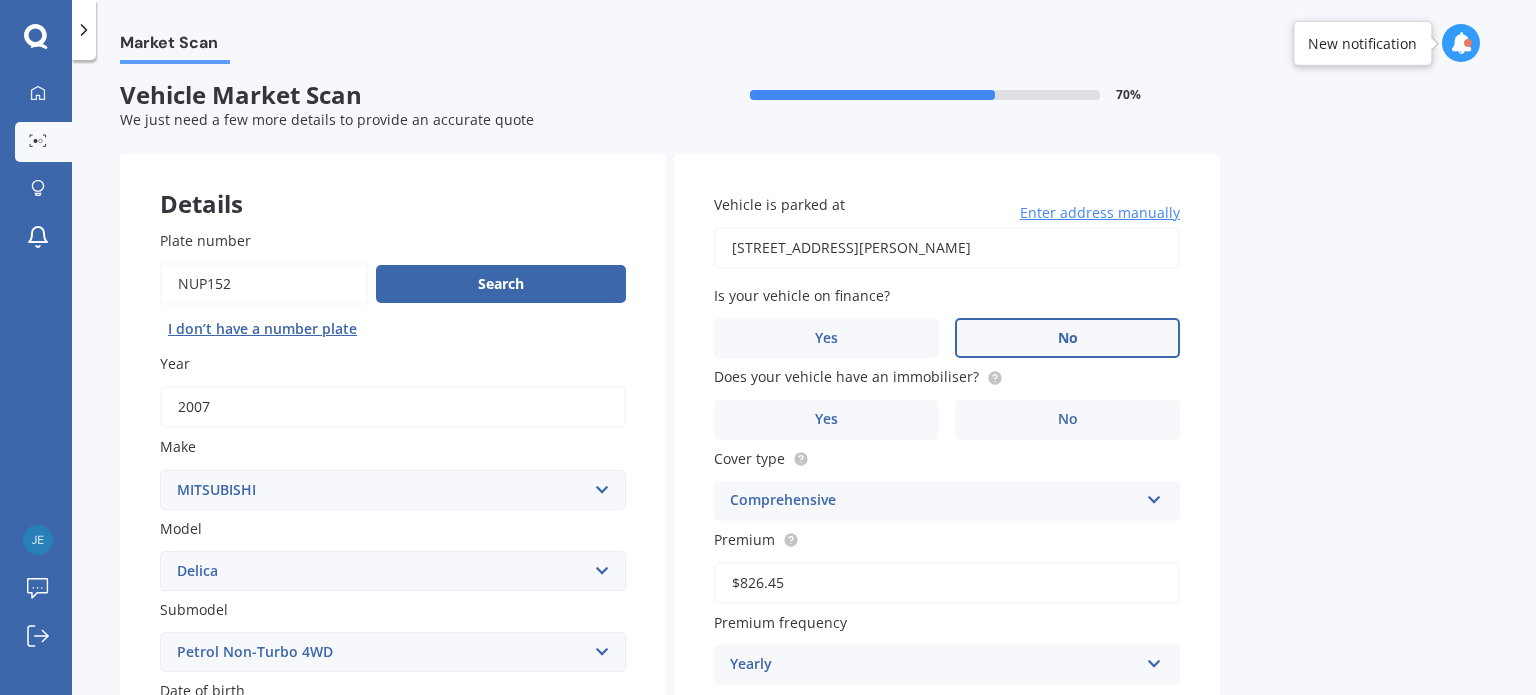 scroll, scrollTop: 0, scrollLeft: 0, axis: both 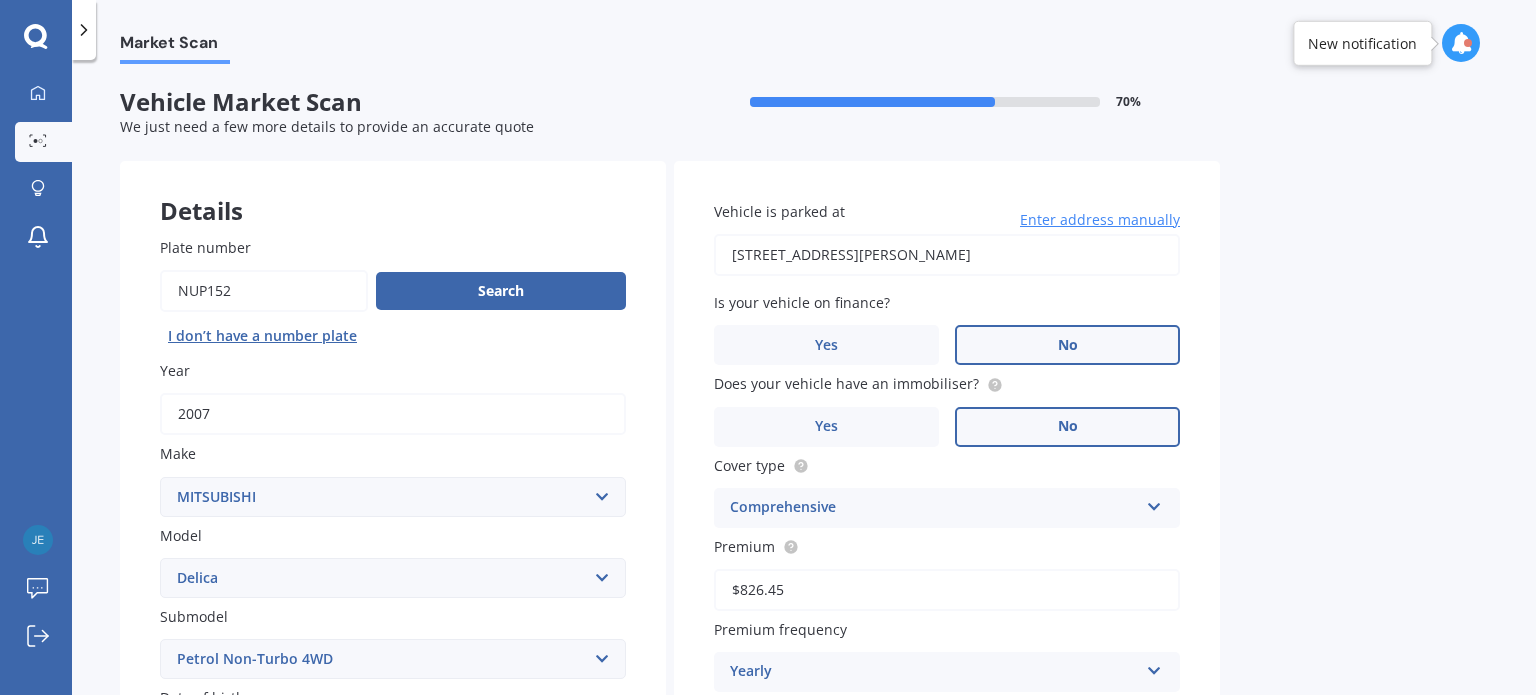 type on "[DATE]" 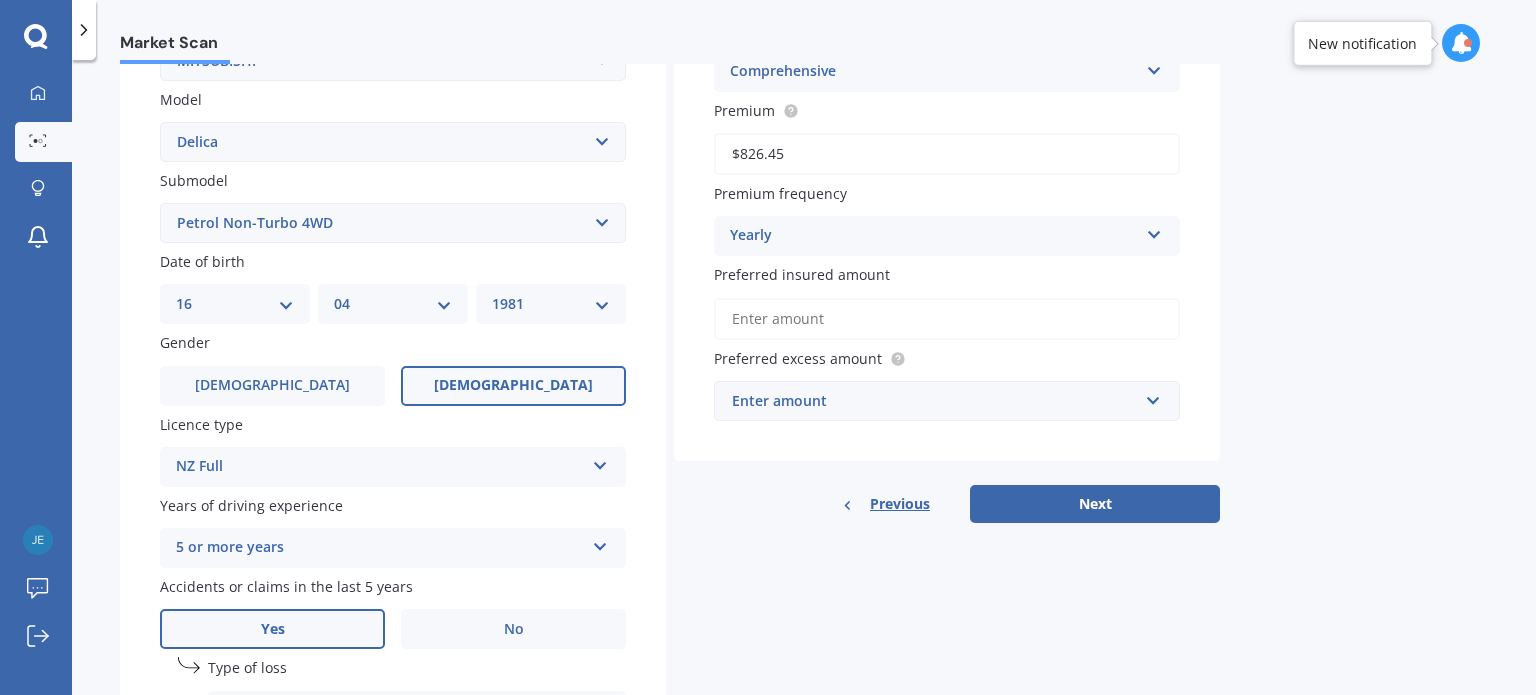 scroll, scrollTop: 436, scrollLeft: 0, axis: vertical 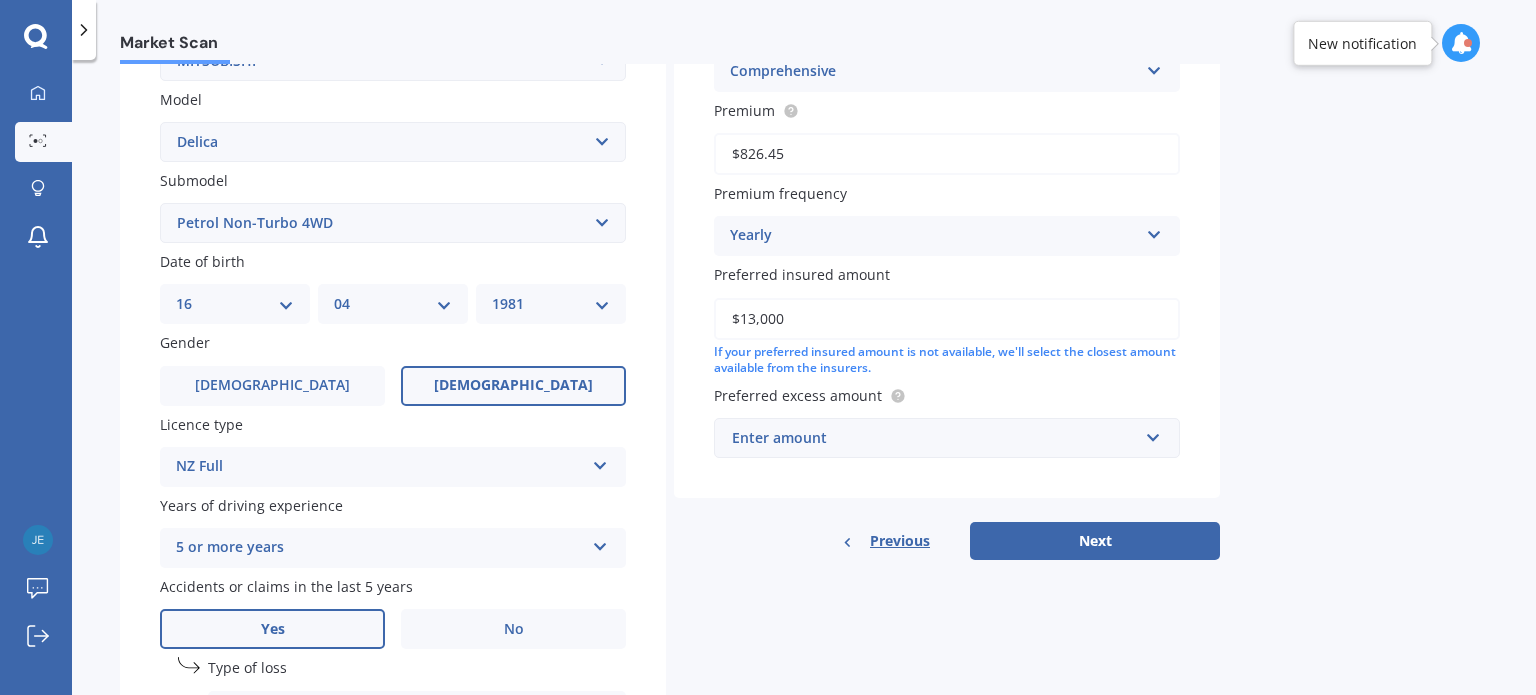 type on "$13,000" 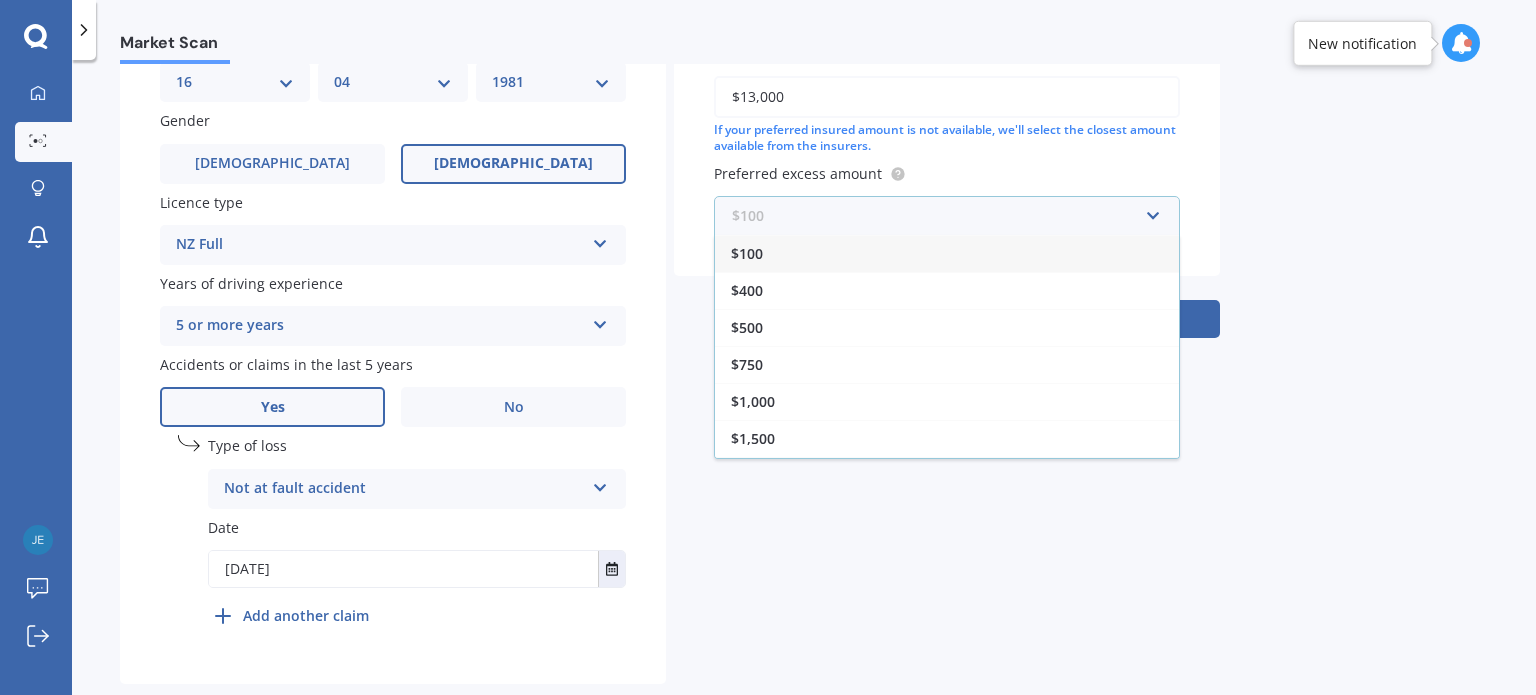scroll, scrollTop: 660, scrollLeft: 0, axis: vertical 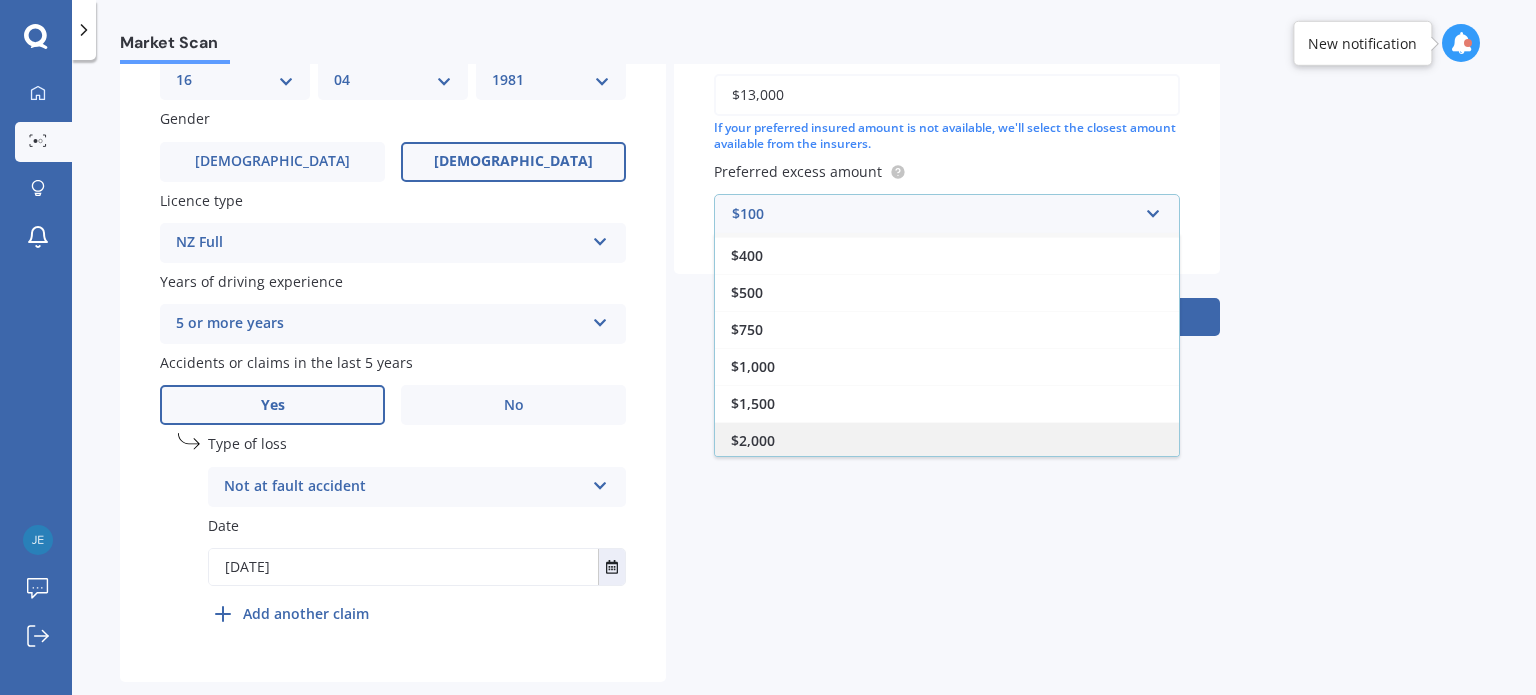 click on "$2,000" at bounding box center (947, 440) 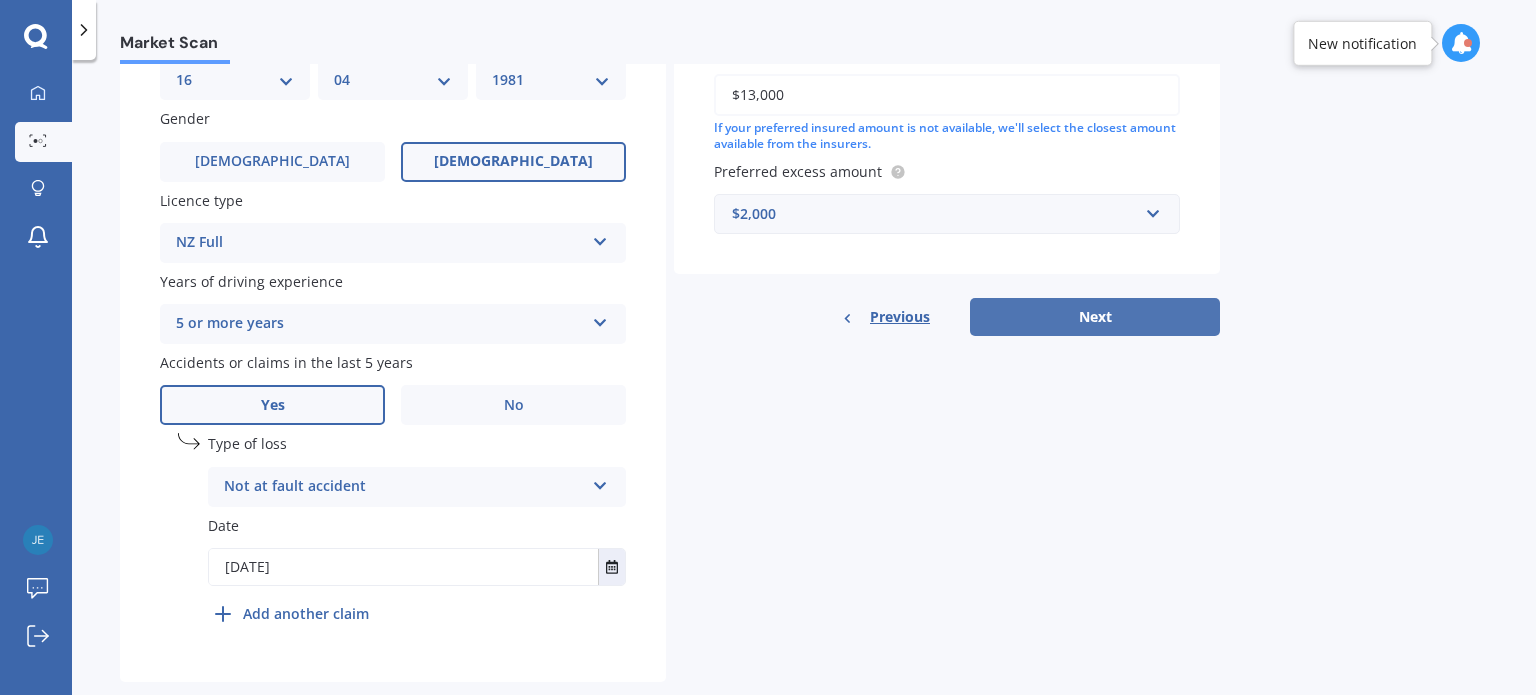 click on "Next" at bounding box center [1095, 317] 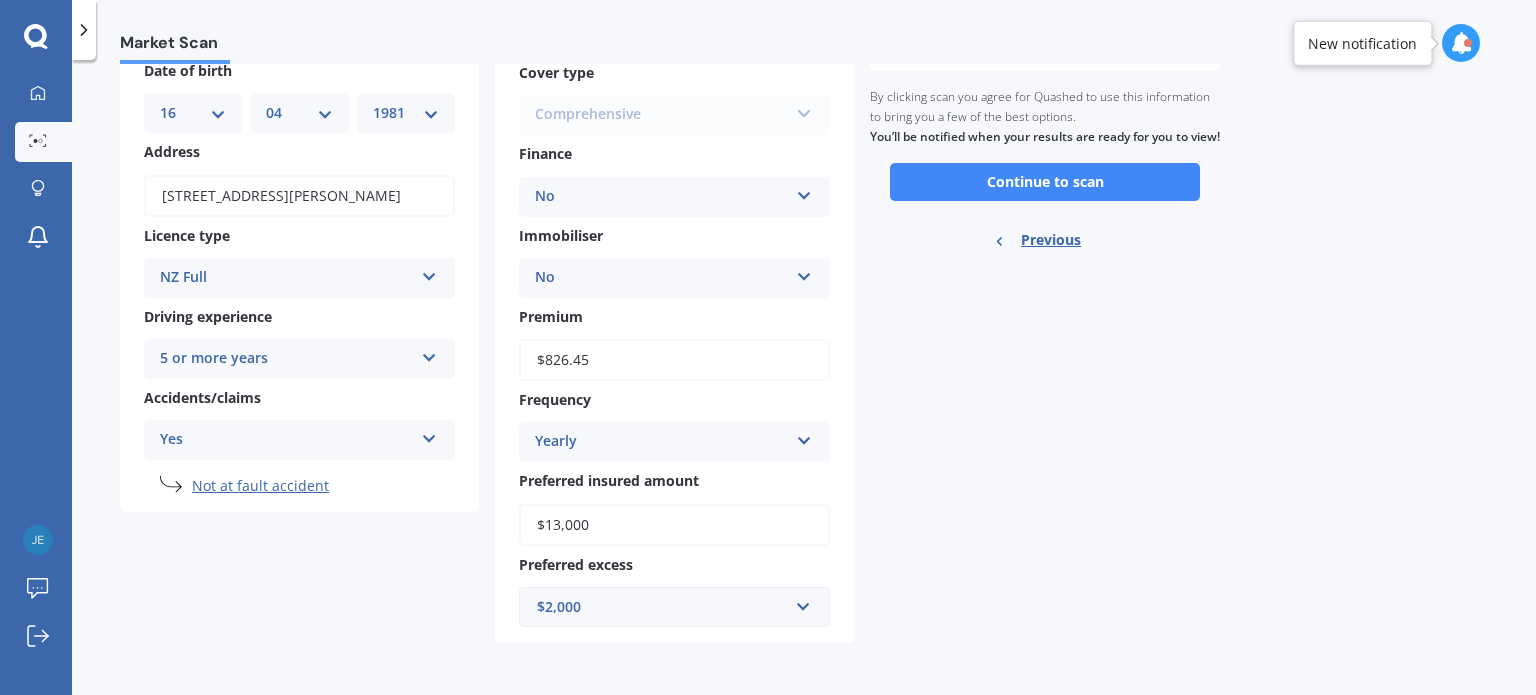 scroll, scrollTop: 0, scrollLeft: 0, axis: both 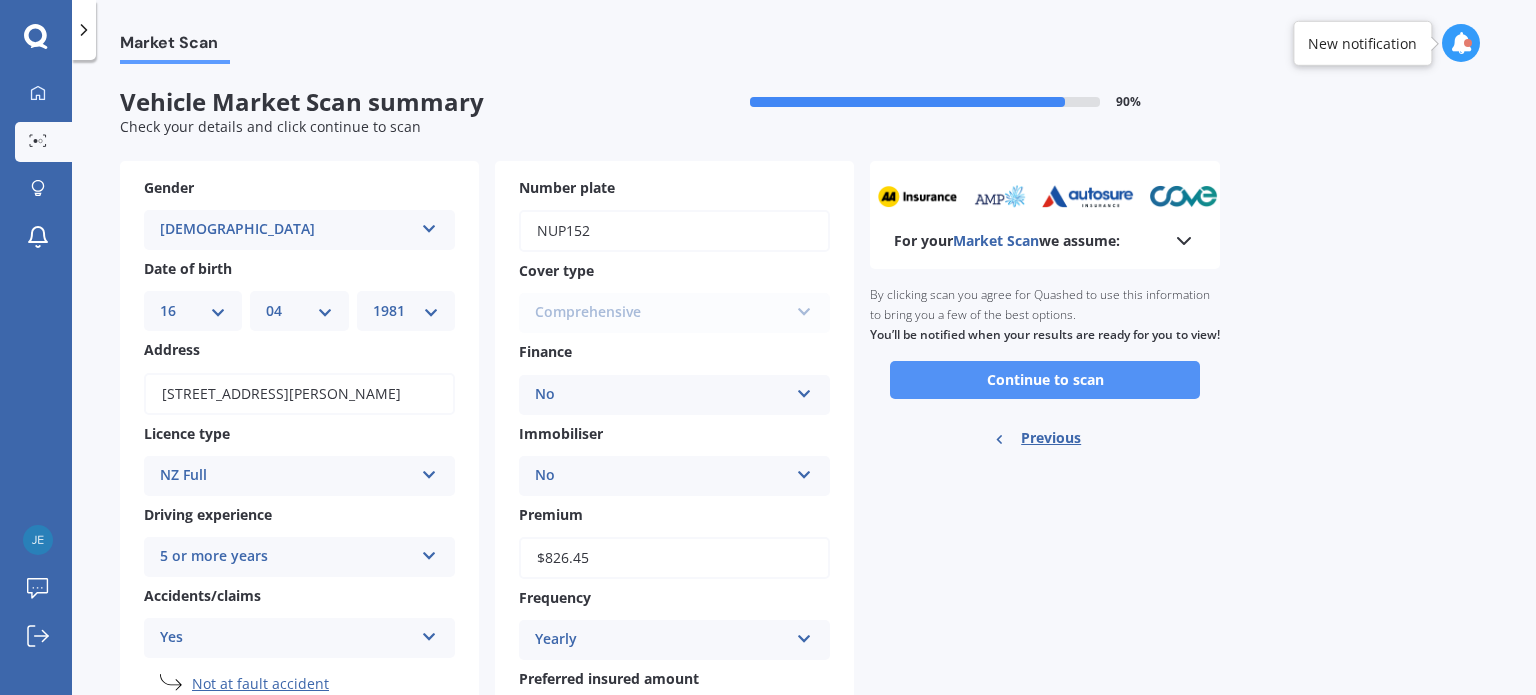 click on "Continue to scan" at bounding box center (1045, 380) 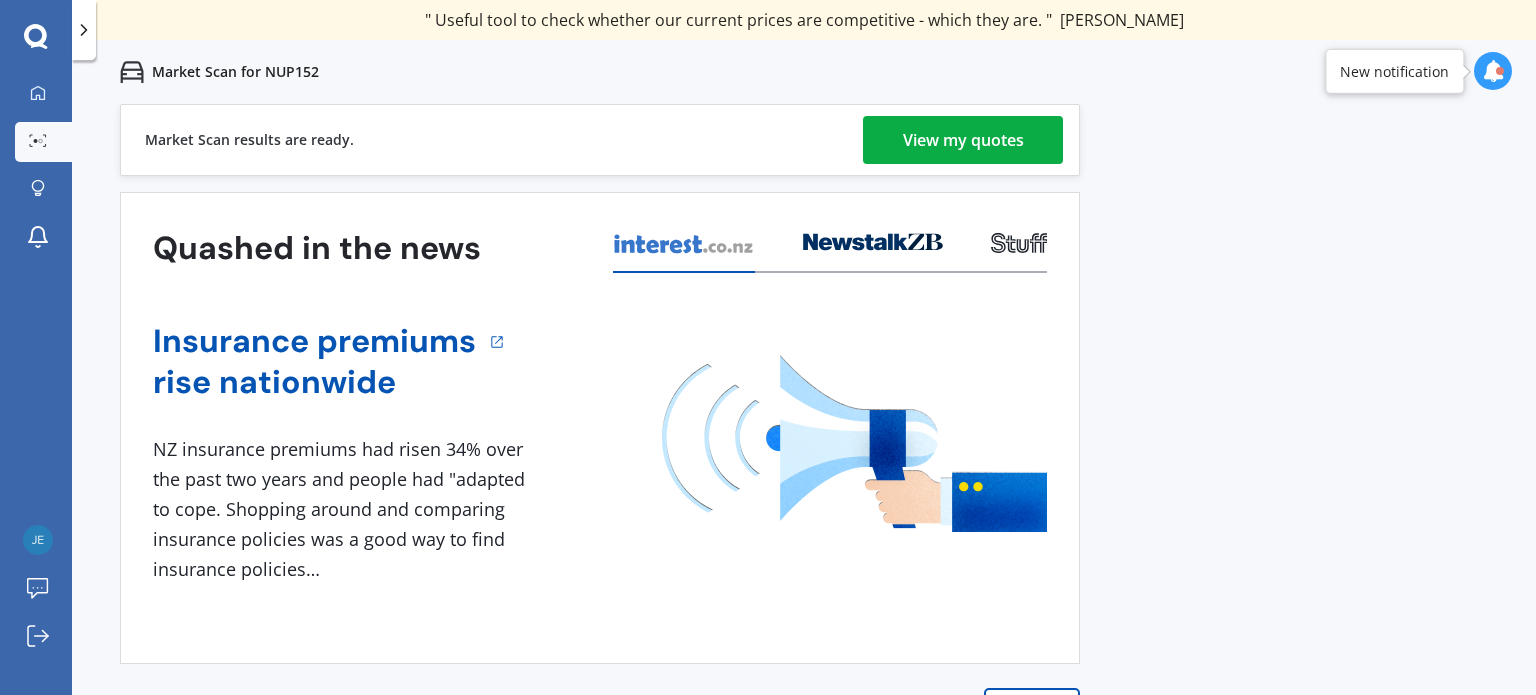 click on "View my quotes" at bounding box center [963, 140] 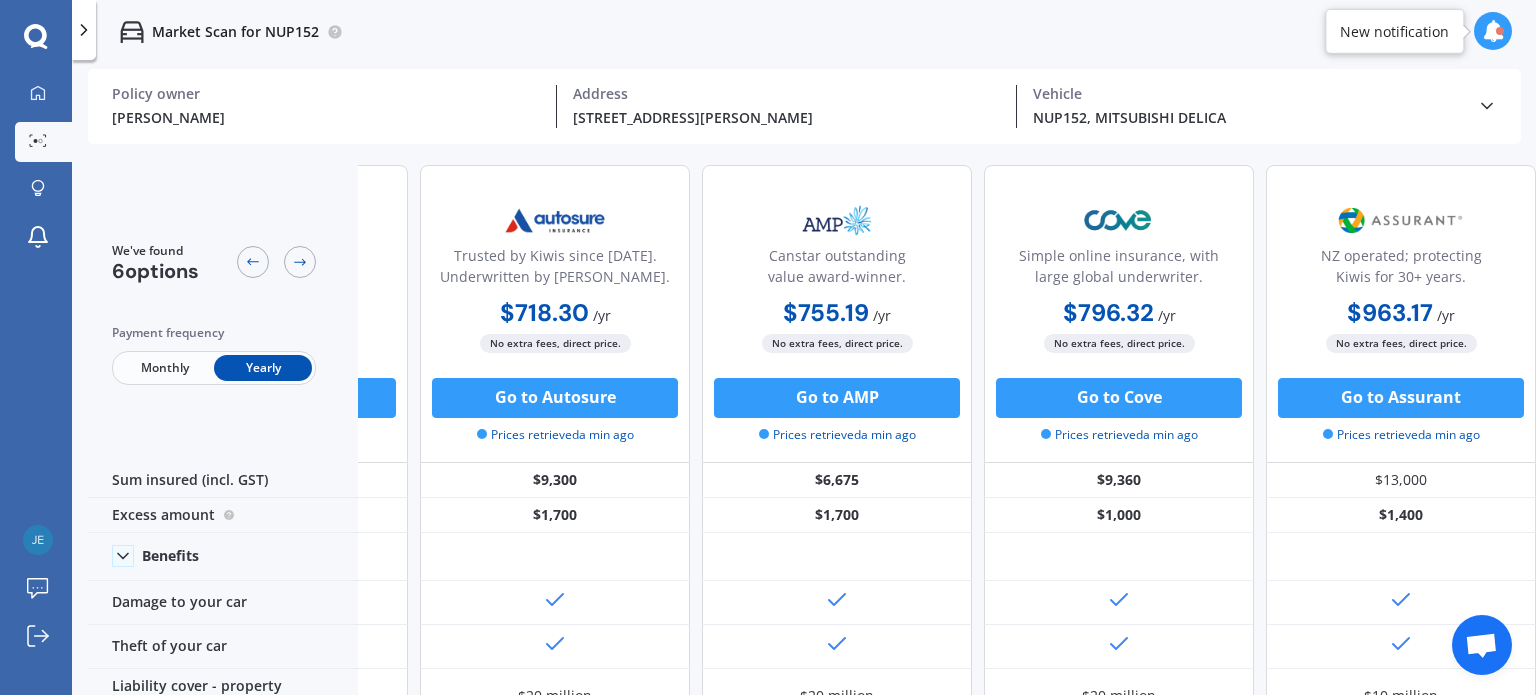 scroll, scrollTop: 0, scrollLeft: 512, axis: horizontal 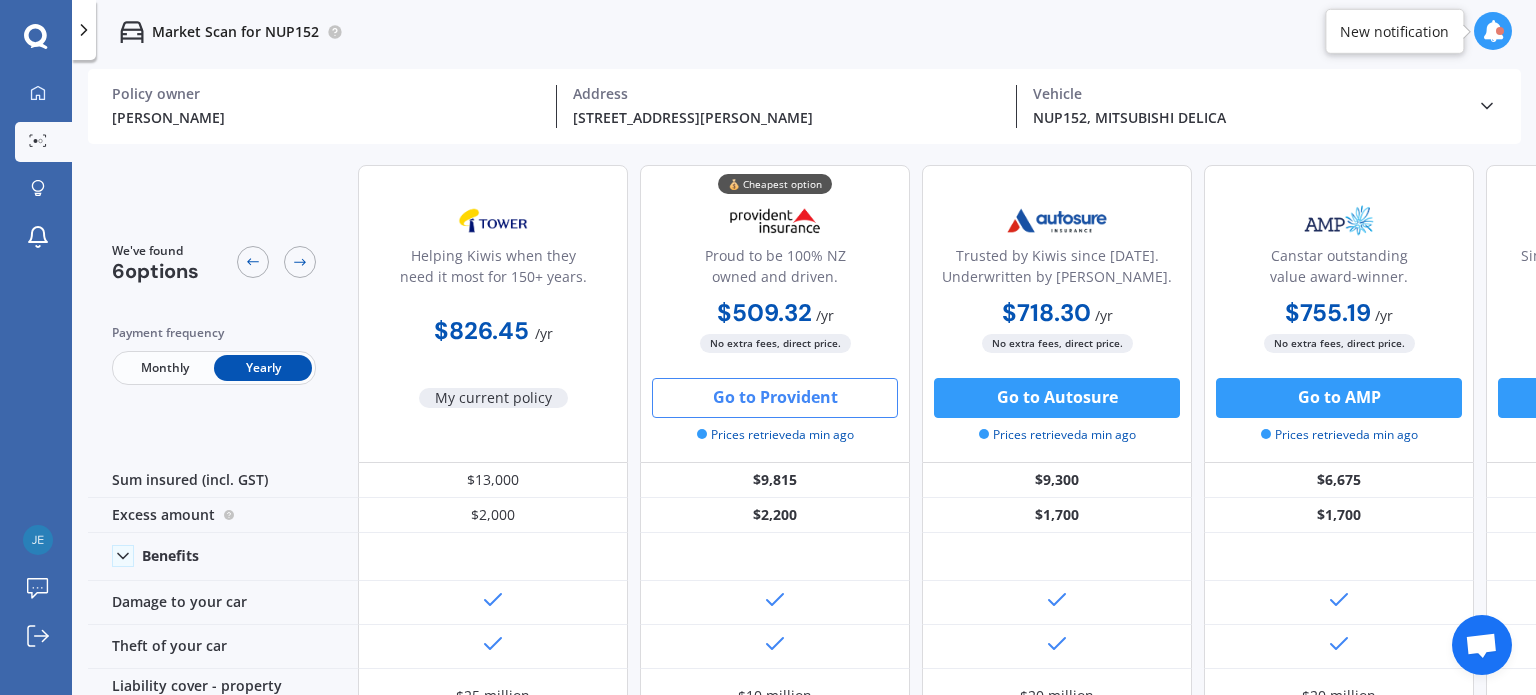 click on "Go to Provident" at bounding box center [775, 398] 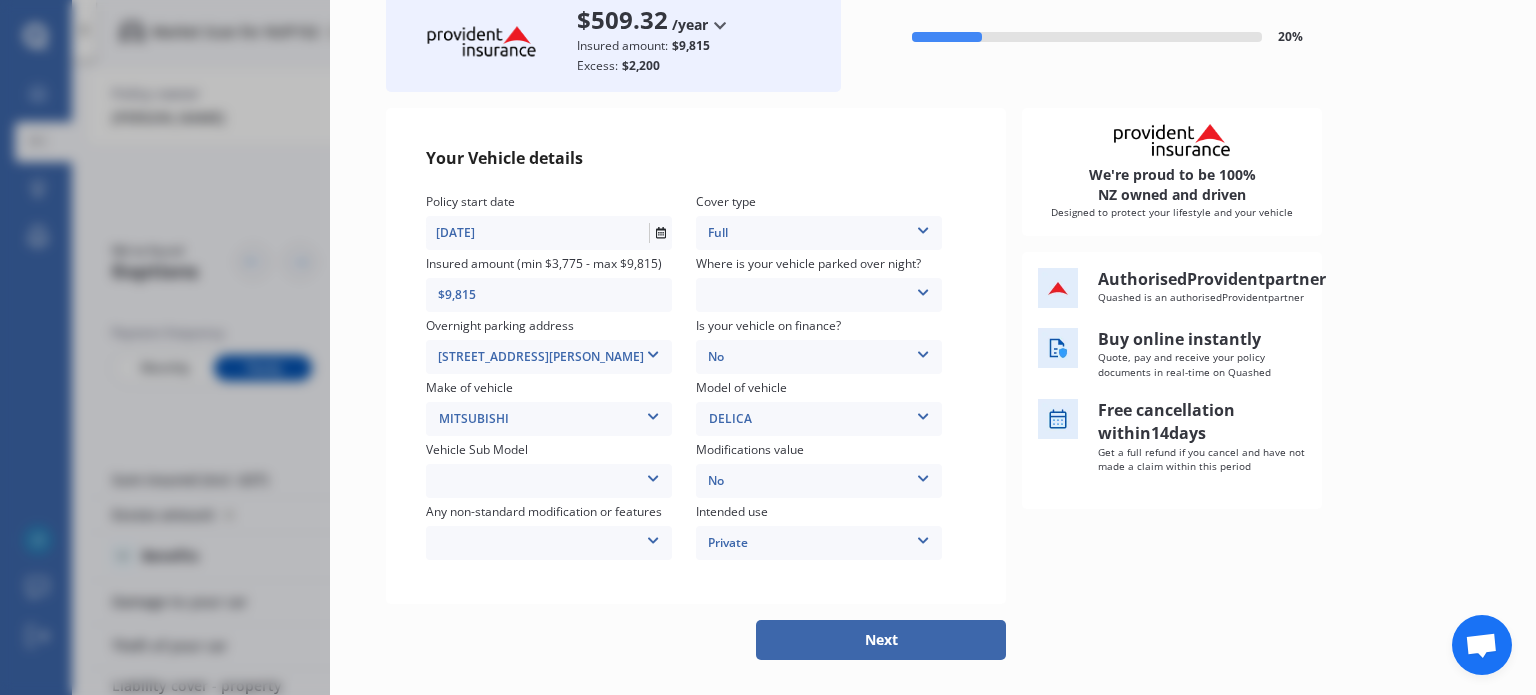 scroll, scrollTop: 175, scrollLeft: 0, axis: vertical 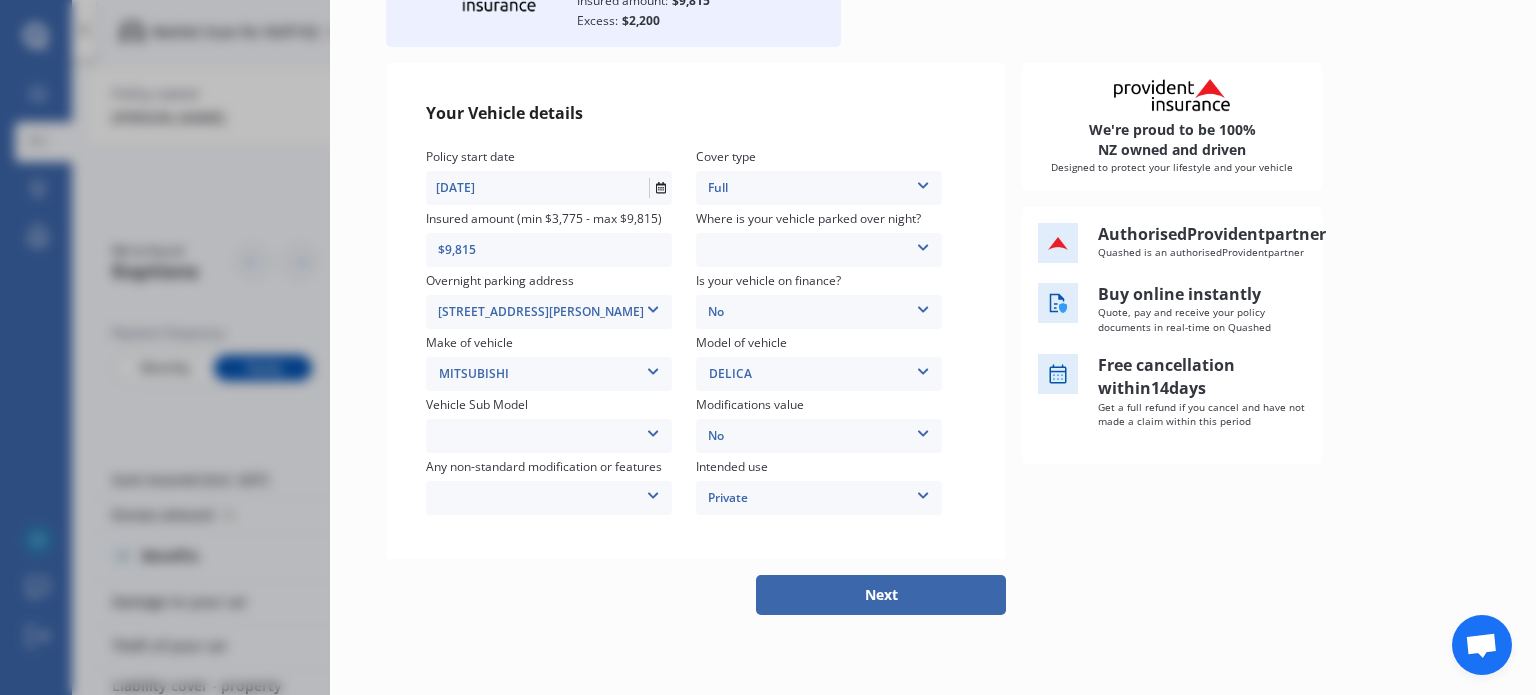 click on "Delica CV4W D:5 Wagon 8st 5dr CVT 6sp 2.4i [IMP]" at bounding box center (549, 436) 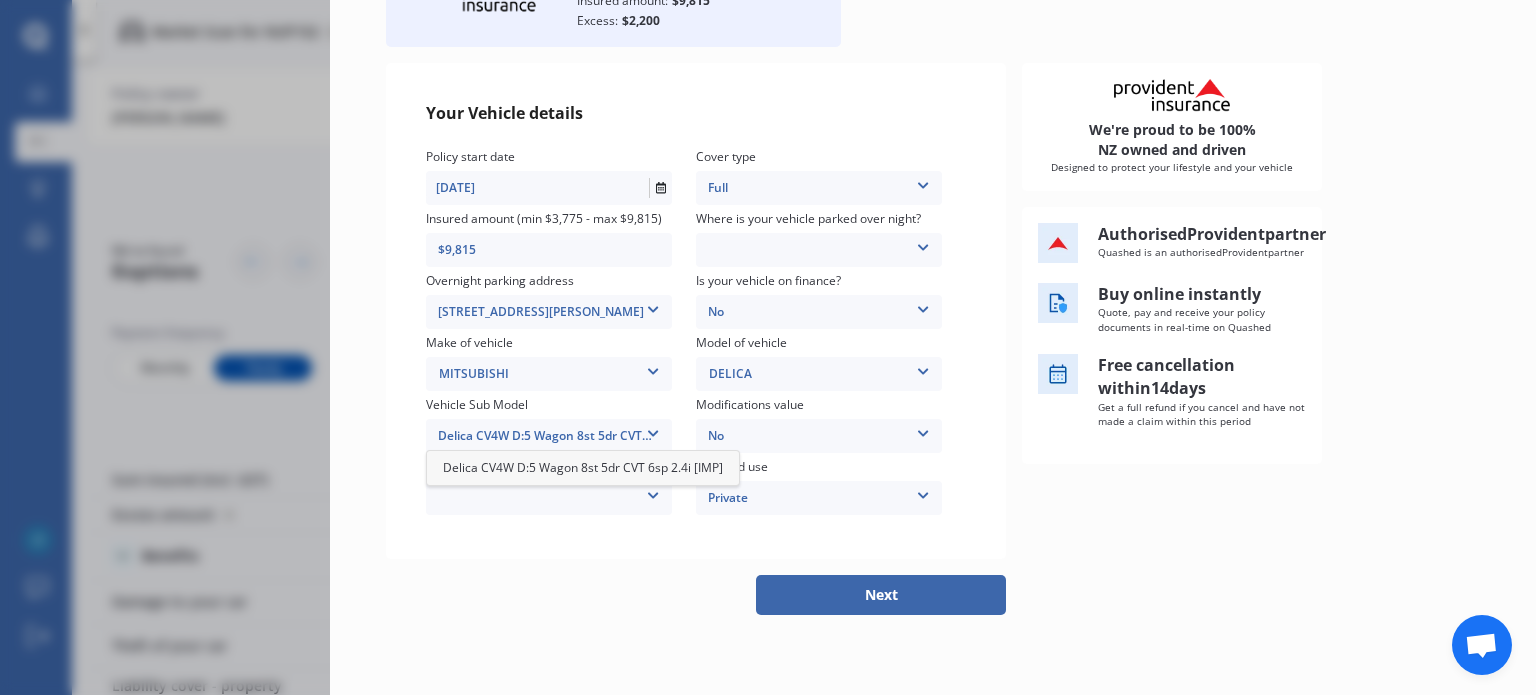 click on "Any non-standard modification or features None [MEDICAL_DATA] System(NOS) Roll Cage Full Racing Harness" at bounding box center [561, 488] 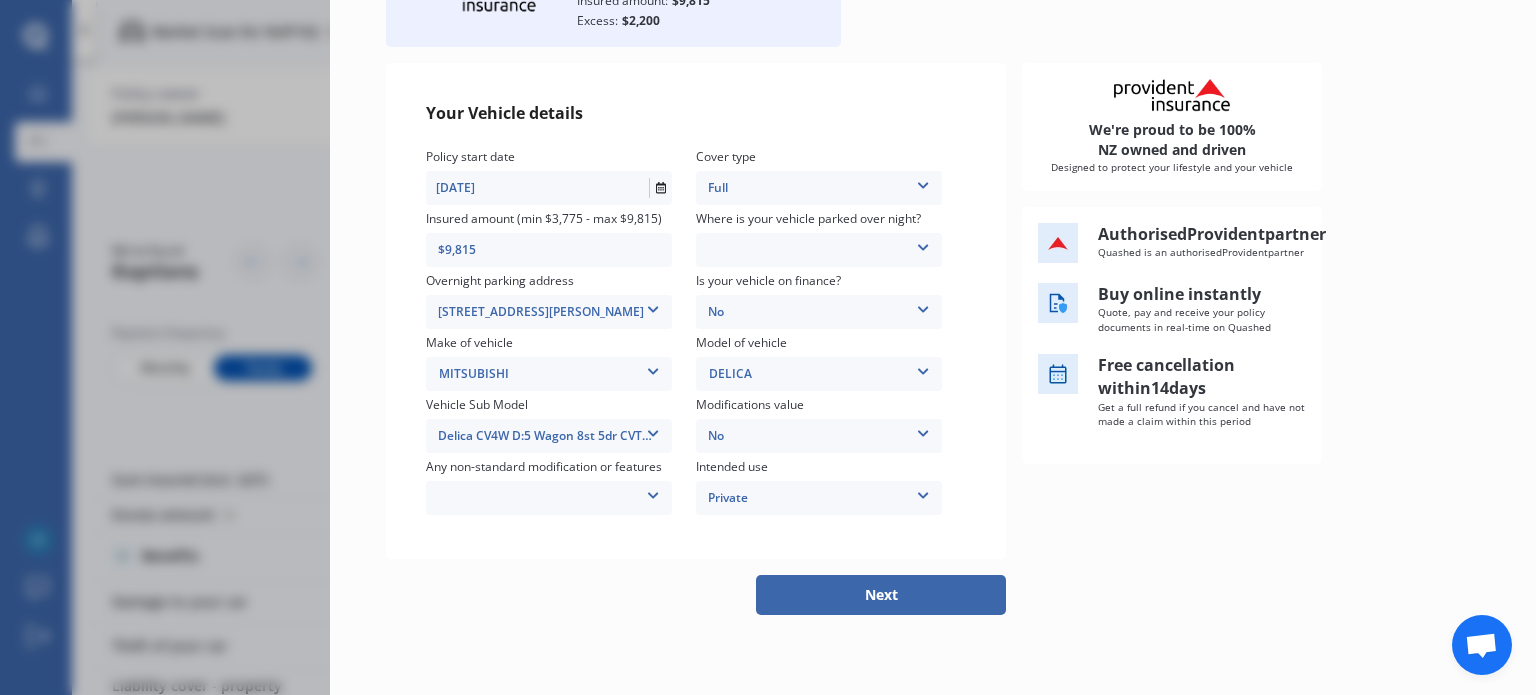 click at bounding box center (653, 492) 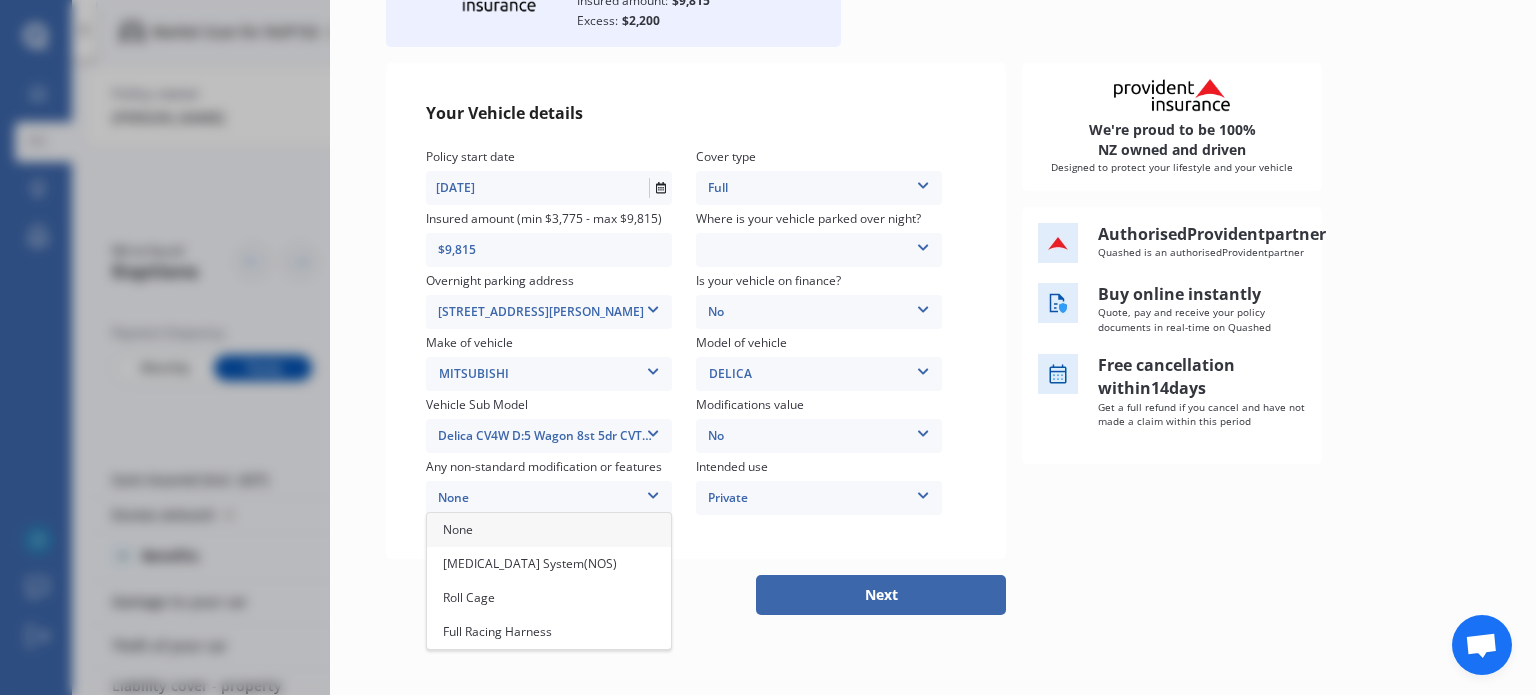 click on "None" at bounding box center (549, 530) 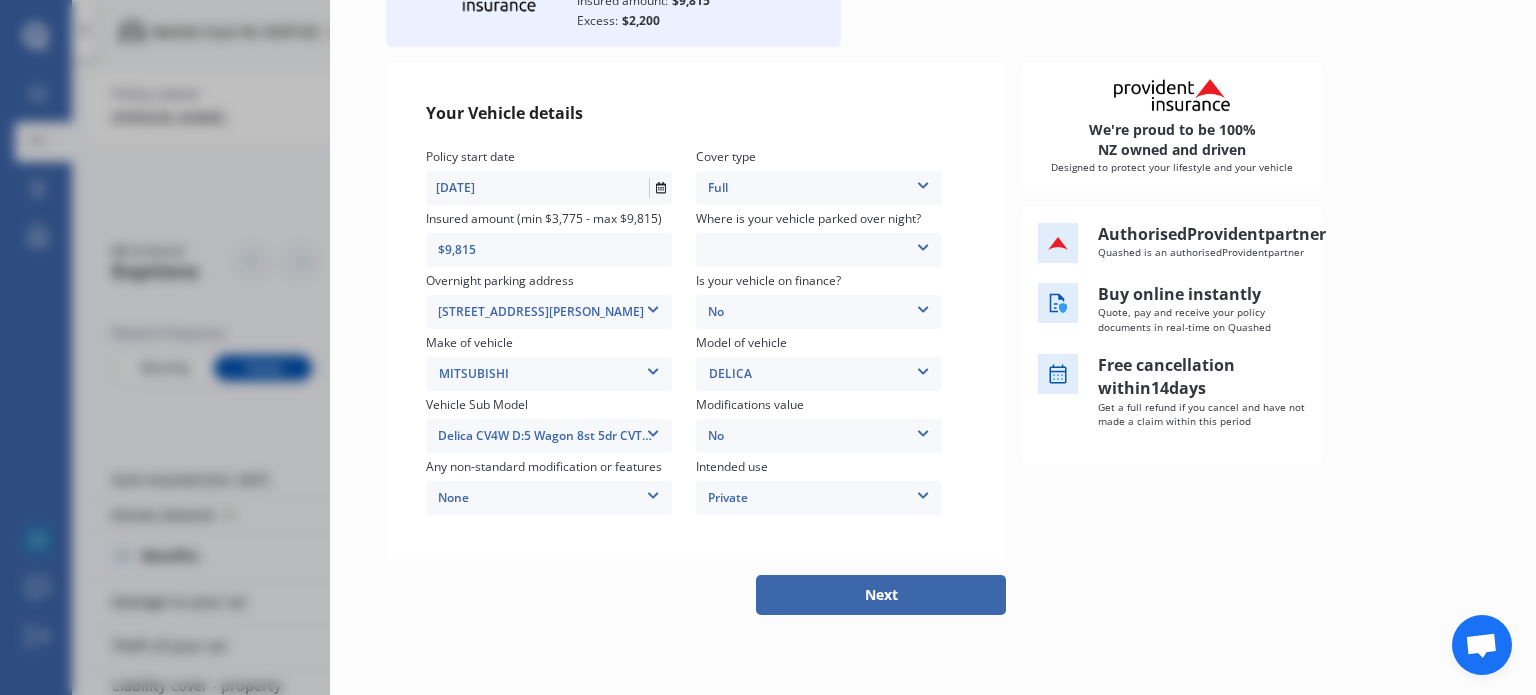 click at bounding box center [923, 244] 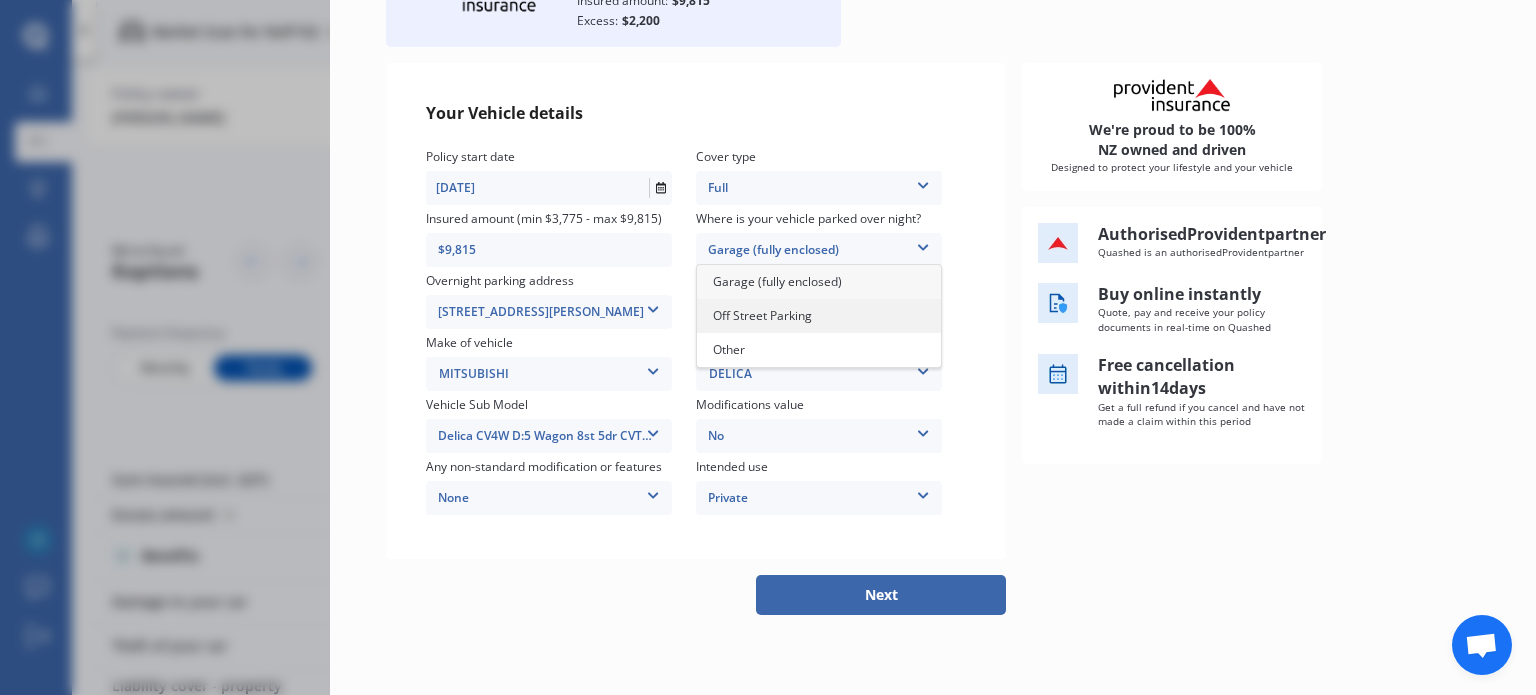 click on "Off Street Parking" at bounding box center (762, 315) 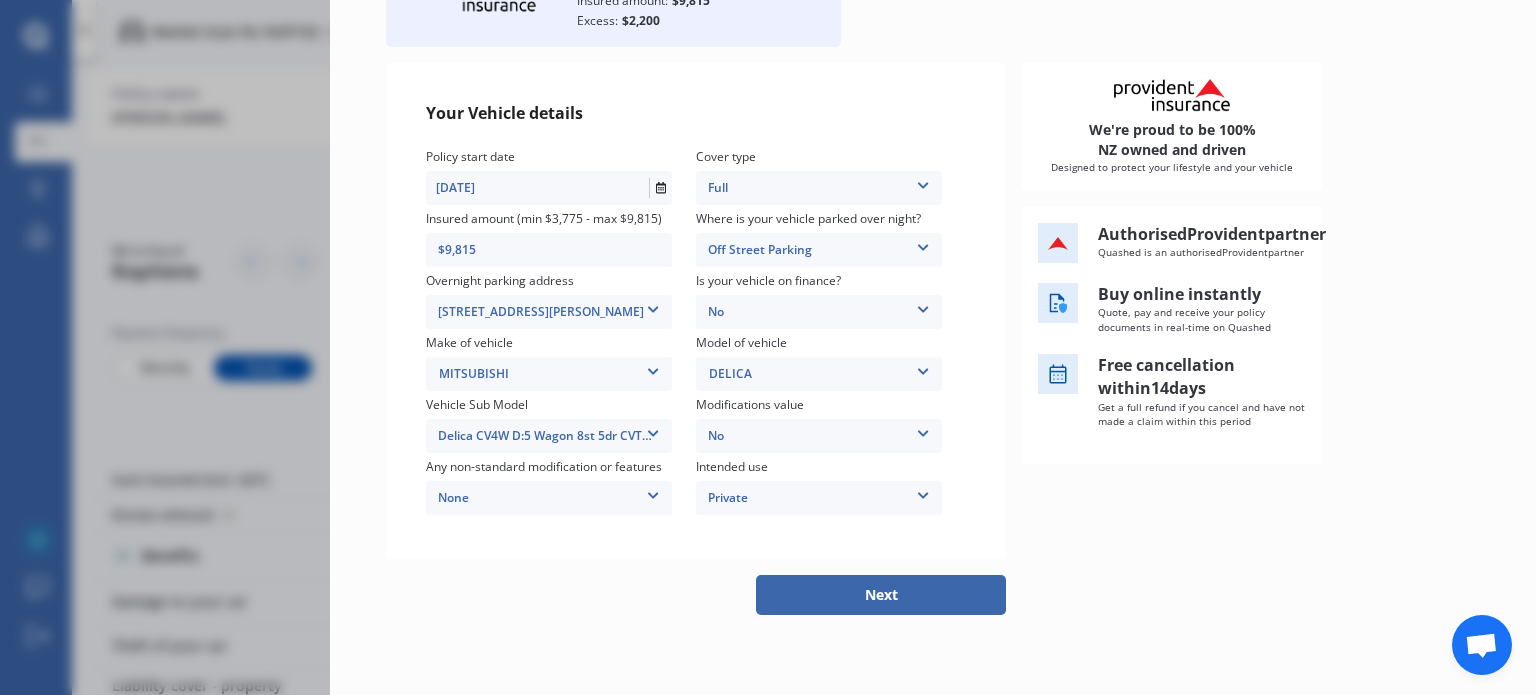 click at bounding box center [923, 492] 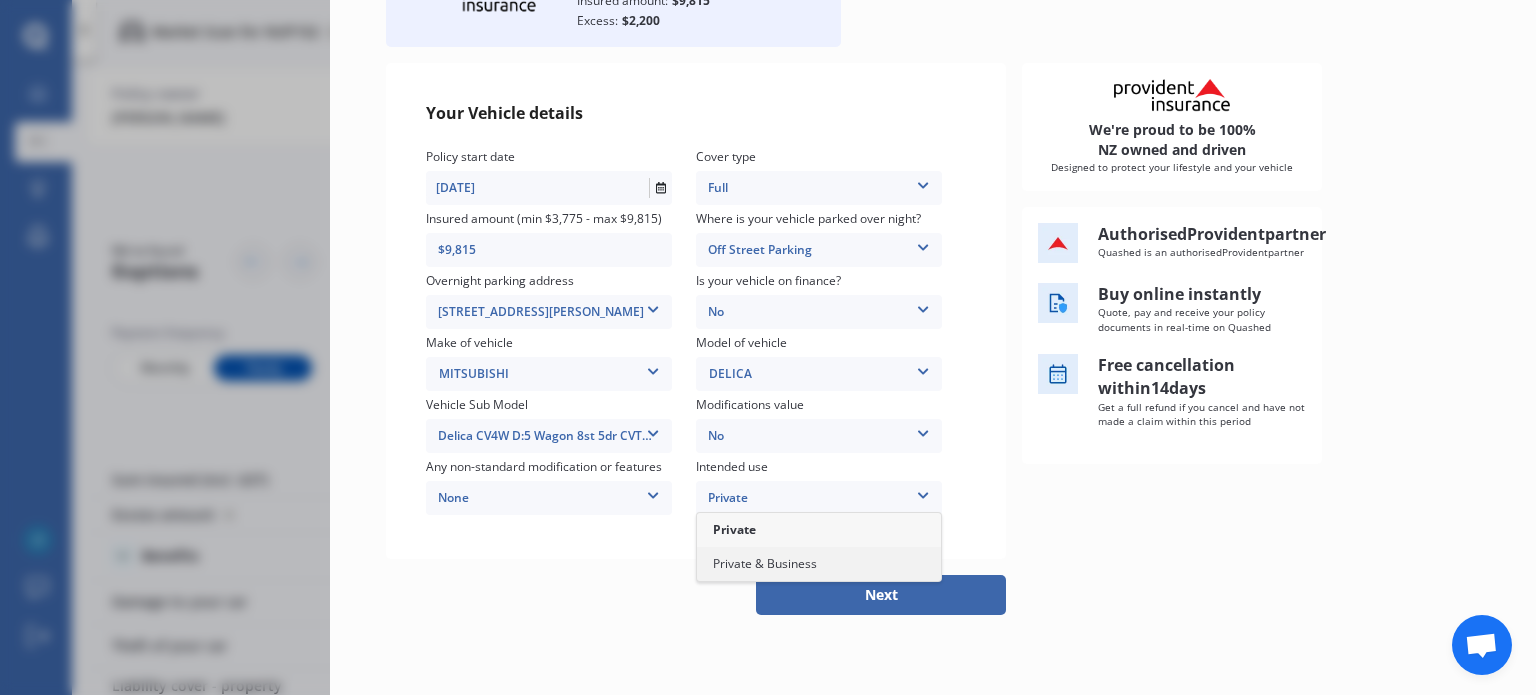 click on "Private & Business" at bounding box center (765, 563) 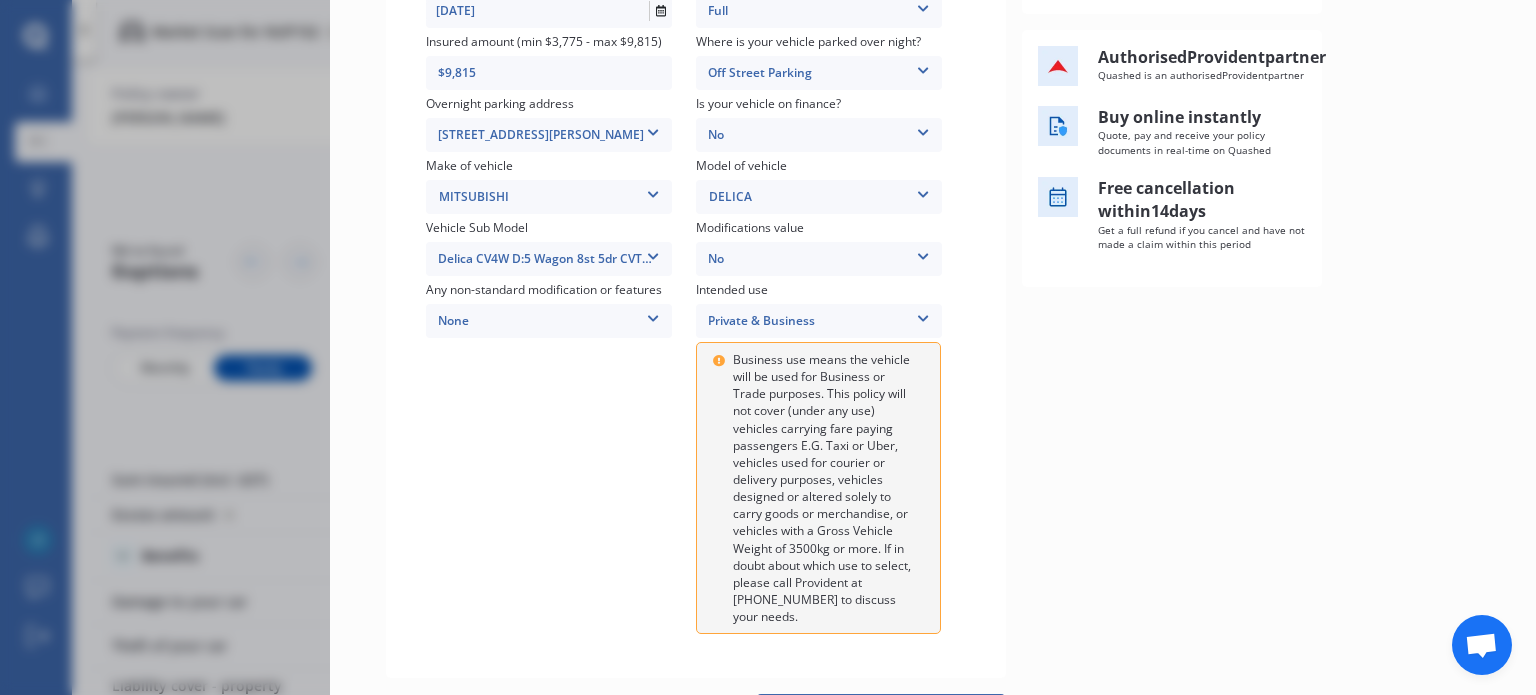 scroll, scrollTop: 453, scrollLeft: 0, axis: vertical 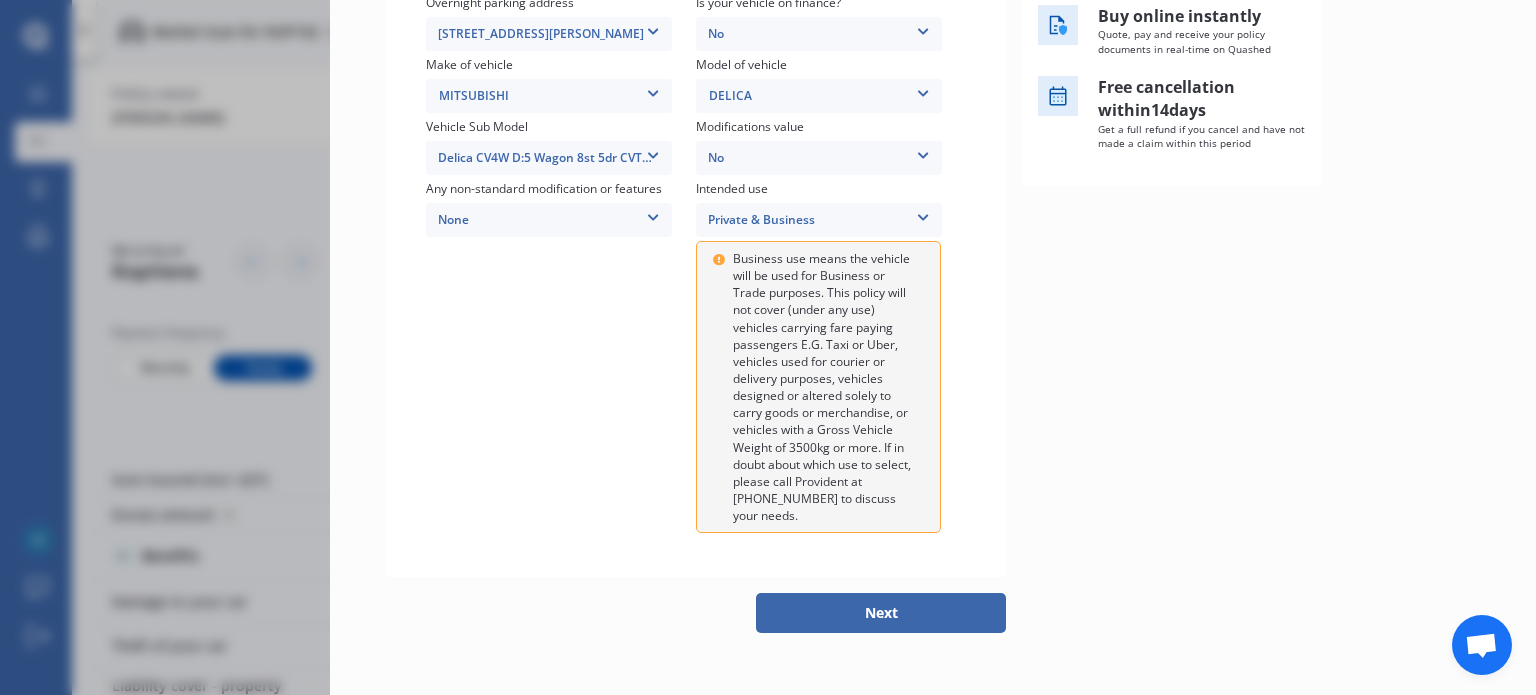click on "Next" at bounding box center (881, 613) 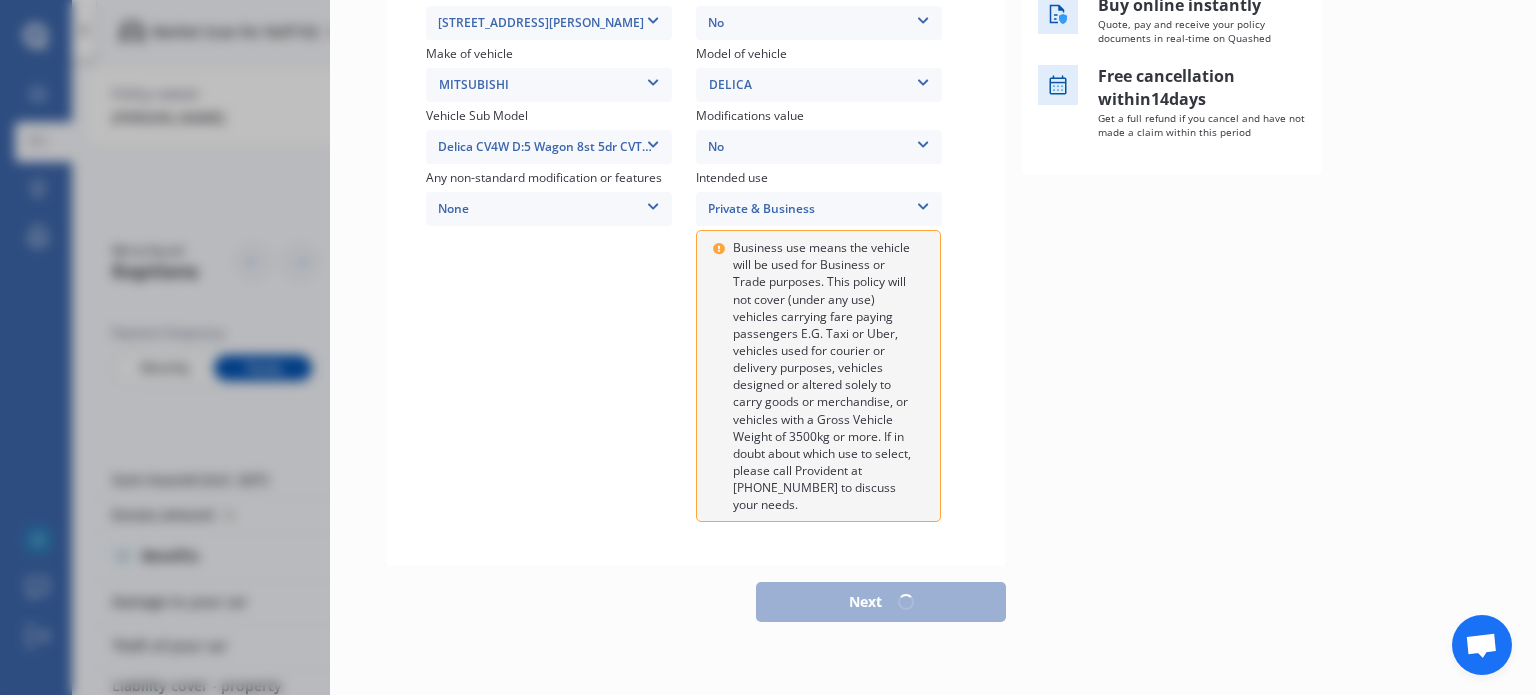 scroll, scrollTop: 442, scrollLeft: 0, axis: vertical 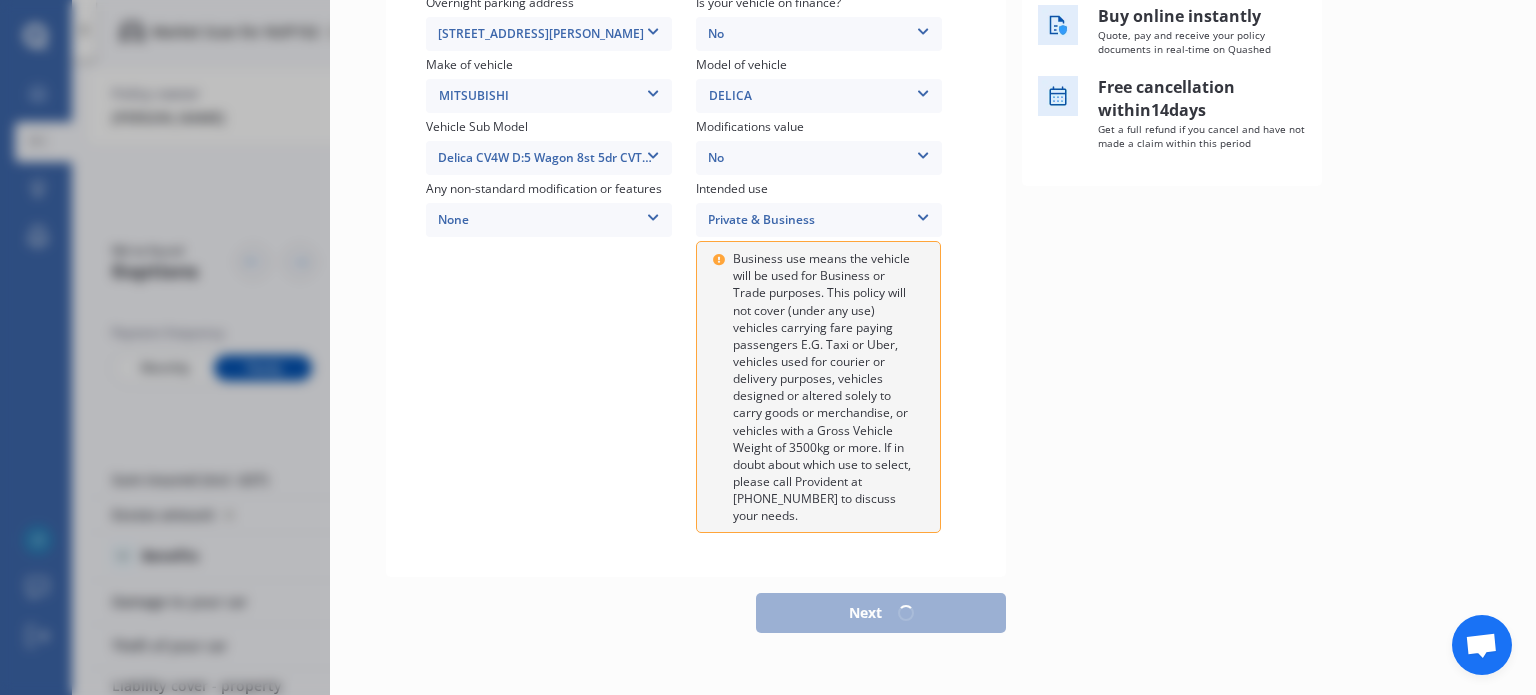 select on "16" 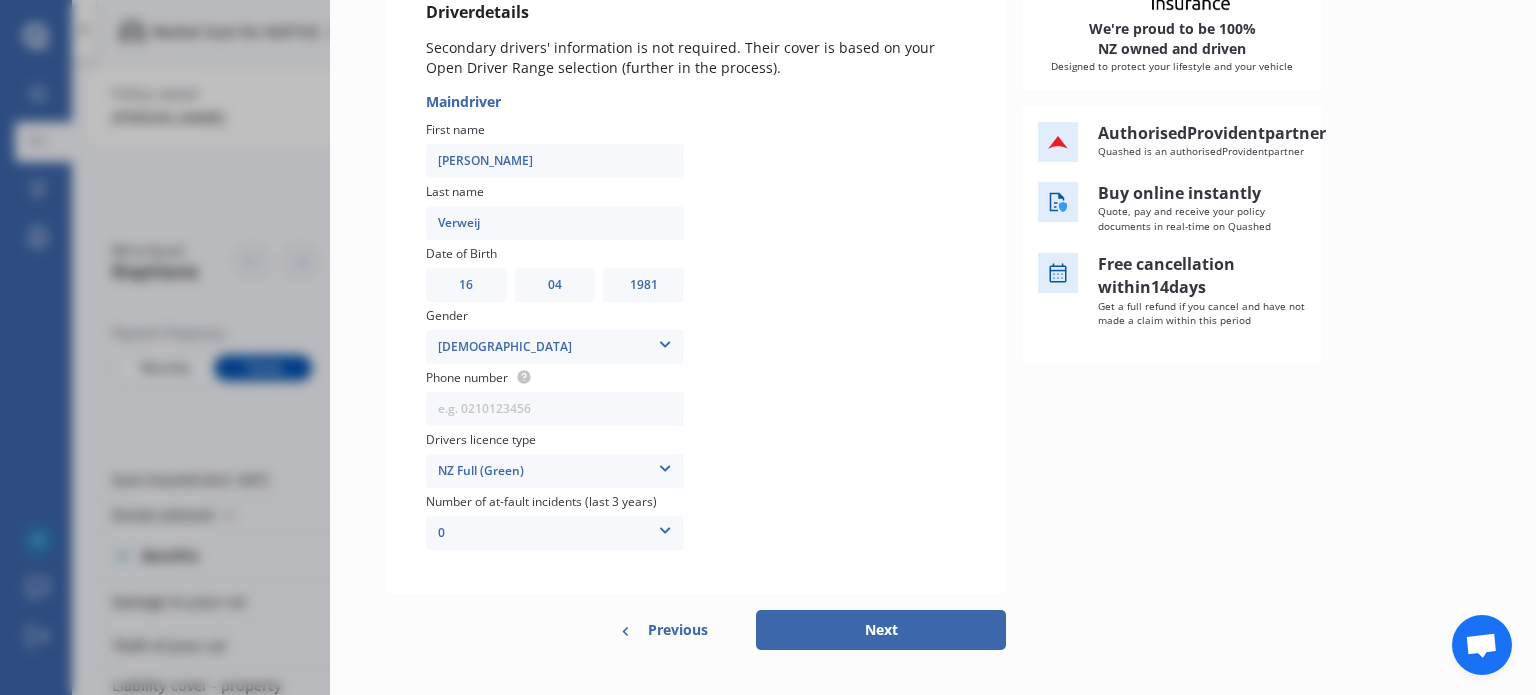 scroll, scrollTop: 311, scrollLeft: 0, axis: vertical 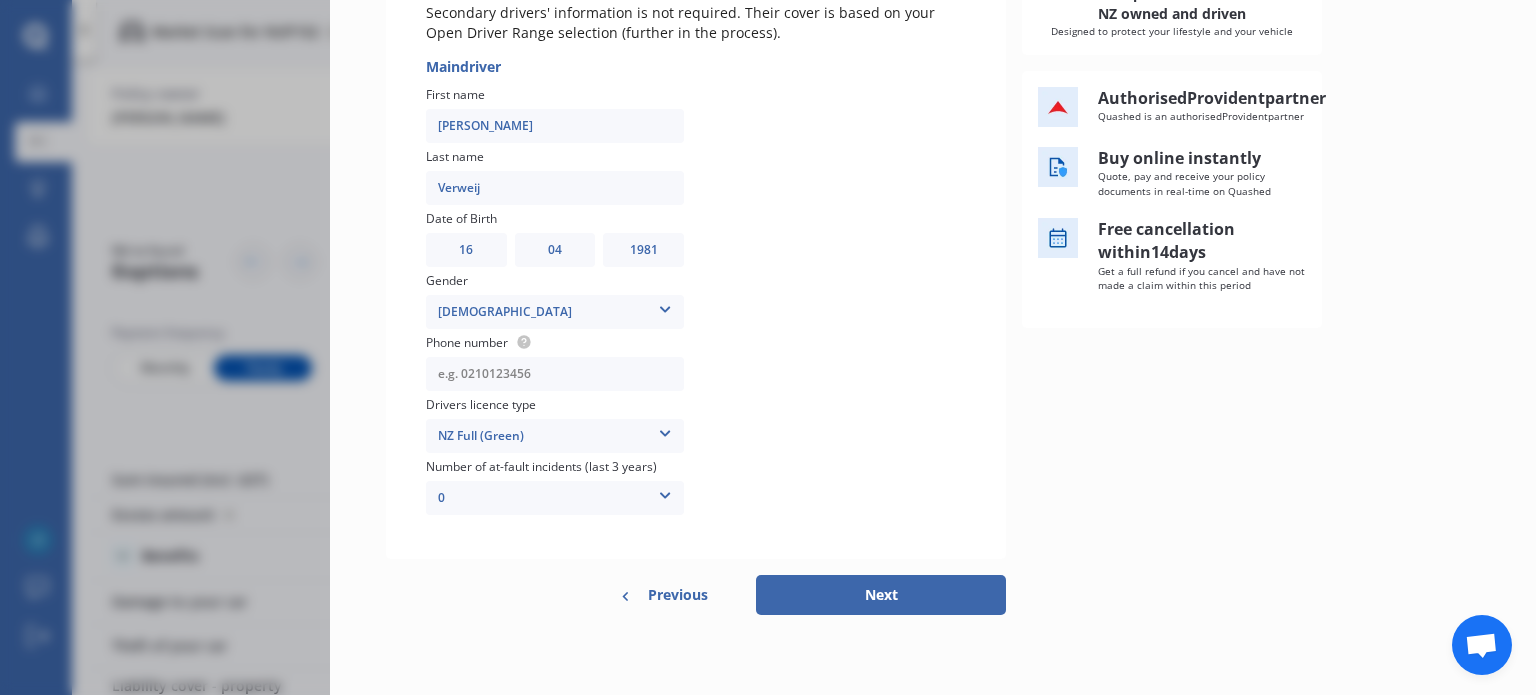 click at bounding box center (555, 374) 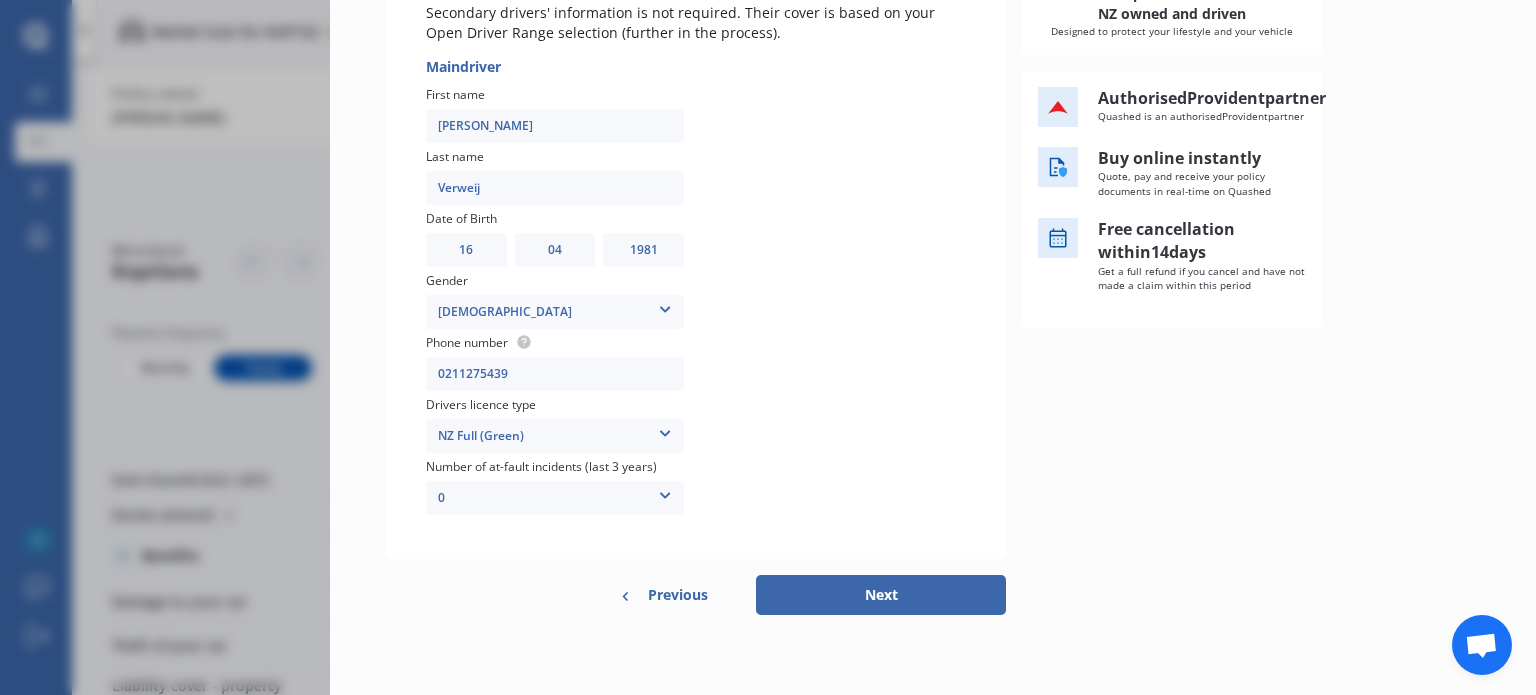 click on "Next" at bounding box center [881, 595] 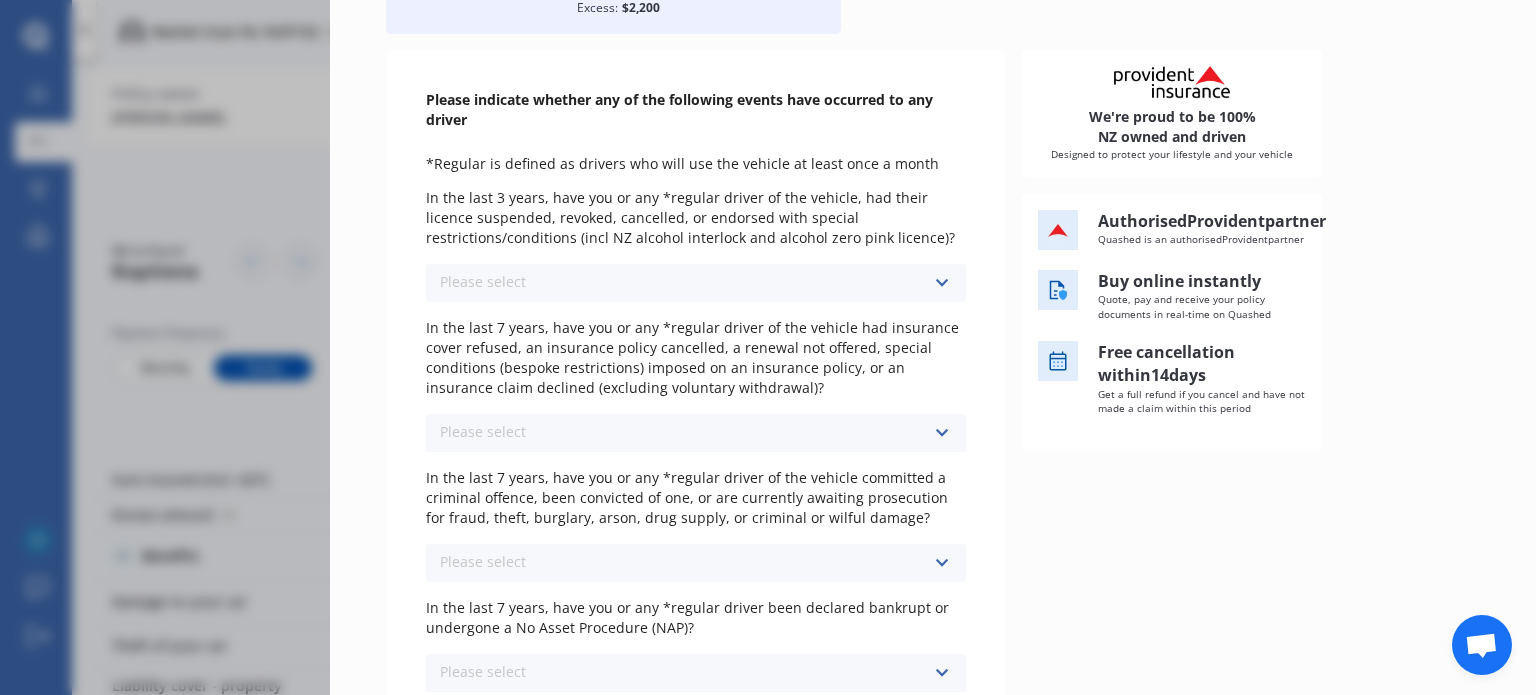scroll, scrollTop: 204, scrollLeft: 0, axis: vertical 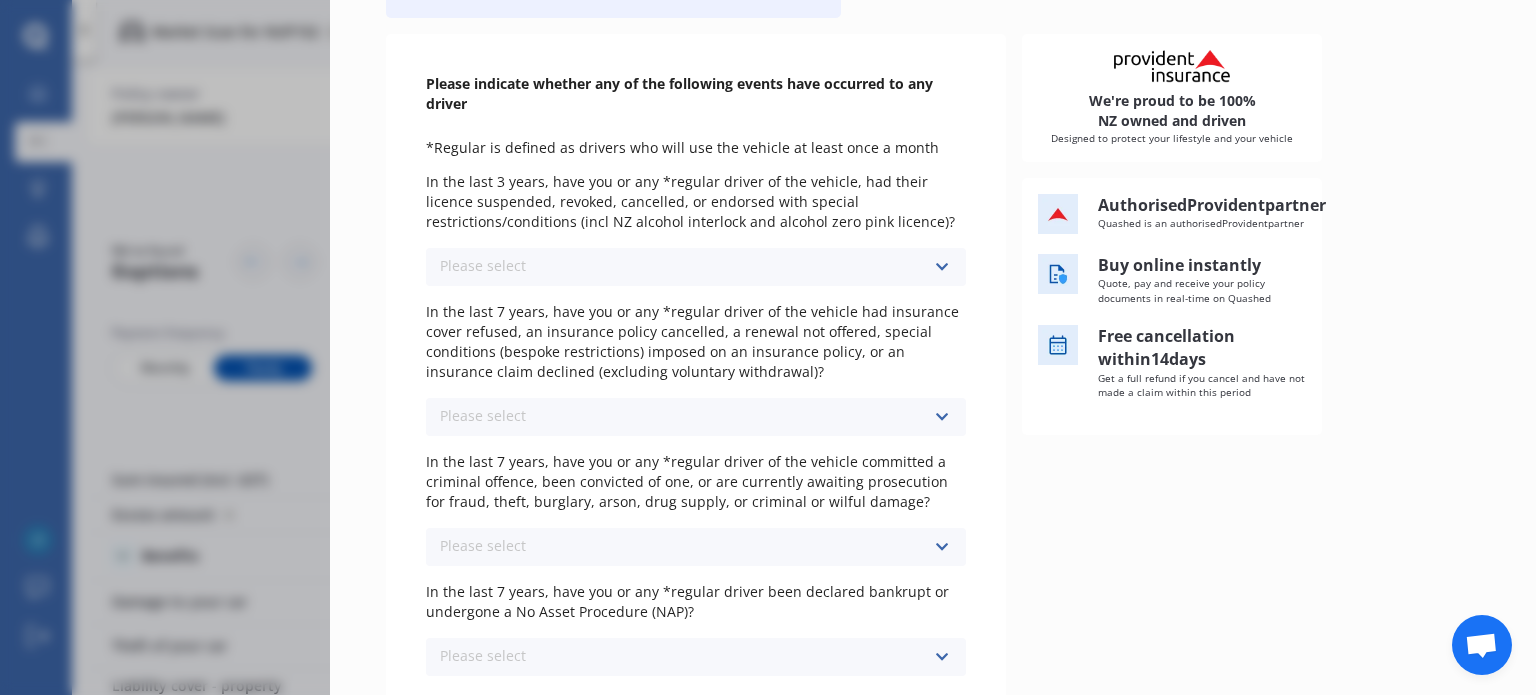 click at bounding box center (941, 267) 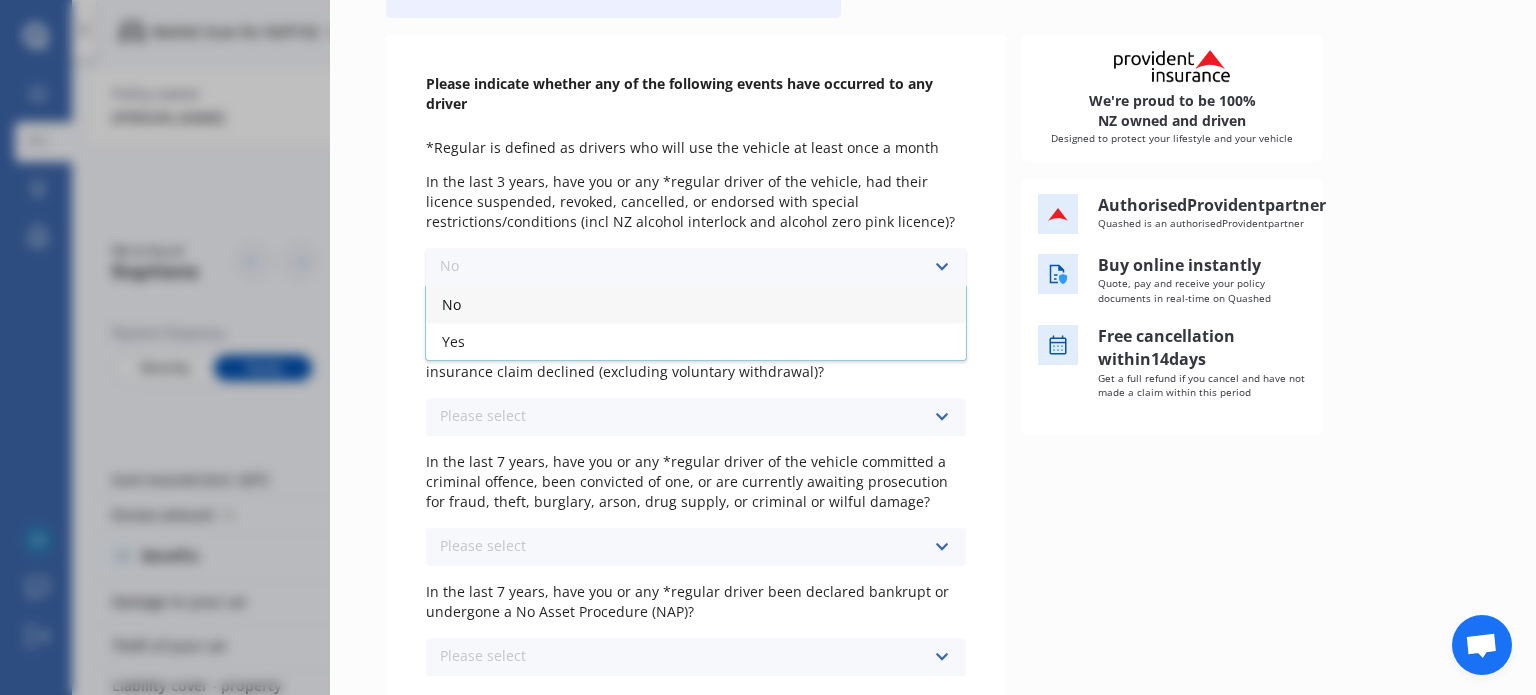 click on "No" at bounding box center (696, 304) 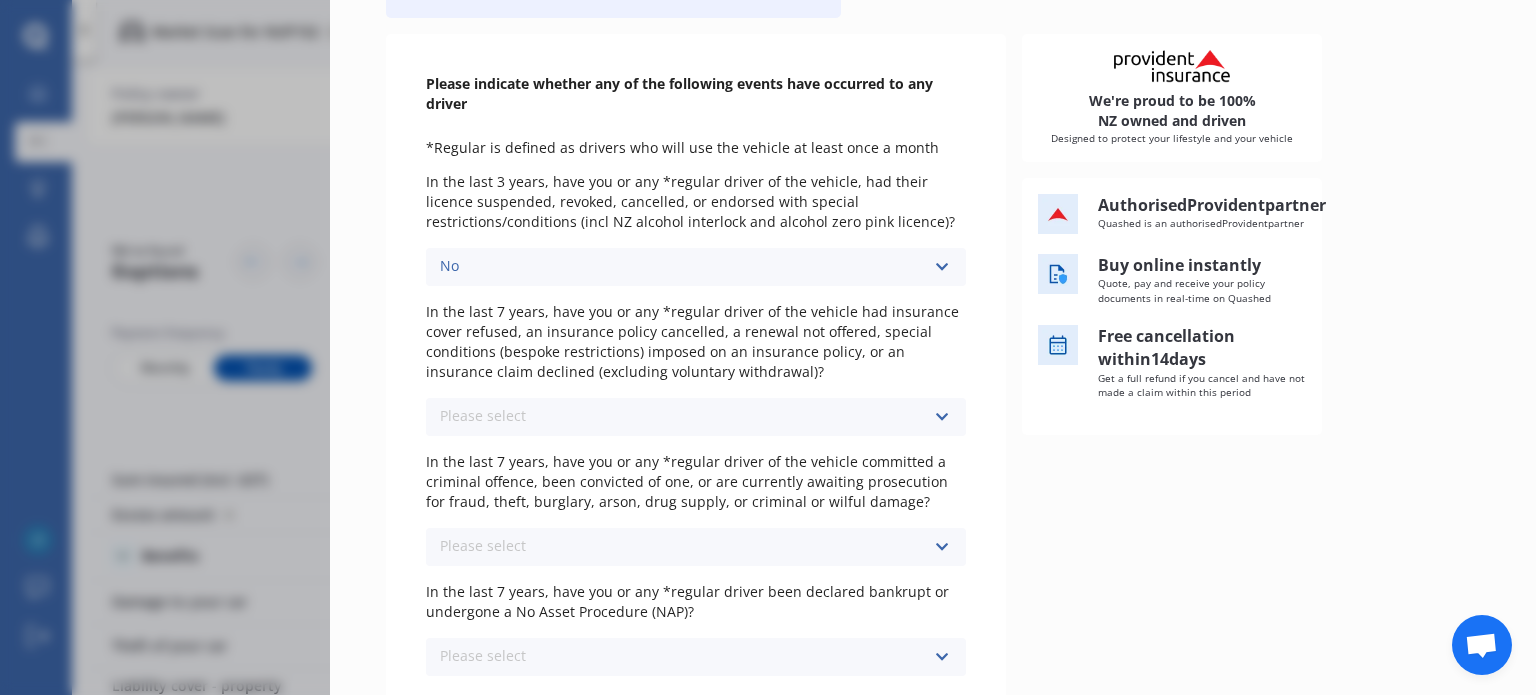 click on "Please select No Yes" at bounding box center [696, 417] 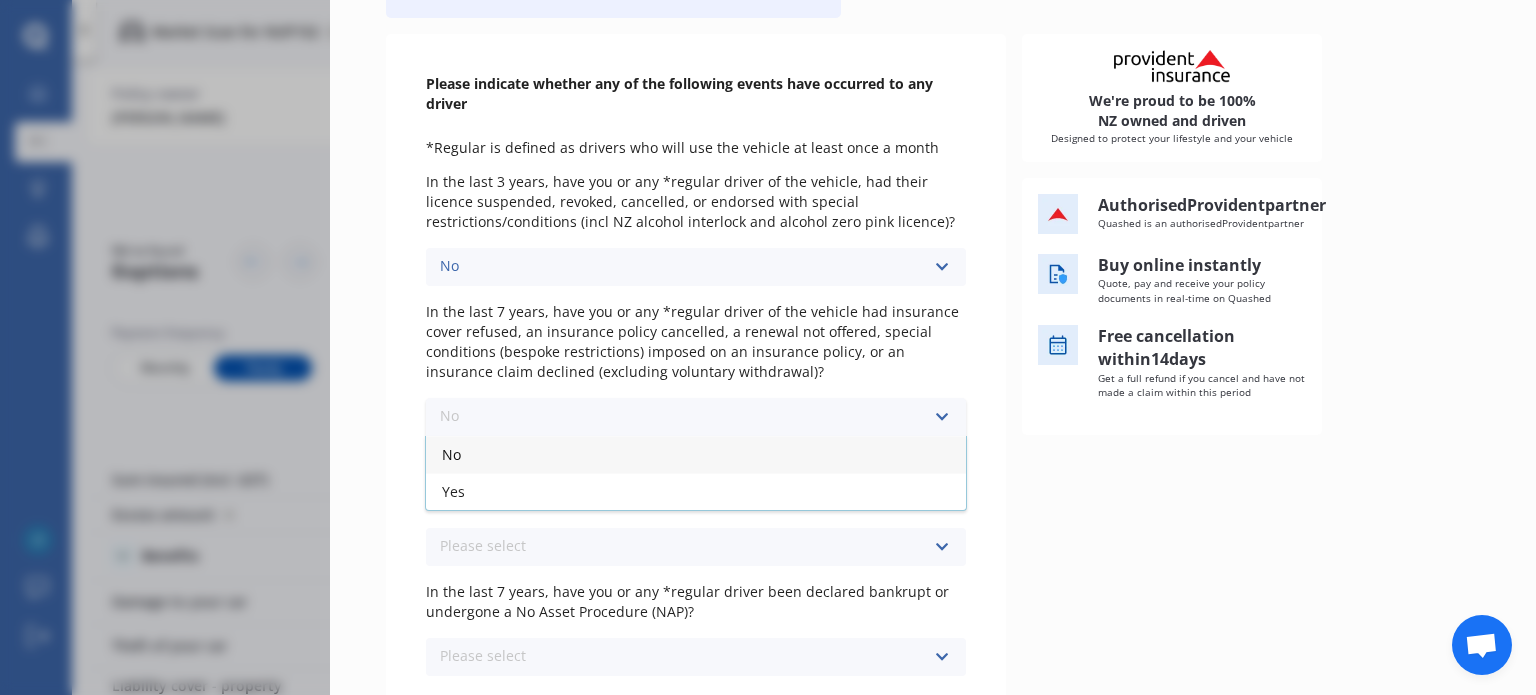 click on "No" at bounding box center [696, 454] 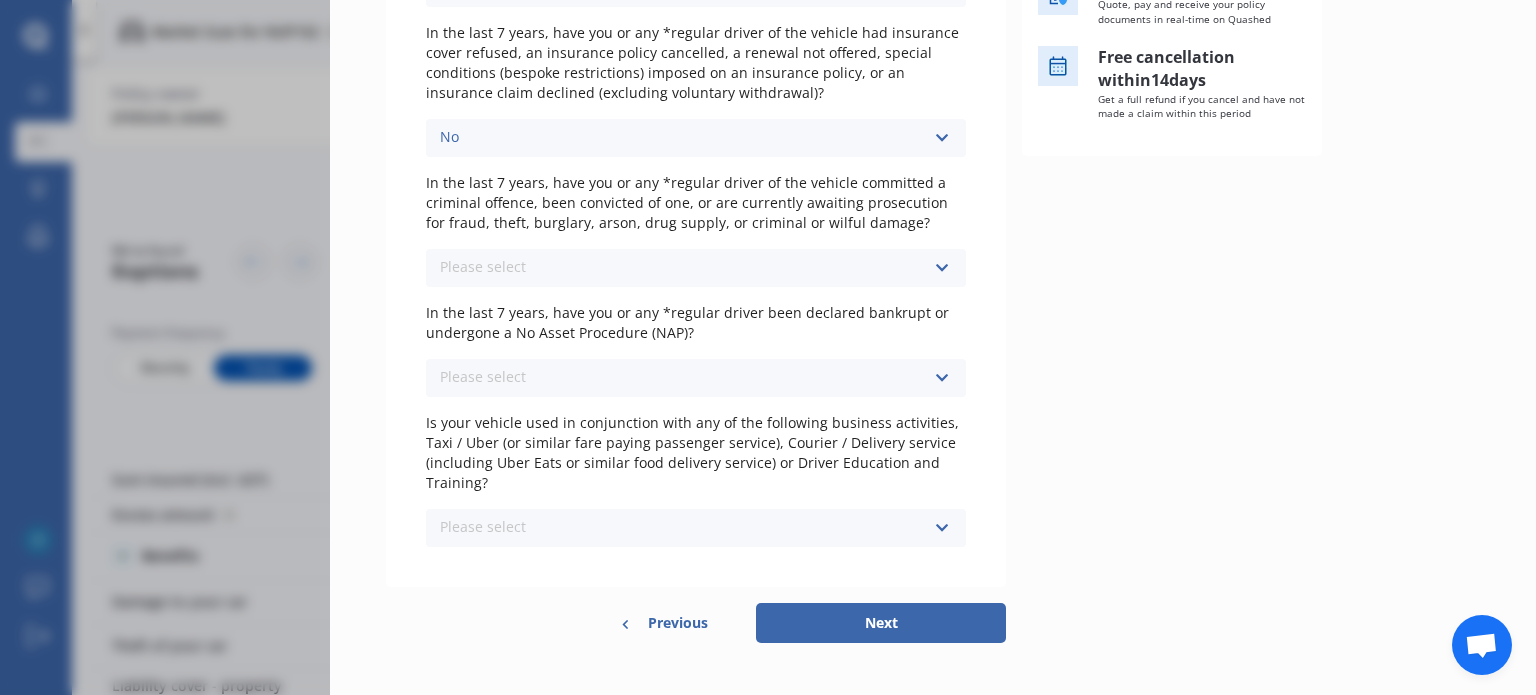 scroll, scrollTop: 496, scrollLeft: 0, axis: vertical 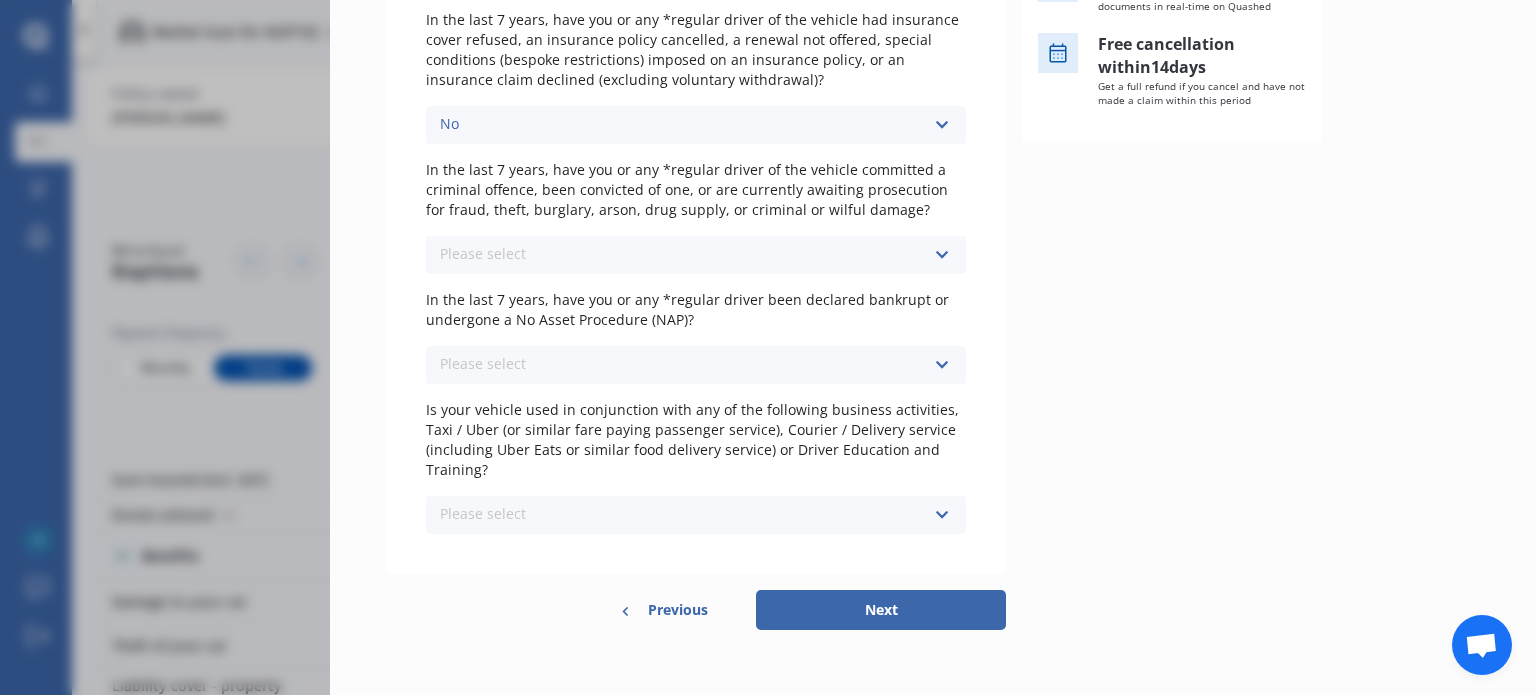 click at bounding box center (941, 255) 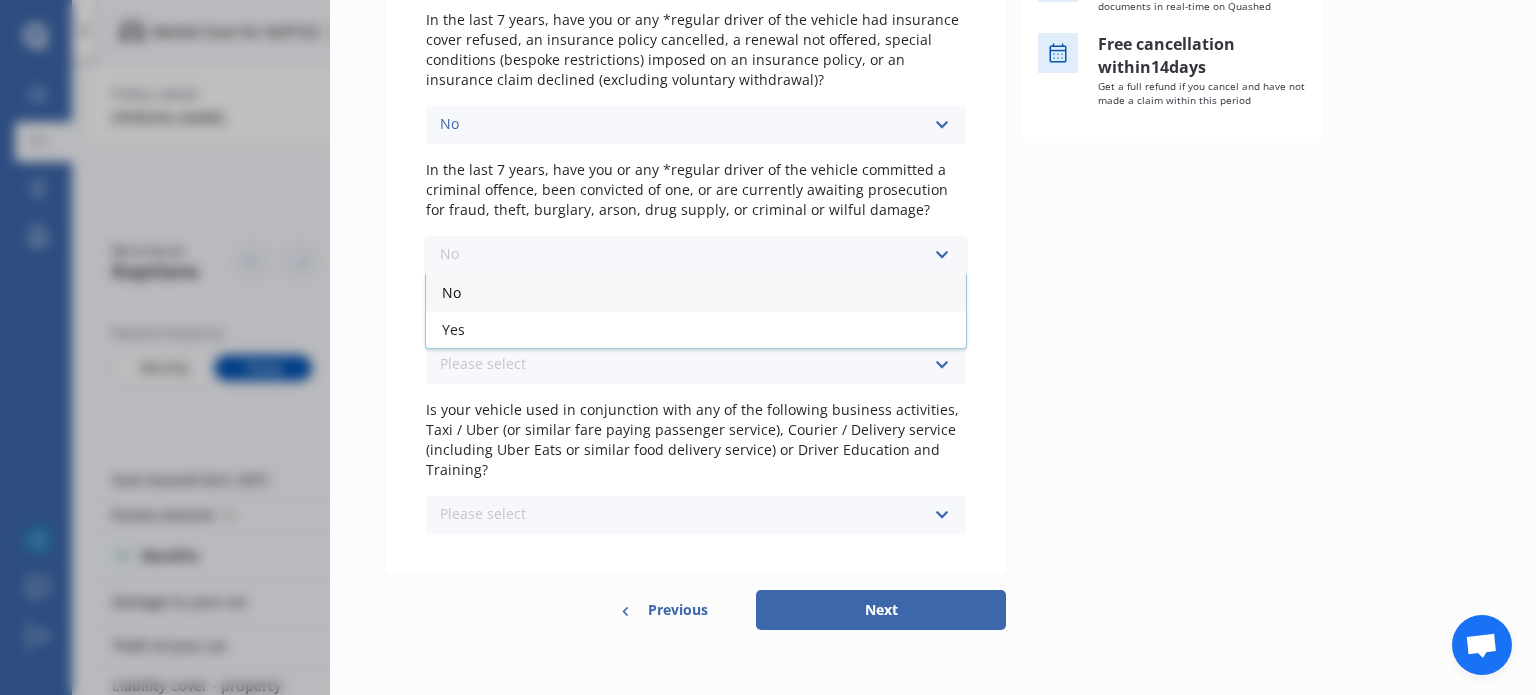 click on "No" at bounding box center (696, 292) 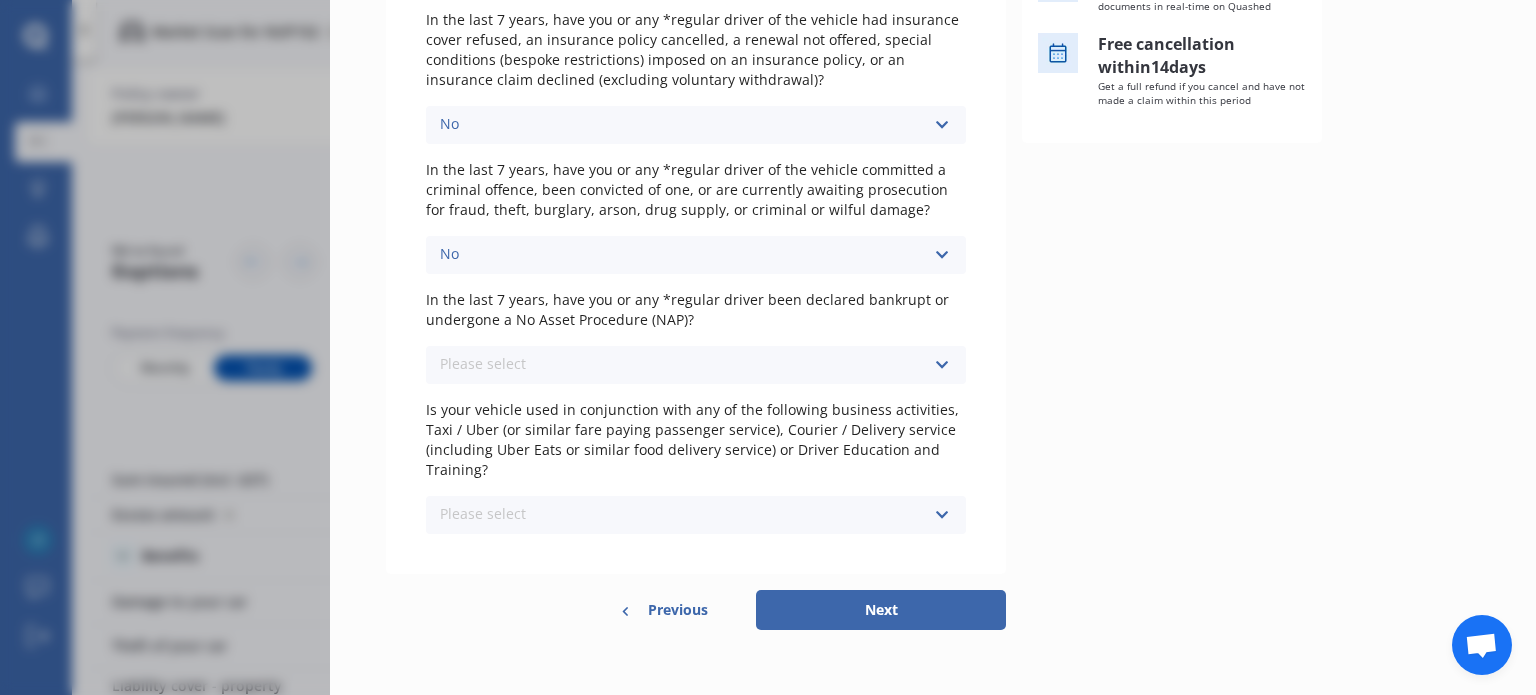 click on "Please select No Yes" at bounding box center [696, 365] 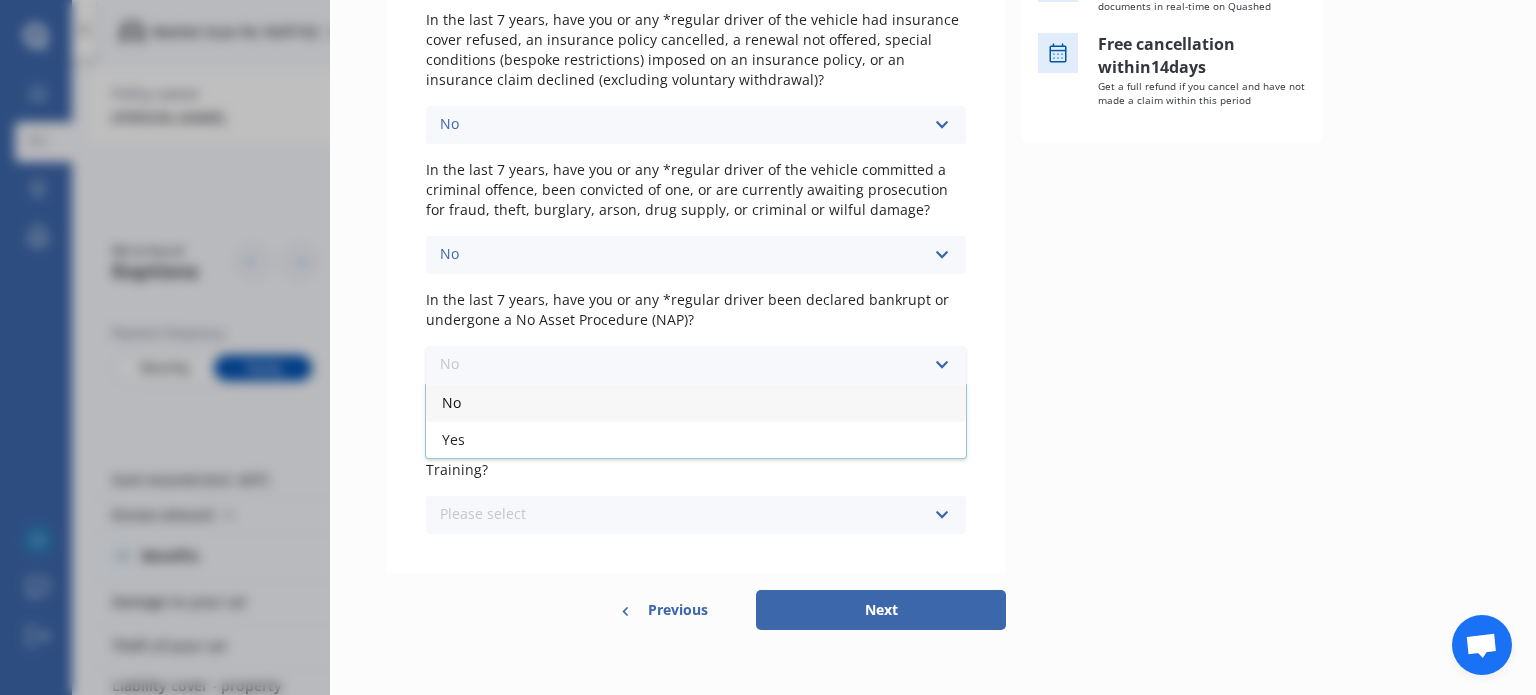click on "No" at bounding box center (696, 402) 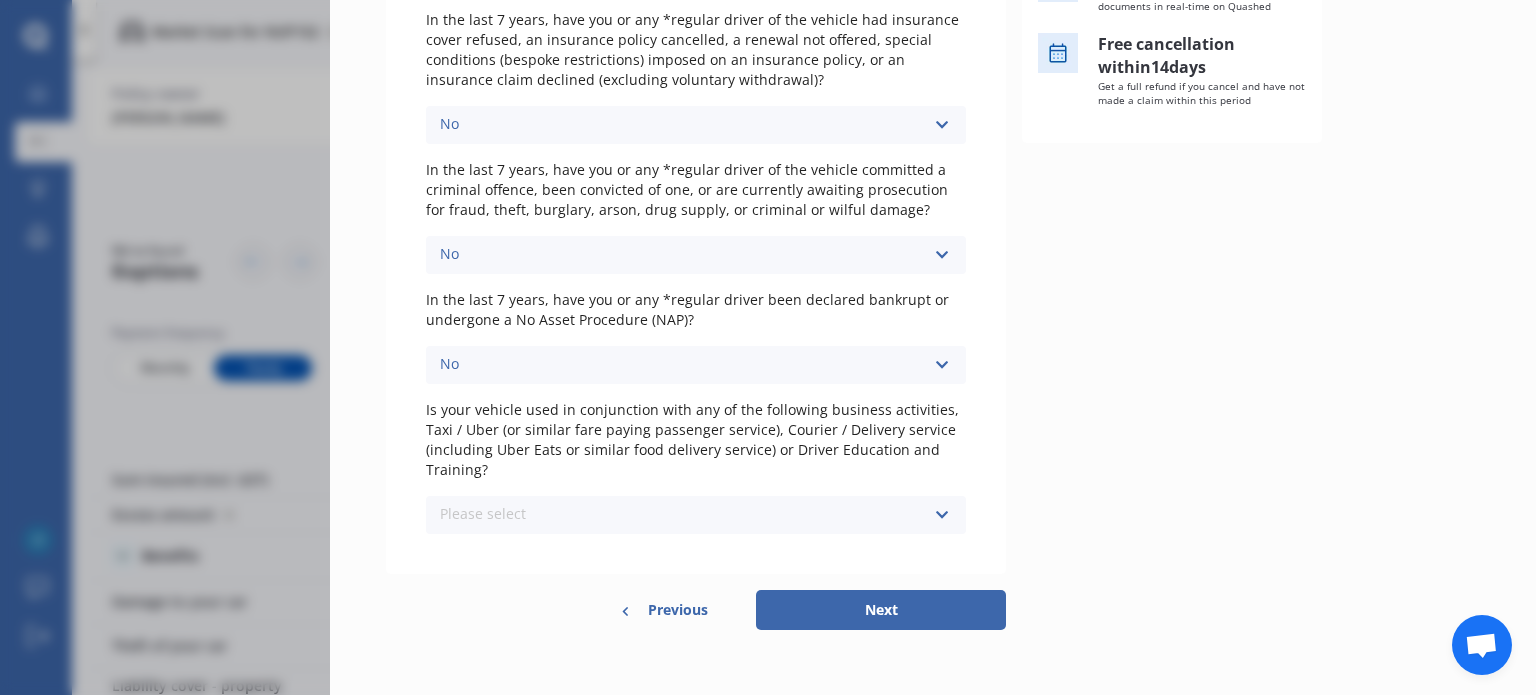 scroll, scrollTop: 511, scrollLeft: 0, axis: vertical 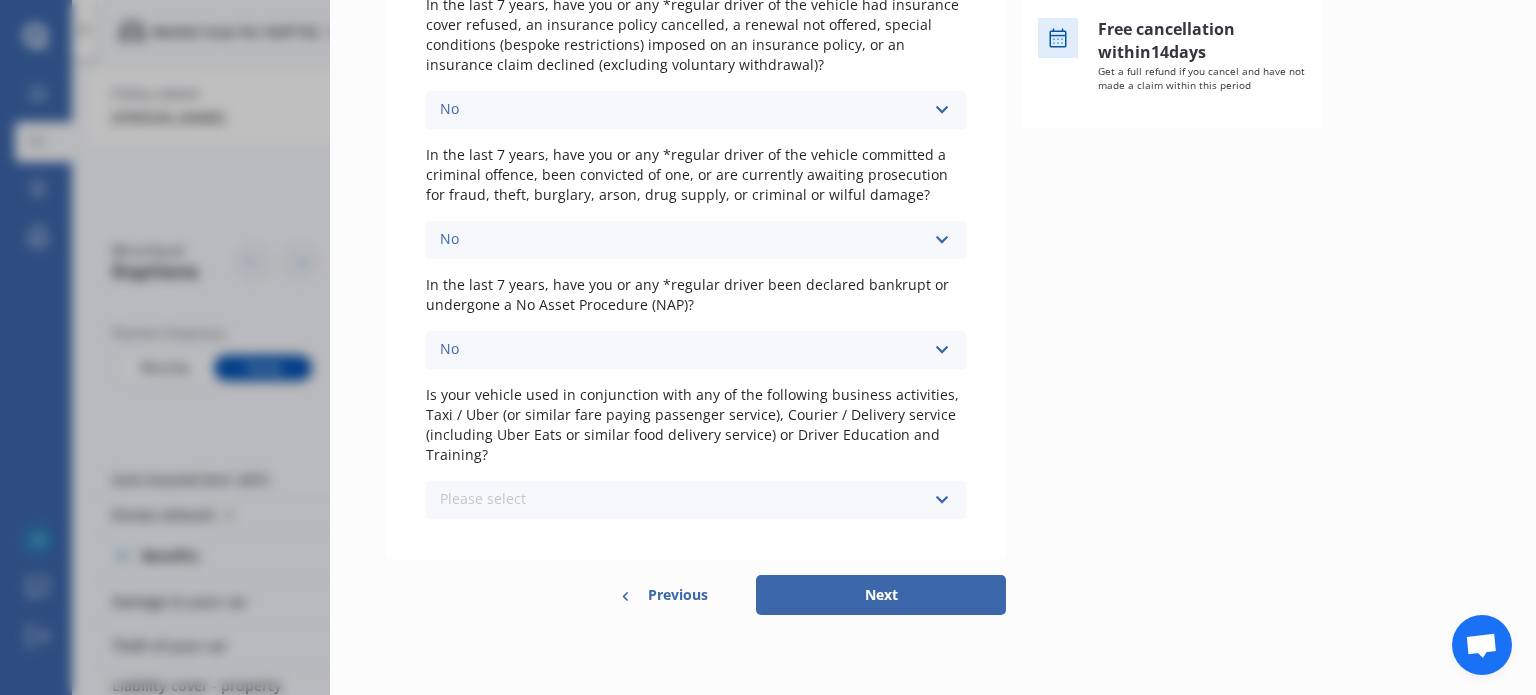 click at bounding box center (941, 500) 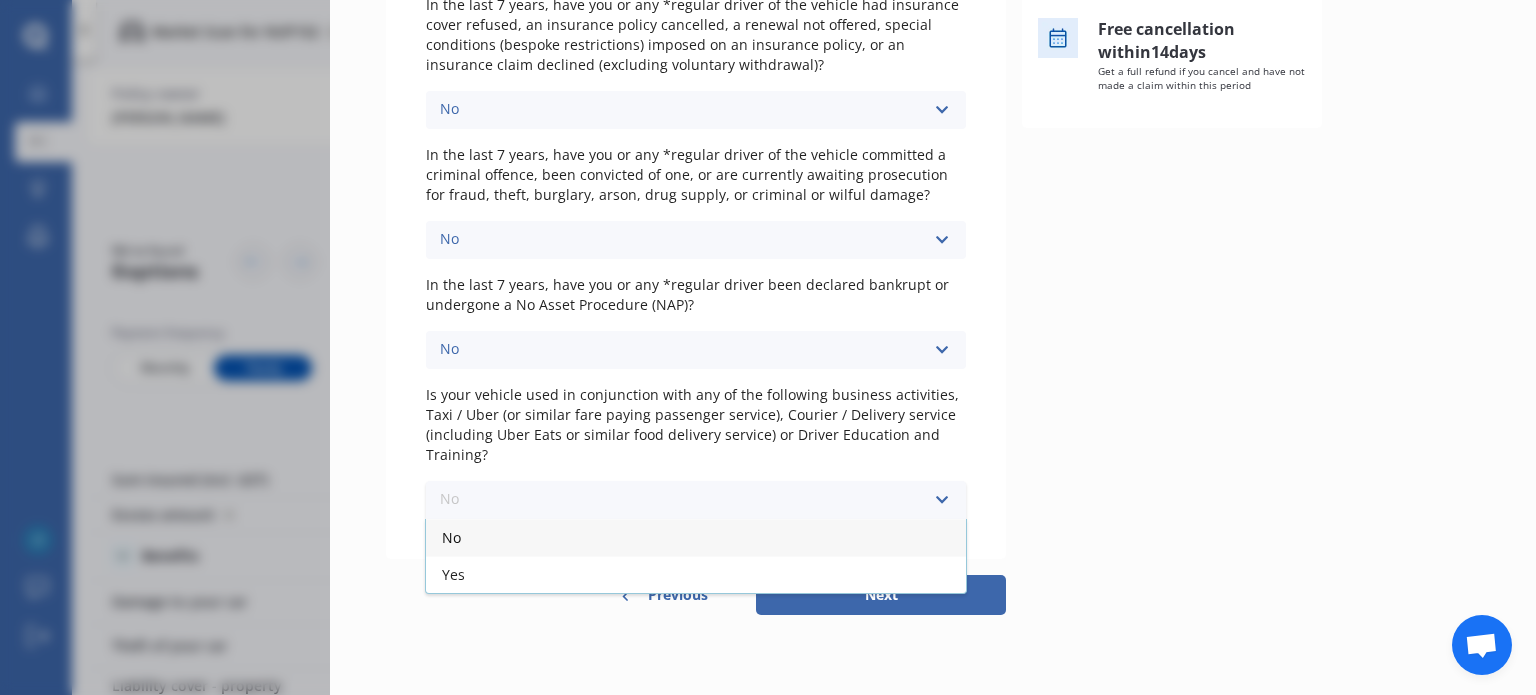 click on "No" at bounding box center (696, 537) 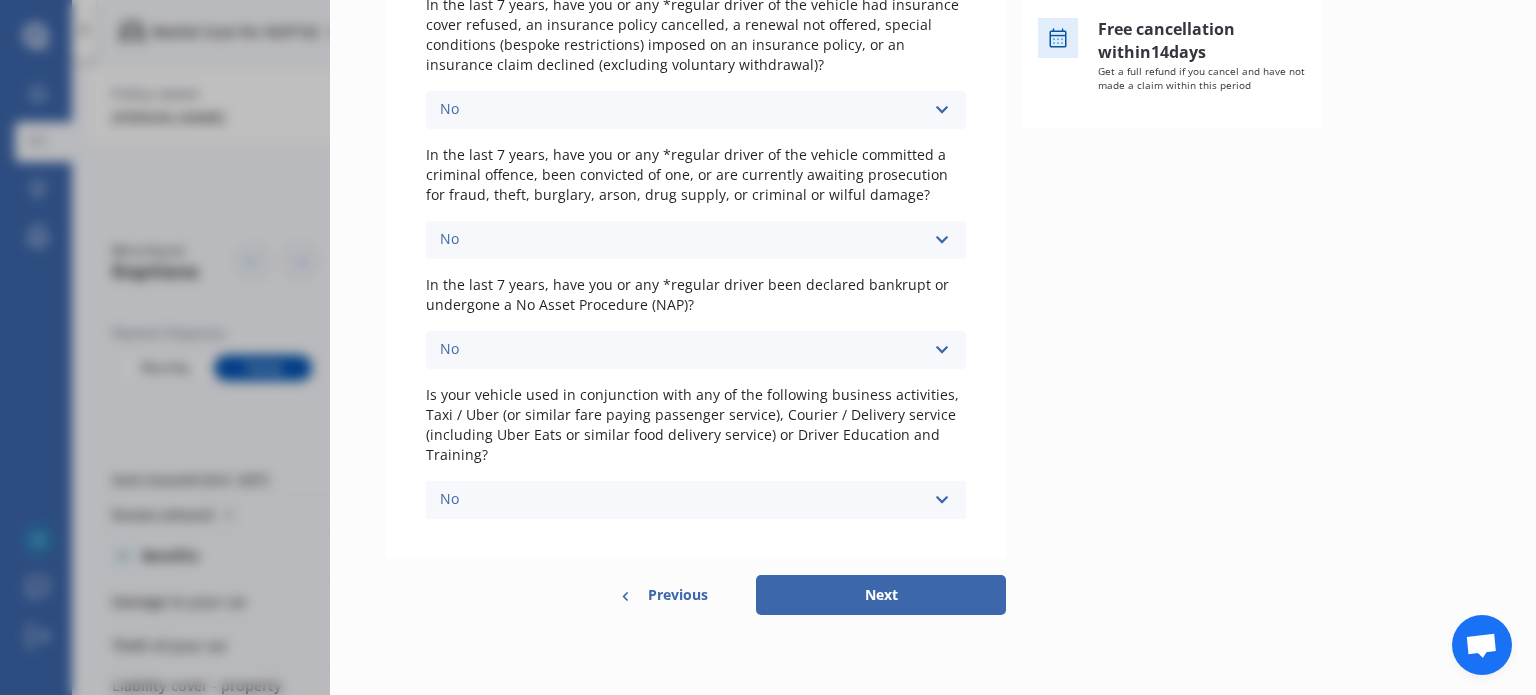 click on "Next" at bounding box center [881, 595] 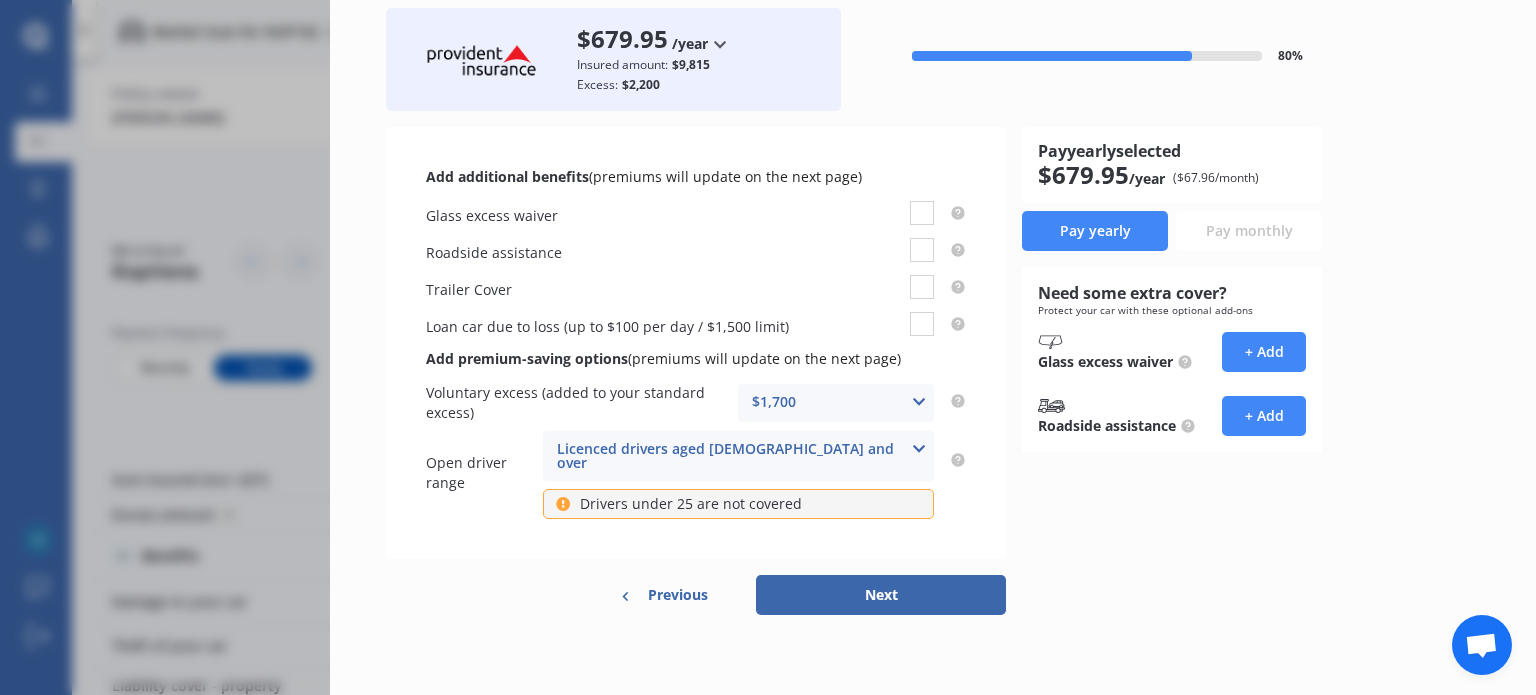 scroll, scrollTop: 0, scrollLeft: 0, axis: both 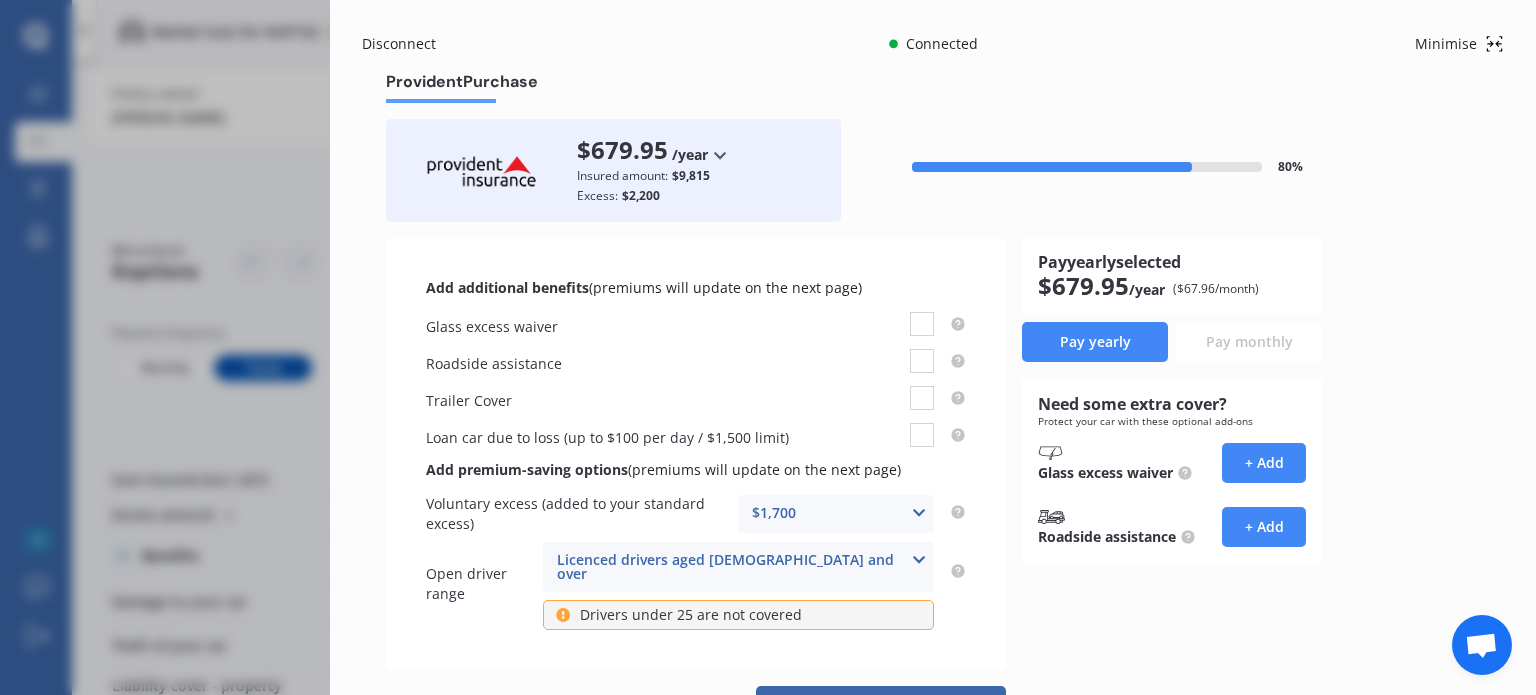 click at bounding box center (919, 560) 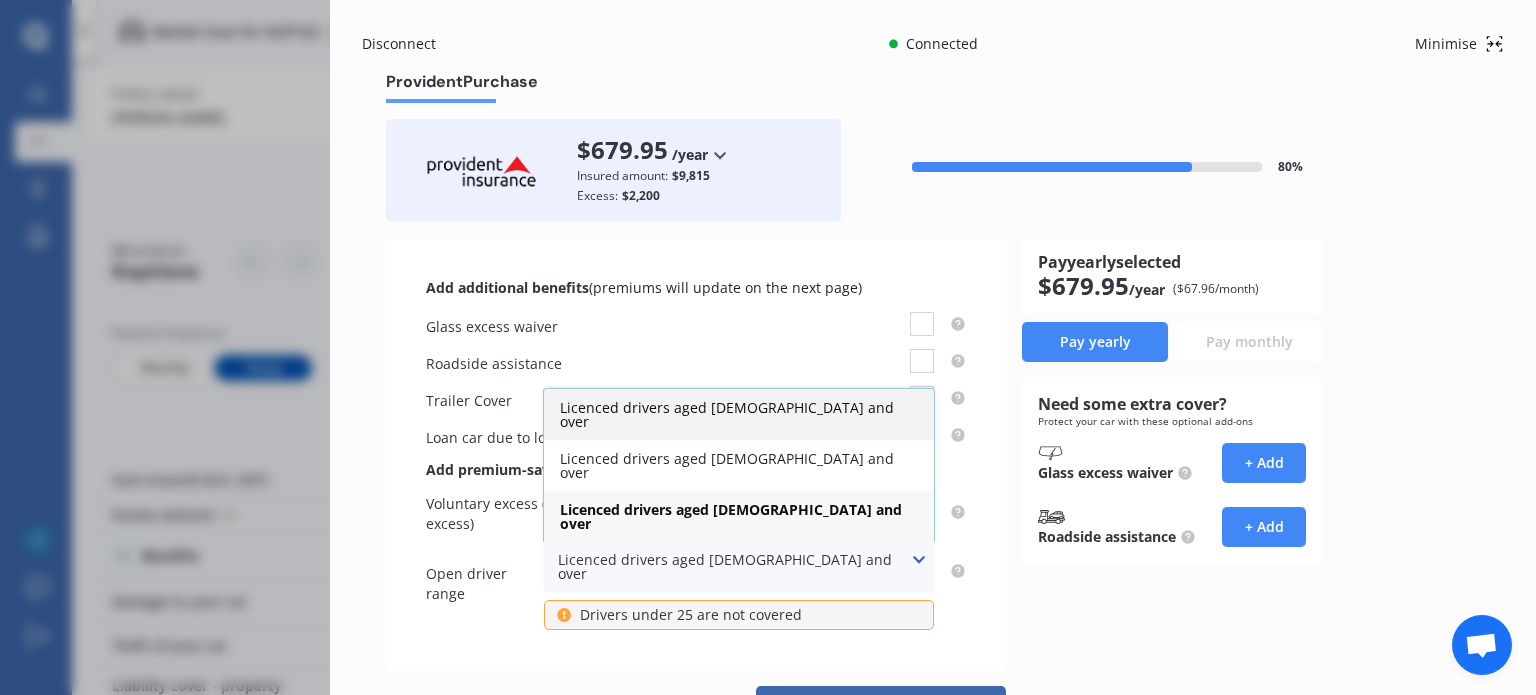 click on "Licenced drivers aged [DEMOGRAPHIC_DATA] and over" at bounding box center (727, 414) 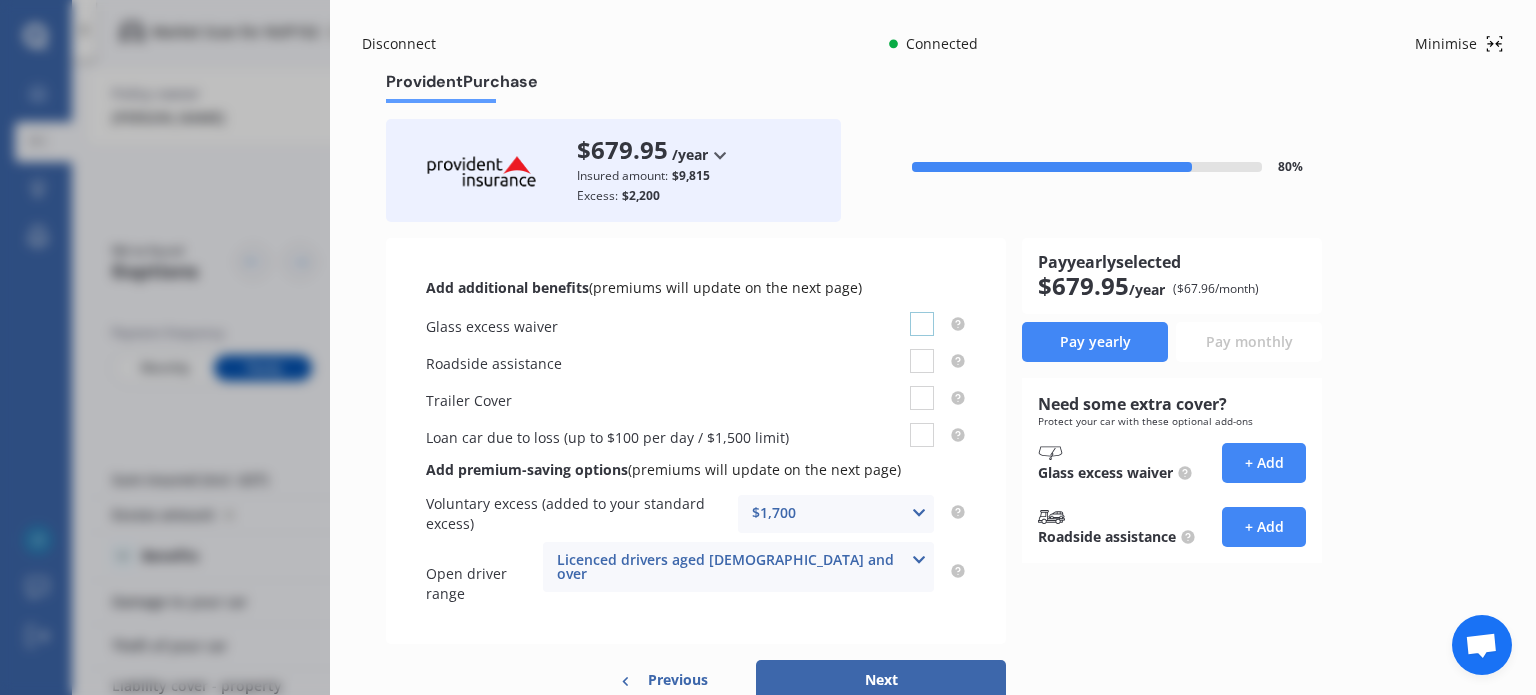 click at bounding box center [922, 312] 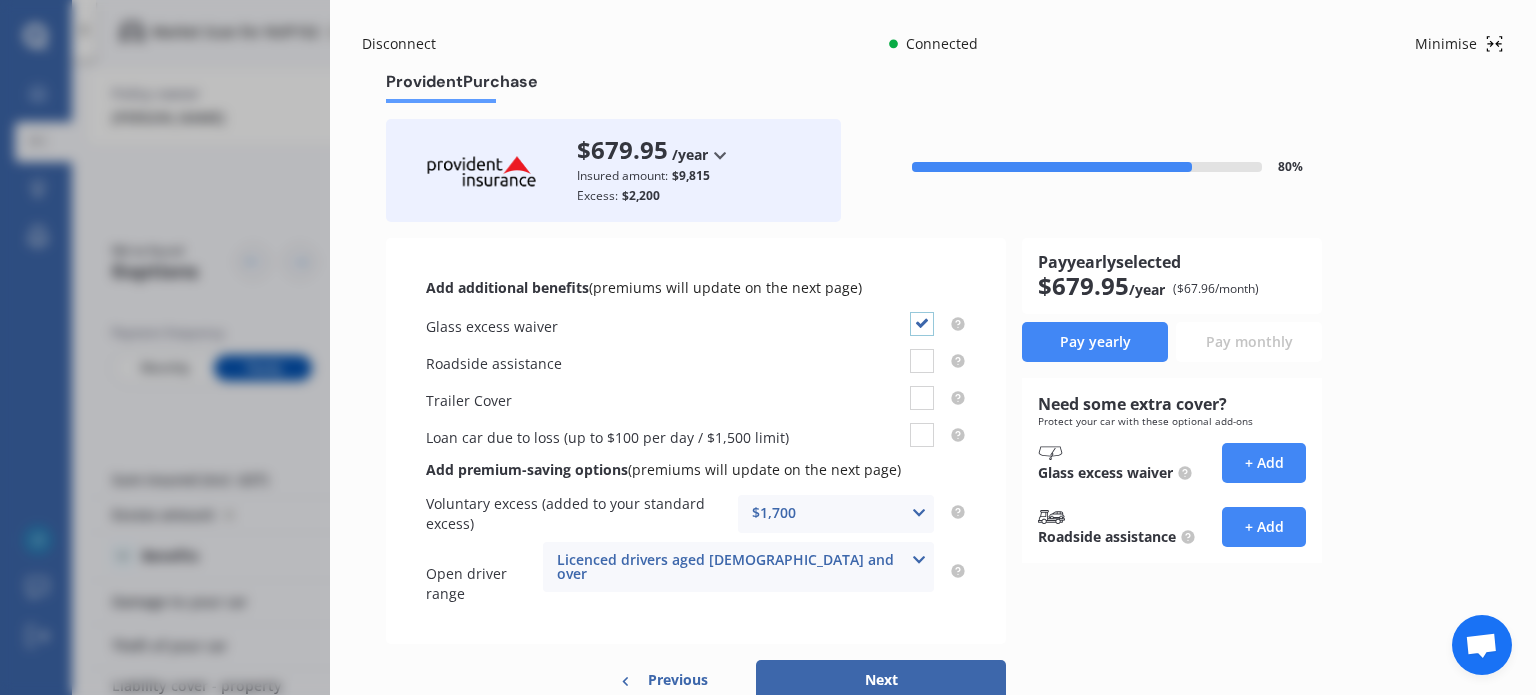 checkbox on "true" 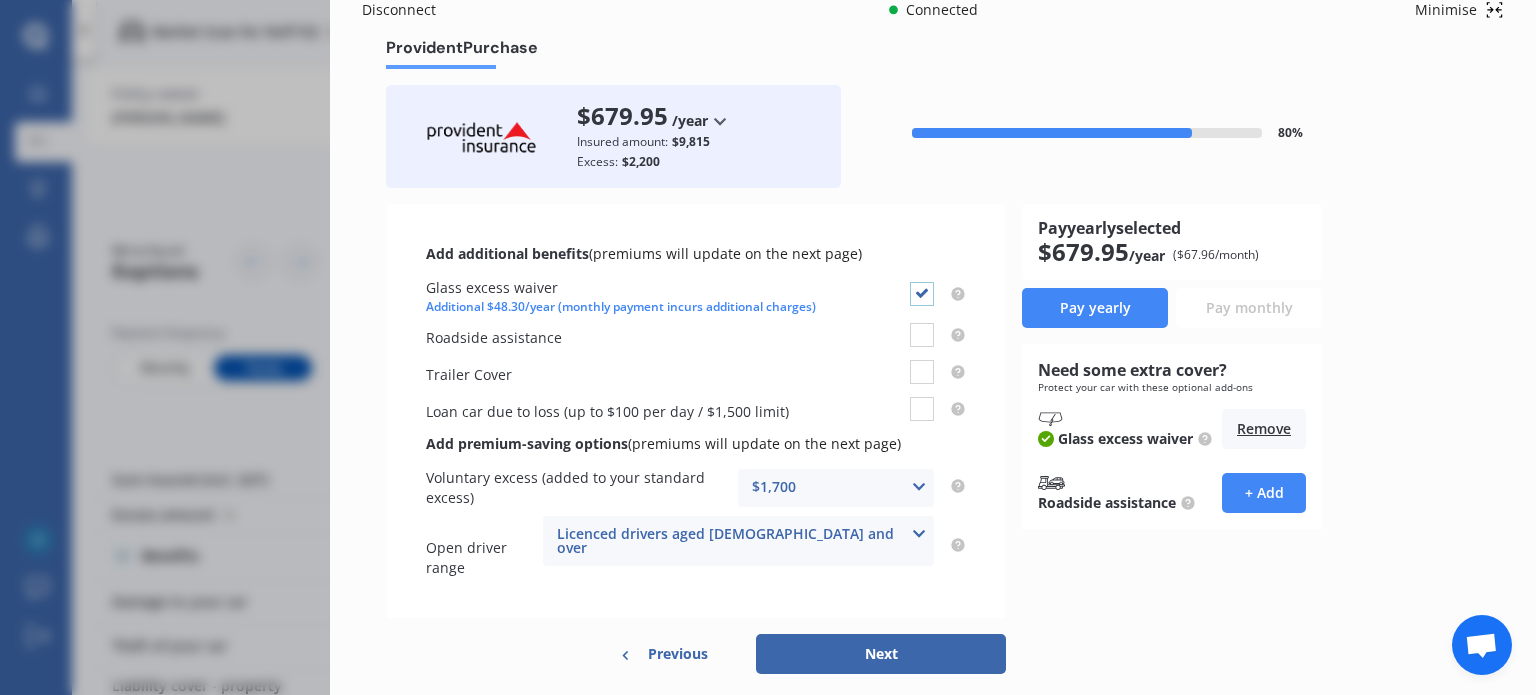 scroll, scrollTop: 68, scrollLeft: 0, axis: vertical 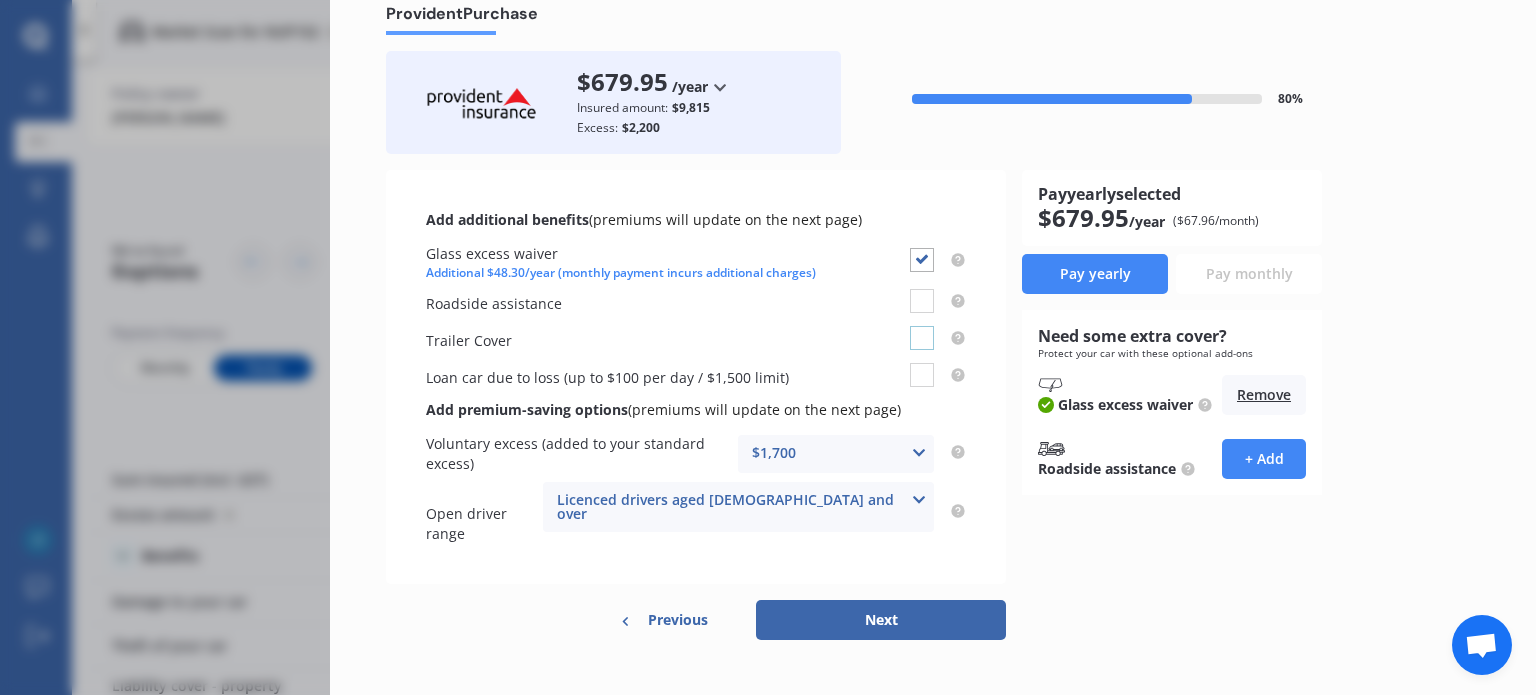 click at bounding box center [922, 326] 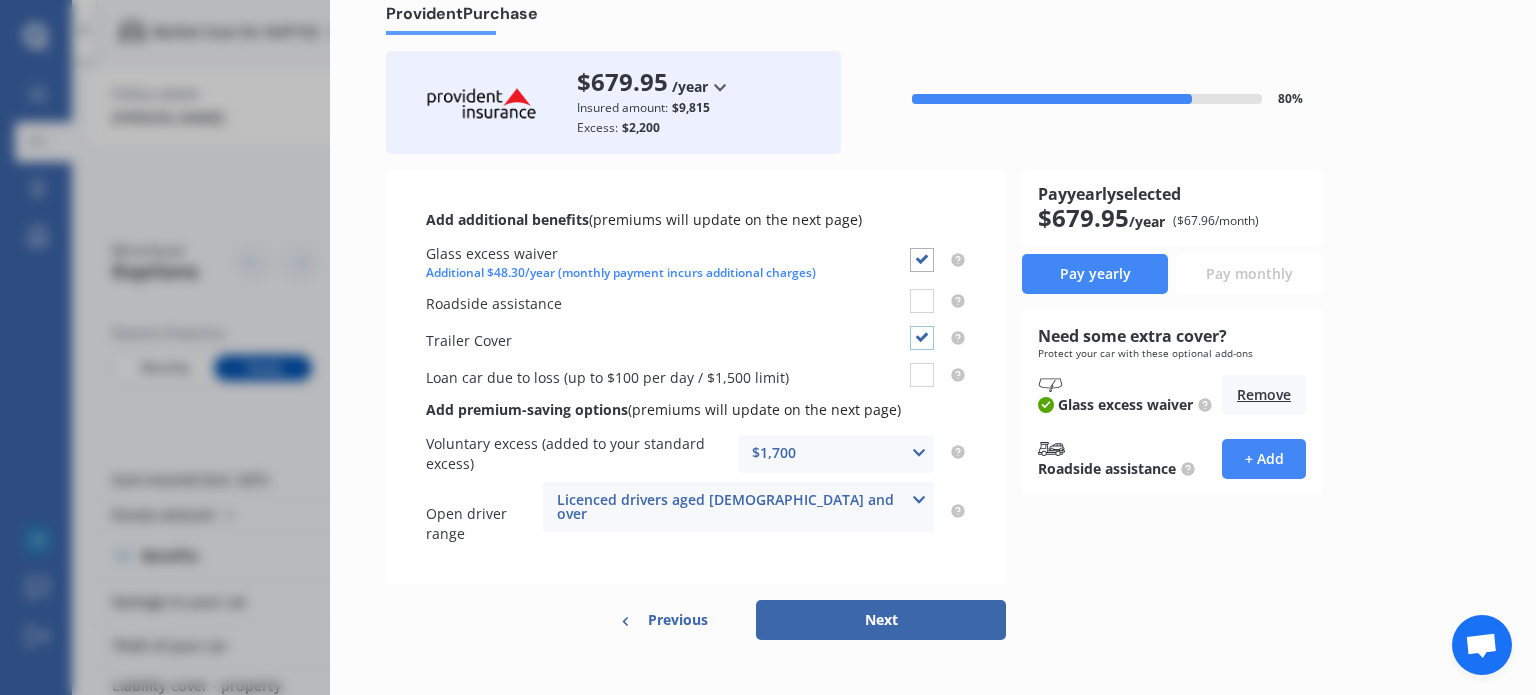 checkbox on "true" 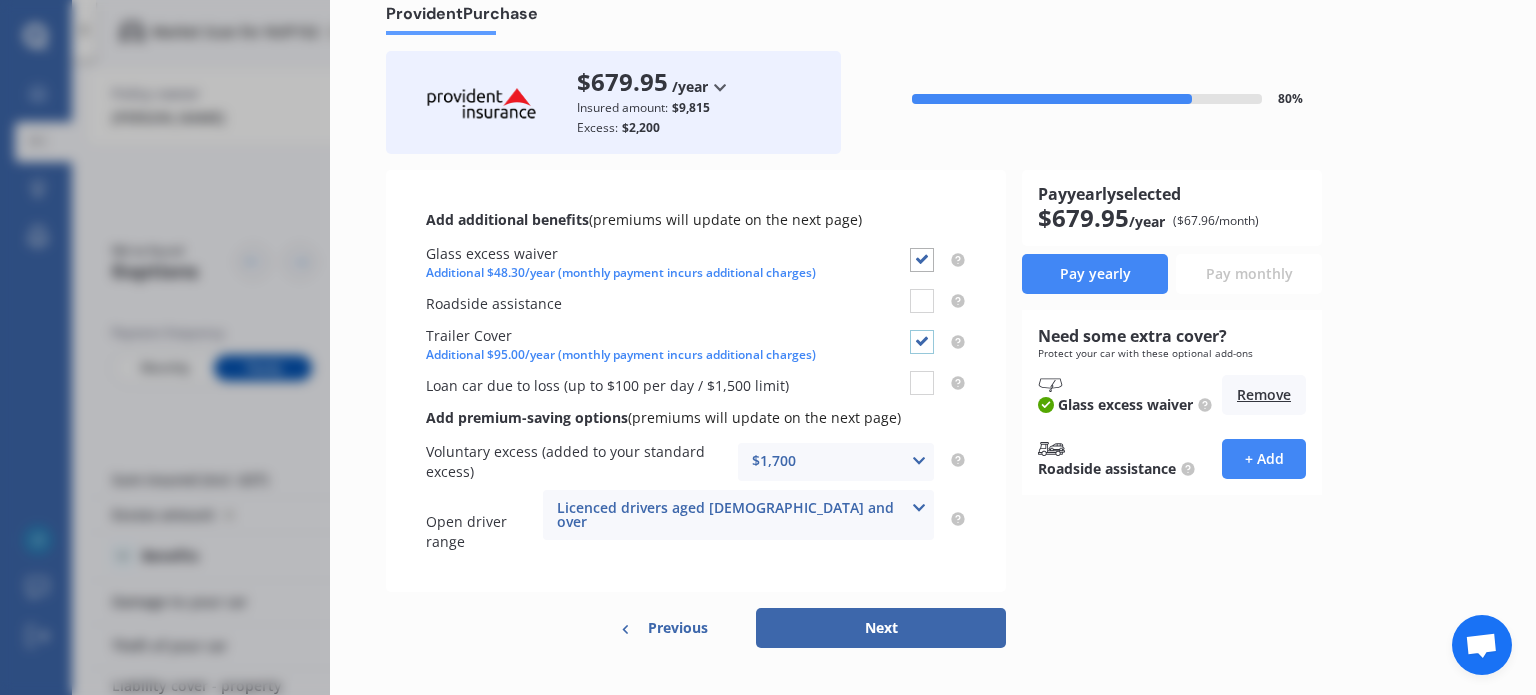 scroll, scrollTop: 76, scrollLeft: 0, axis: vertical 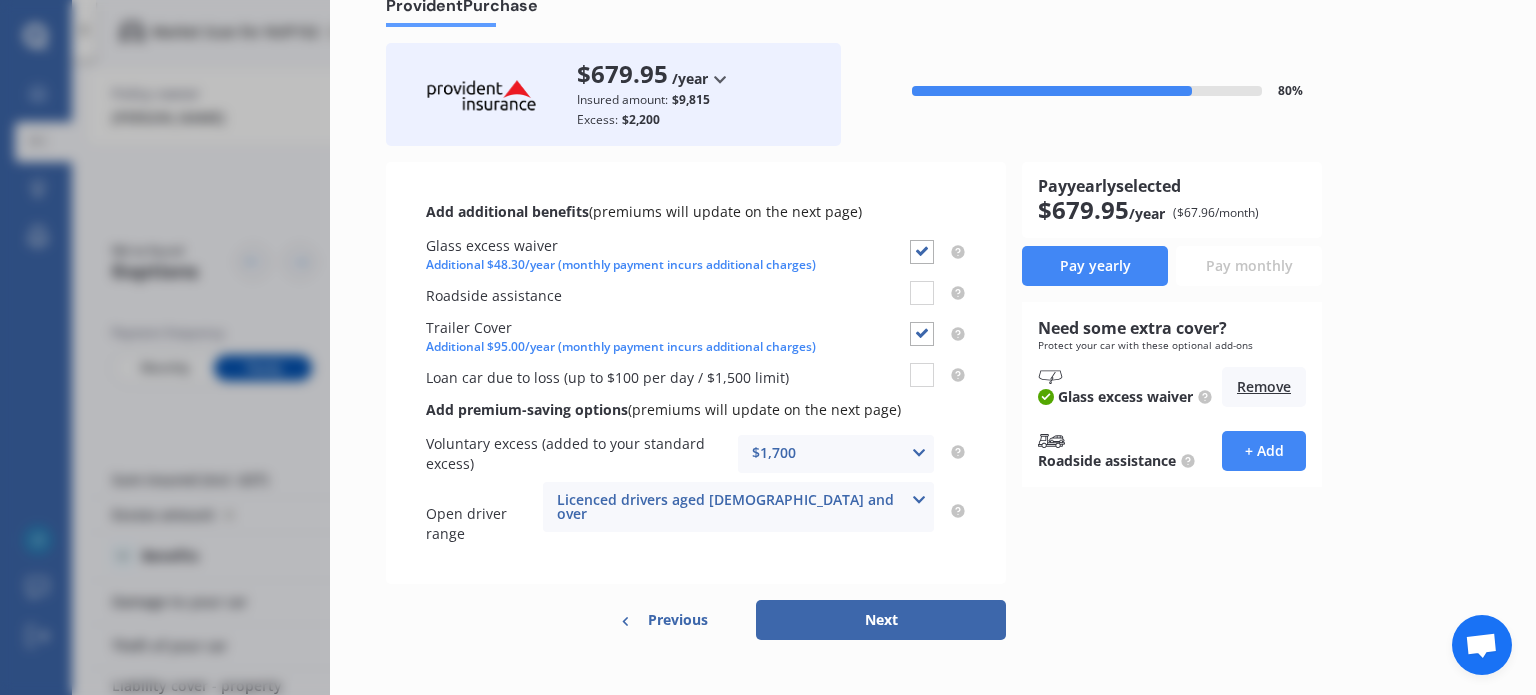 click at bounding box center (919, 453) 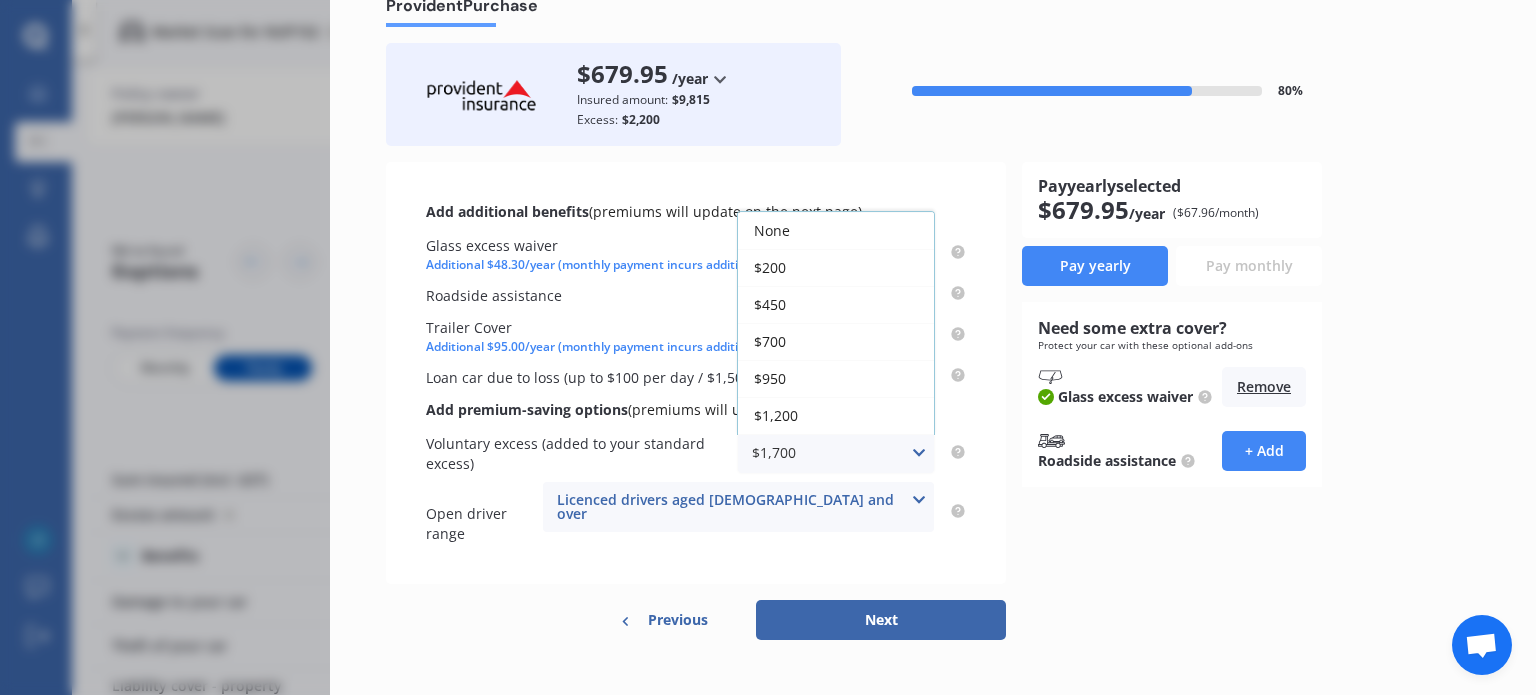 scroll, scrollTop: 32, scrollLeft: 0, axis: vertical 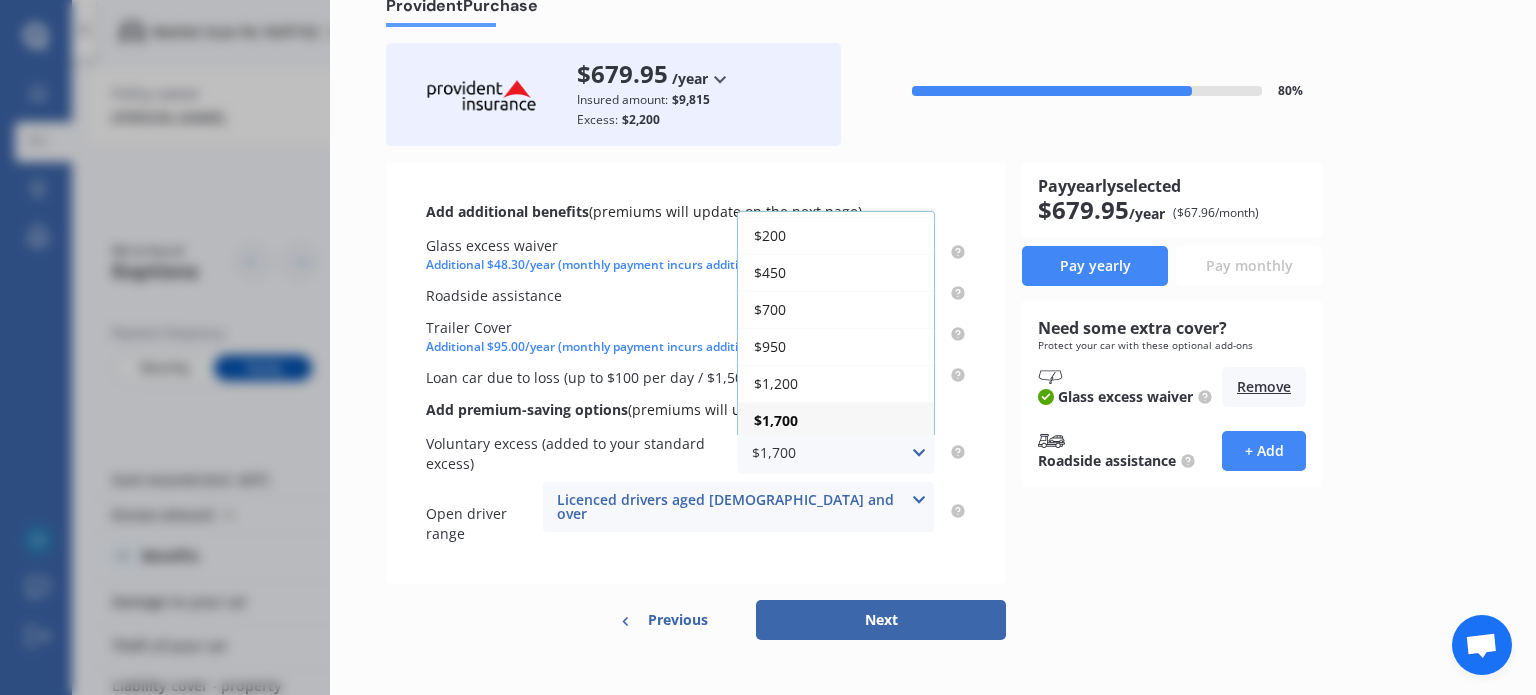 click at bounding box center (919, 453) 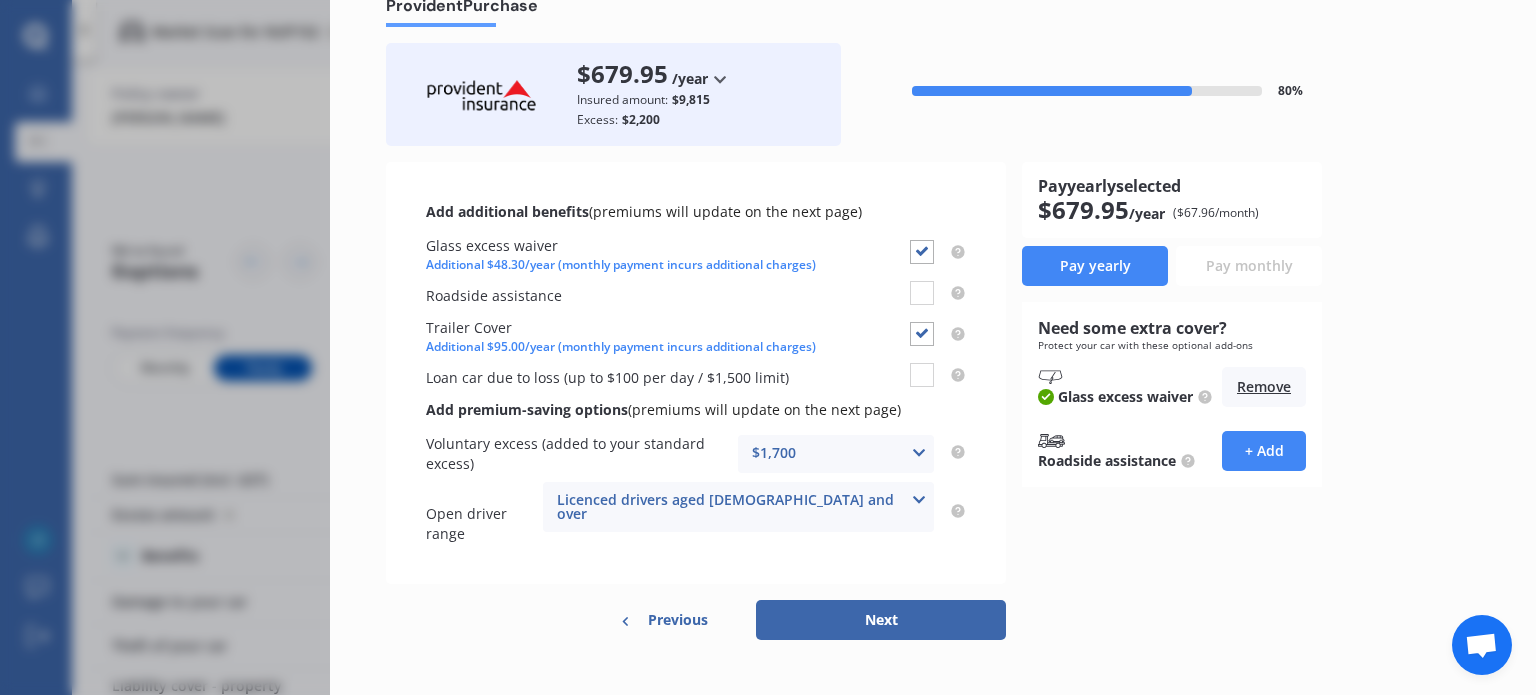 click on "Next" at bounding box center (881, 620) 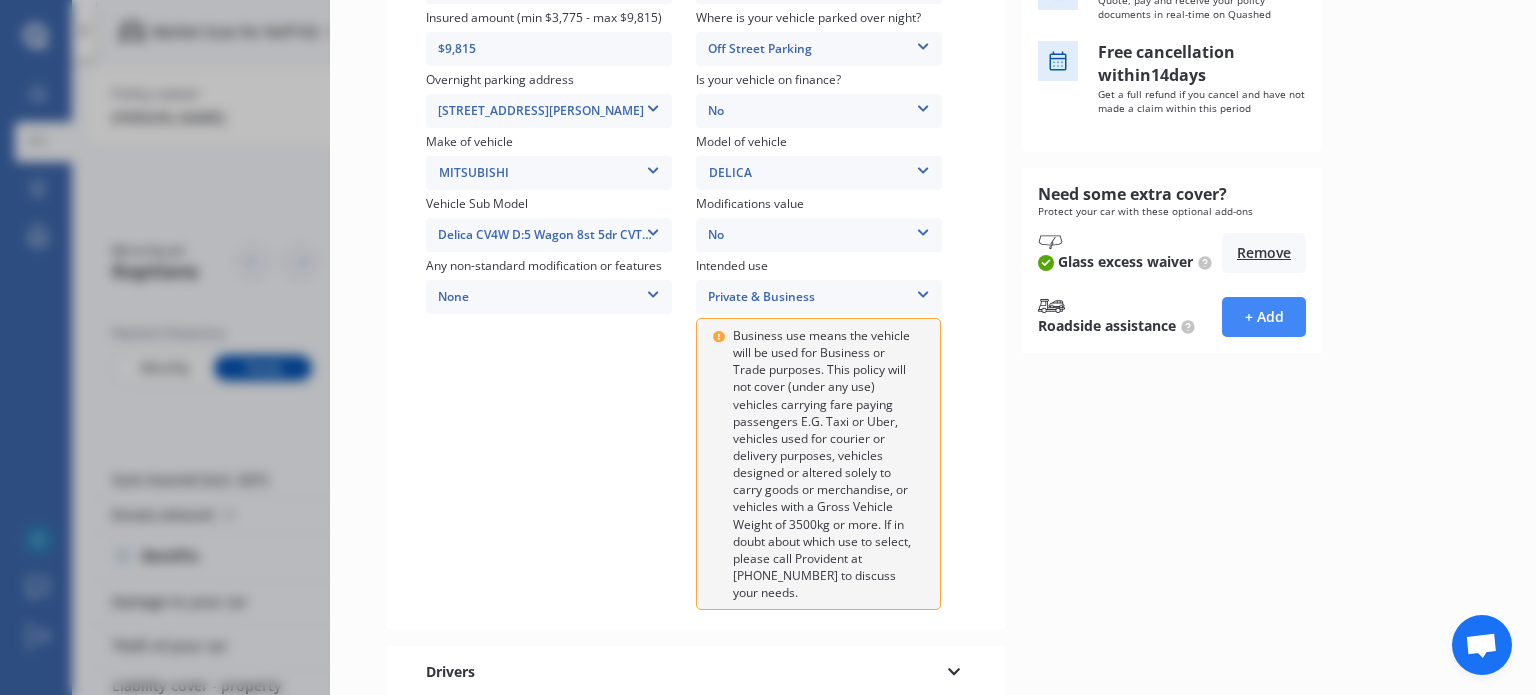 scroll, scrollTop: 601, scrollLeft: 0, axis: vertical 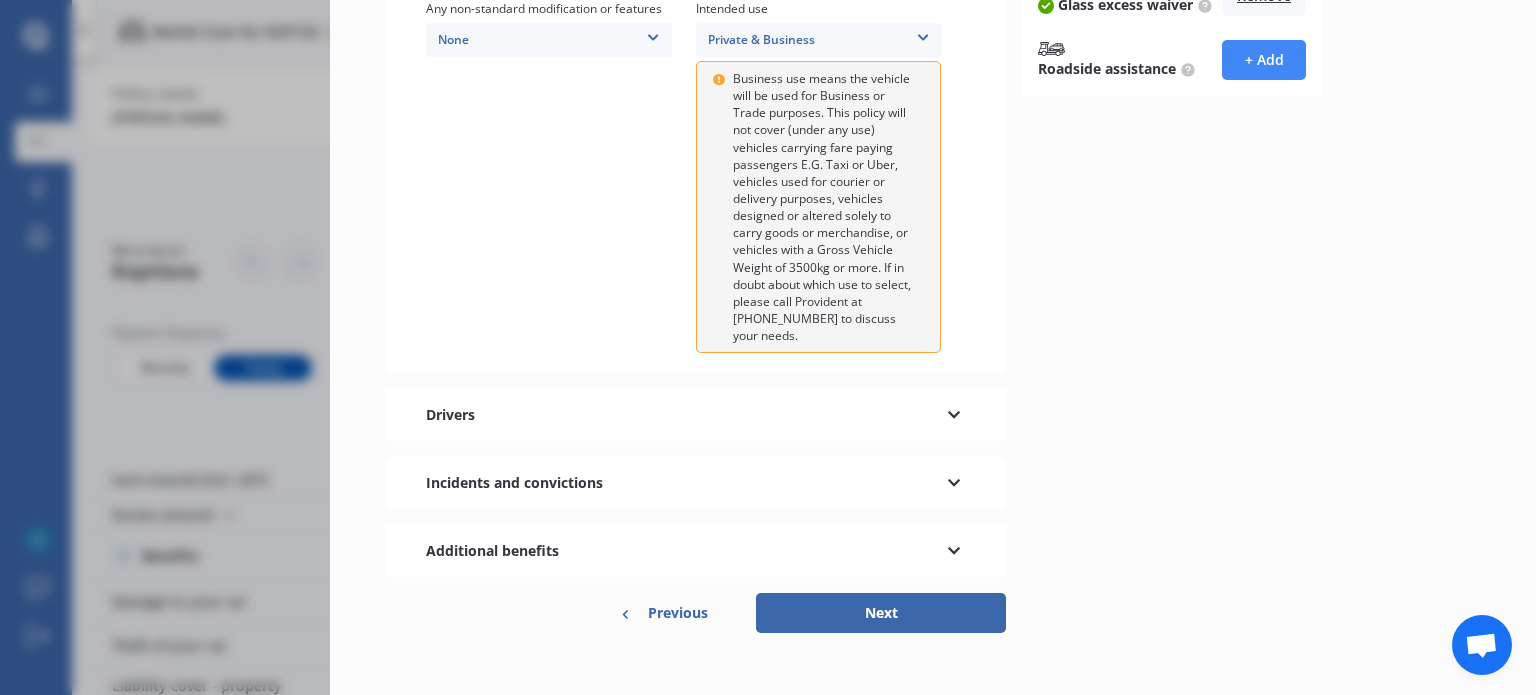 click at bounding box center [954, 412] 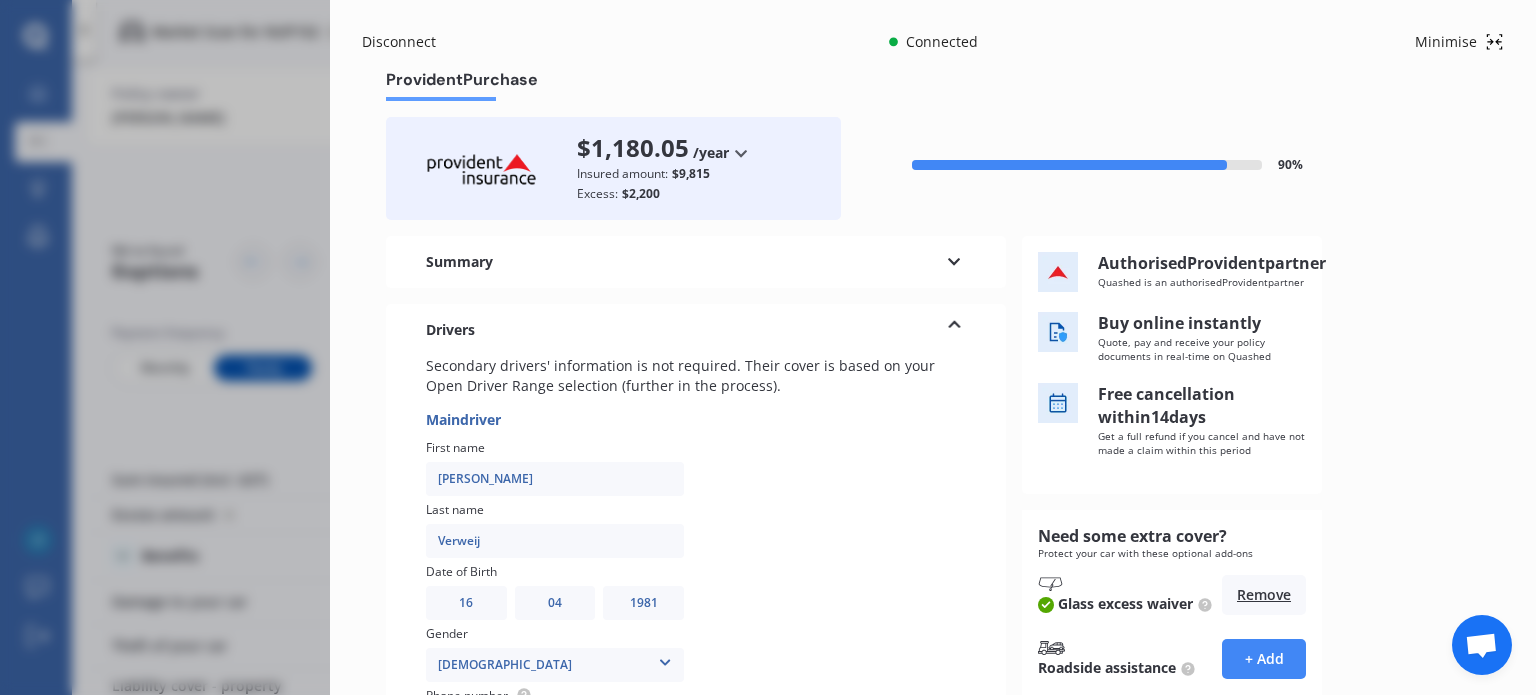 scroll, scrollTop: 0, scrollLeft: 0, axis: both 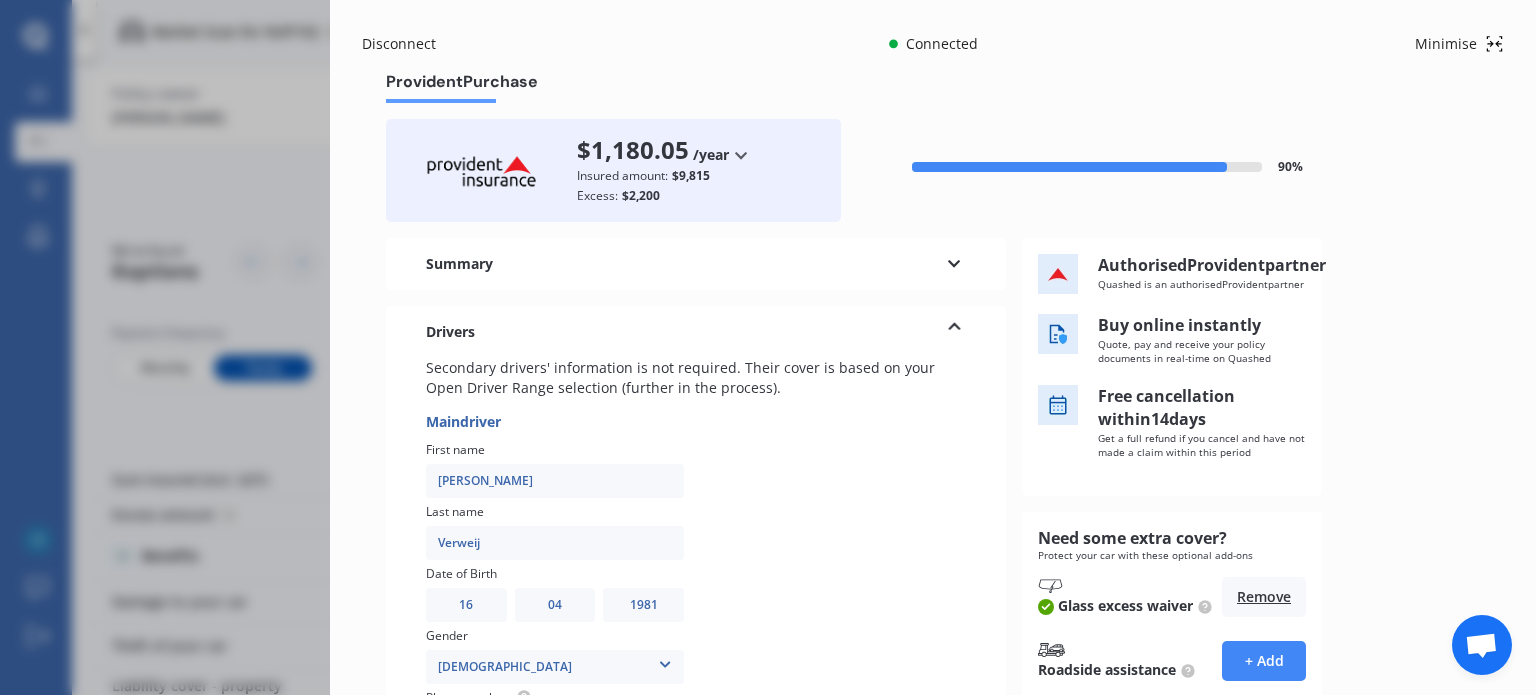 click at bounding box center [954, 329] 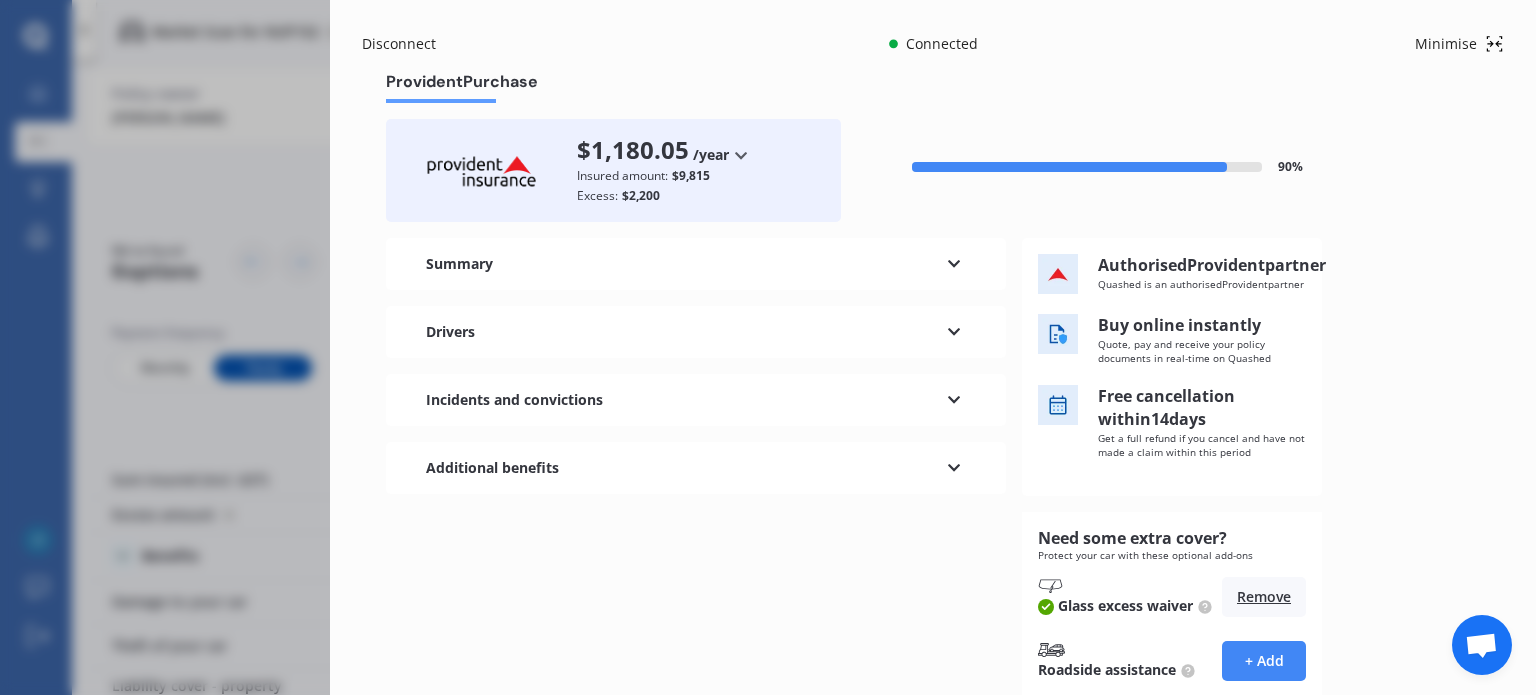 click on "Disconnect" at bounding box center (410, 44) 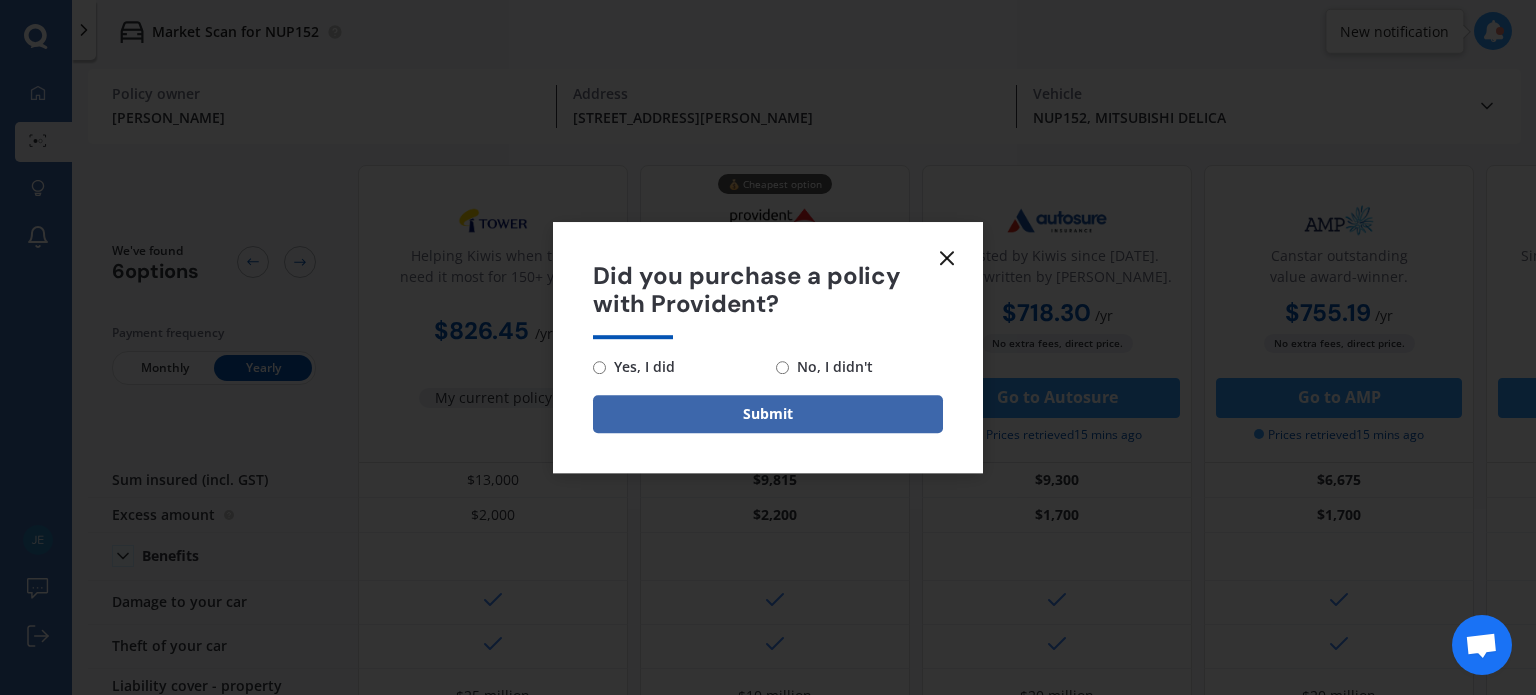 click on "No, I didn't" at bounding box center (782, 367) 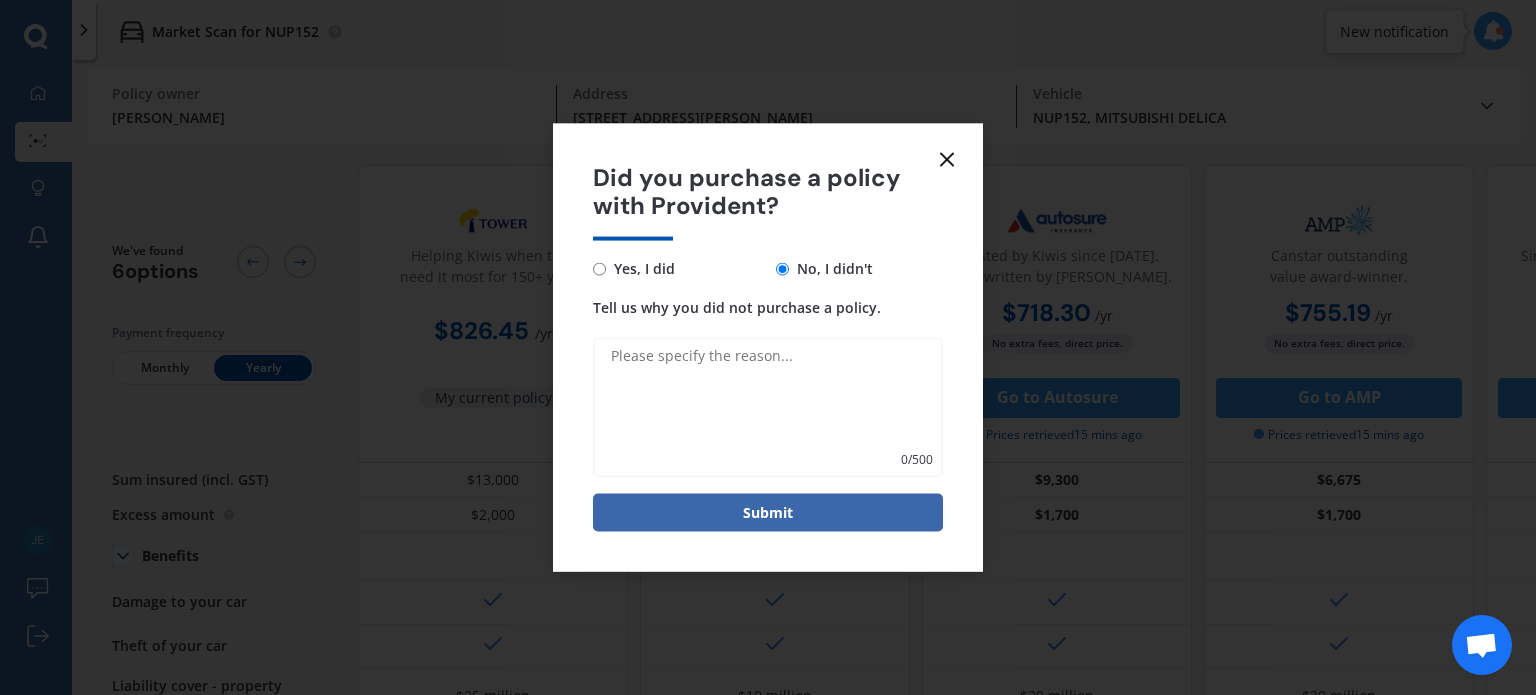 click on "Tell us why you did not purchase a policy." at bounding box center [768, 408] 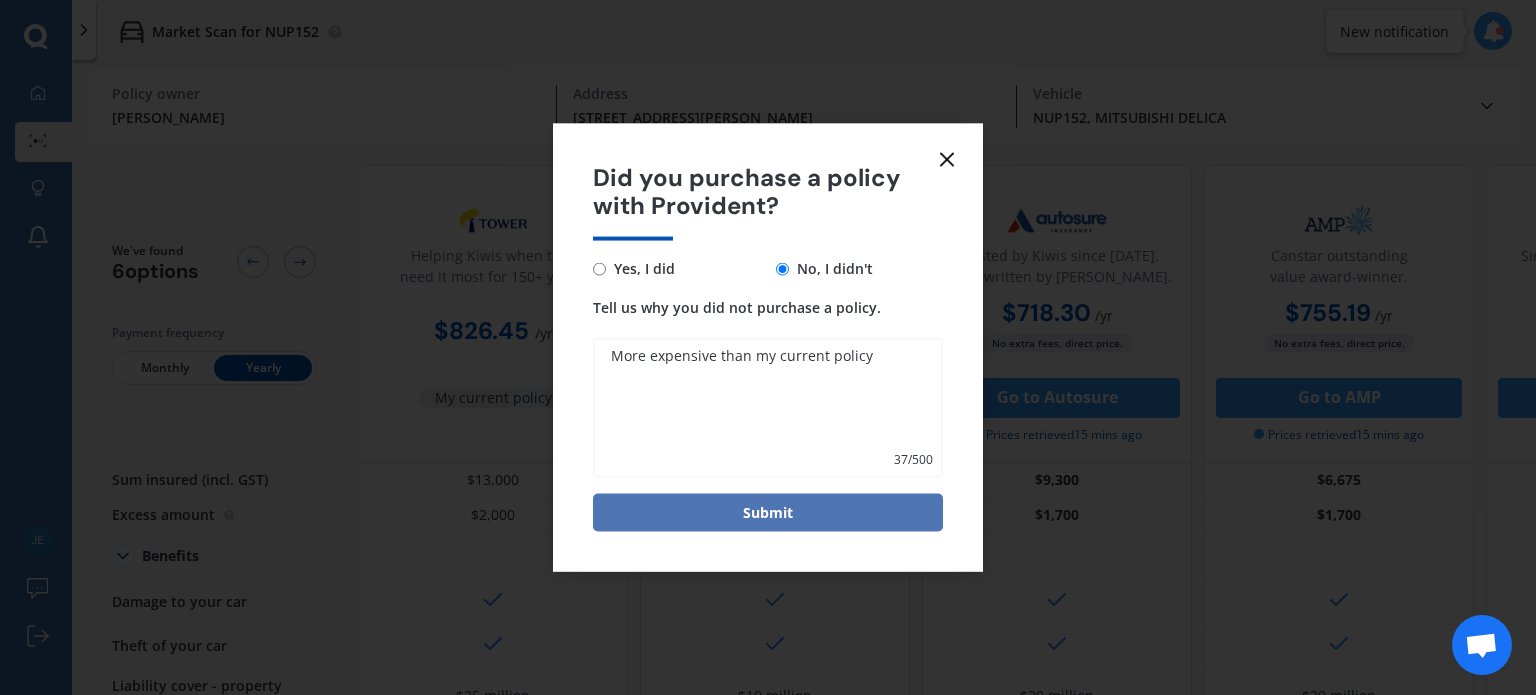 type on "More expensive than my current policy" 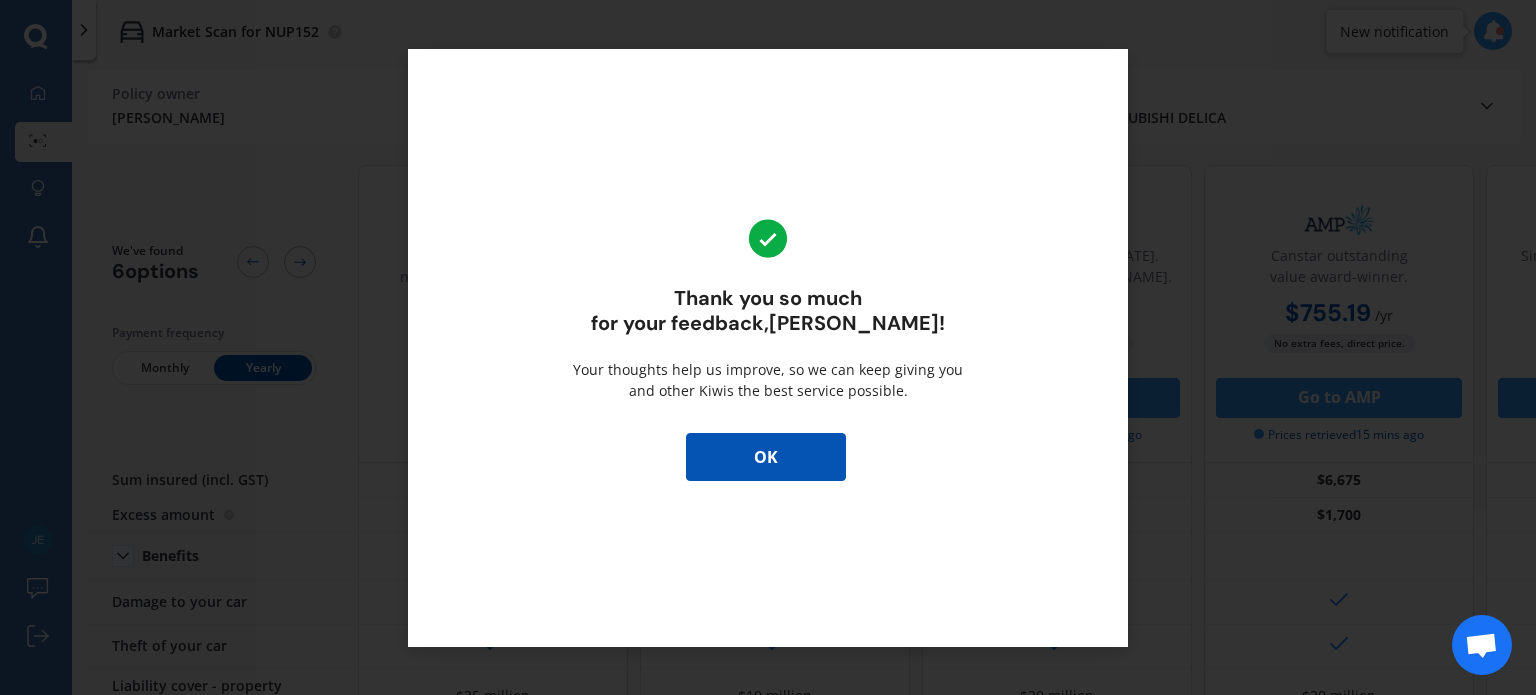 click on "OK" at bounding box center [766, 457] 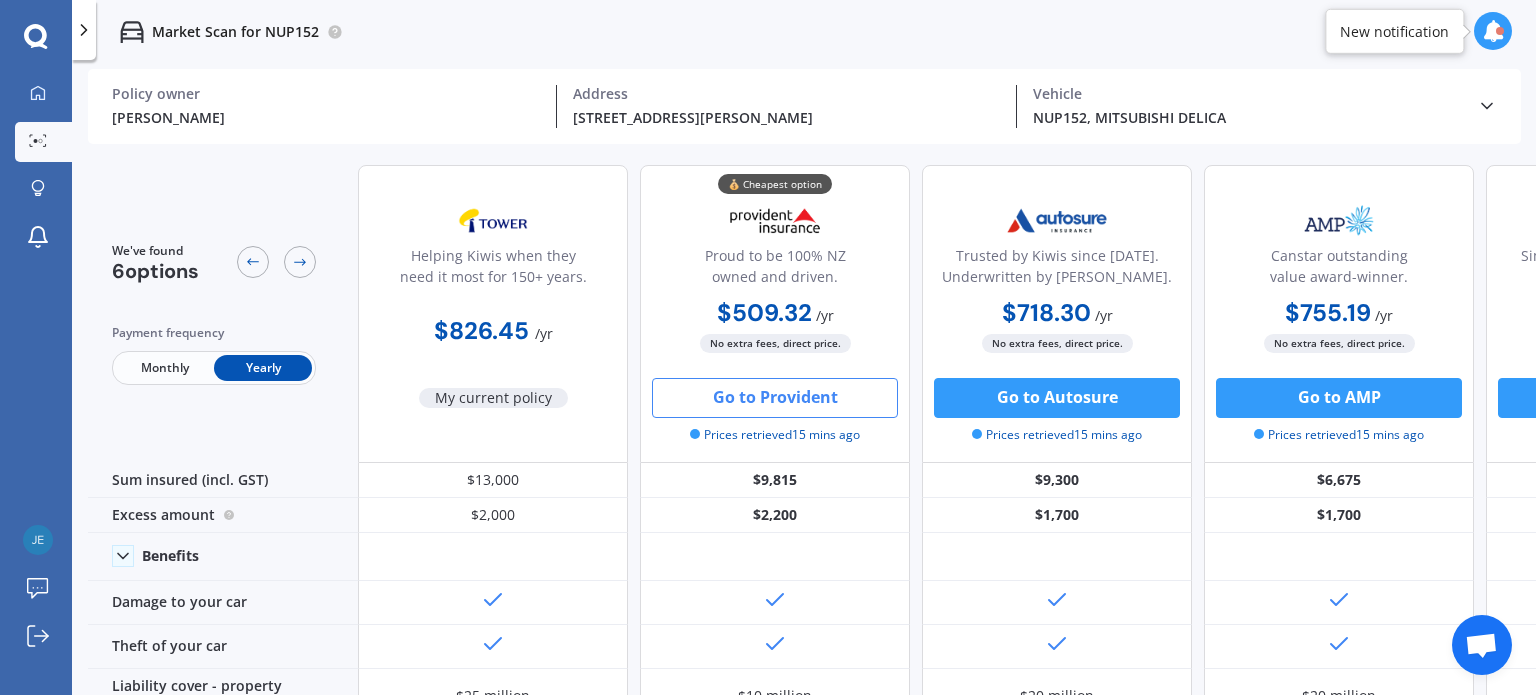 click on "$9,815" at bounding box center (775, 480) 